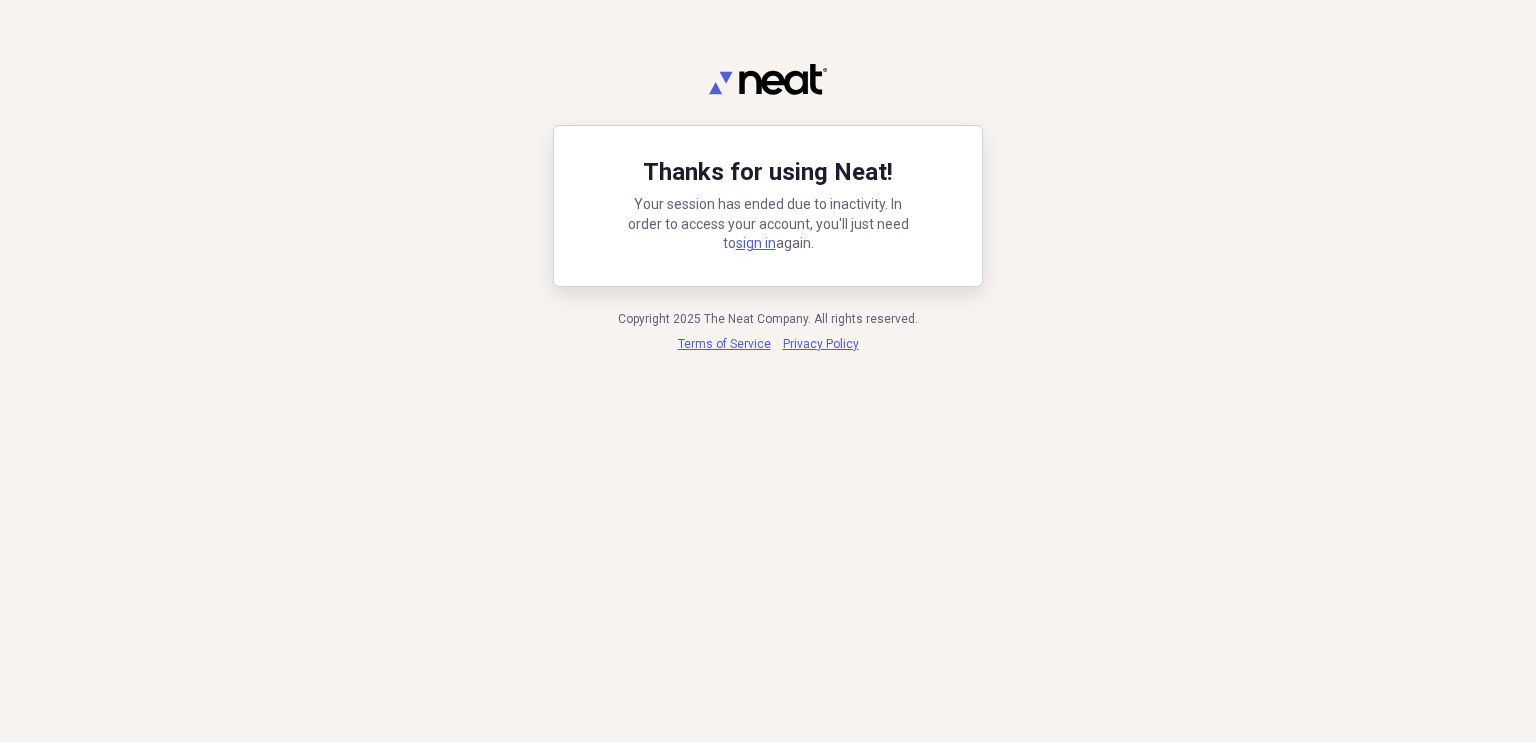 scroll, scrollTop: 0, scrollLeft: 0, axis: both 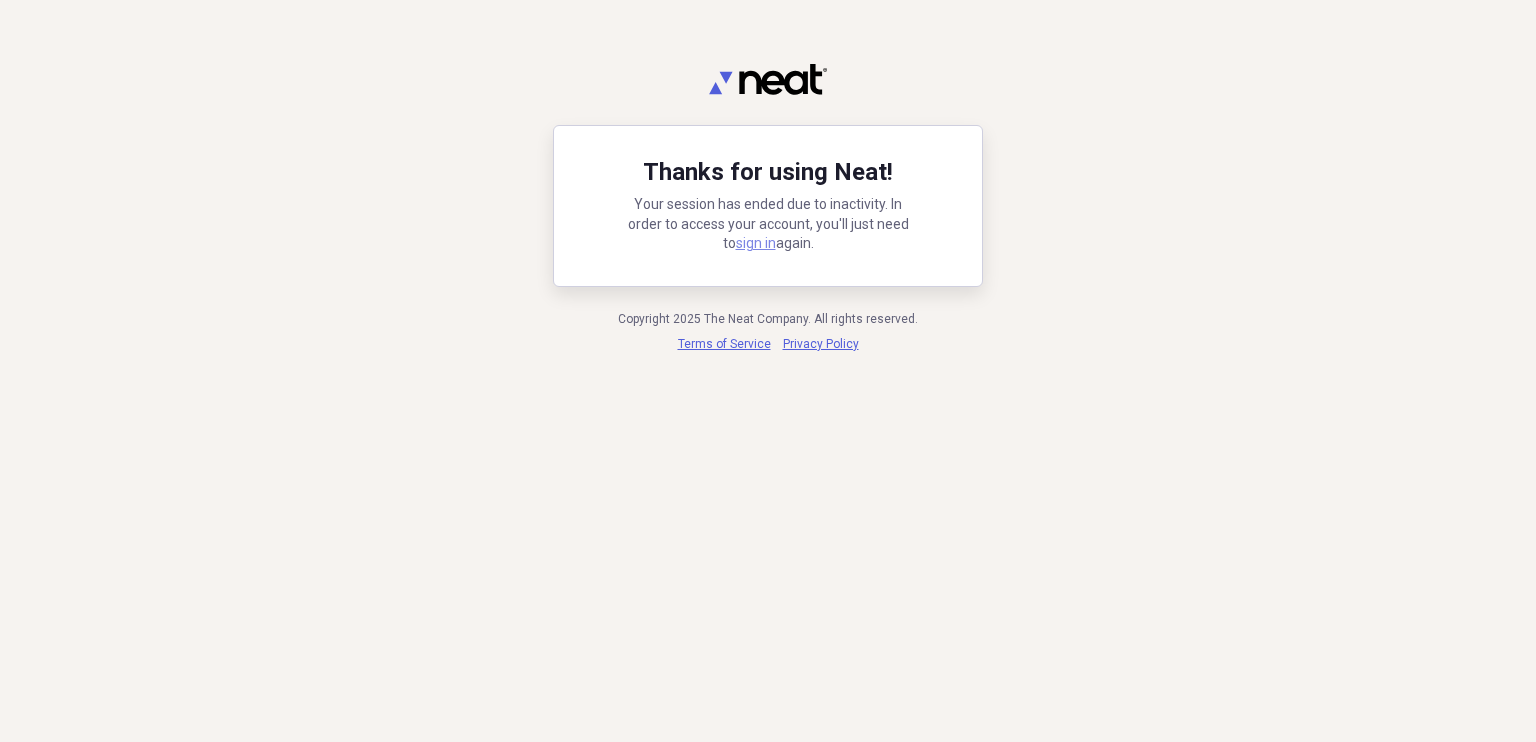 click on "sign in" at bounding box center [756, 243] 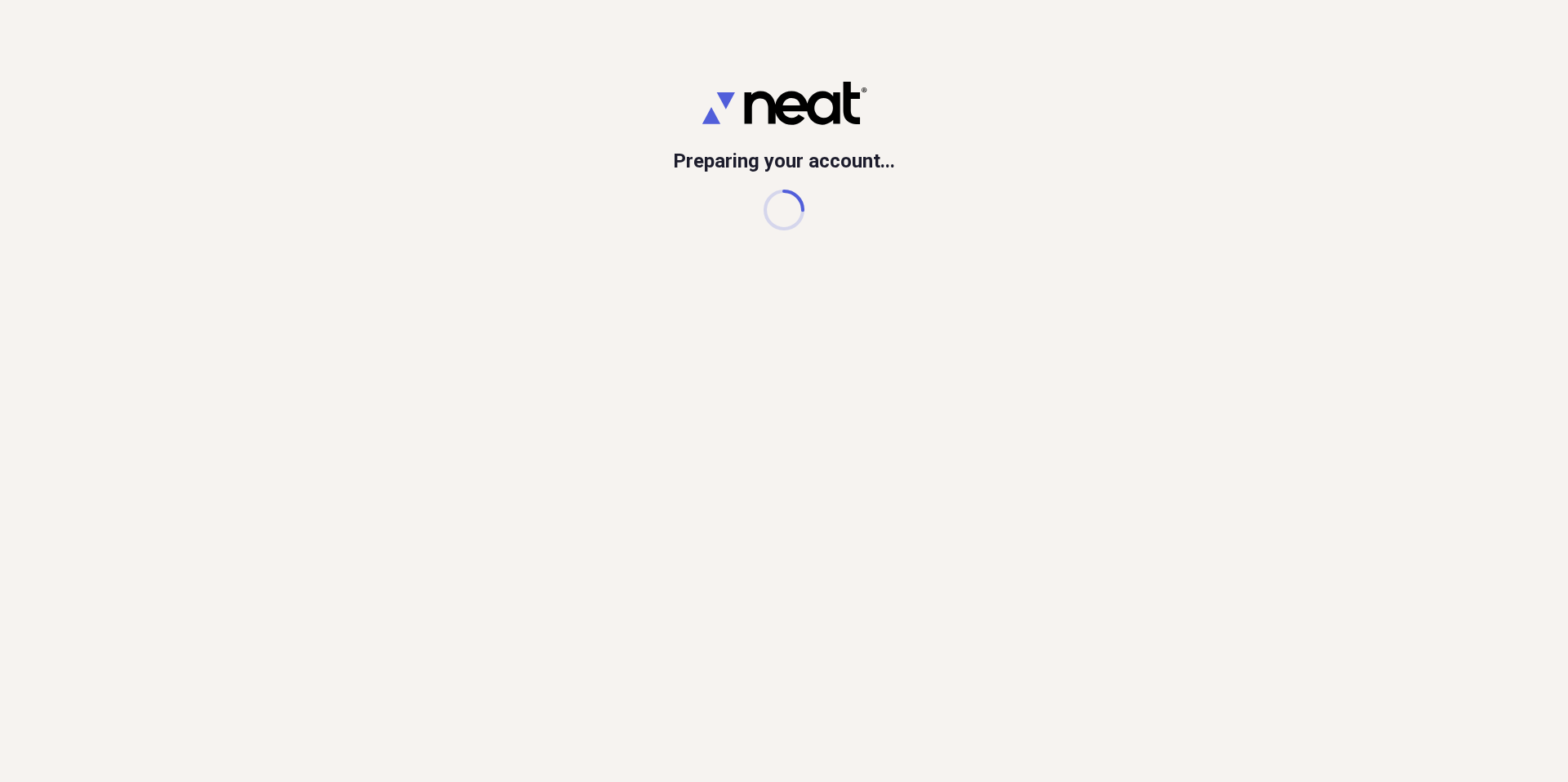 scroll, scrollTop: 0, scrollLeft: 0, axis: both 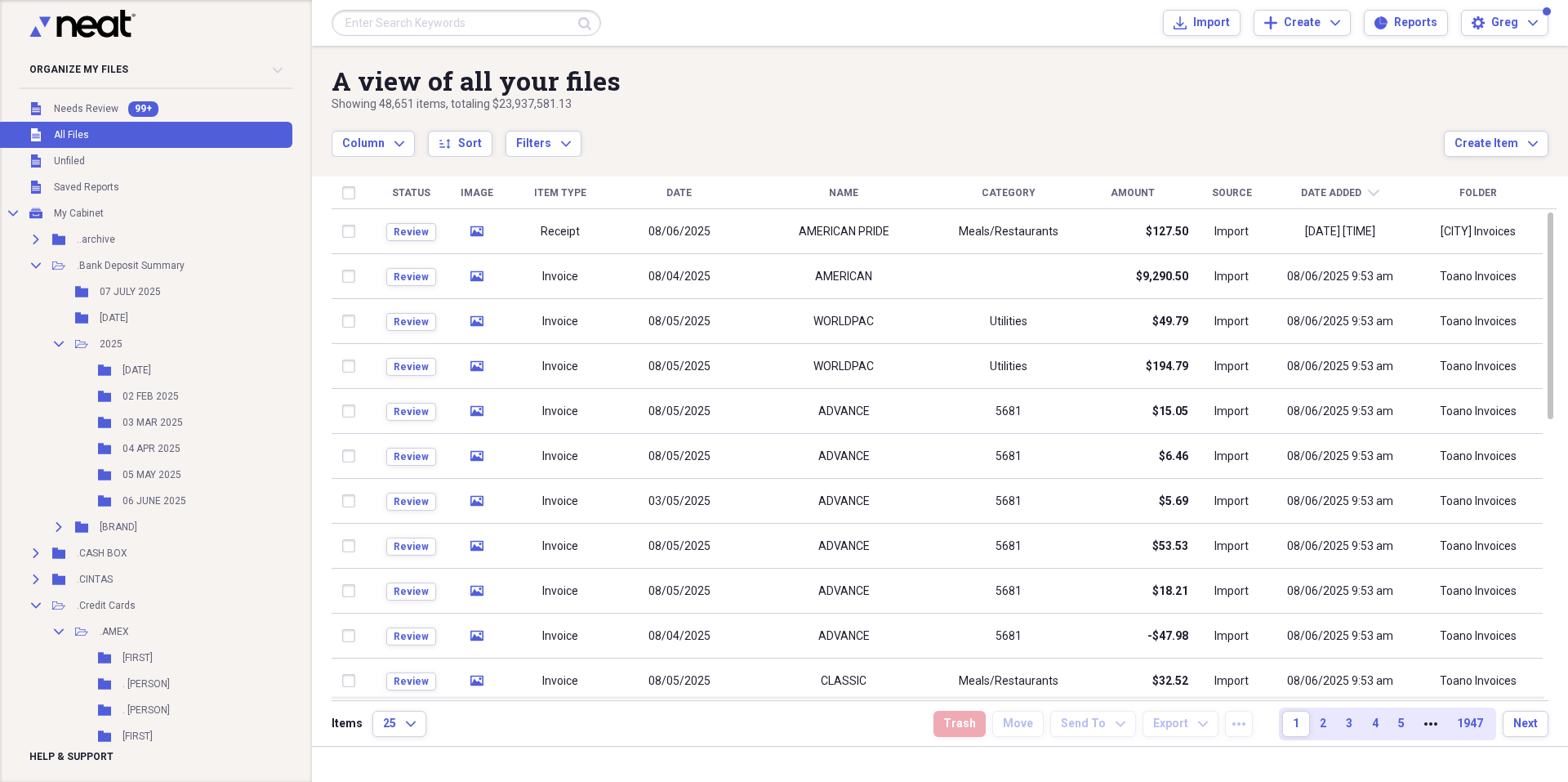 click on "Name" at bounding box center (844, 193) 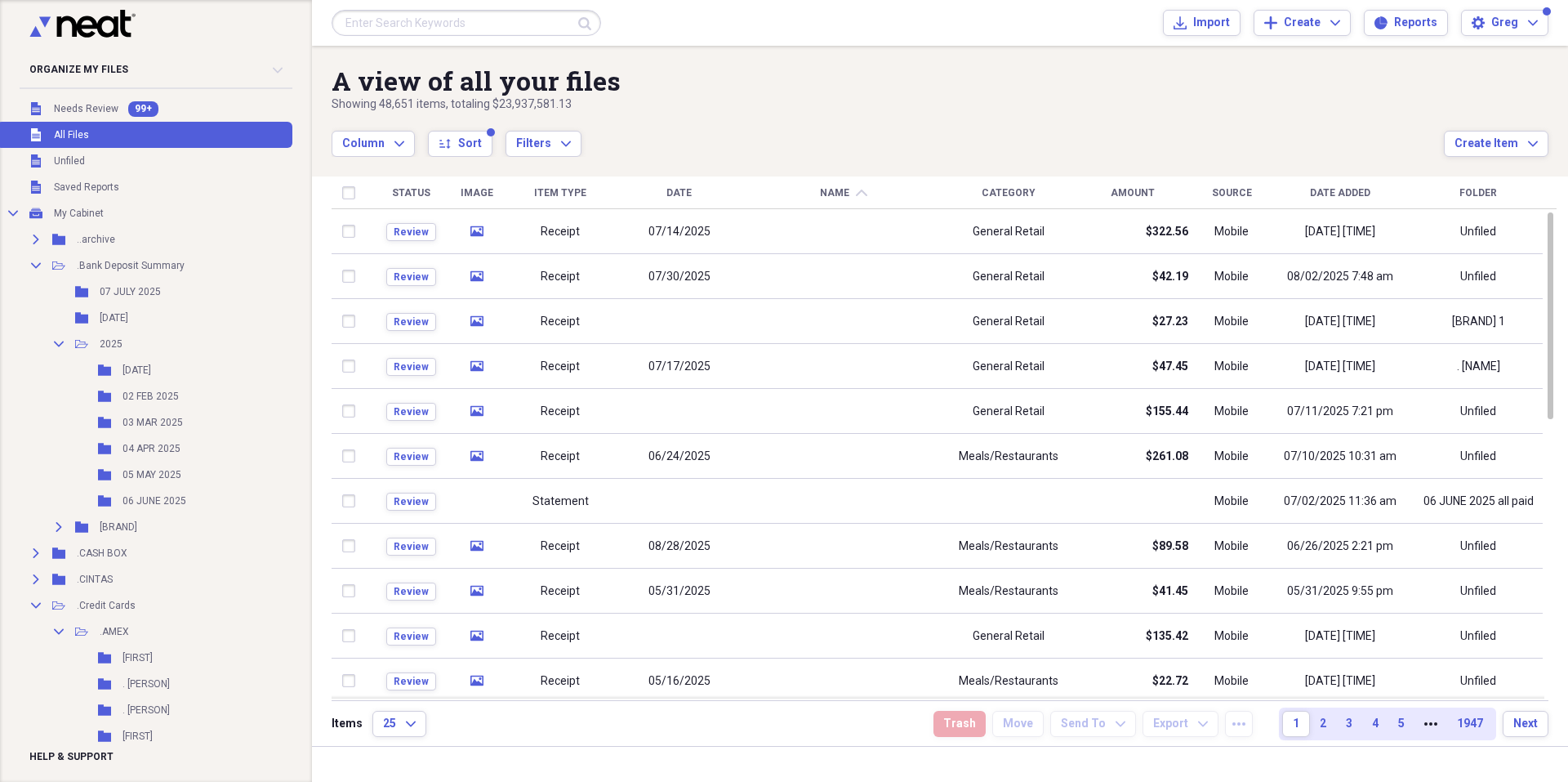 click on "Name chevron-up" at bounding box center [844, 193] 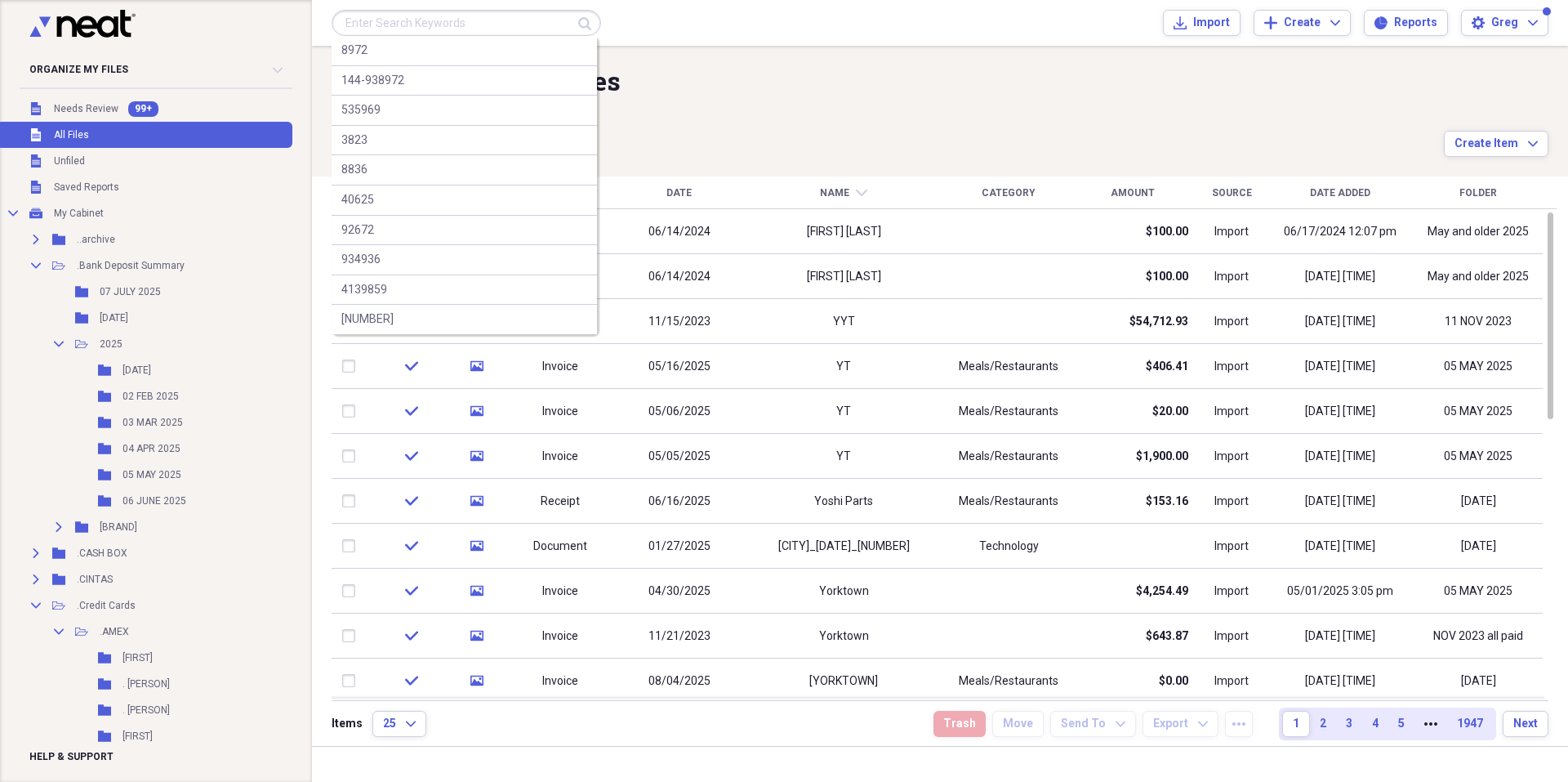 click at bounding box center (466, 23) 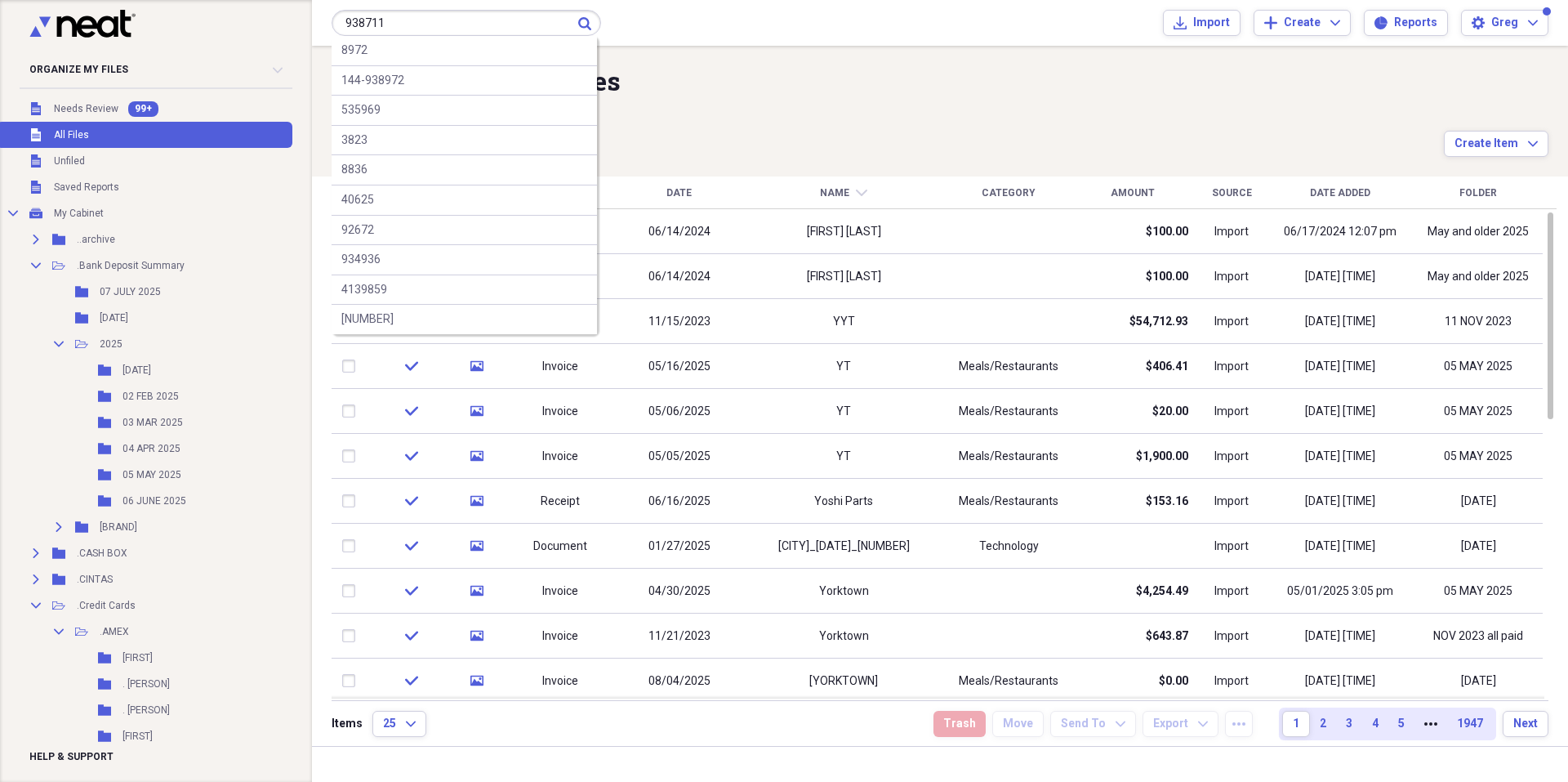 type on "938711" 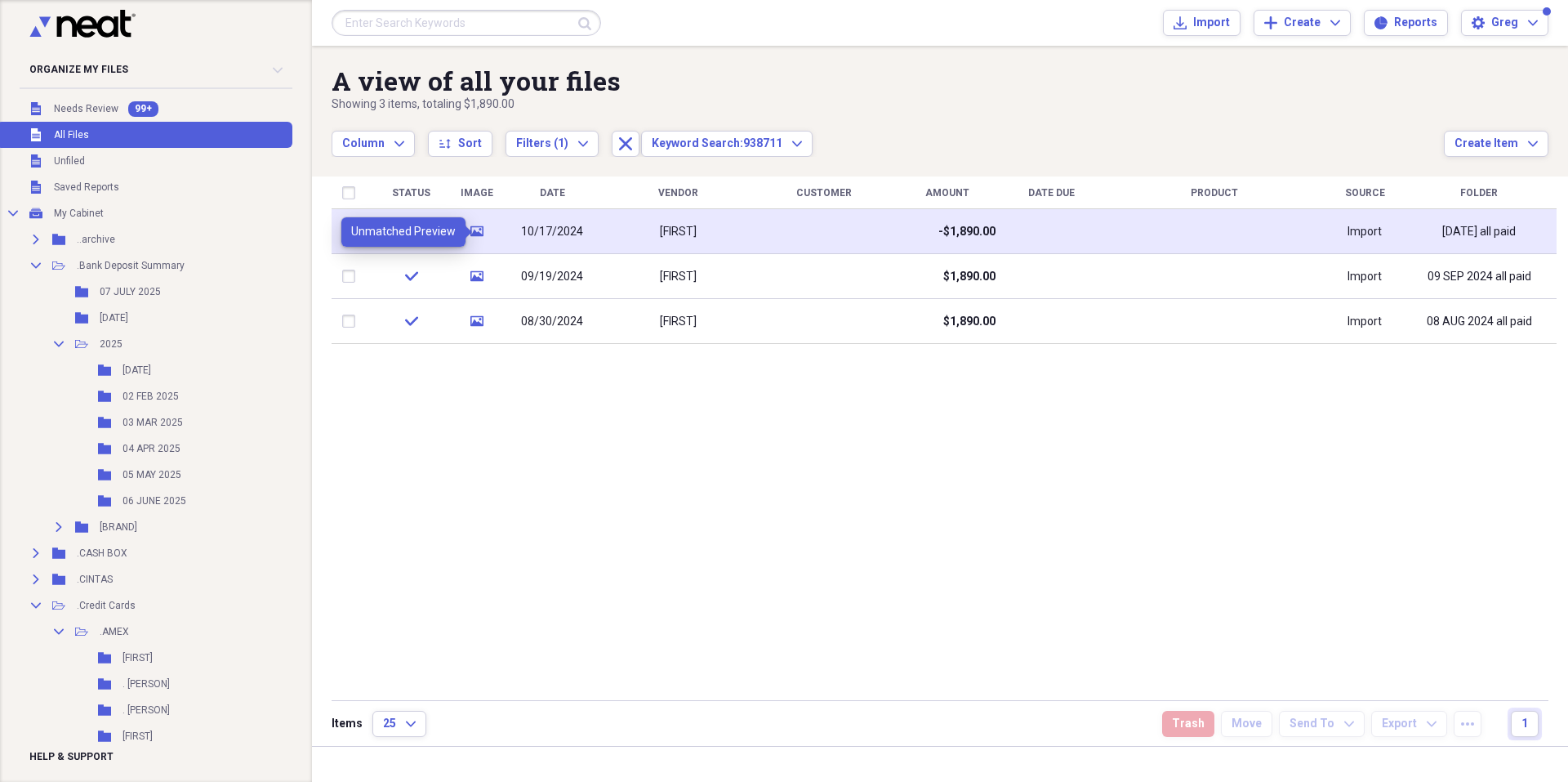 click 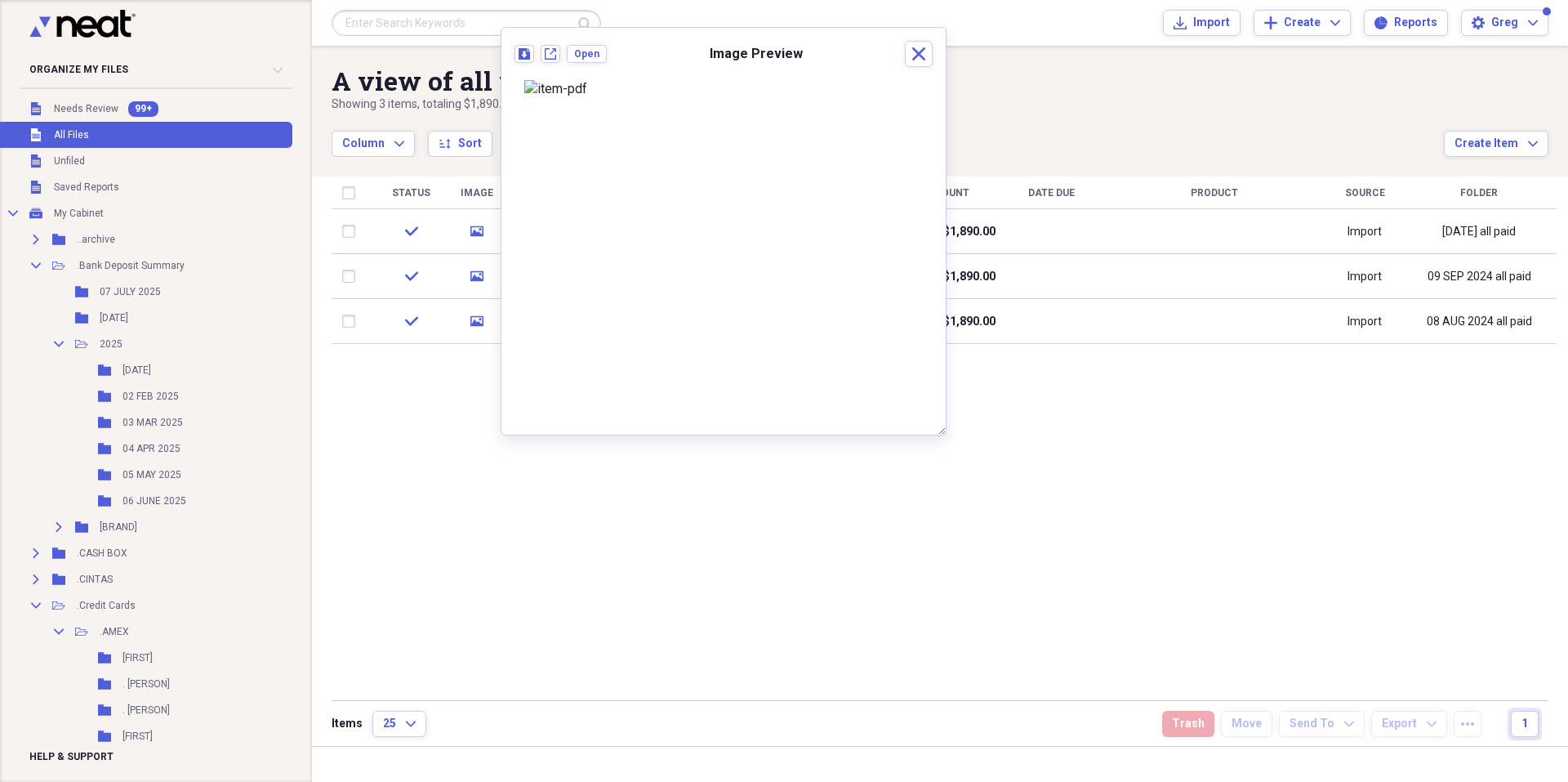 click at bounding box center (724, 89) 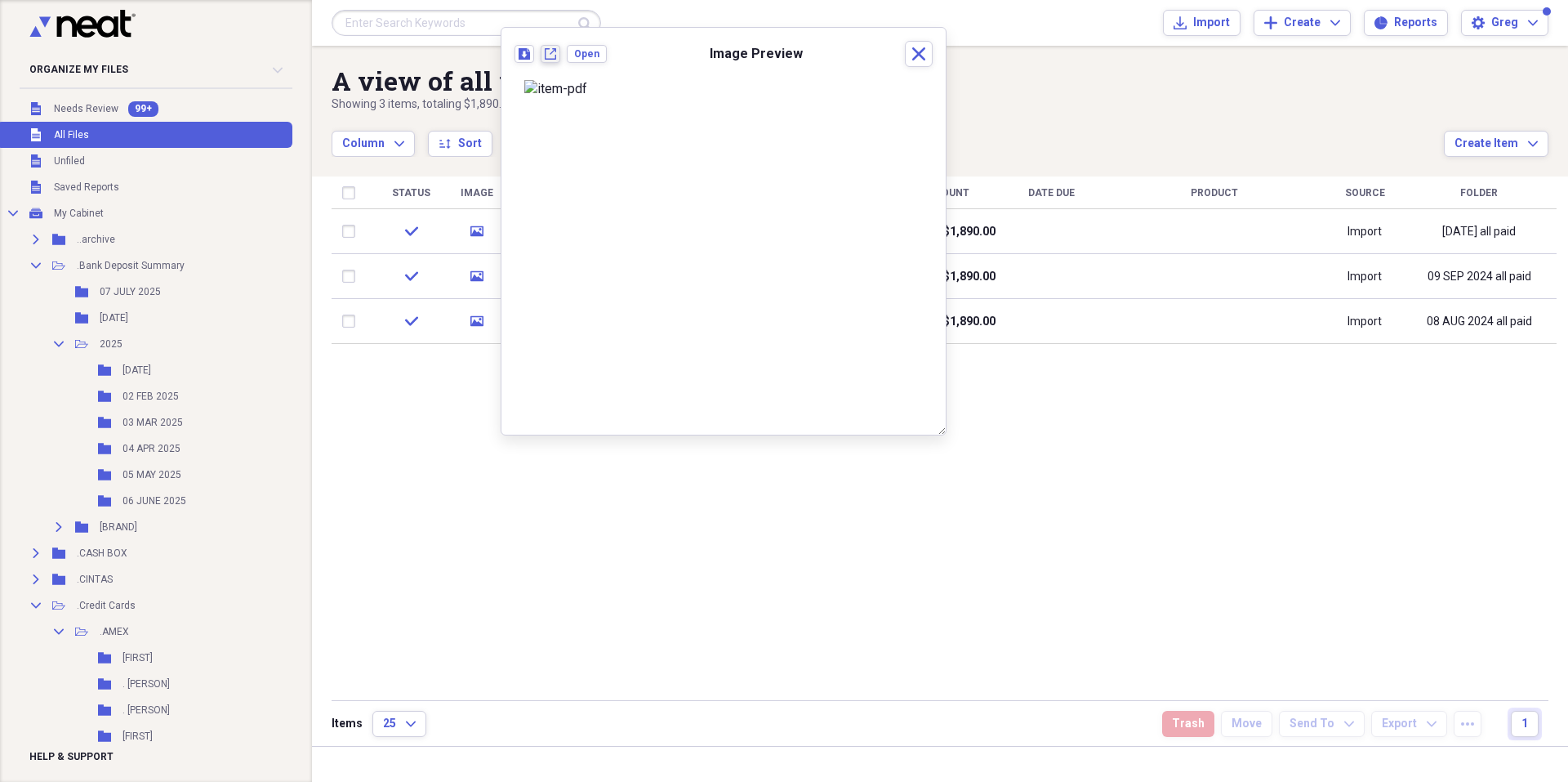 click on "New tab" 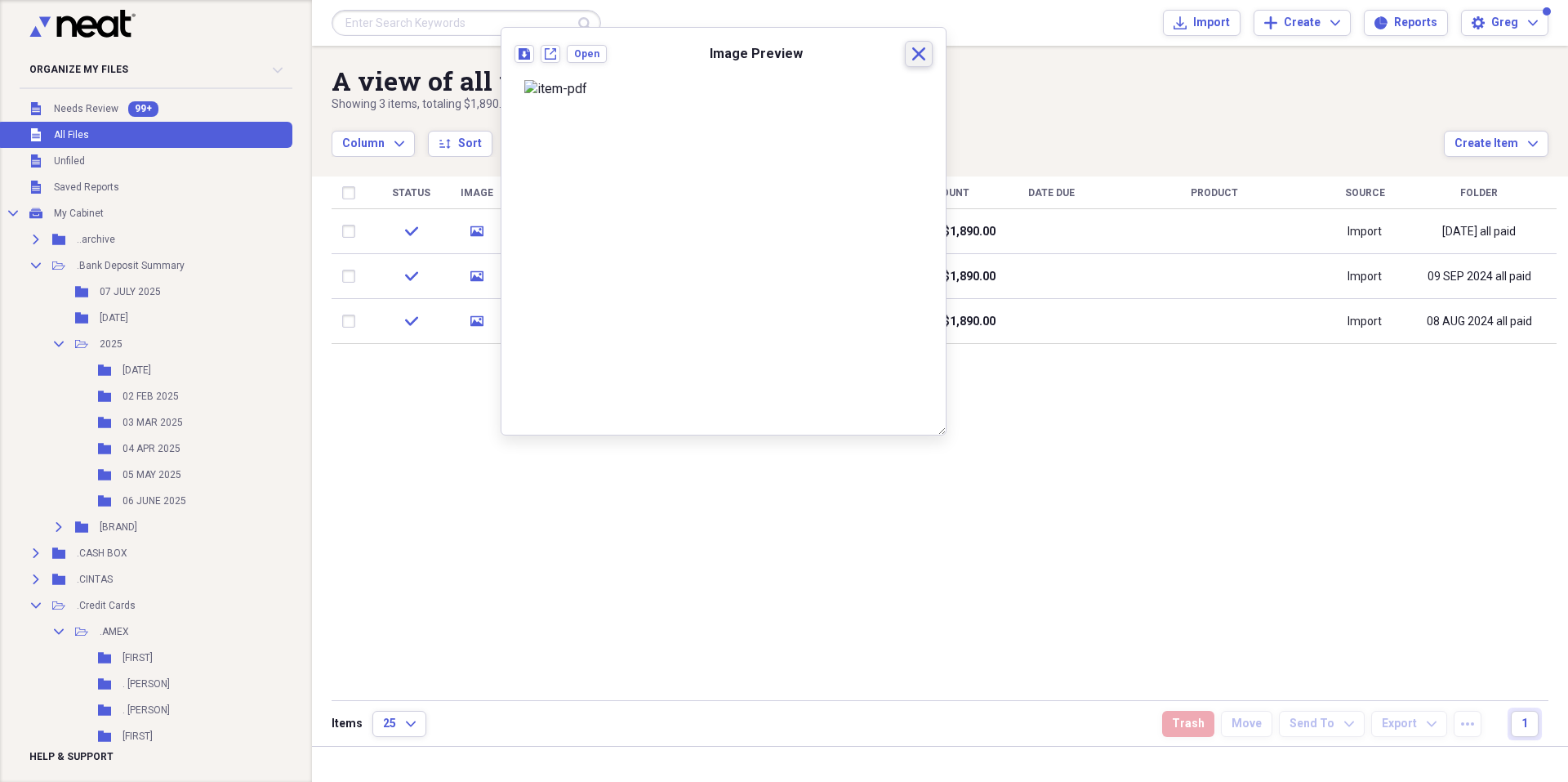 click on "Close" 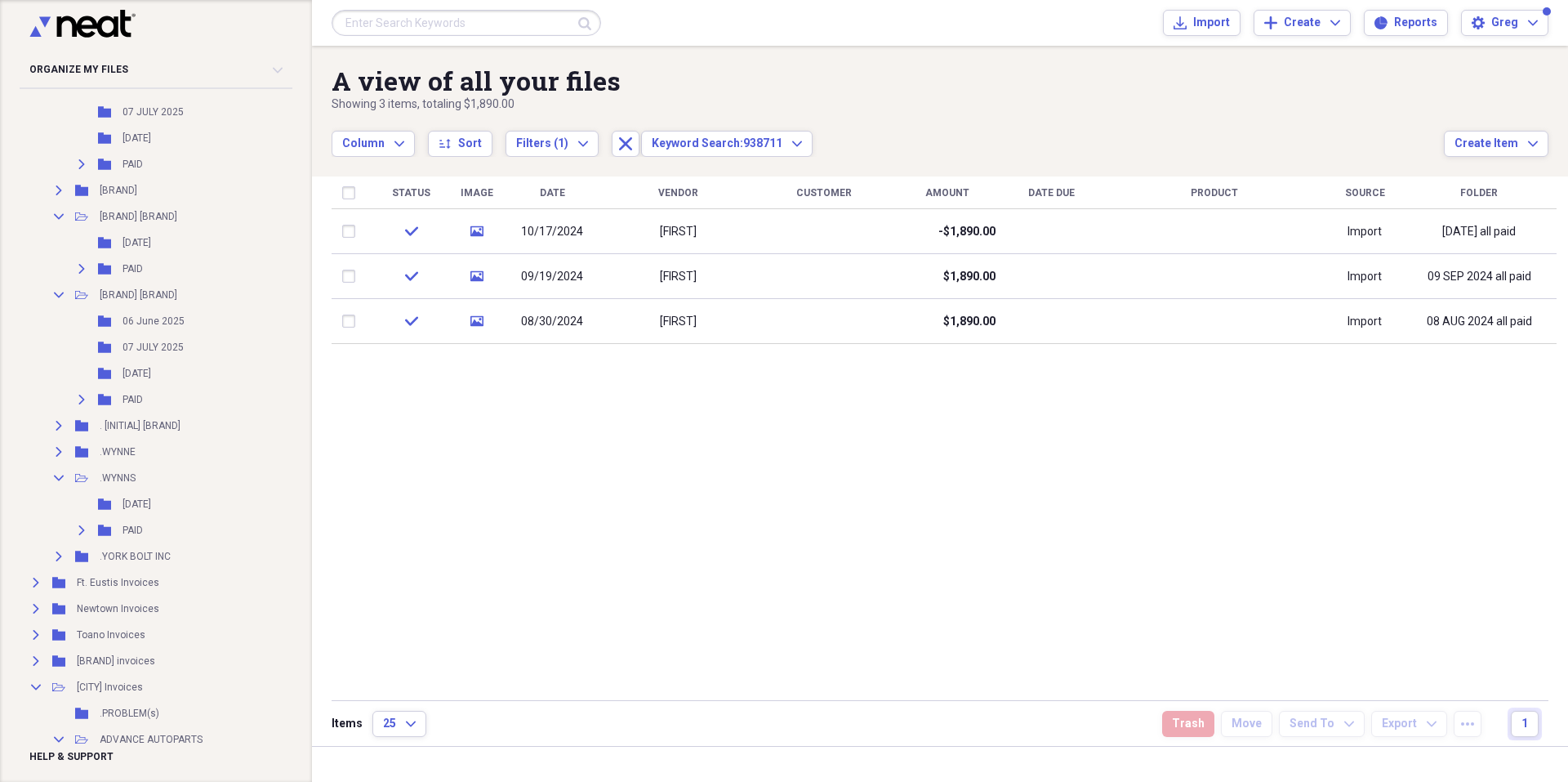 scroll, scrollTop: 3269, scrollLeft: 0, axis: vertical 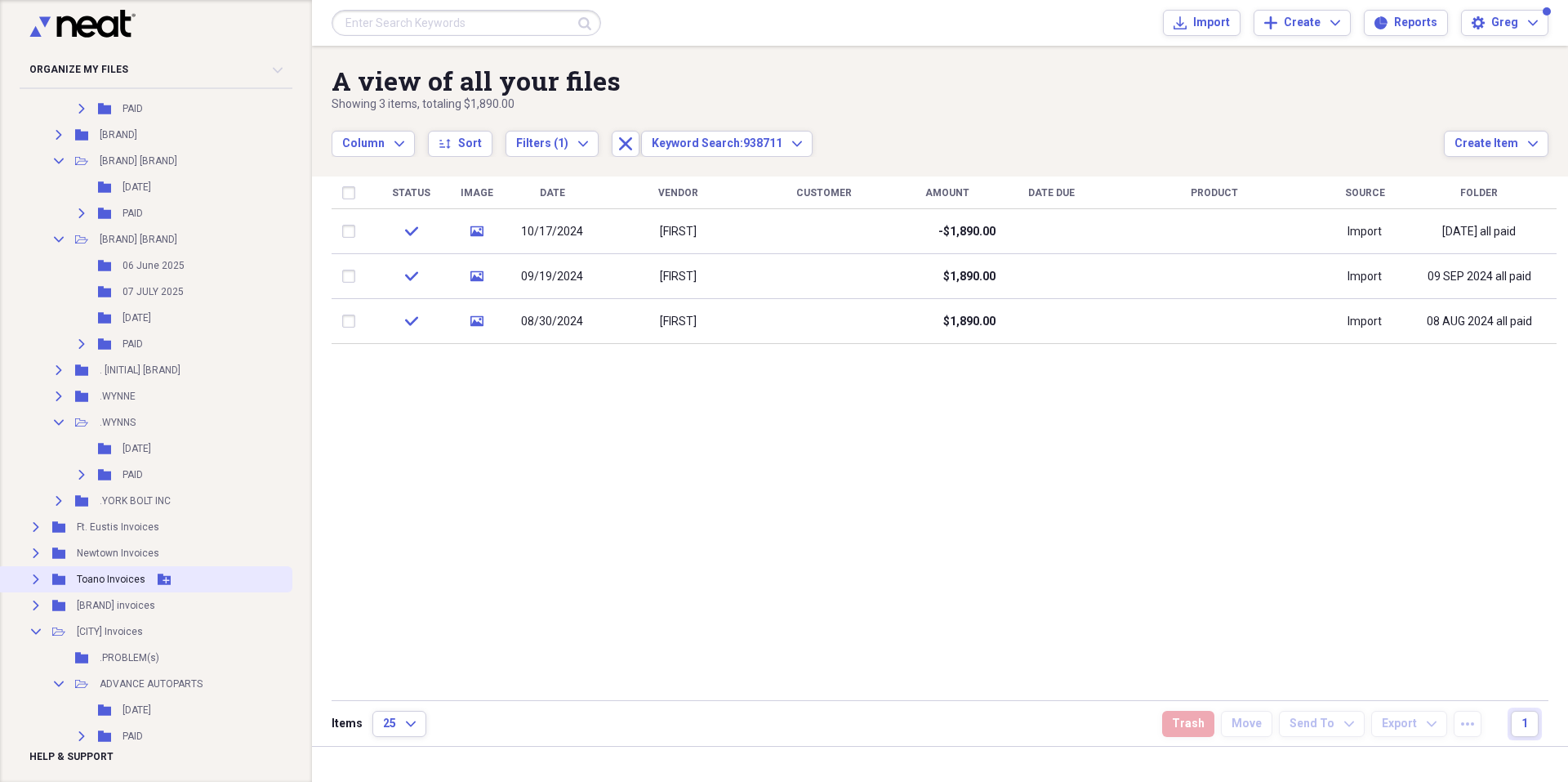 click on "Expand" 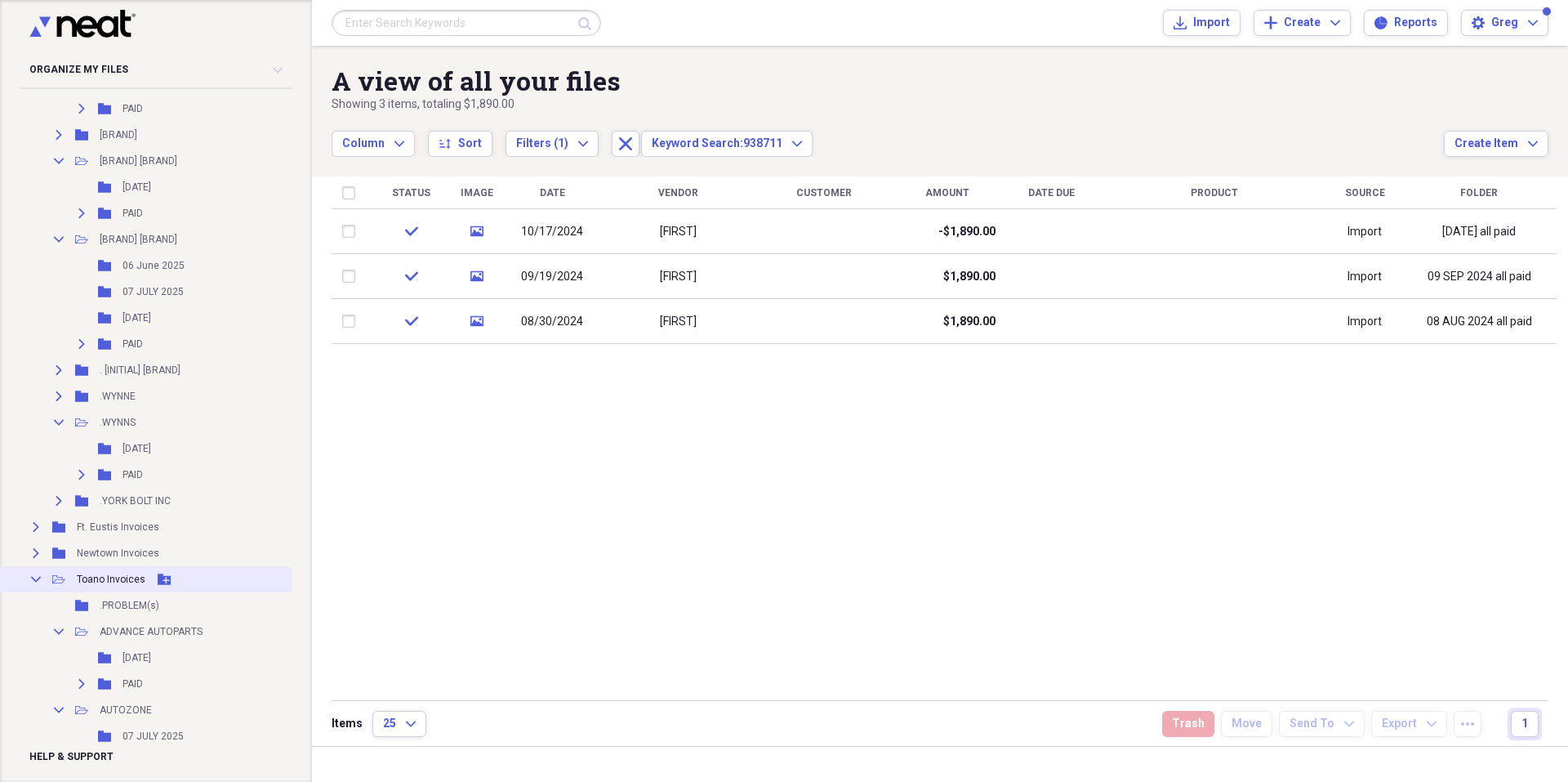 click on "Toano Invoices" at bounding box center (111, 579) 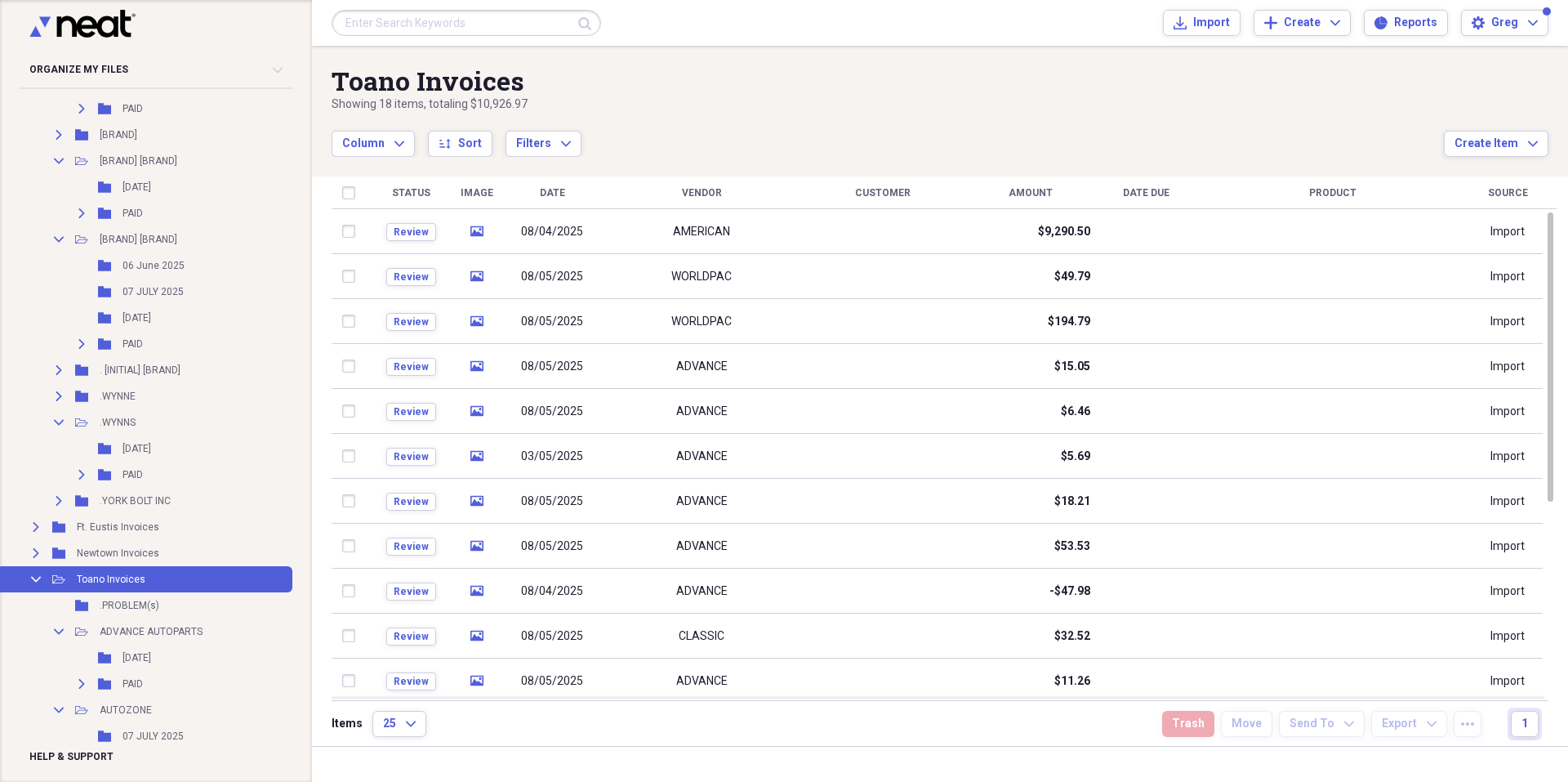 click on "Vendor" at bounding box center [702, 193] 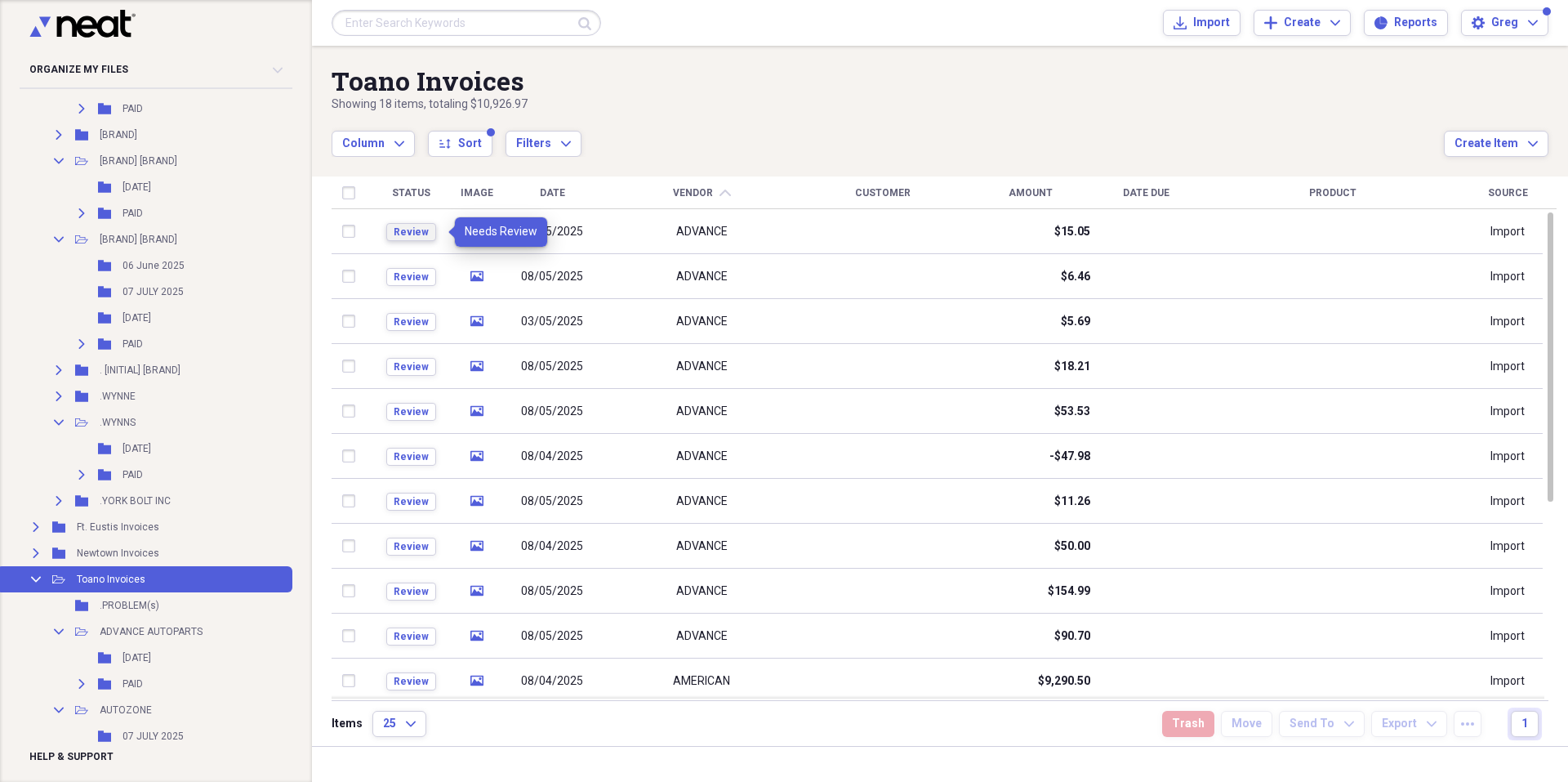 drag, startPoint x: 413, startPoint y: 230, endPoint x: 454, endPoint y: 230, distance: 41 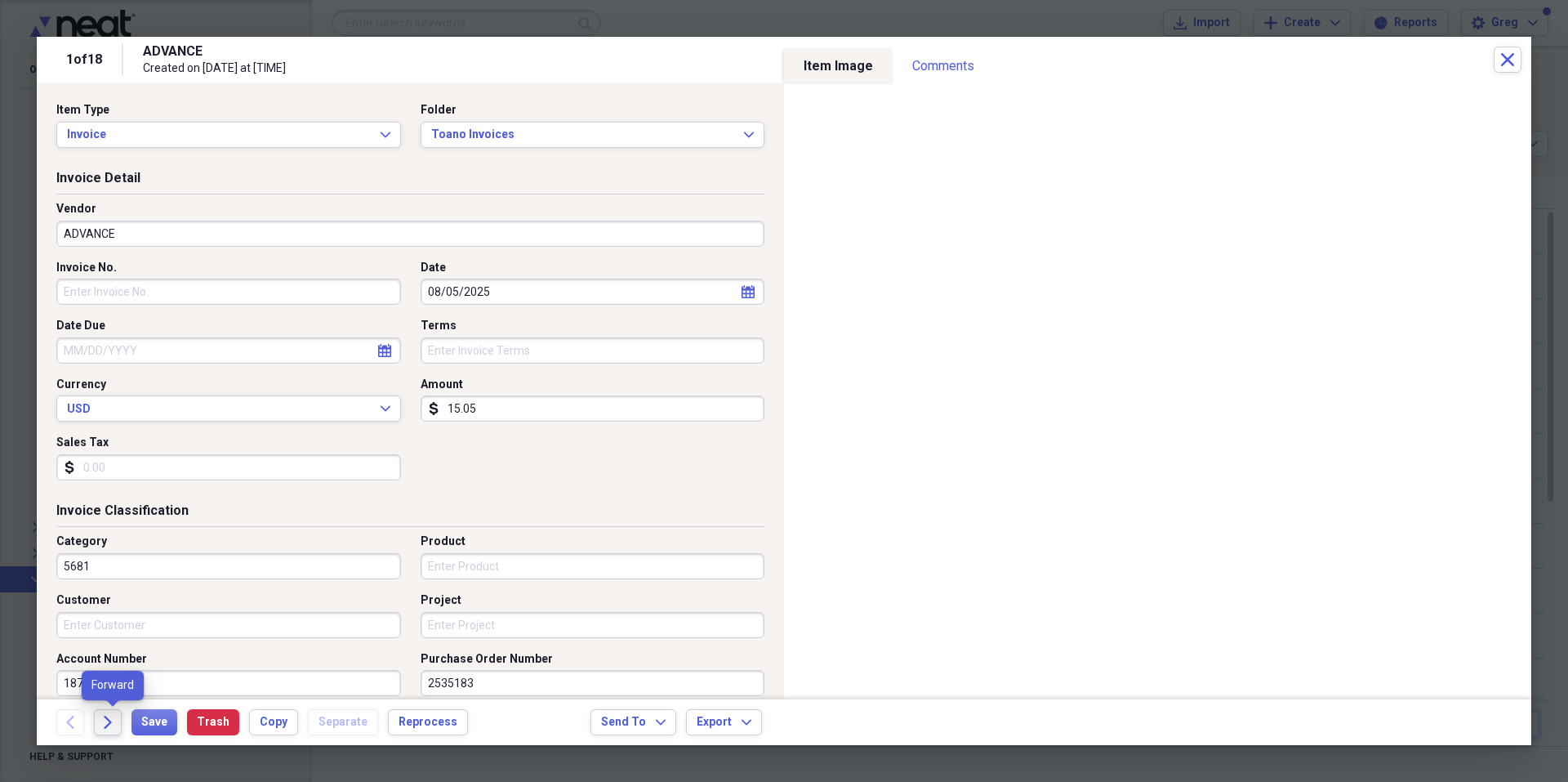 click on "Forward" 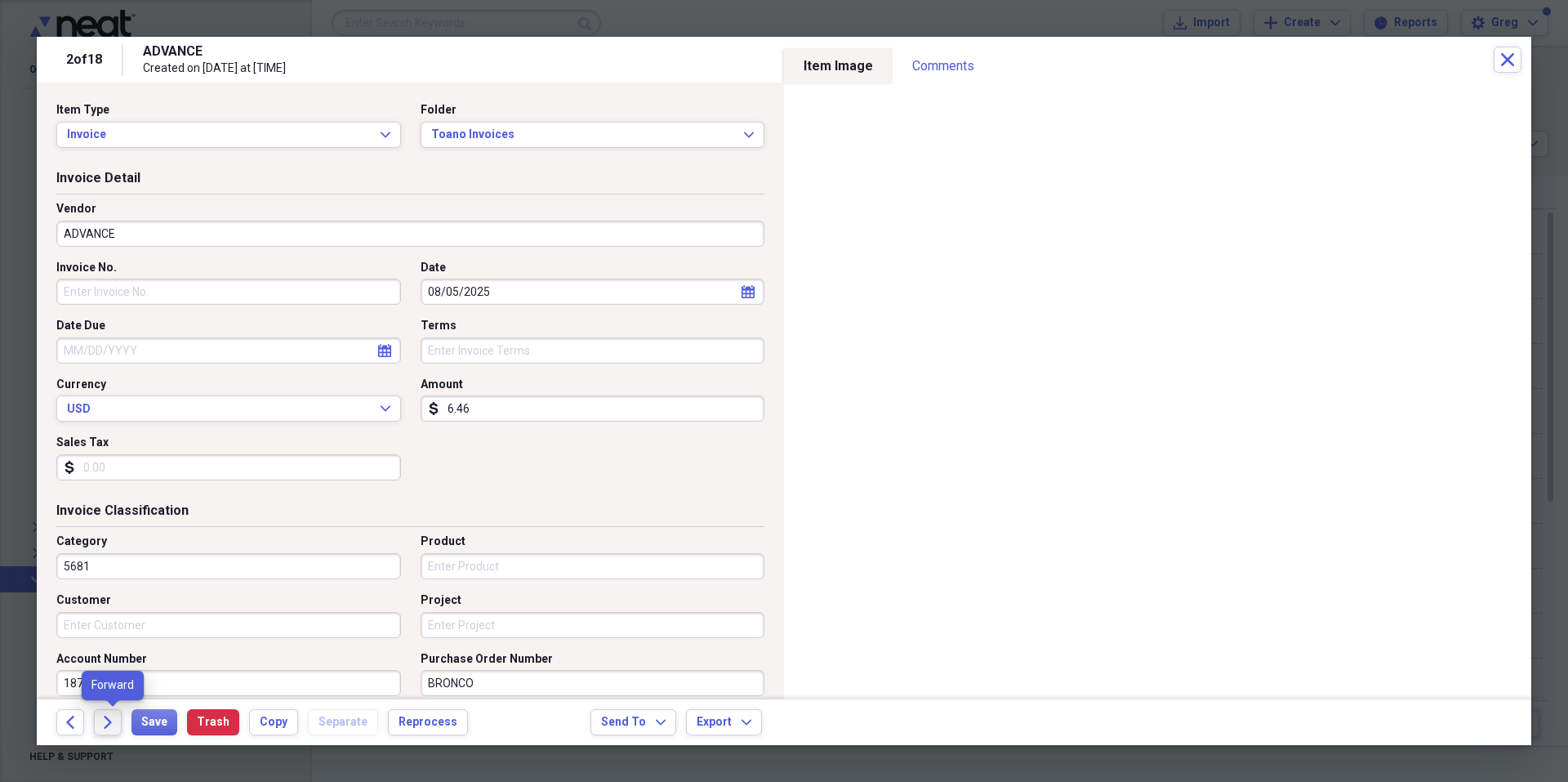 click 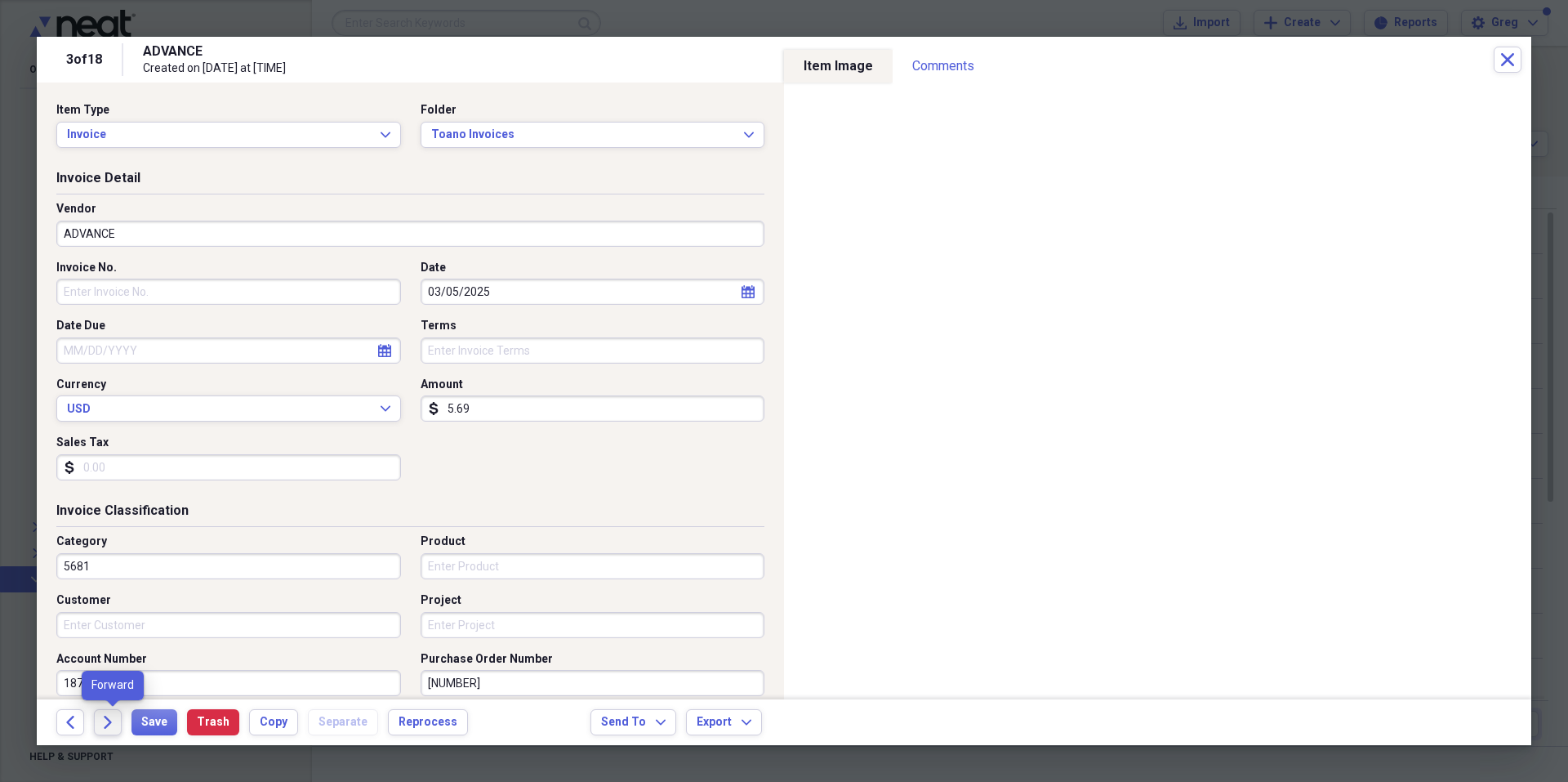 click 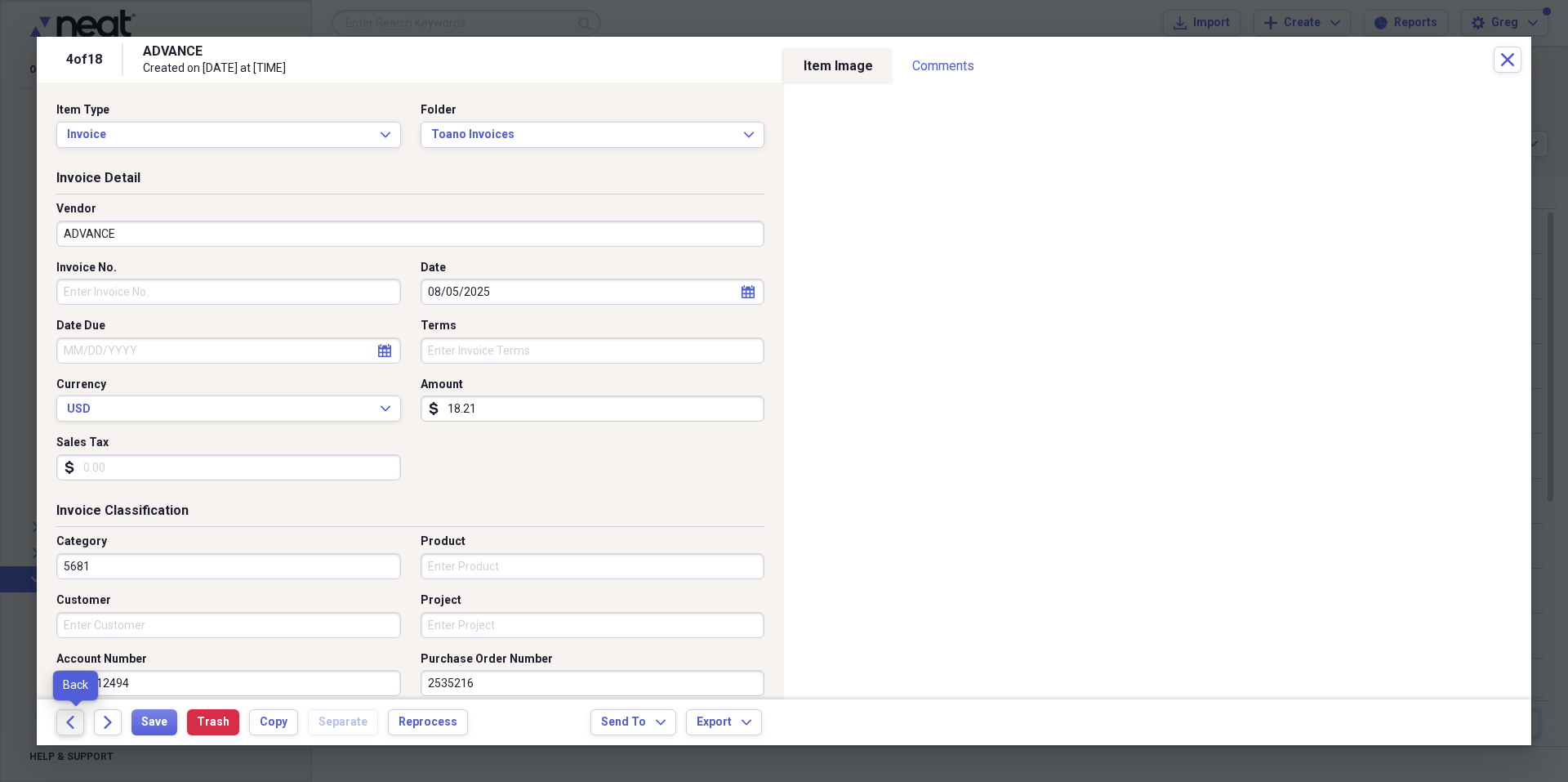 click on "Back" at bounding box center (70, 722) 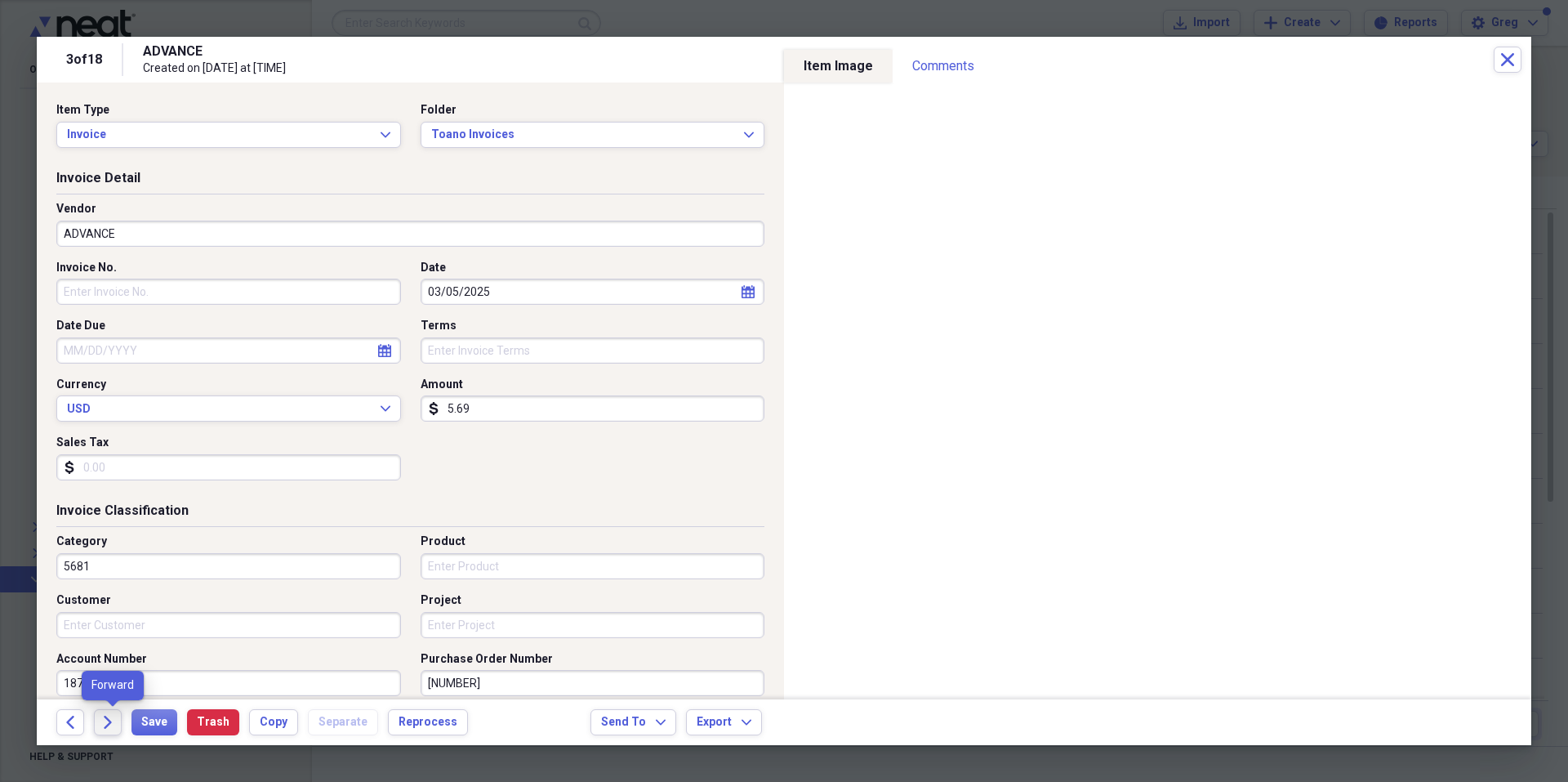 click on "Forward" 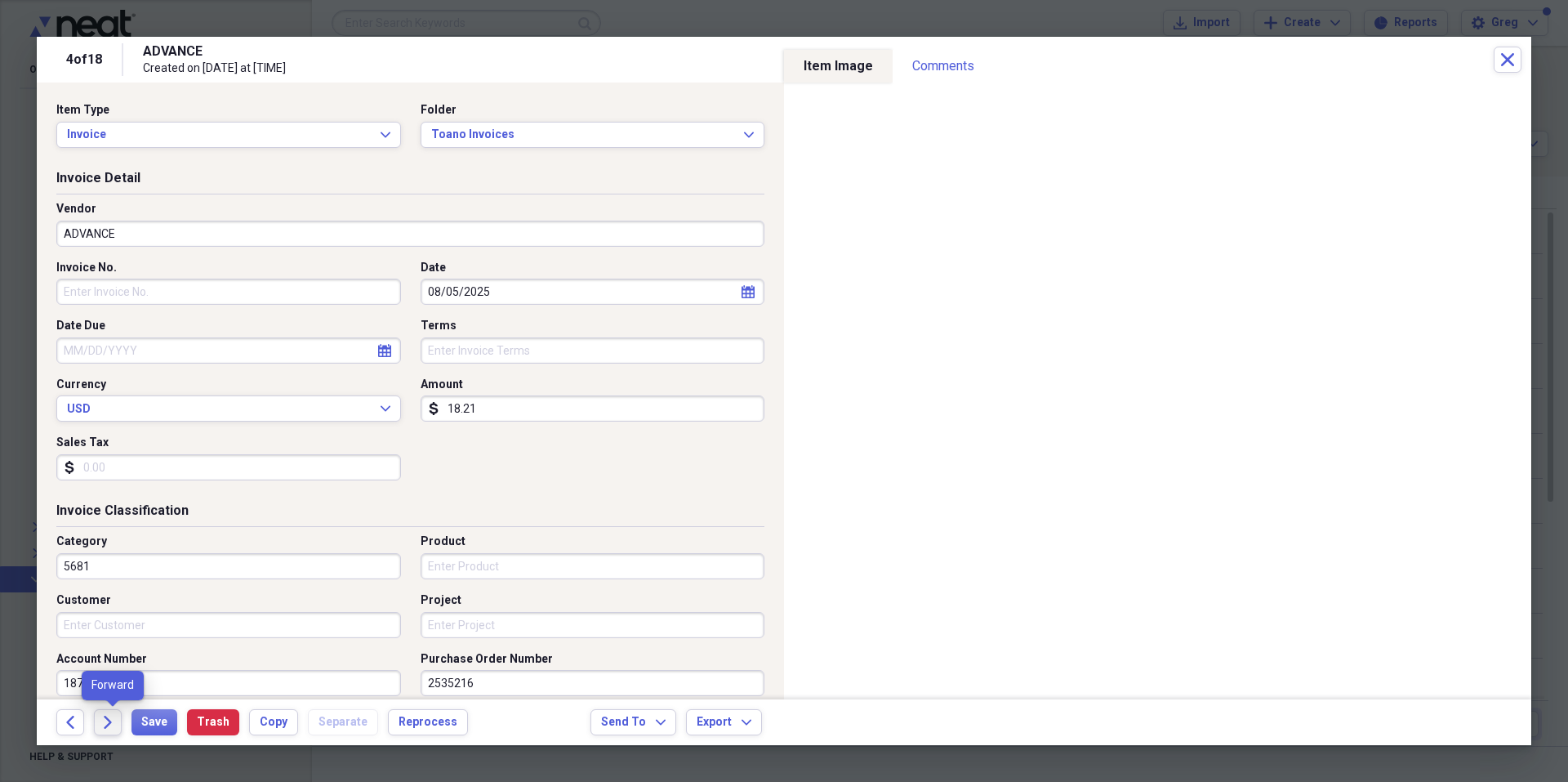click 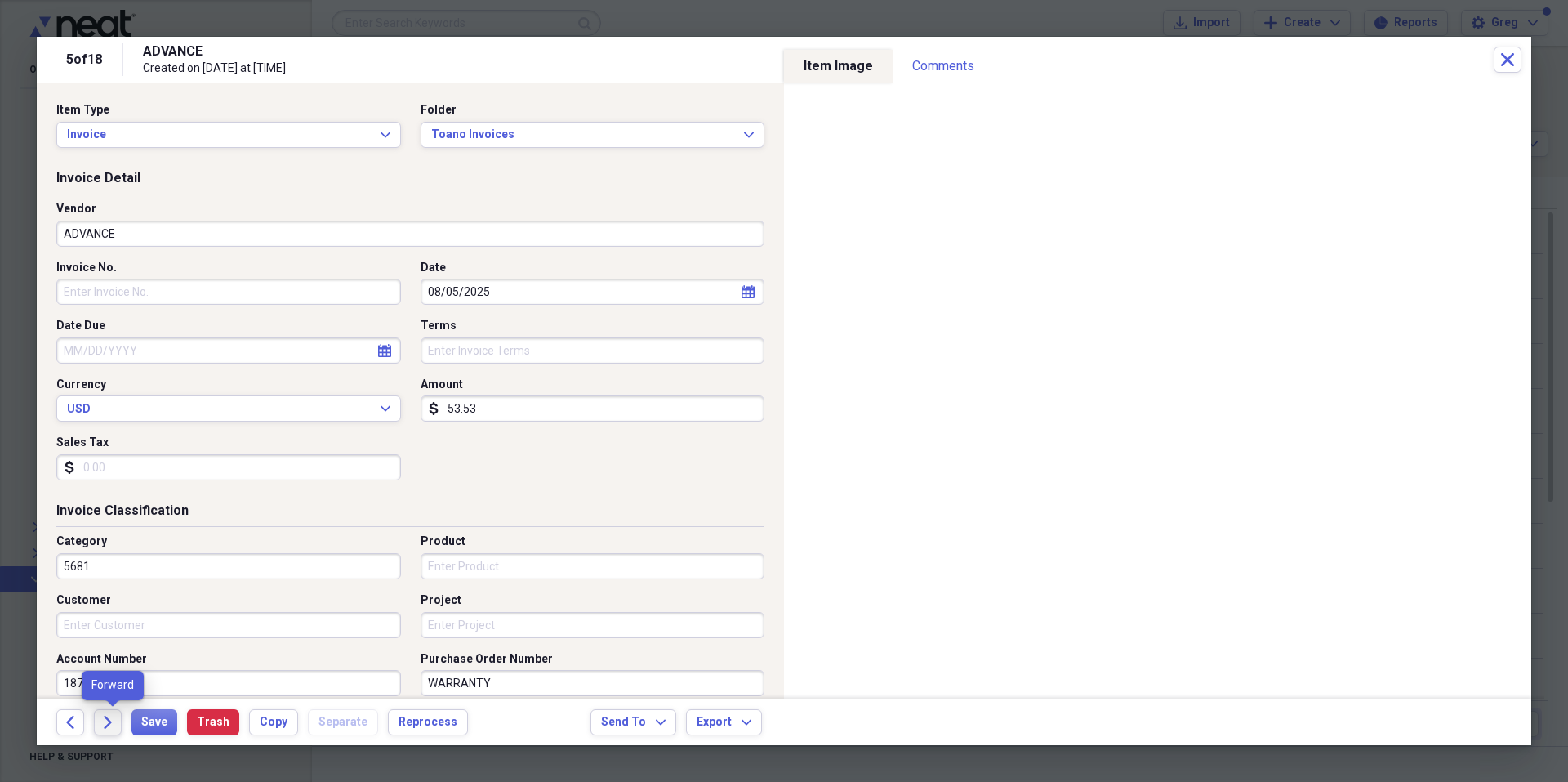 click on "Forward" 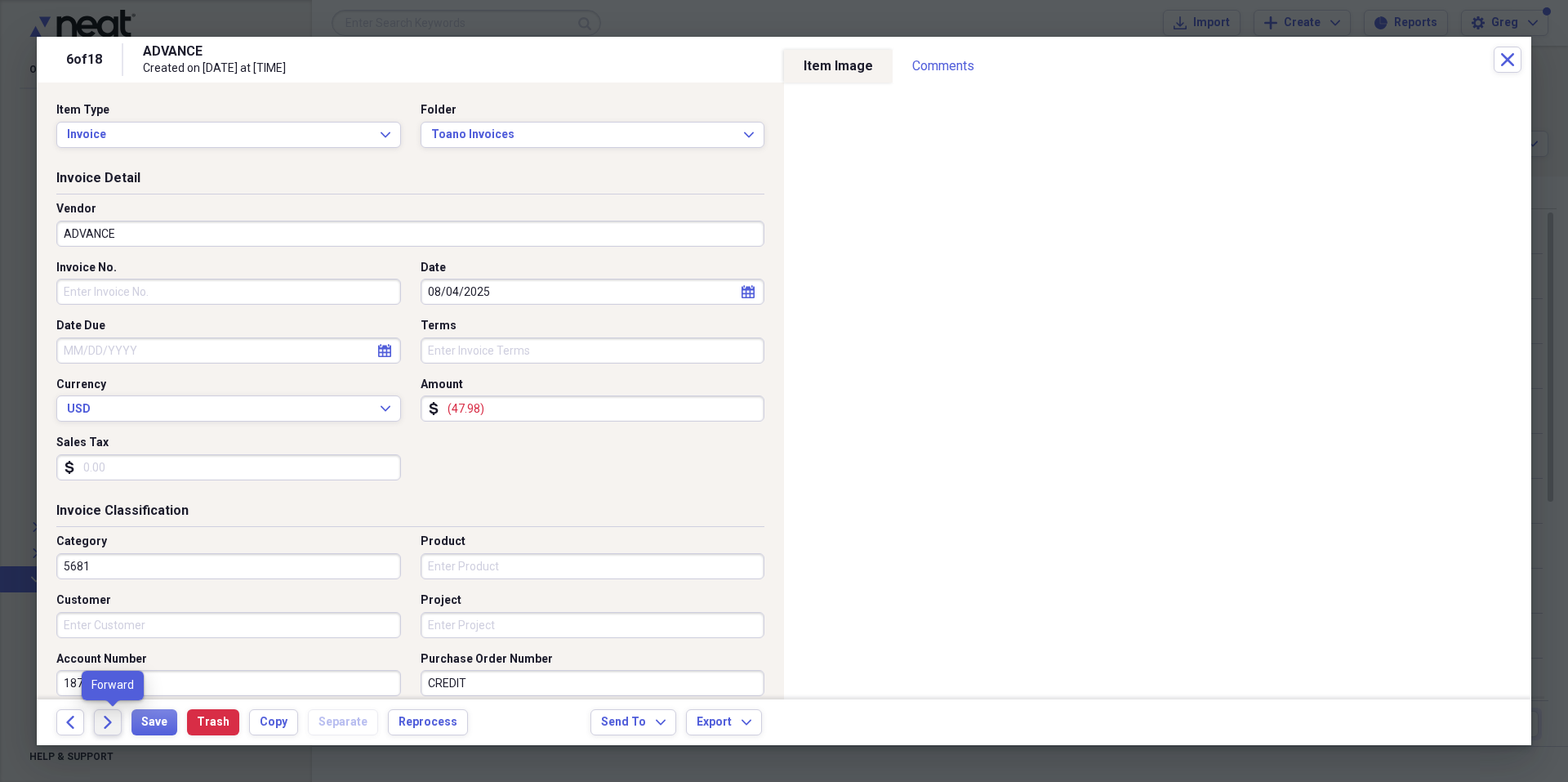 click on "Forward" at bounding box center [108, 722] 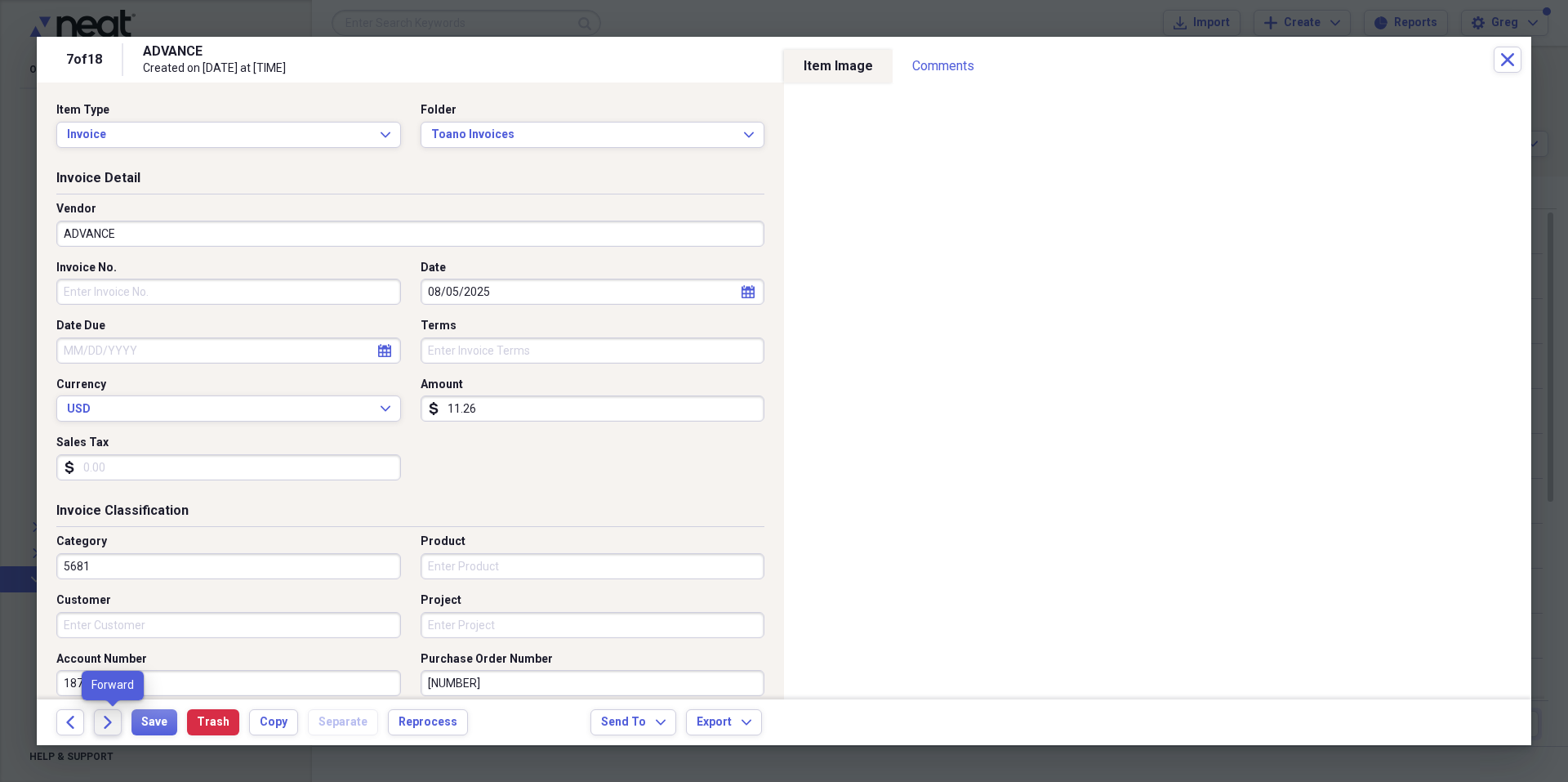 click on "Forward" at bounding box center [108, 722] 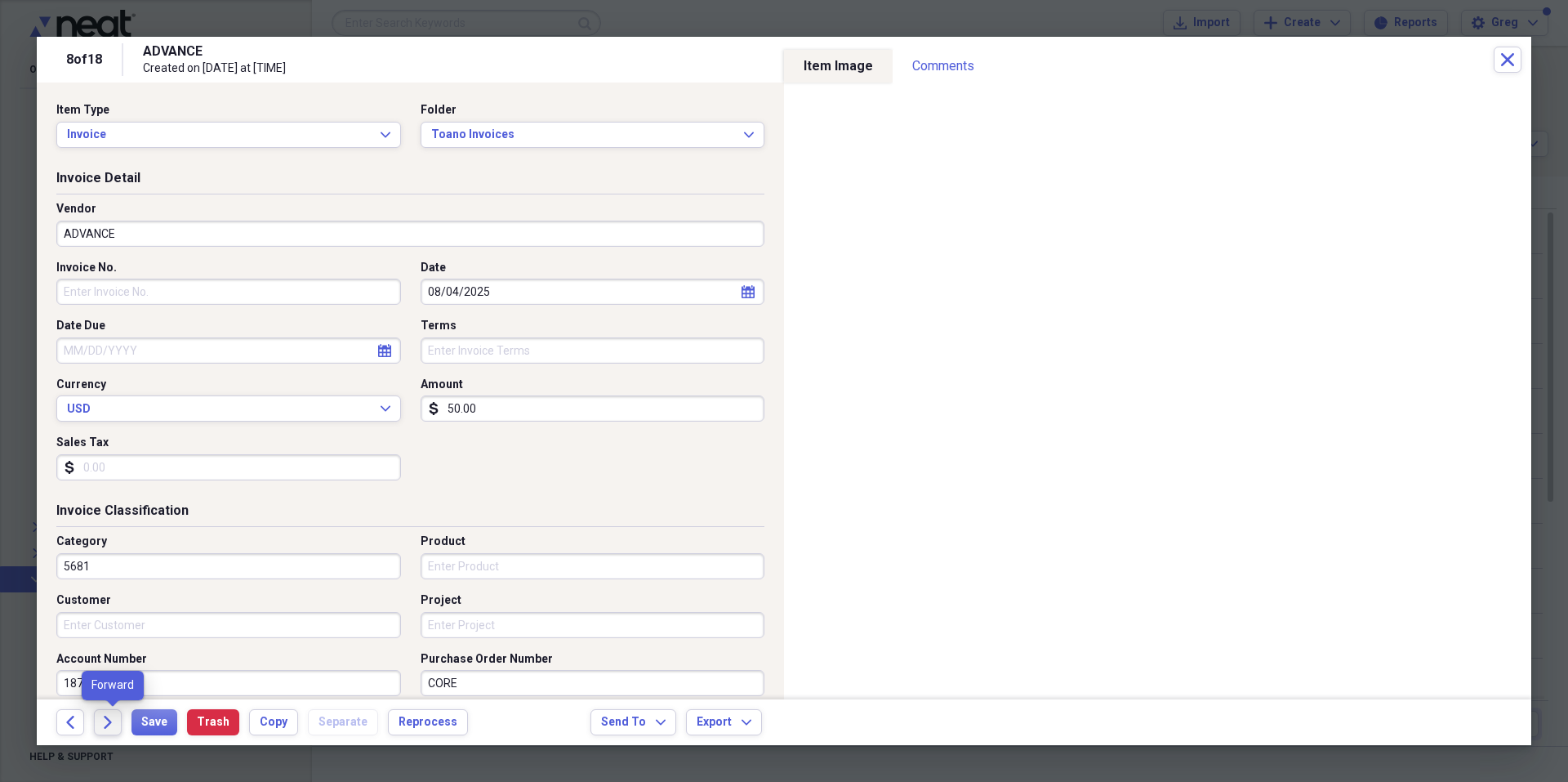 click on "Forward" 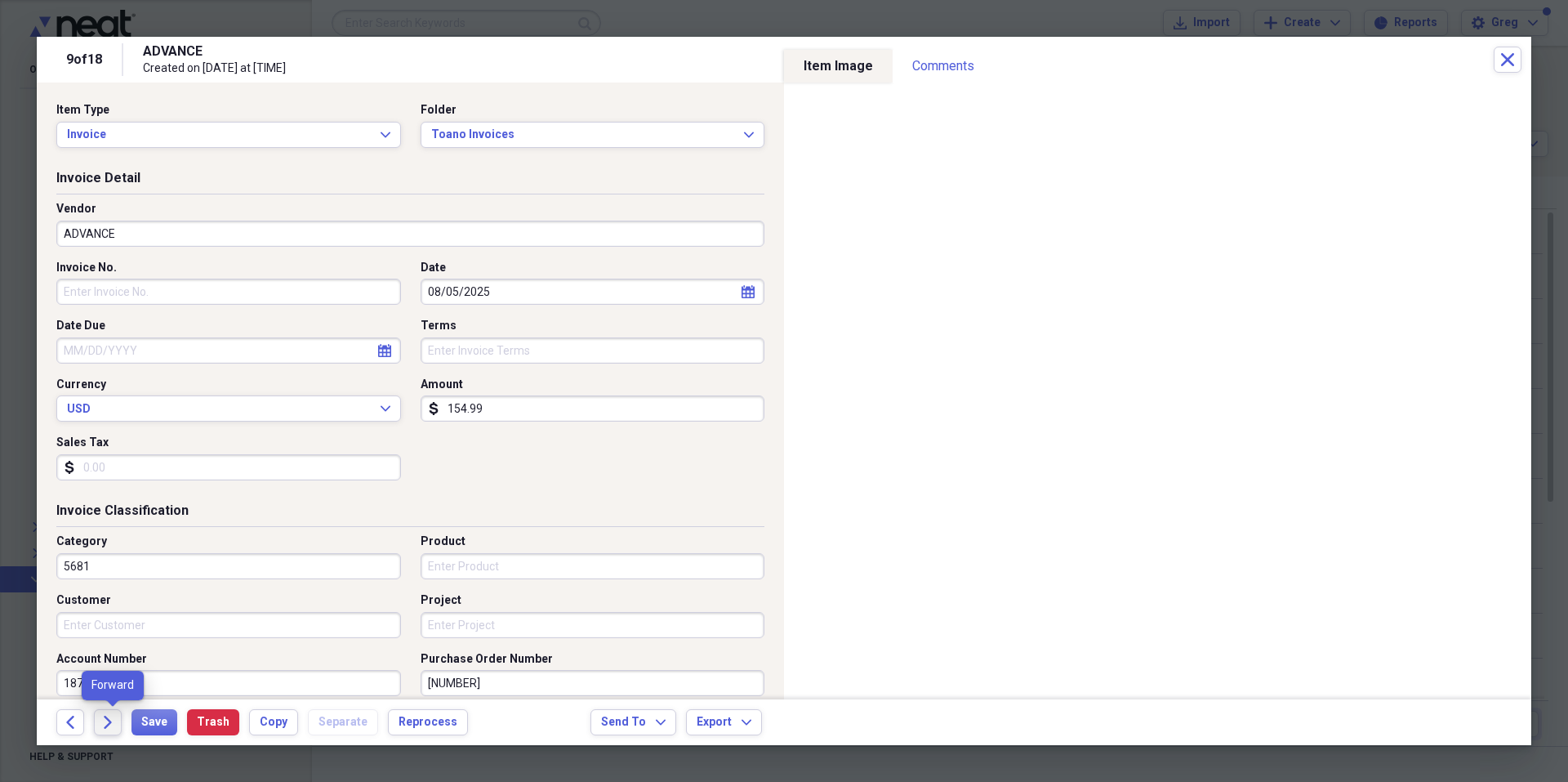click 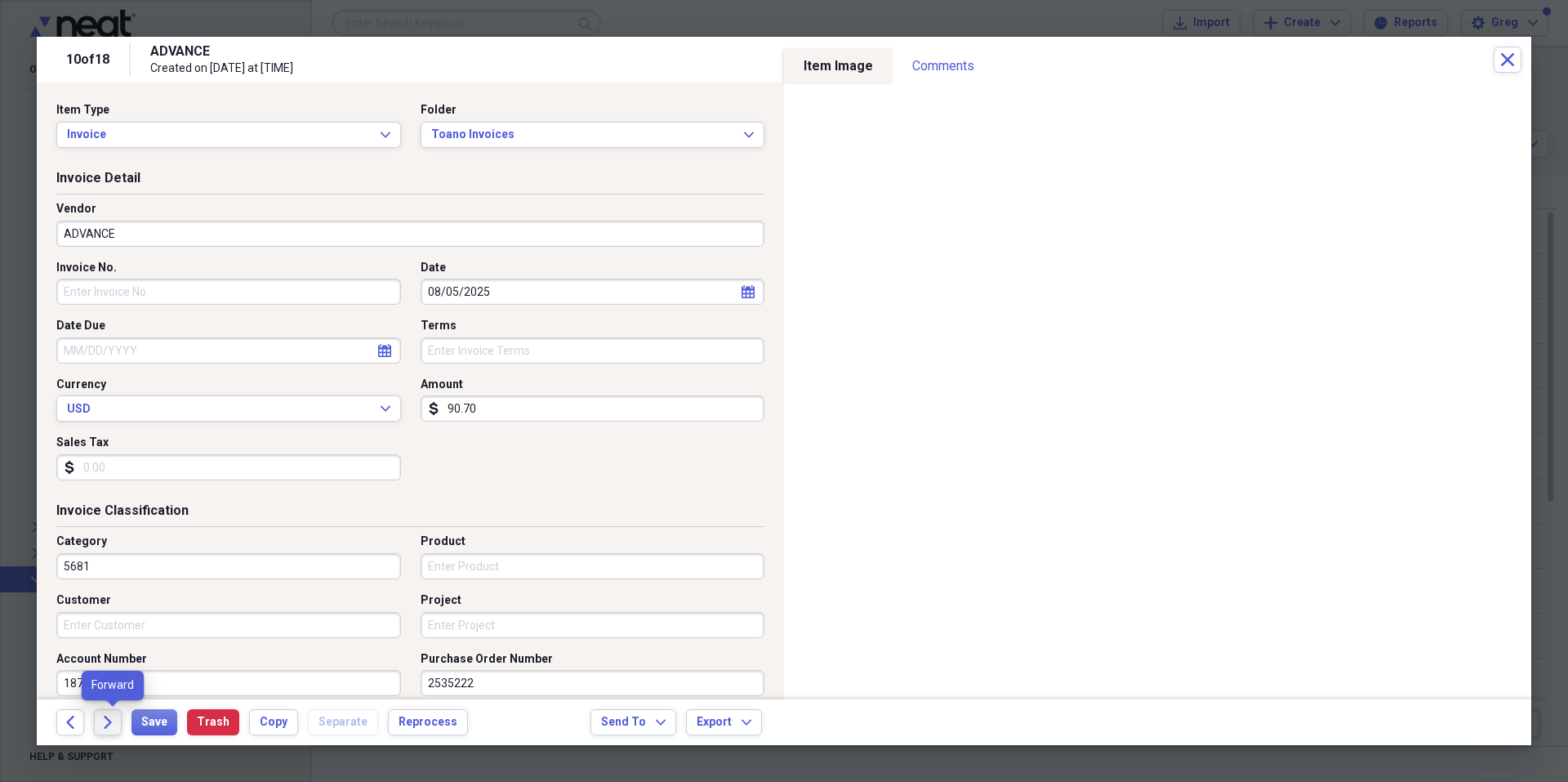 click on "Forward" at bounding box center [108, 722] 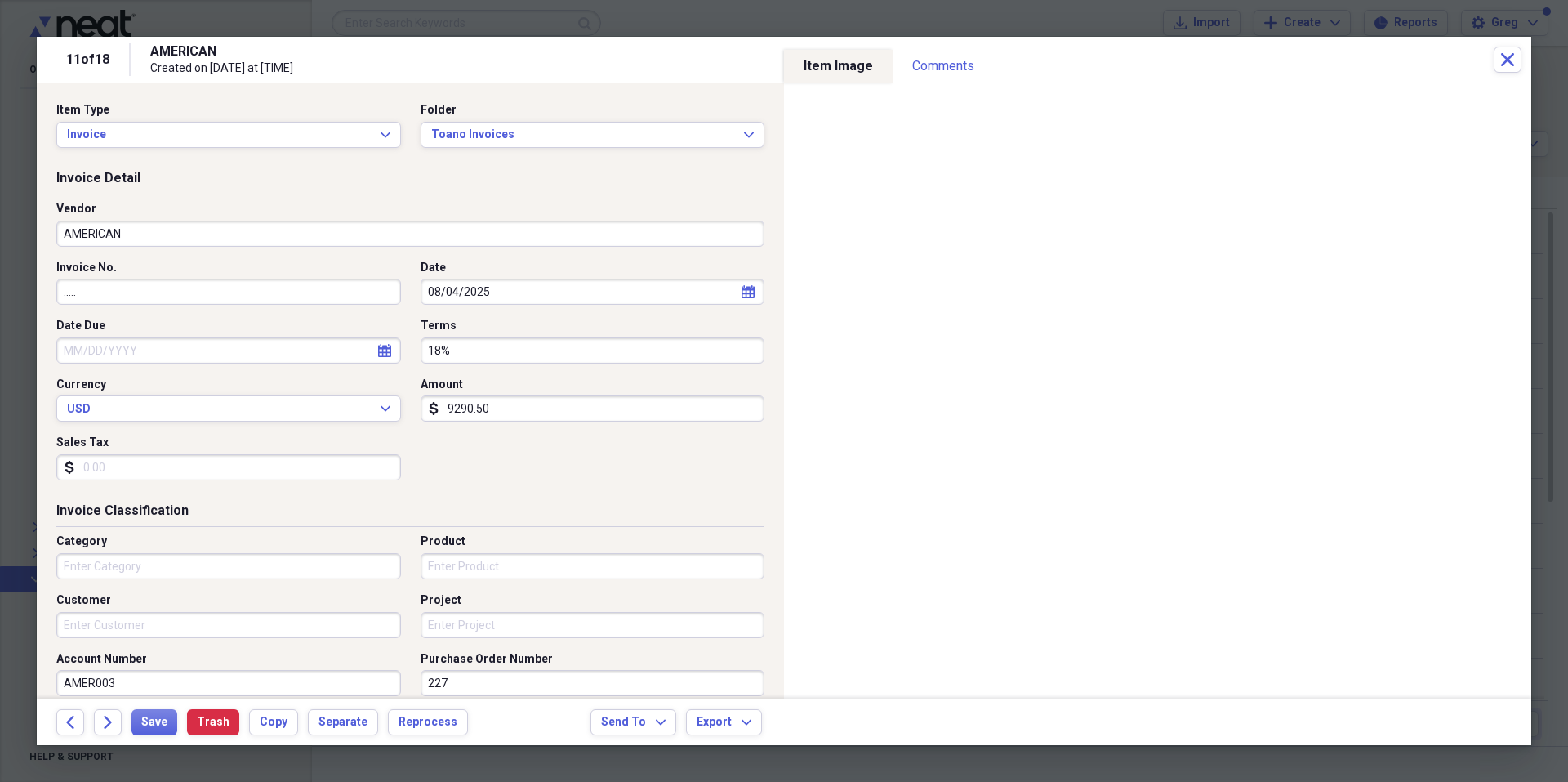 click on "AMERICAN" at bounding box center (410, 234) 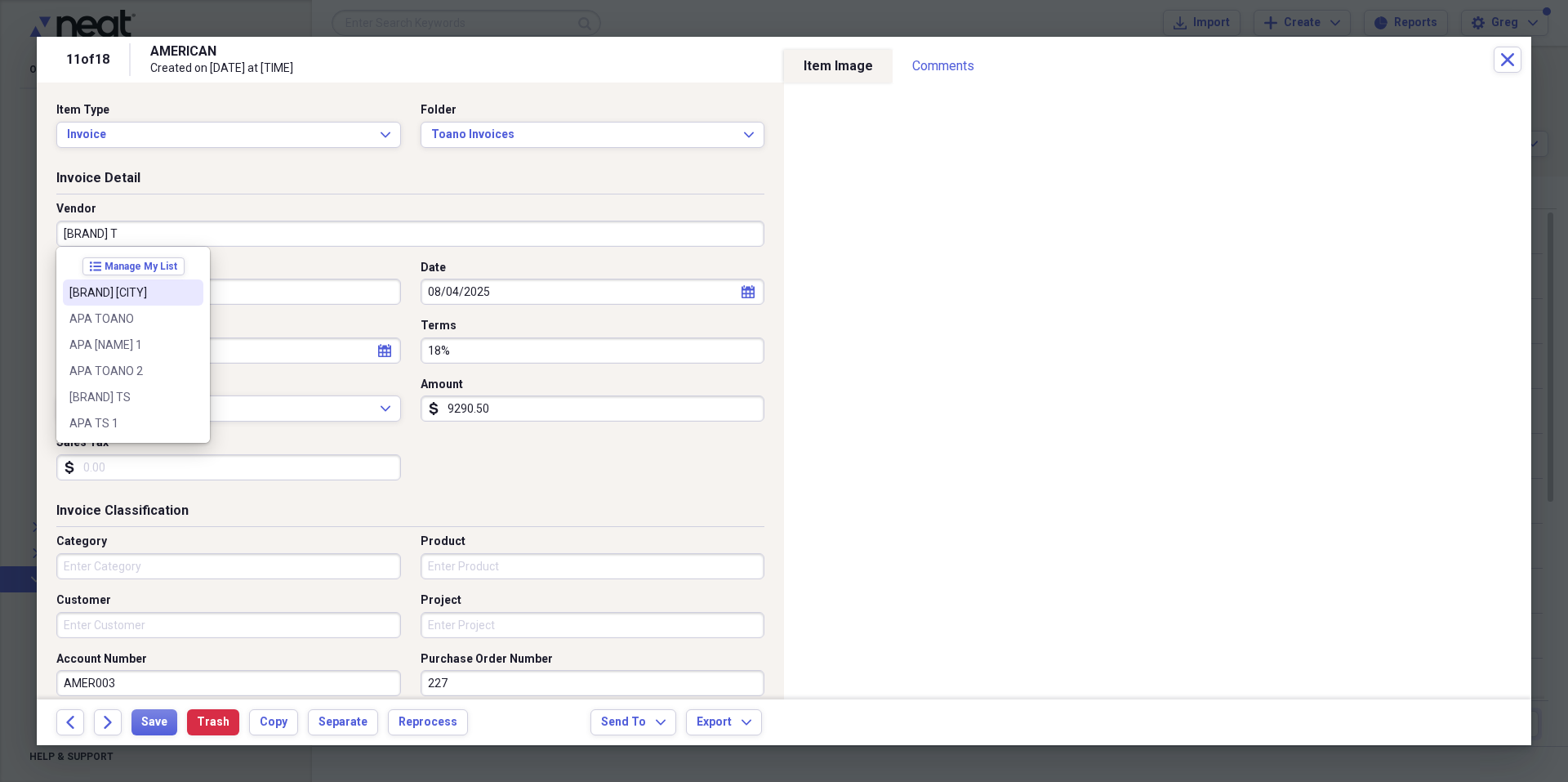 click on "[BRAND] [CITY]" at bounding box center [123, 293] 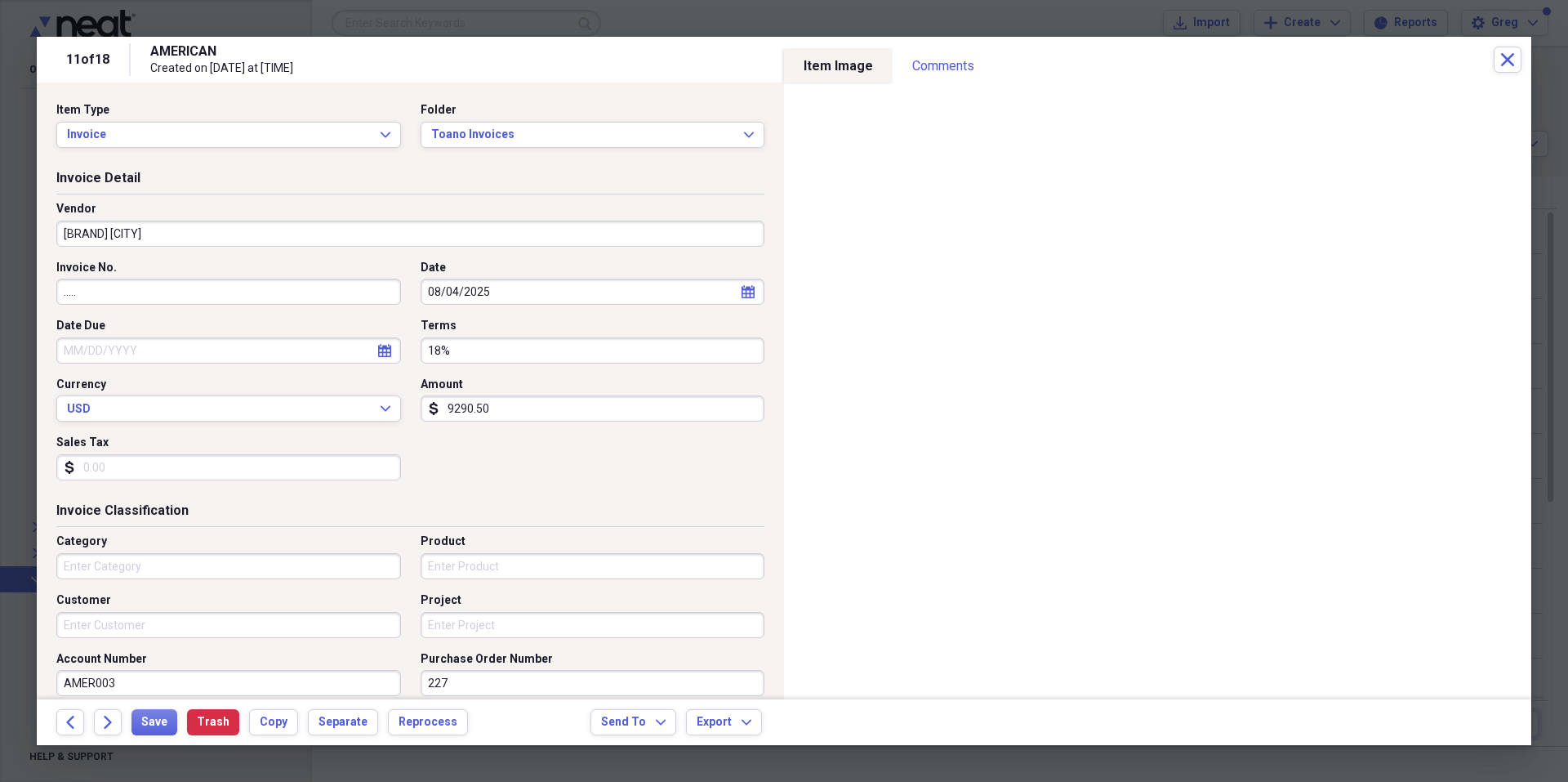 type on "Meals/Restaurants" 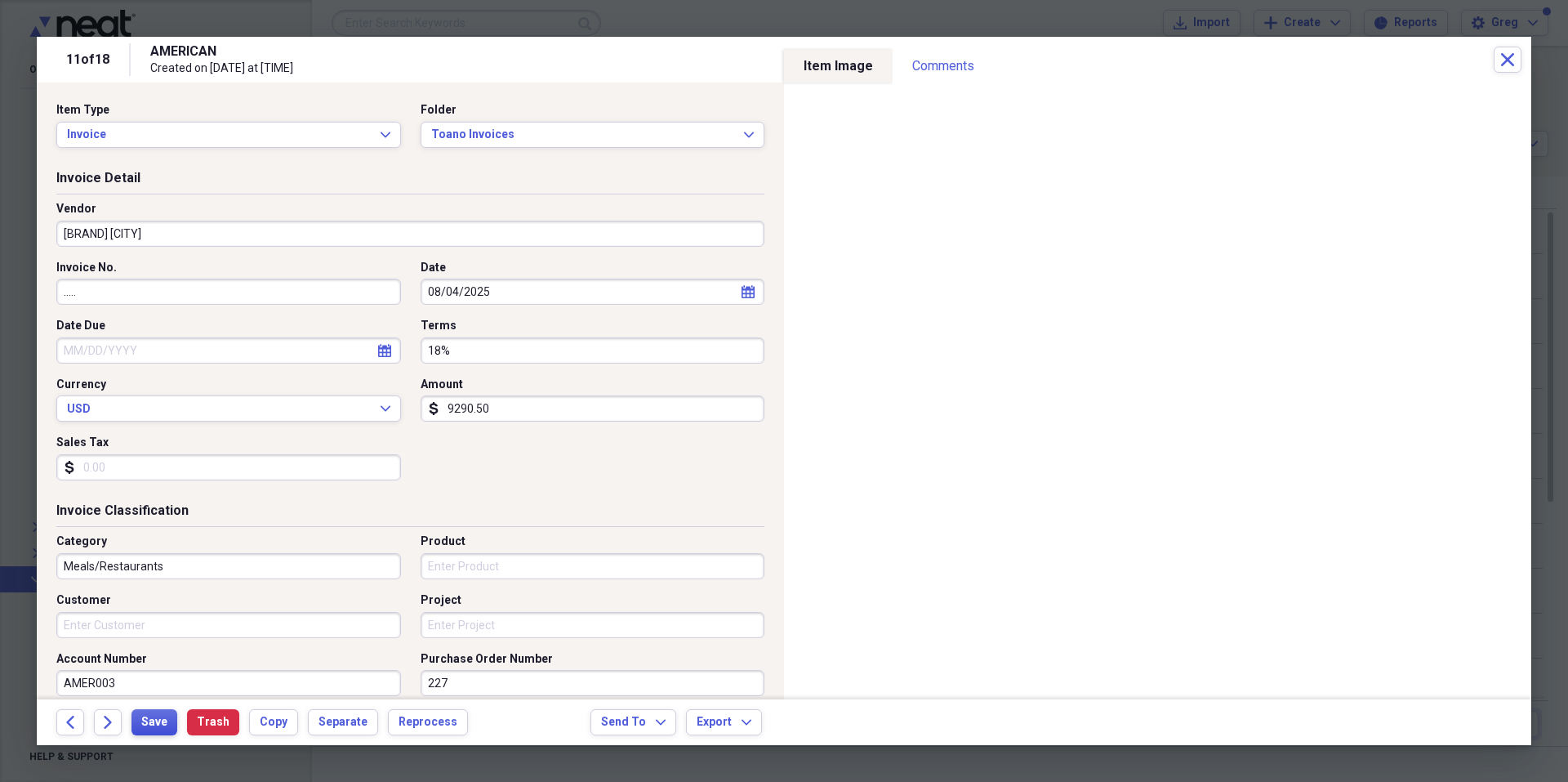 click on "Save" at bounding box center (154, 722) 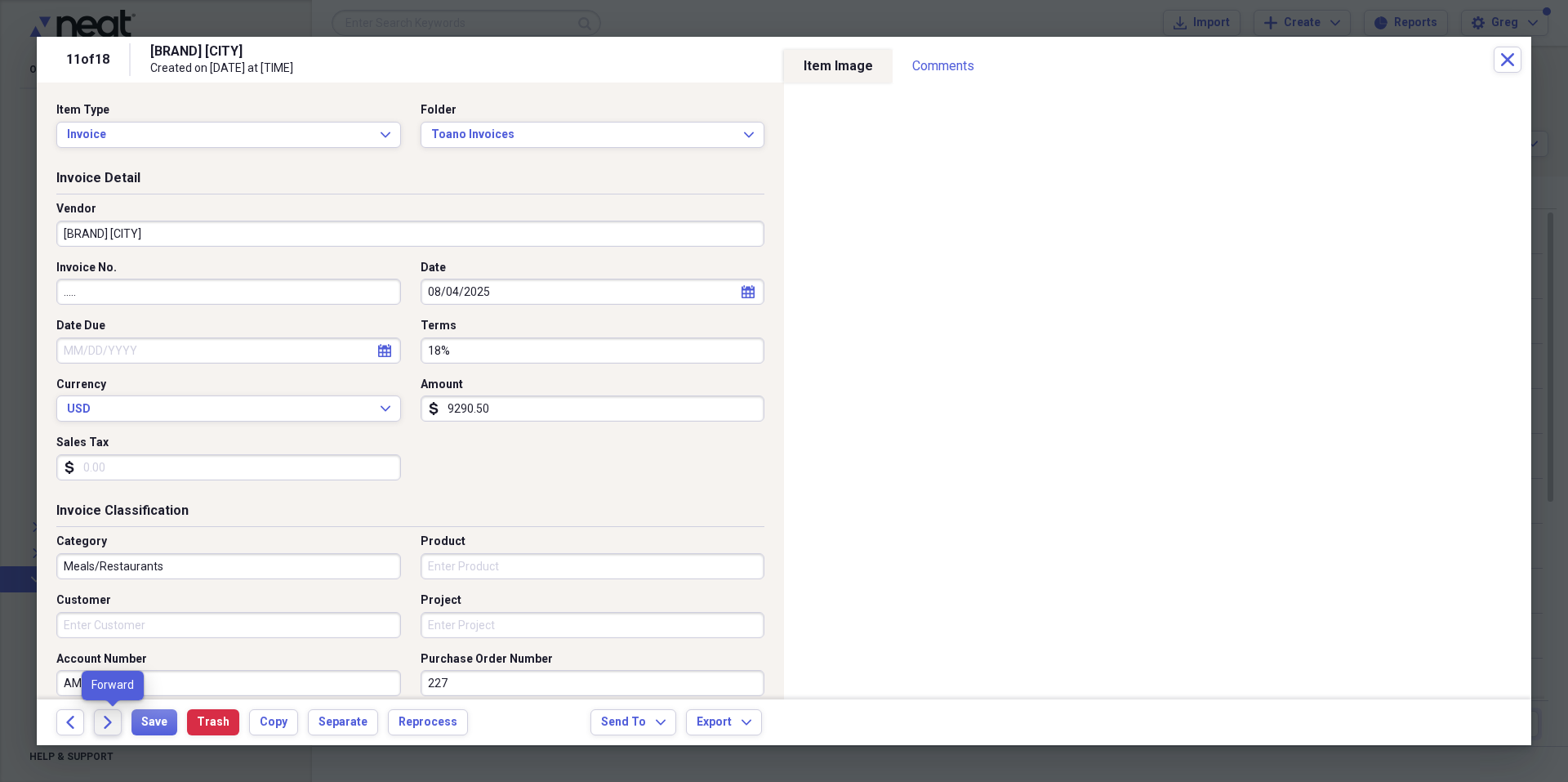 click on "Forward" 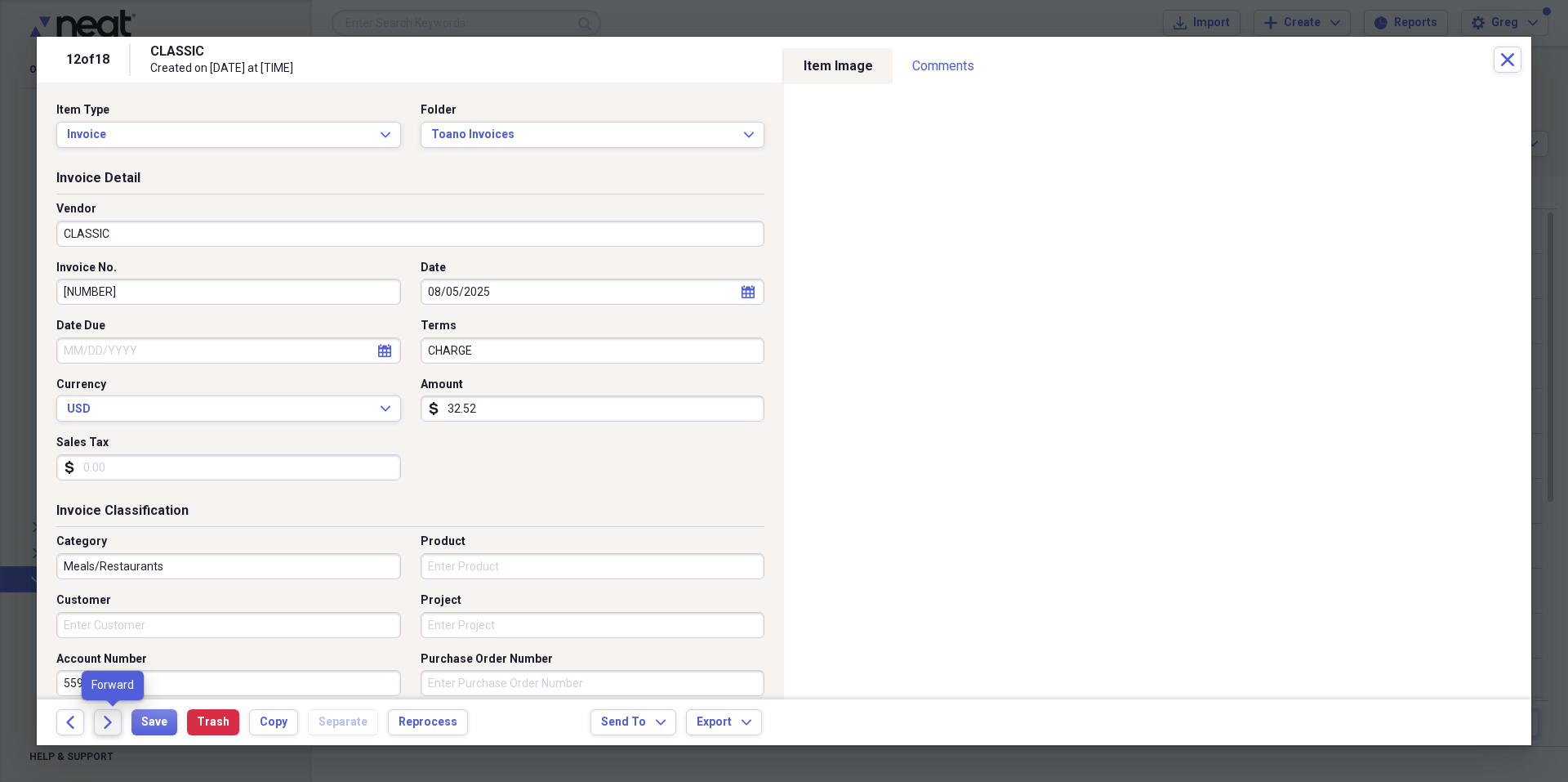 click on "Forward" 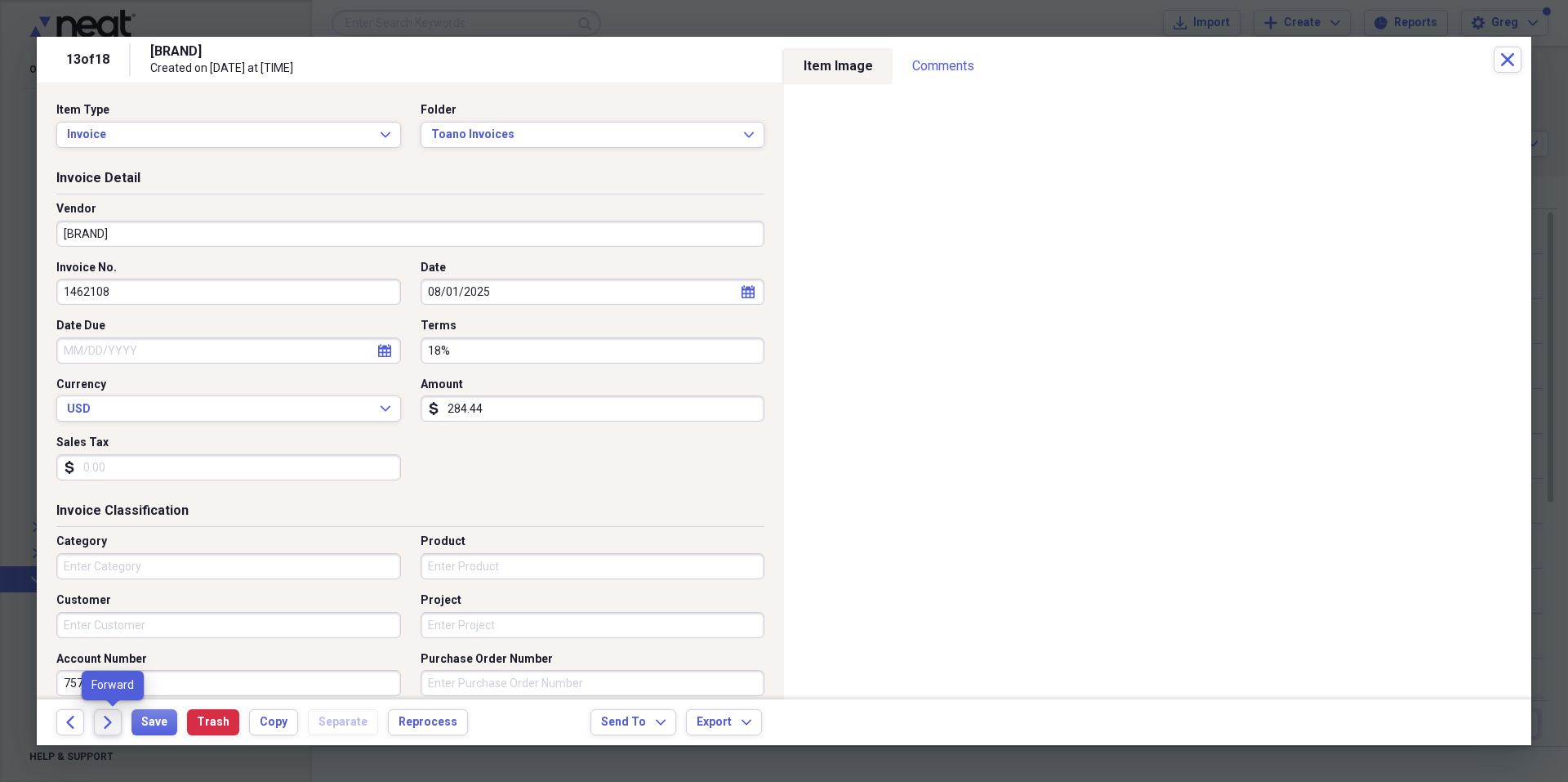 click on "Forward" 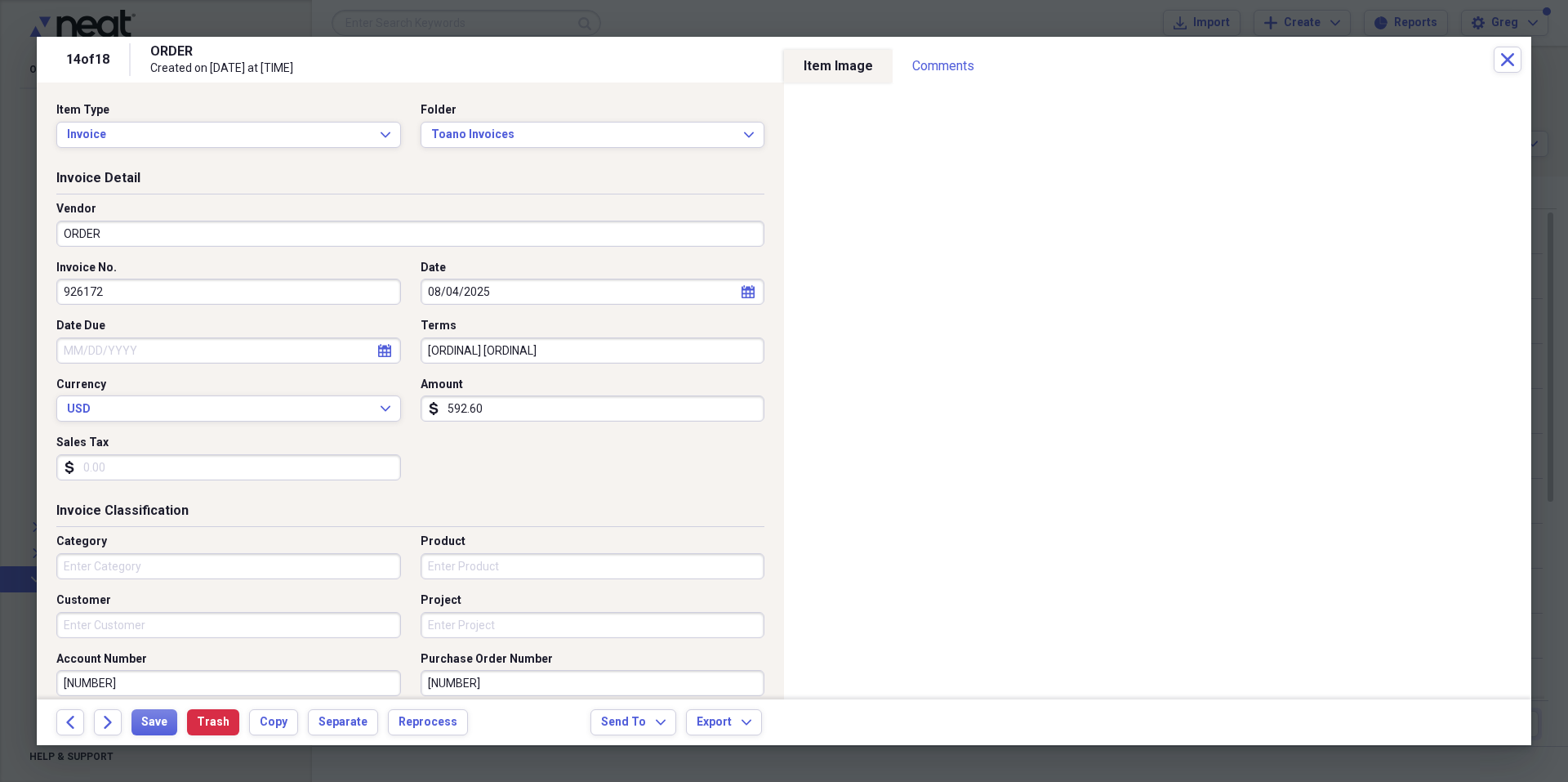click on "ORDER" at bounding box center [410, 234] 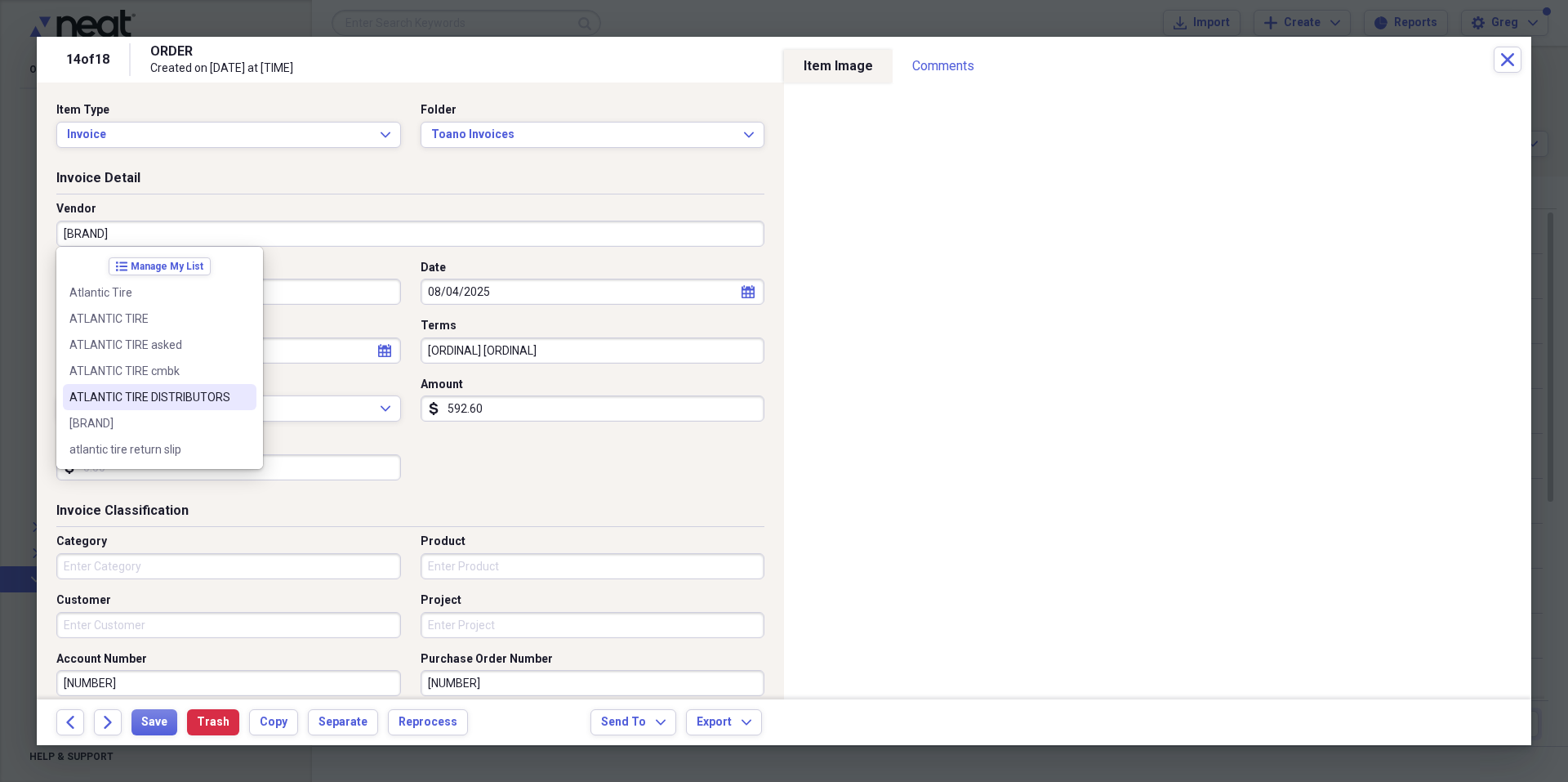 click on "ATLANTIC TIRE DISTRIBUTORS" at bounding box center (149, 397) 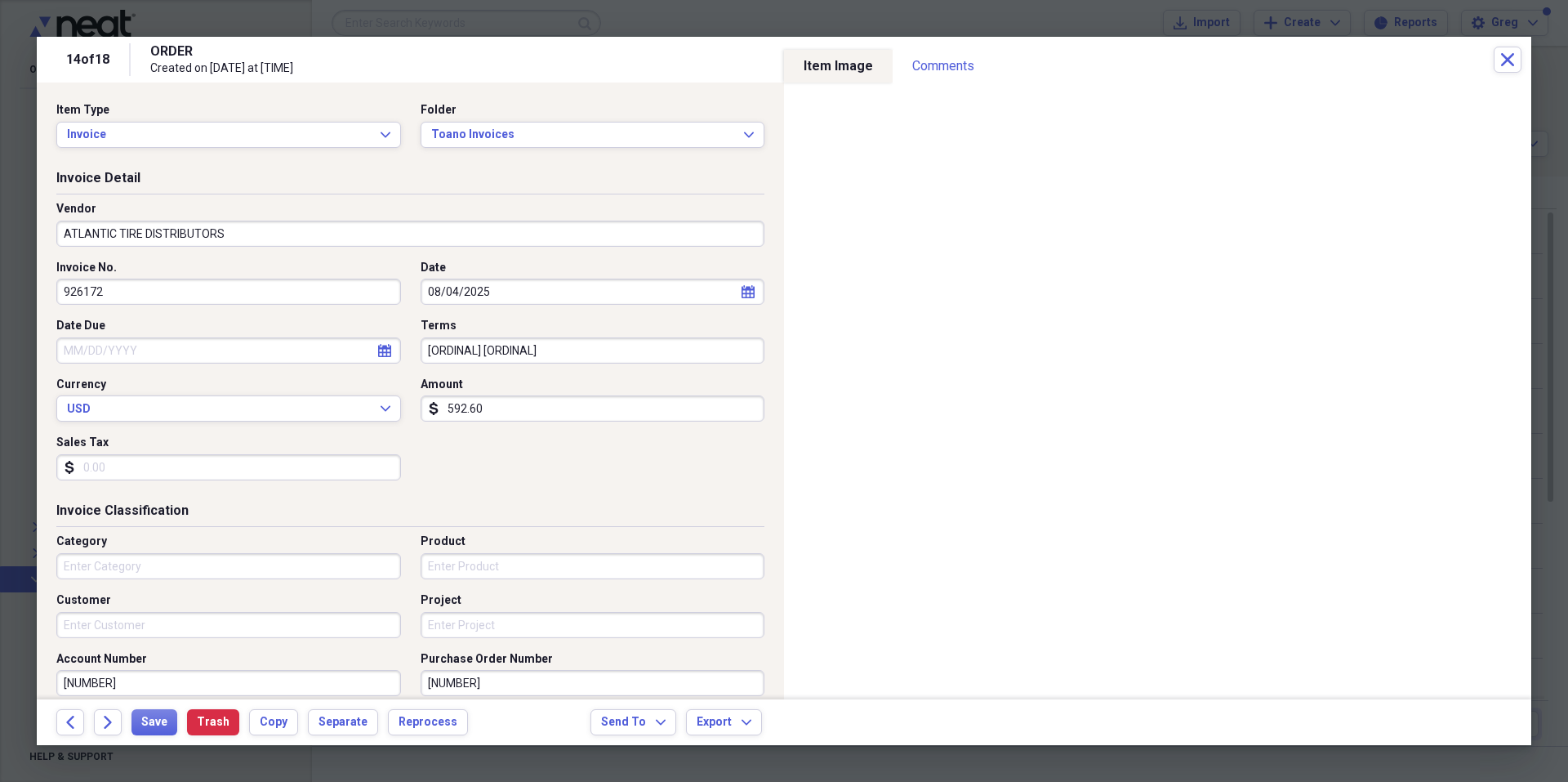 type on "Transportation" 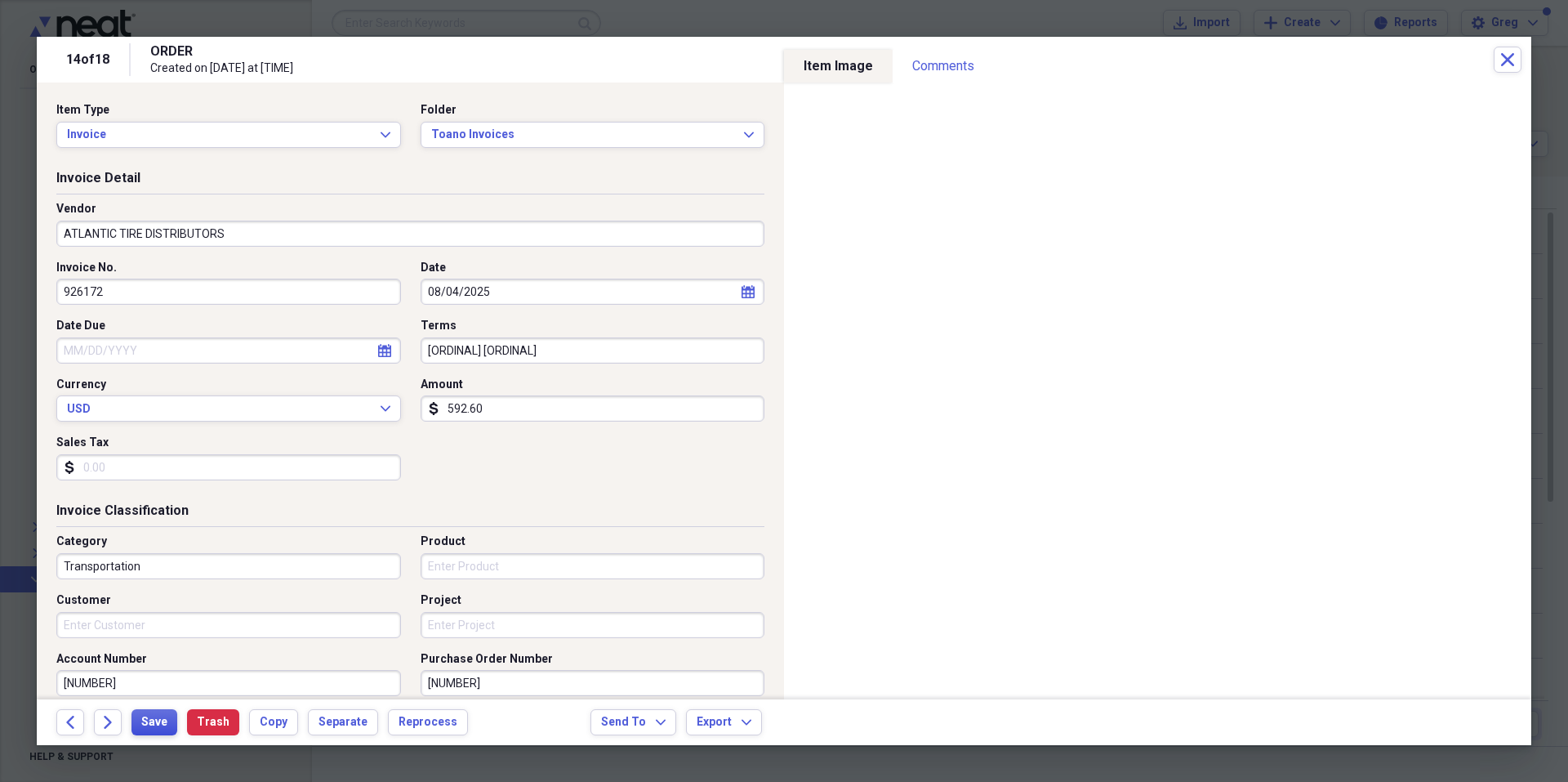 click on "Save" at bounding box center (154, 722) 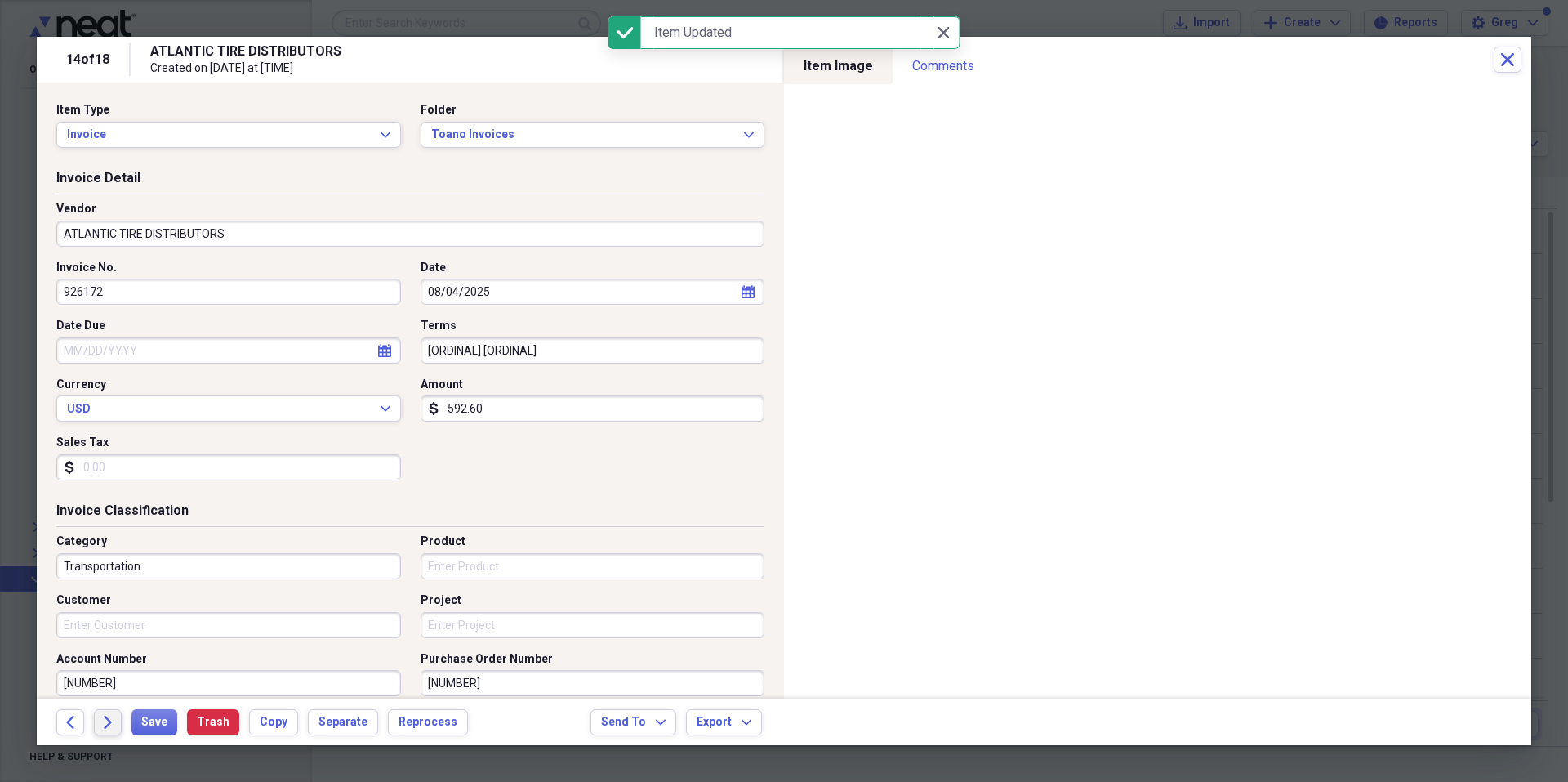 click on "Forward" 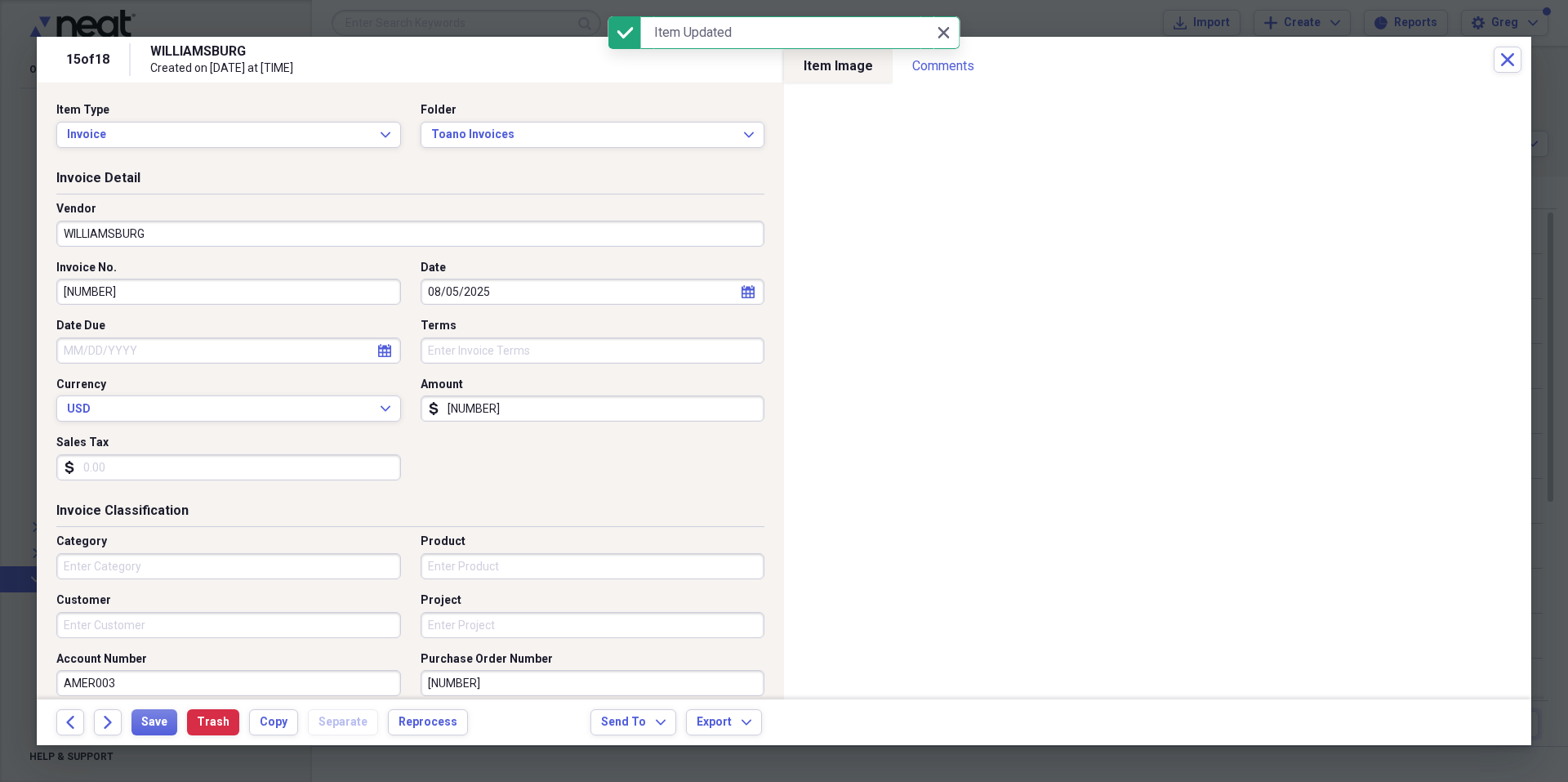 click on "WILLIAMSBURG" at bounding box center [410, 234] 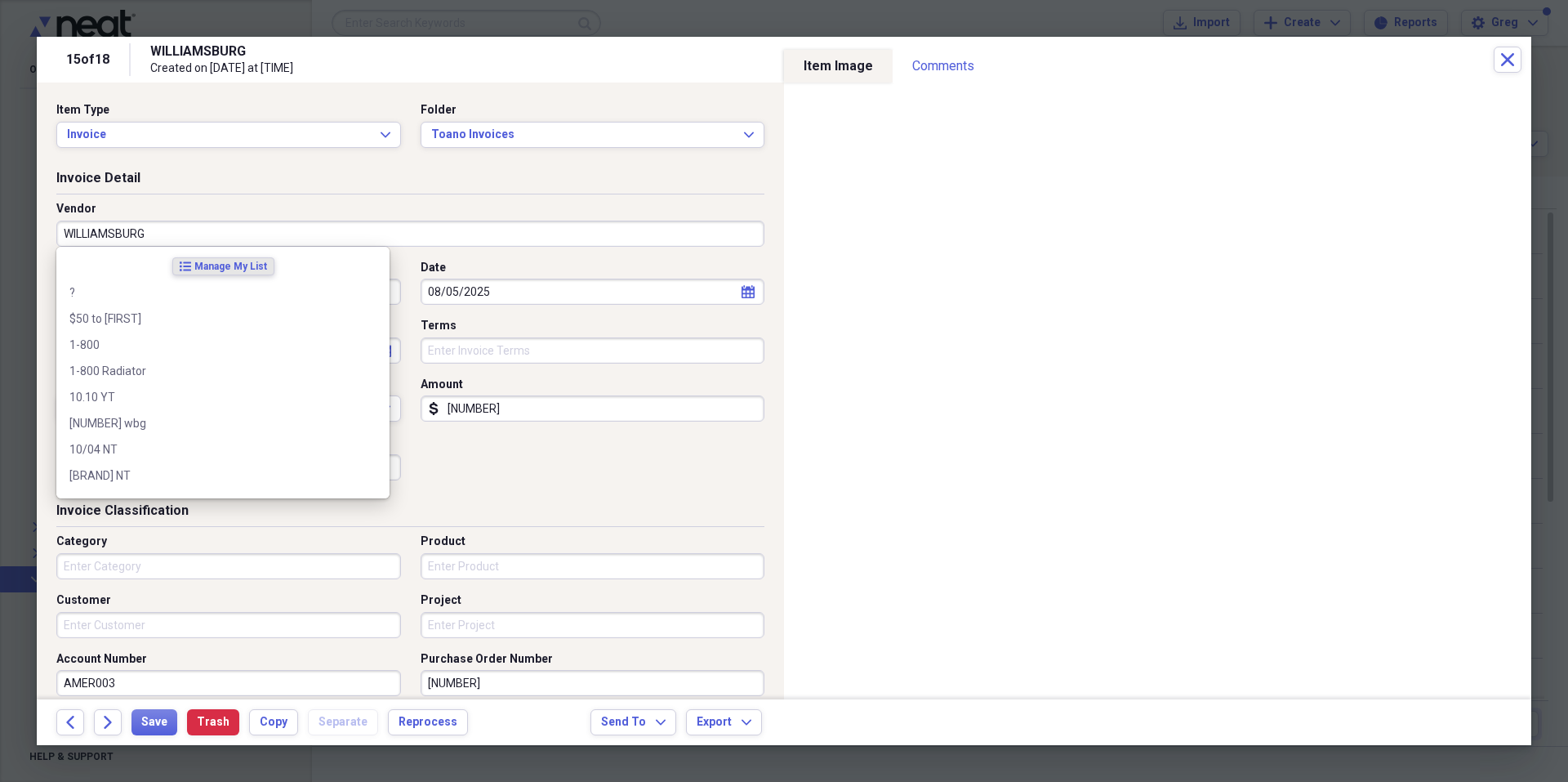 click on "WILLIAMSBURG" at bounding box center [410, 234] 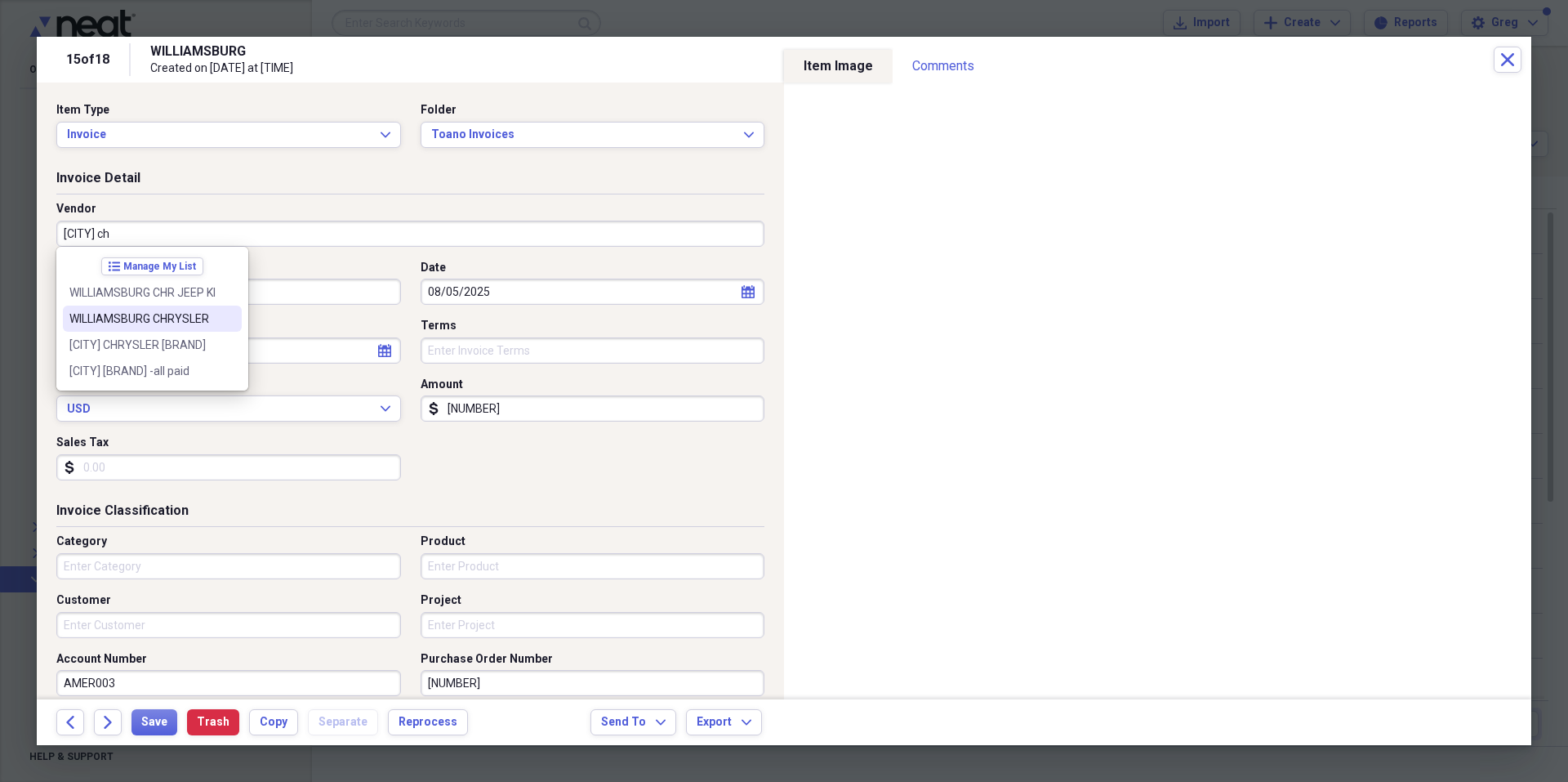 click on "WILLIAMSBURG CHRYSLER" at bounding box center (142, 319) 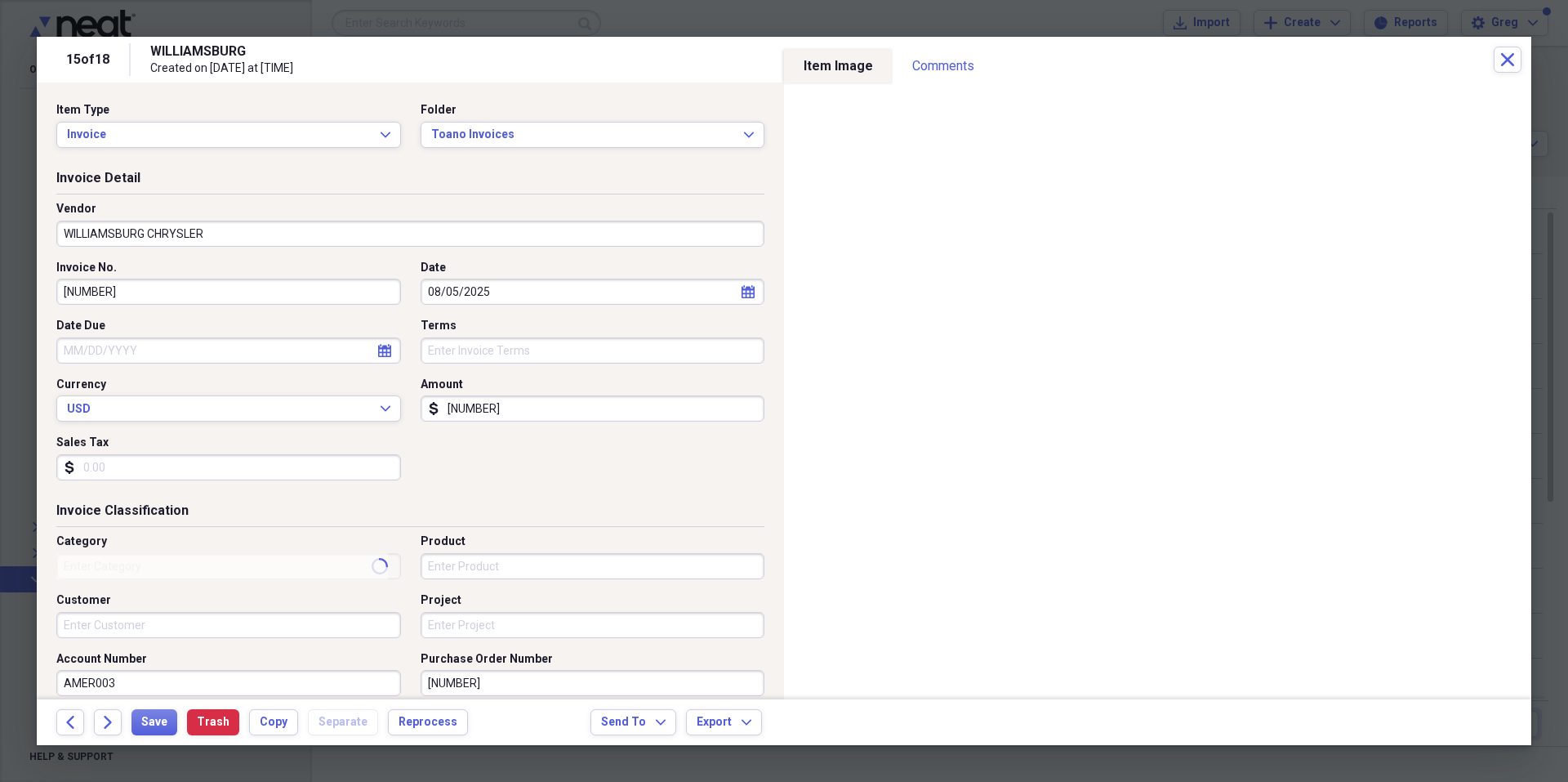 type on "Transportation" 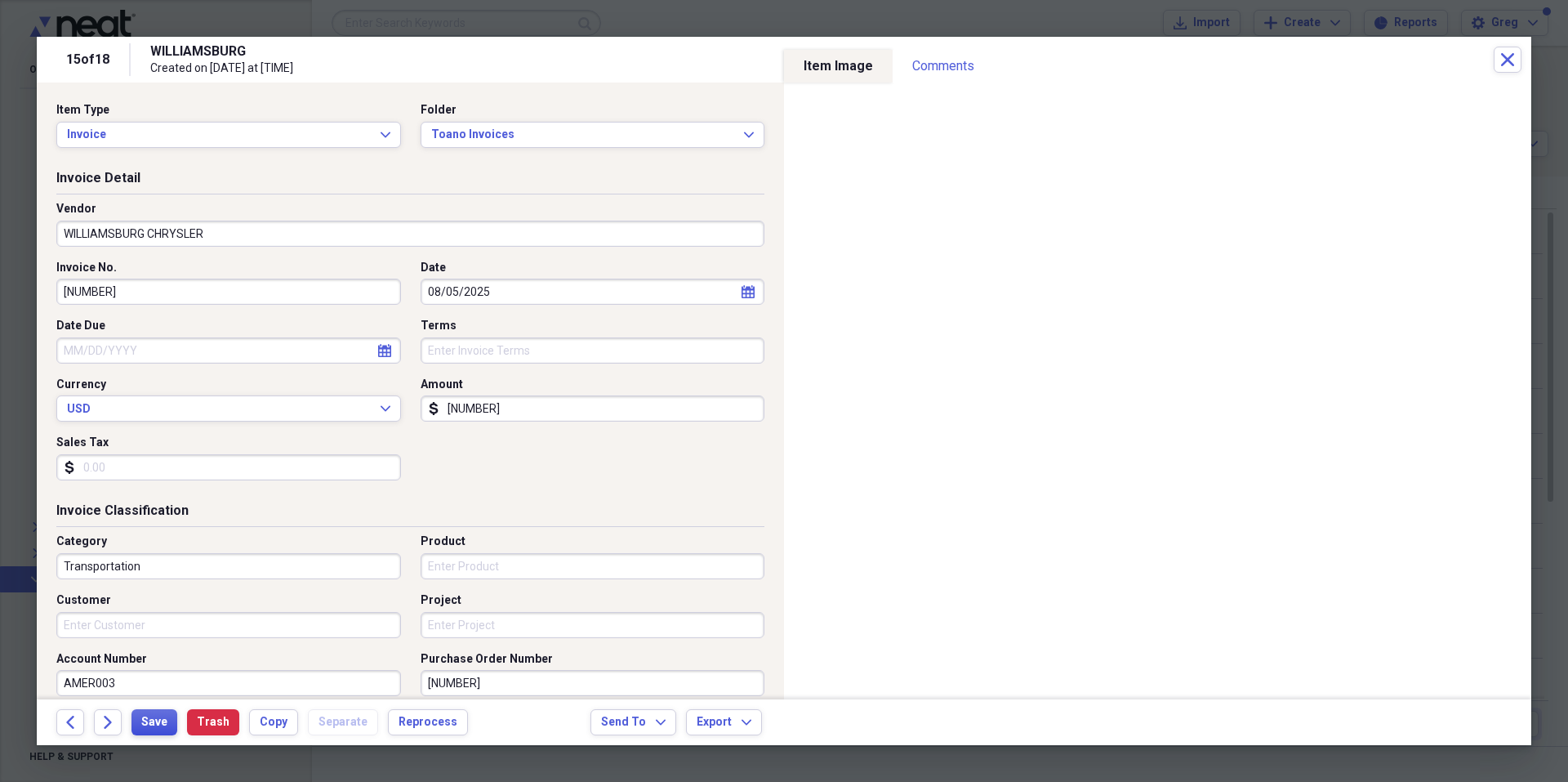 click on "Save" at bounding box center [154, 722] 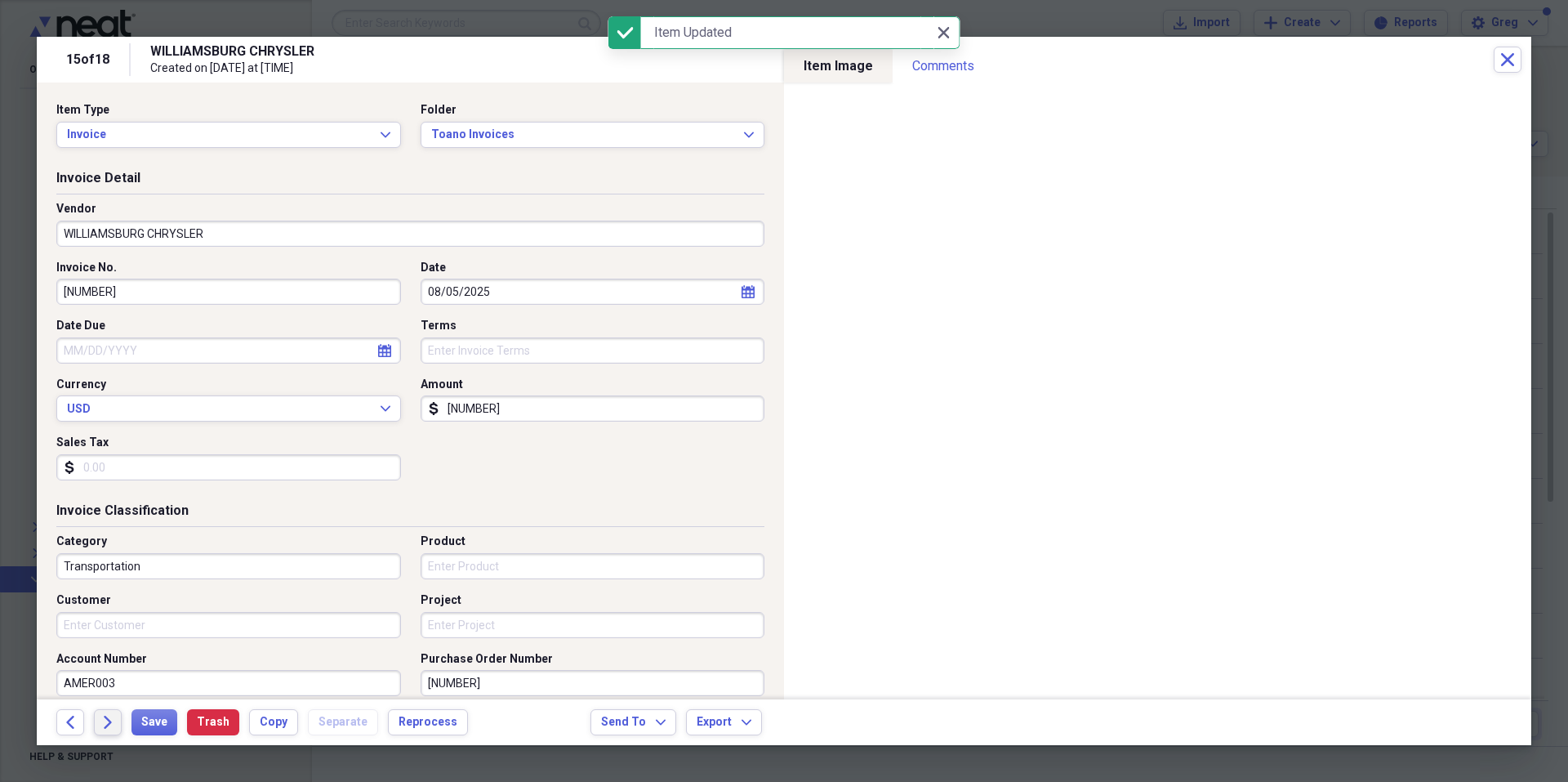 click on "Forward" 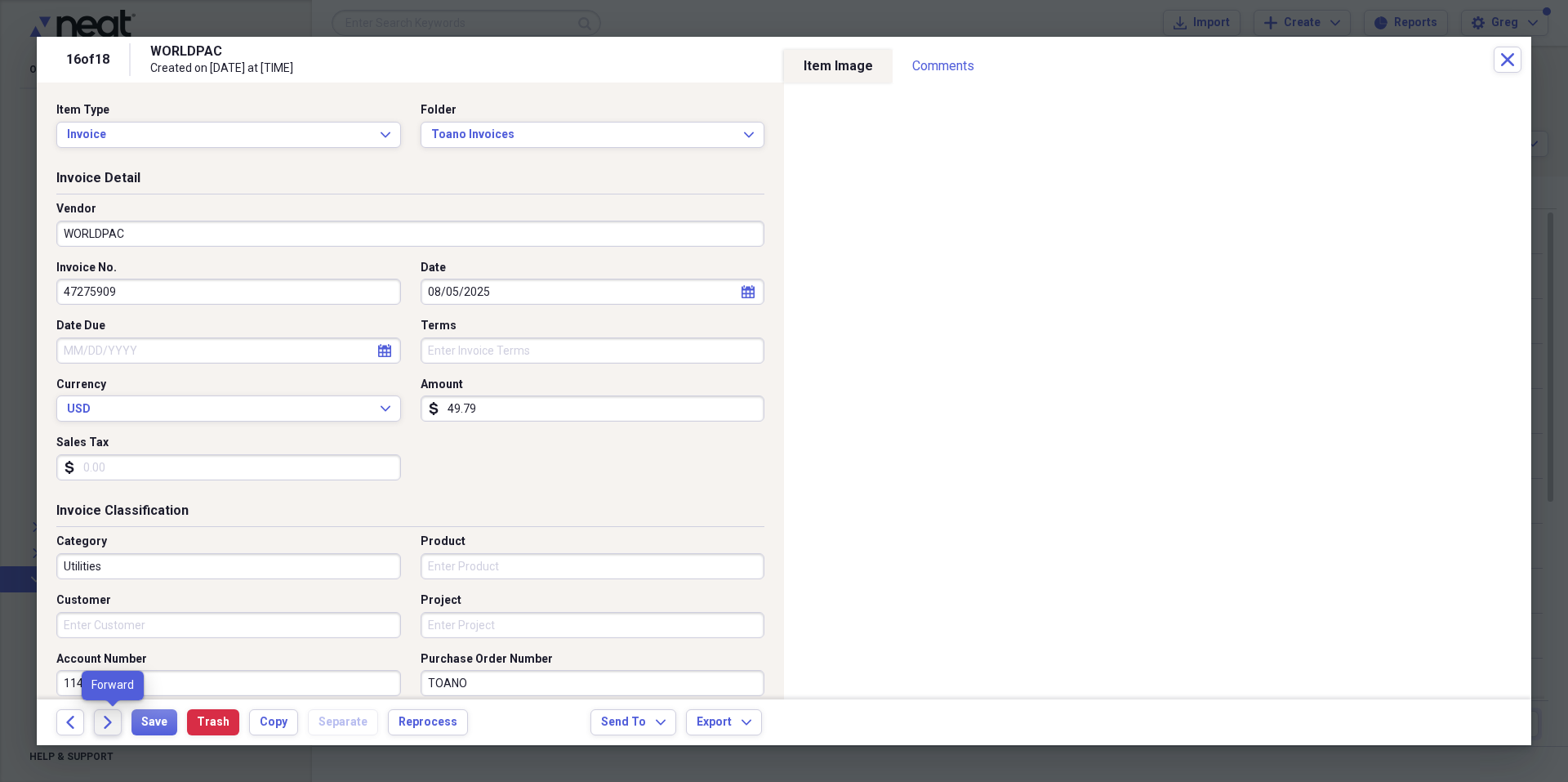 click 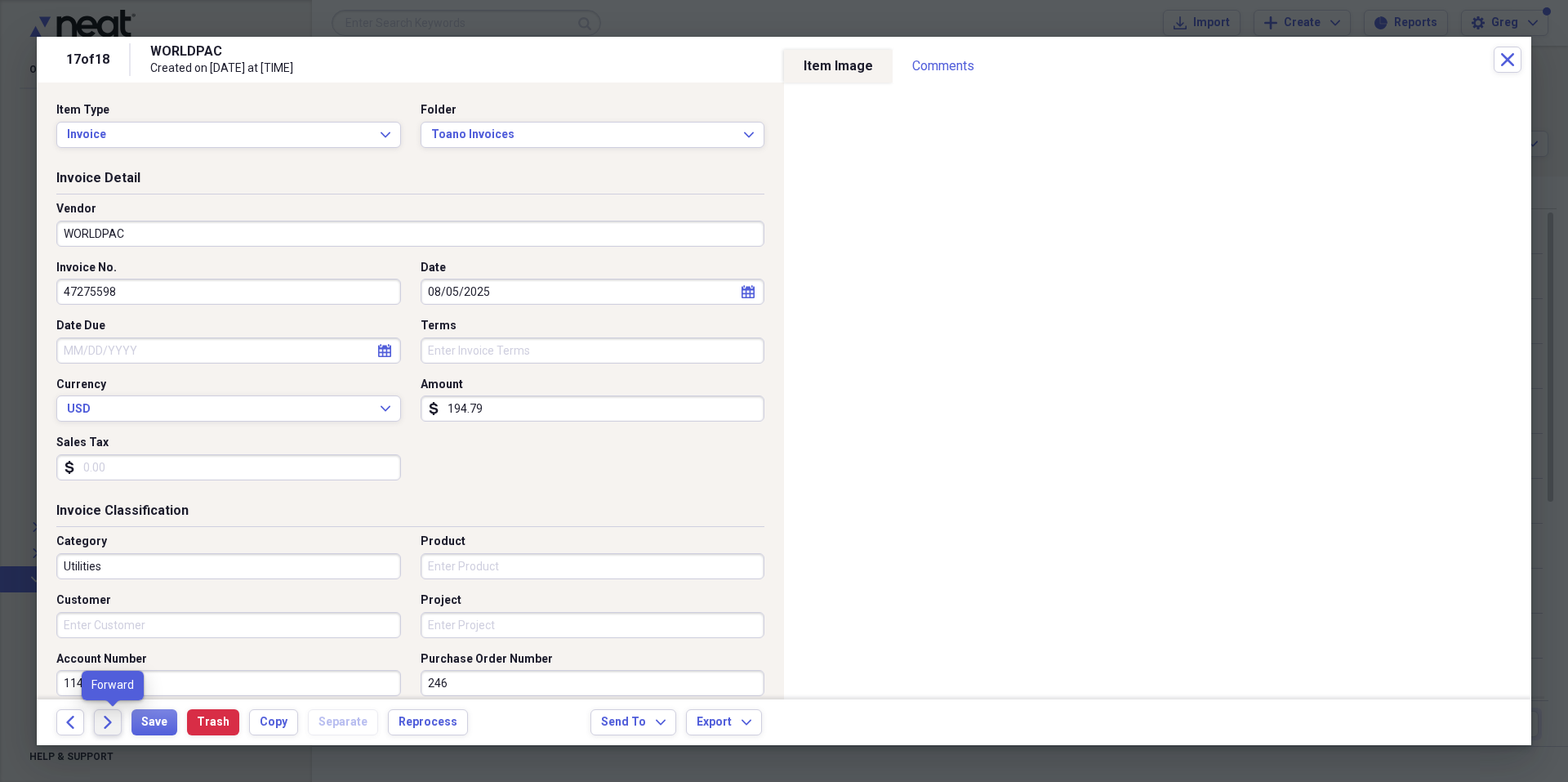 click on "Forward" 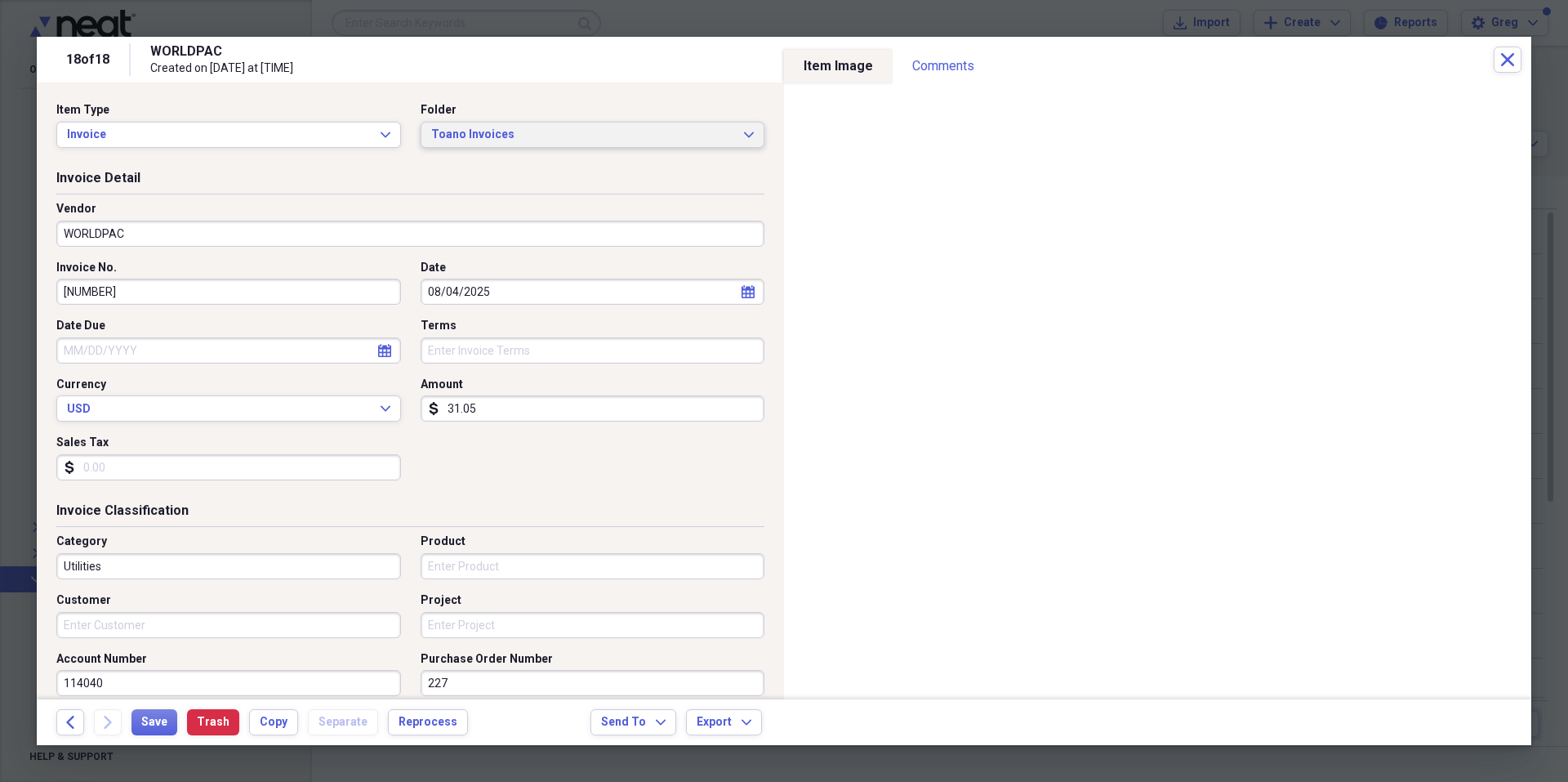 click on "Toano Invoices" at bounding box center (583, 135) 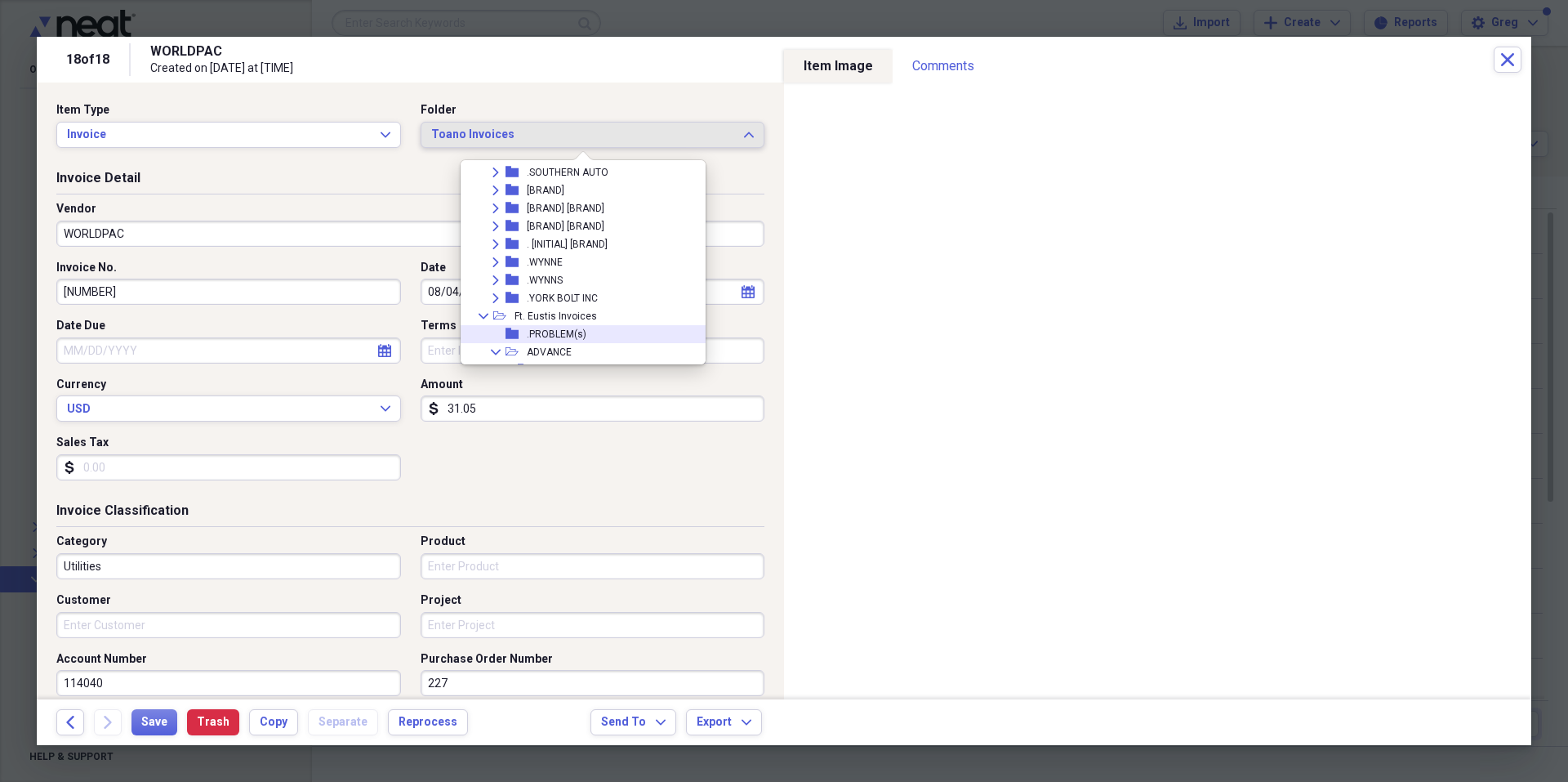 scroll, scrollTop: 1447, scrollLeft: 0, axis: vertical 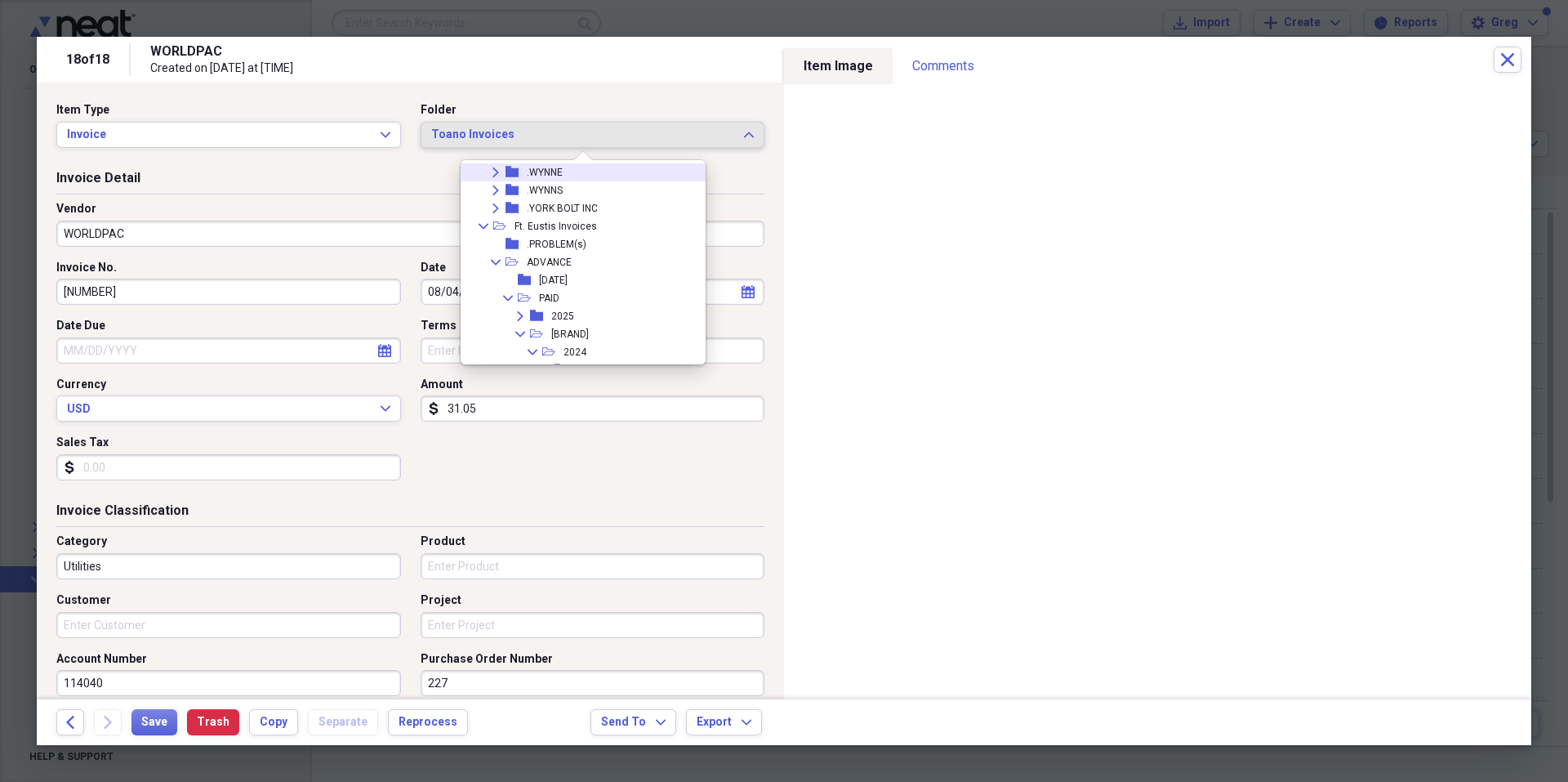 click on "Toano Invoices Expand" at bounding box center [593, 135] 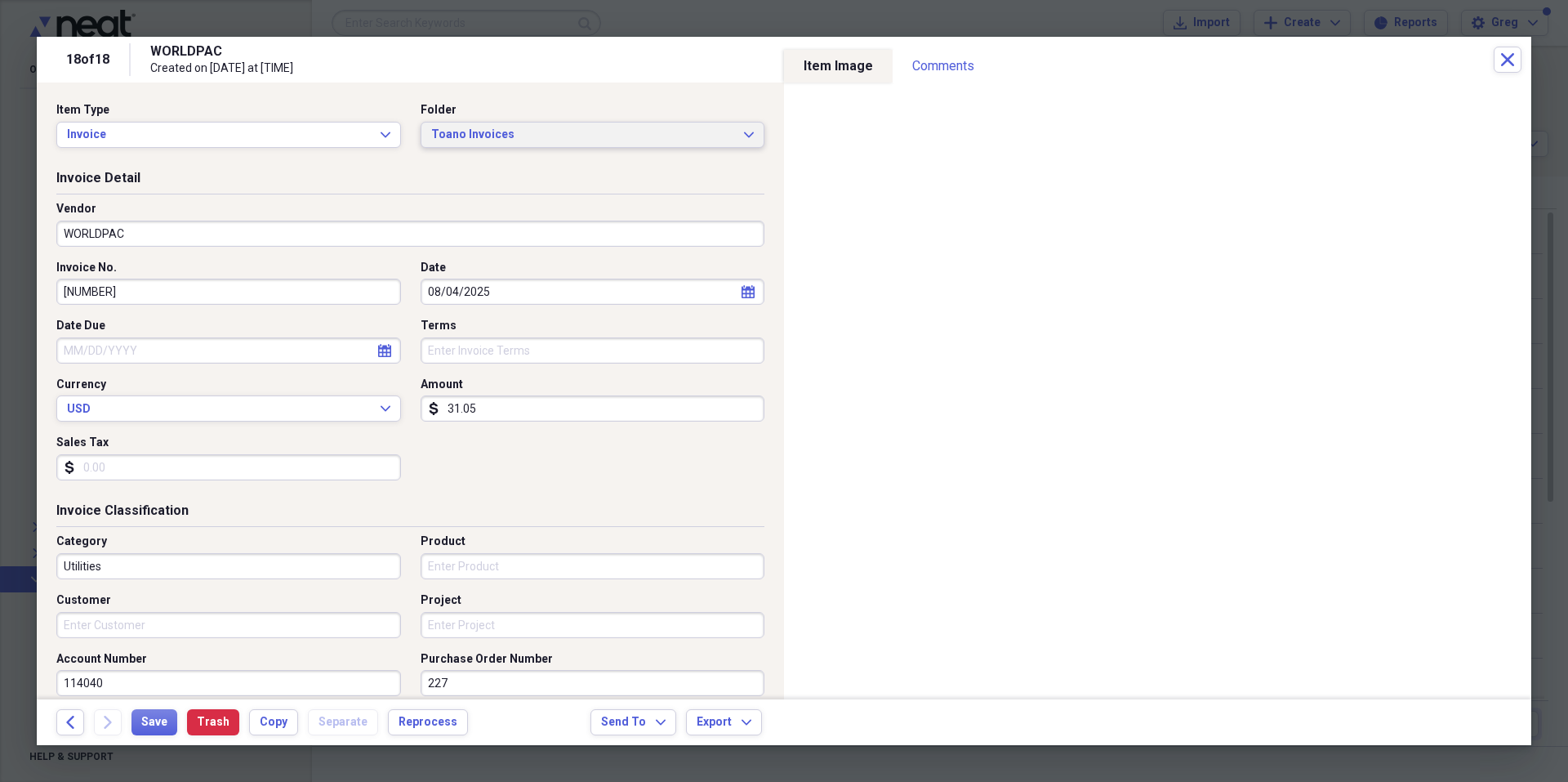 click on "Toano Invoices Expand" at bounding box center [593, 135] 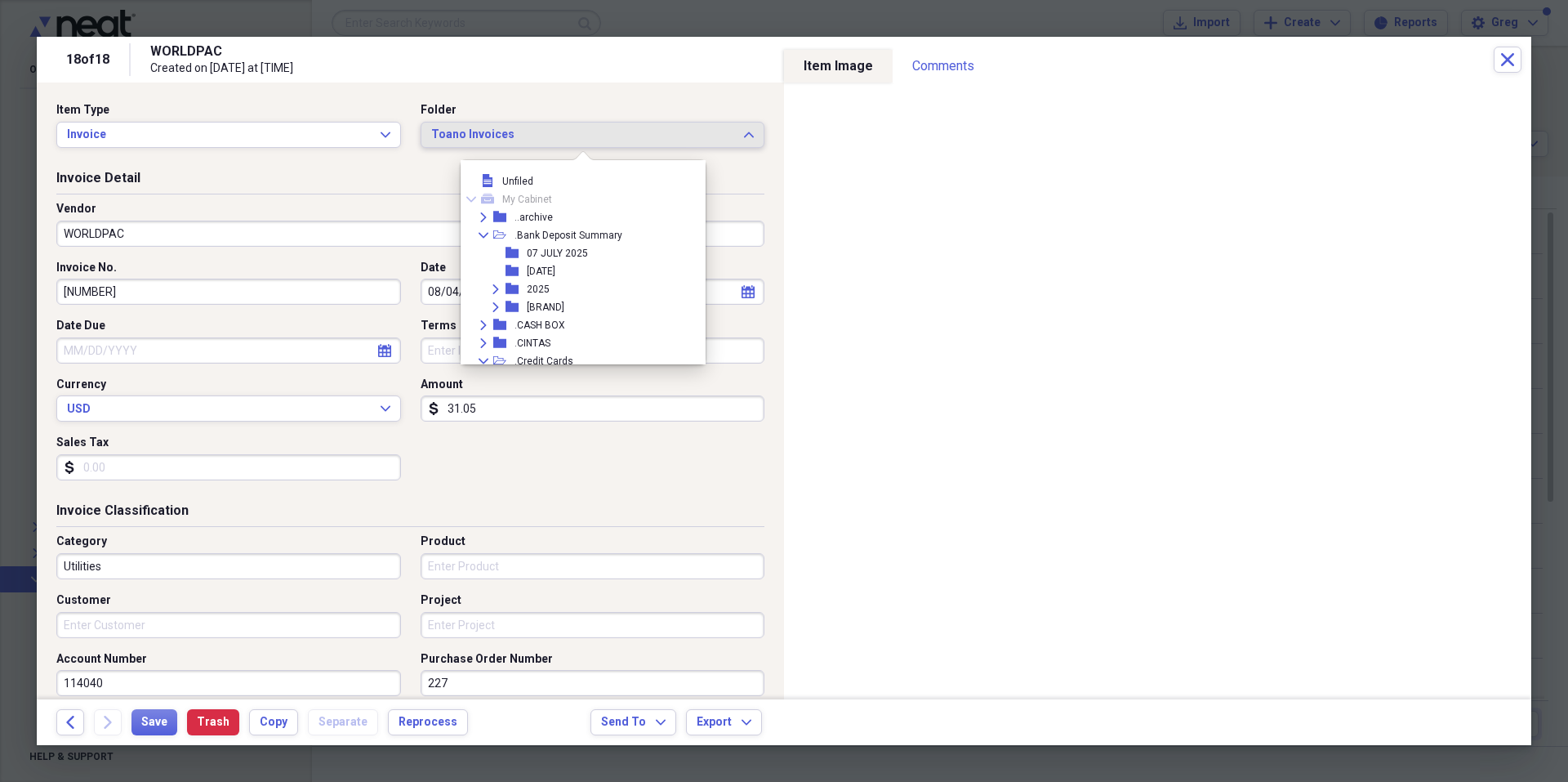 scroll, scrollTop: 2040, scrollLeft: 0, axis: vertical 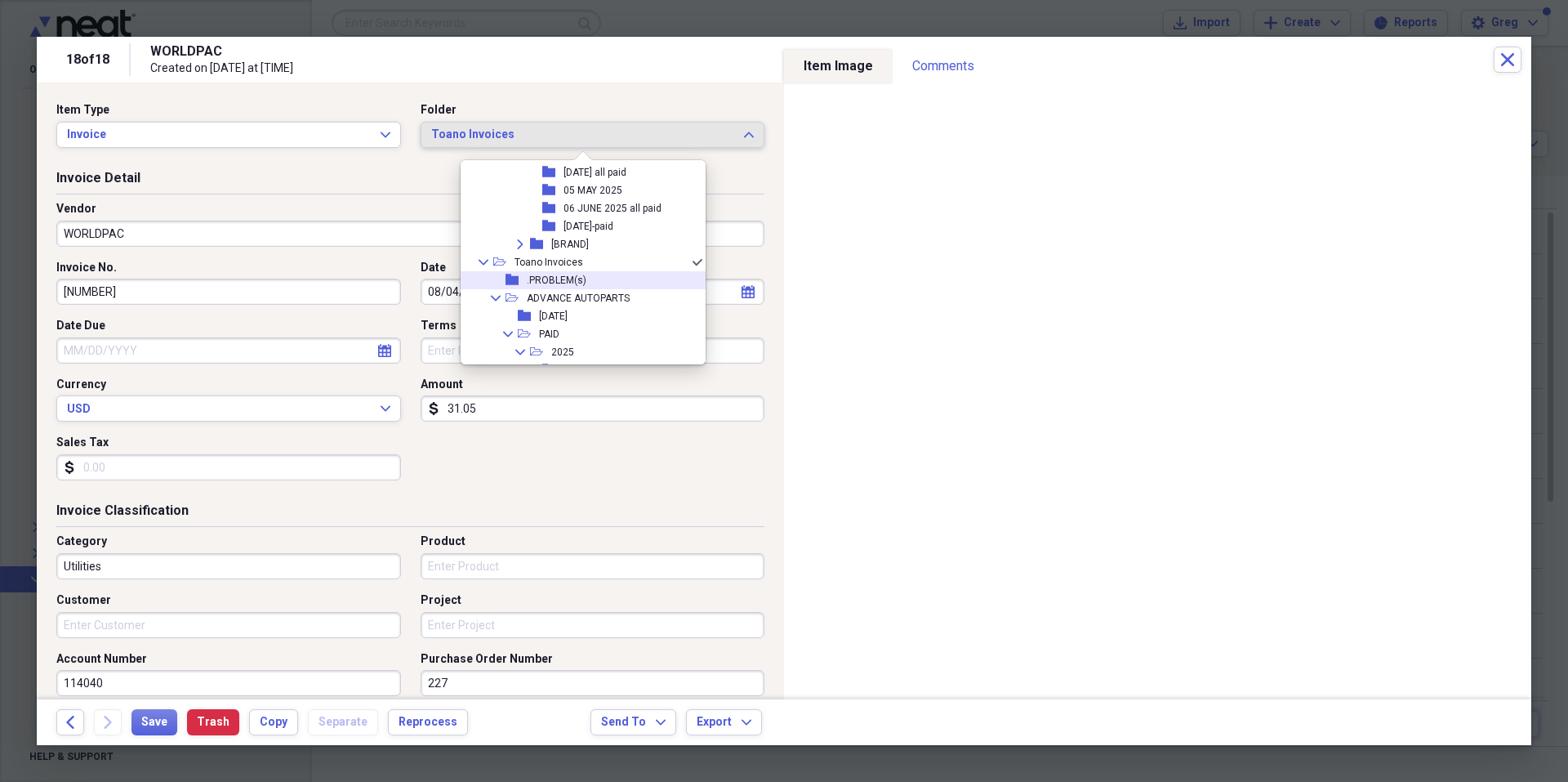 click on ".PROBLEM(s)" at bounding box center [556, 280] 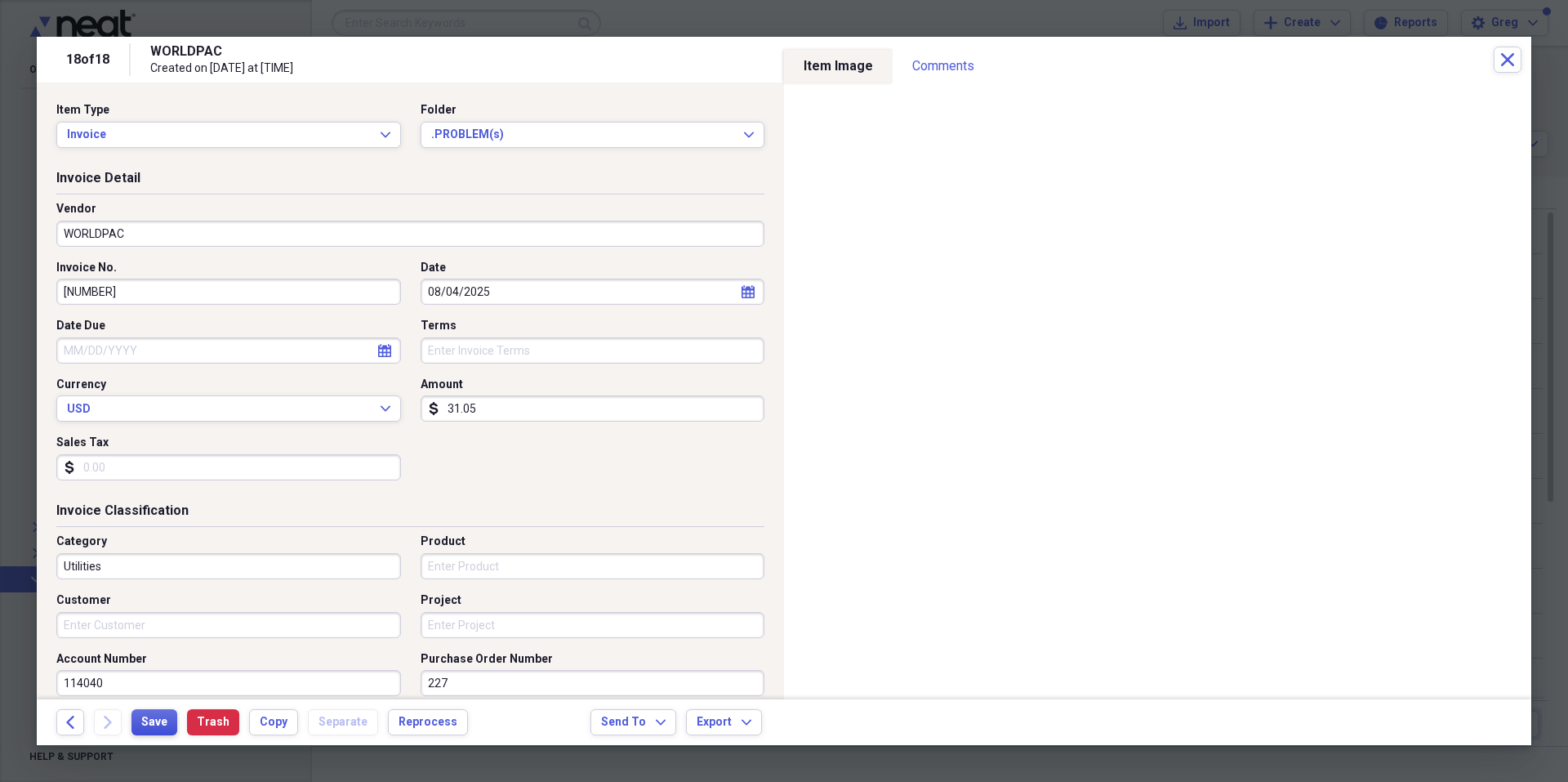 click on "Save" at bounding box center [154, 722] 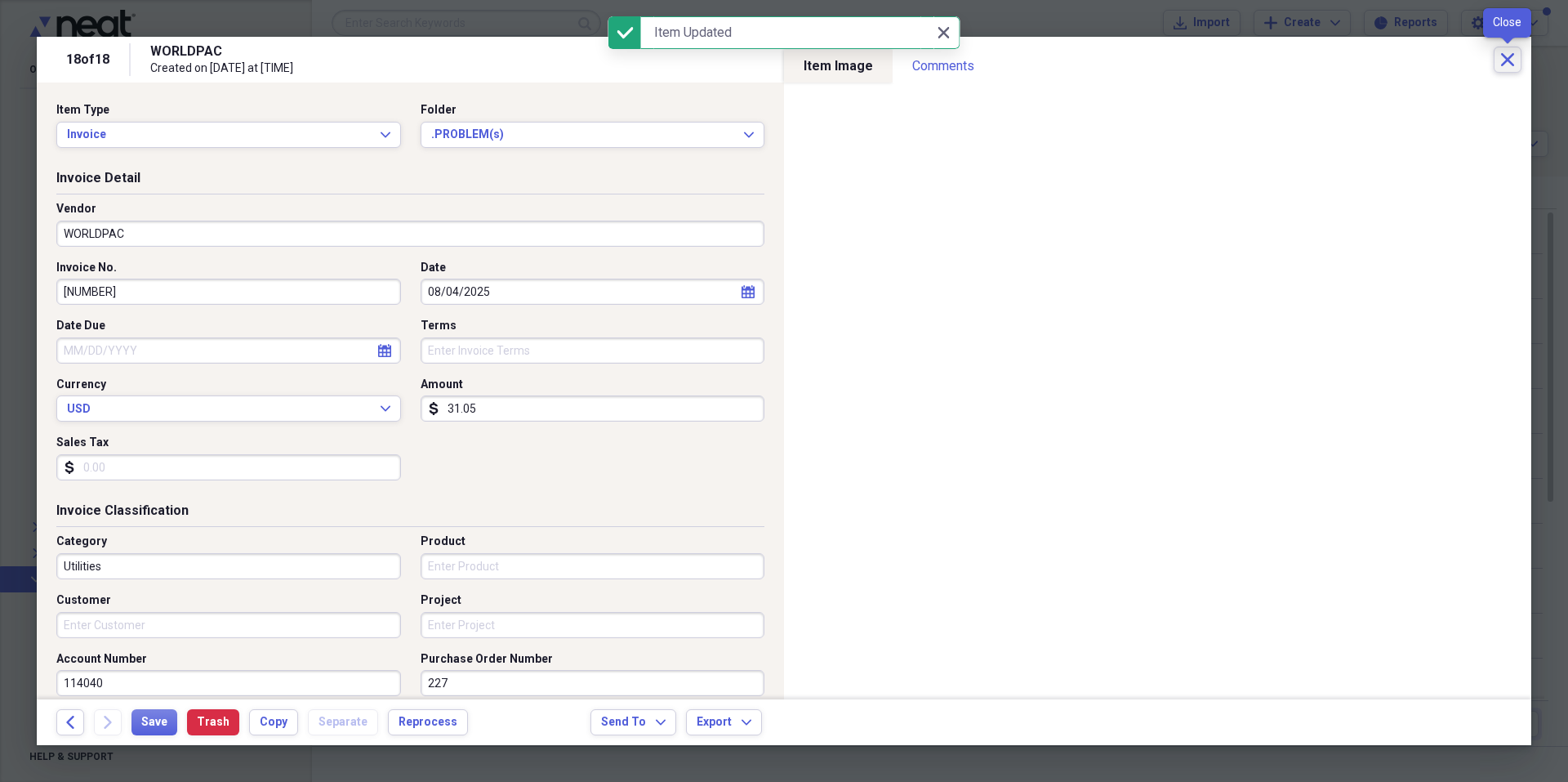 click on "Close" 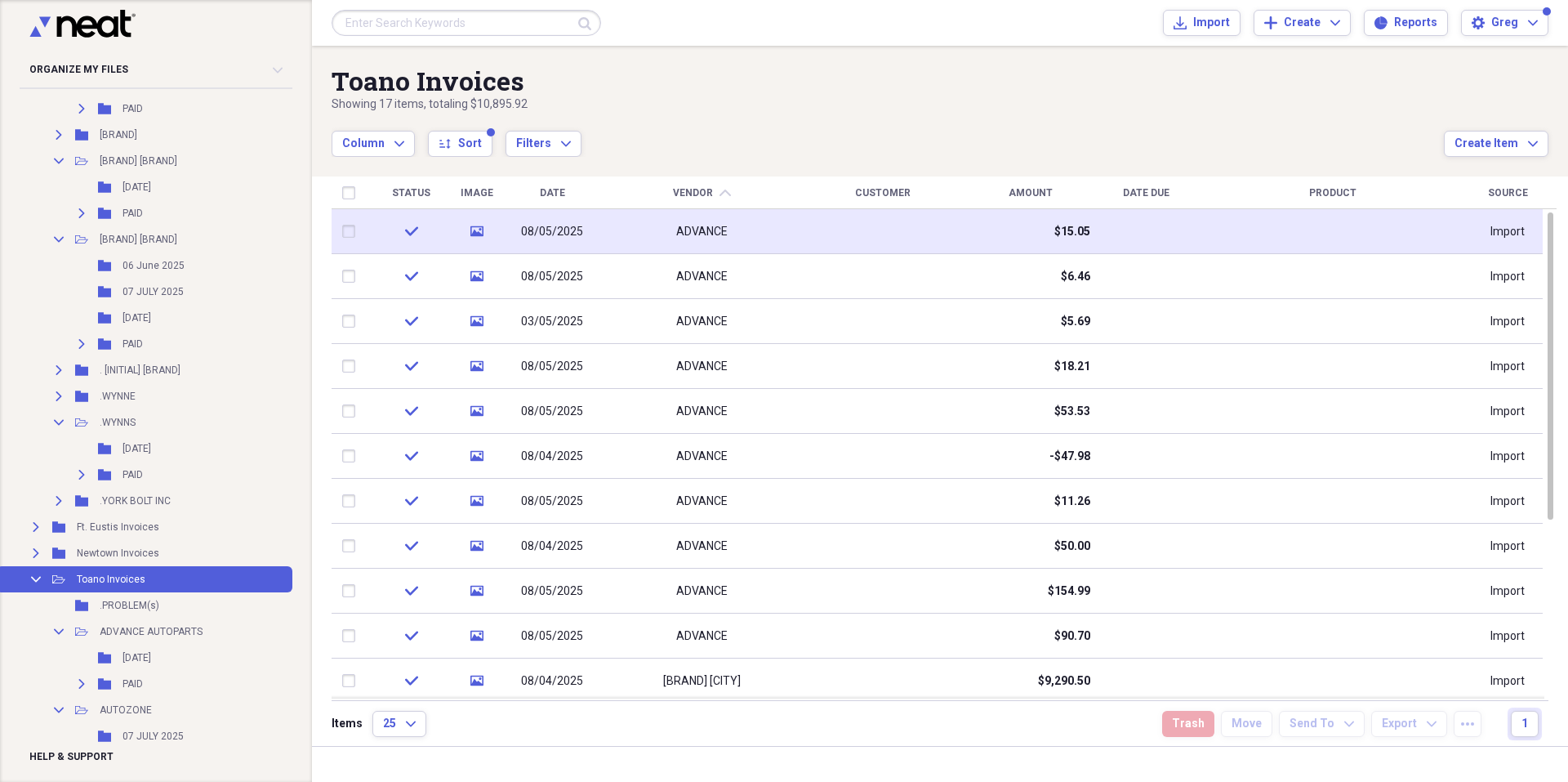 click at bounding box center [352, 231] 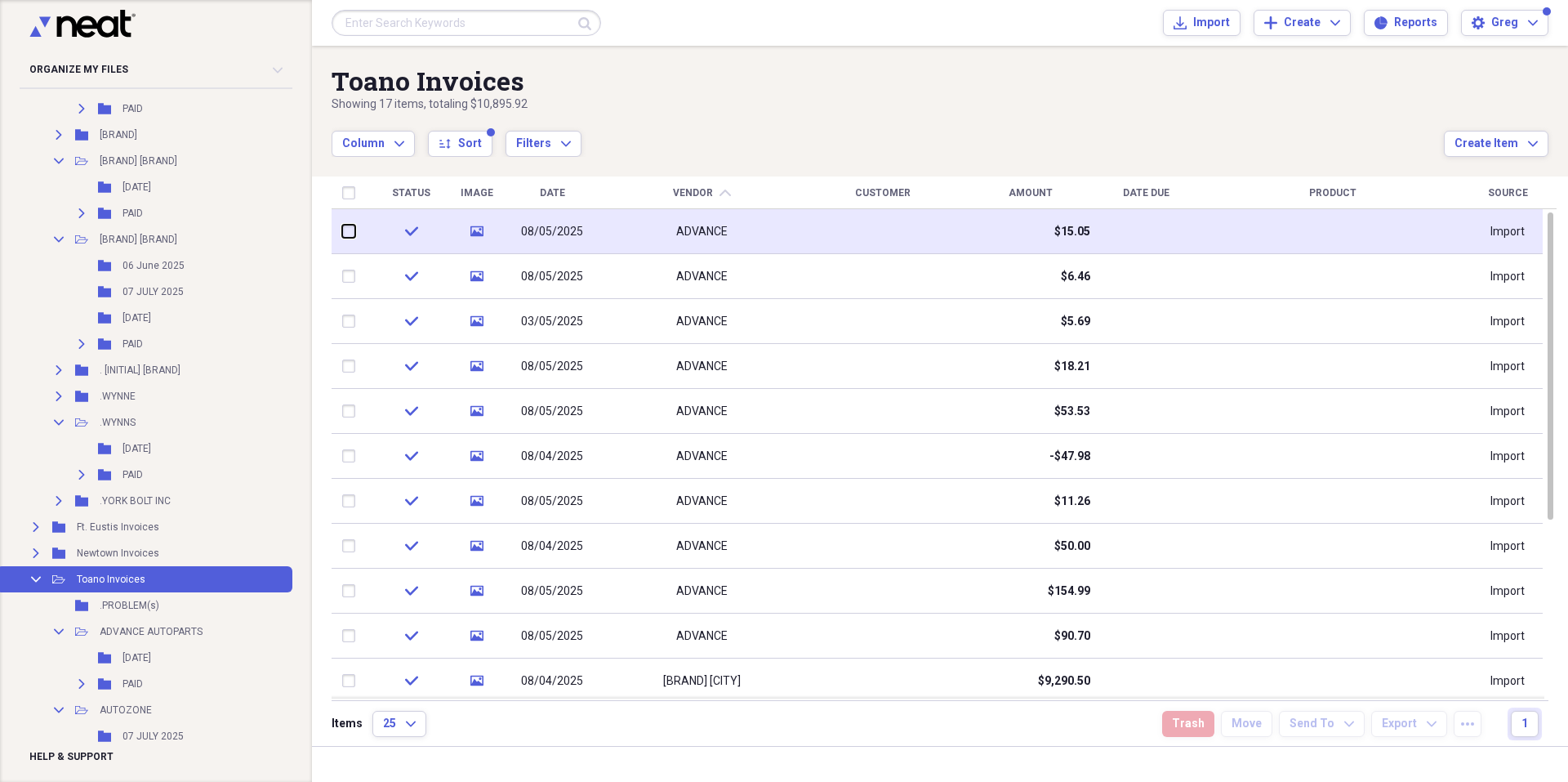 click at bounding box center (342, 231) 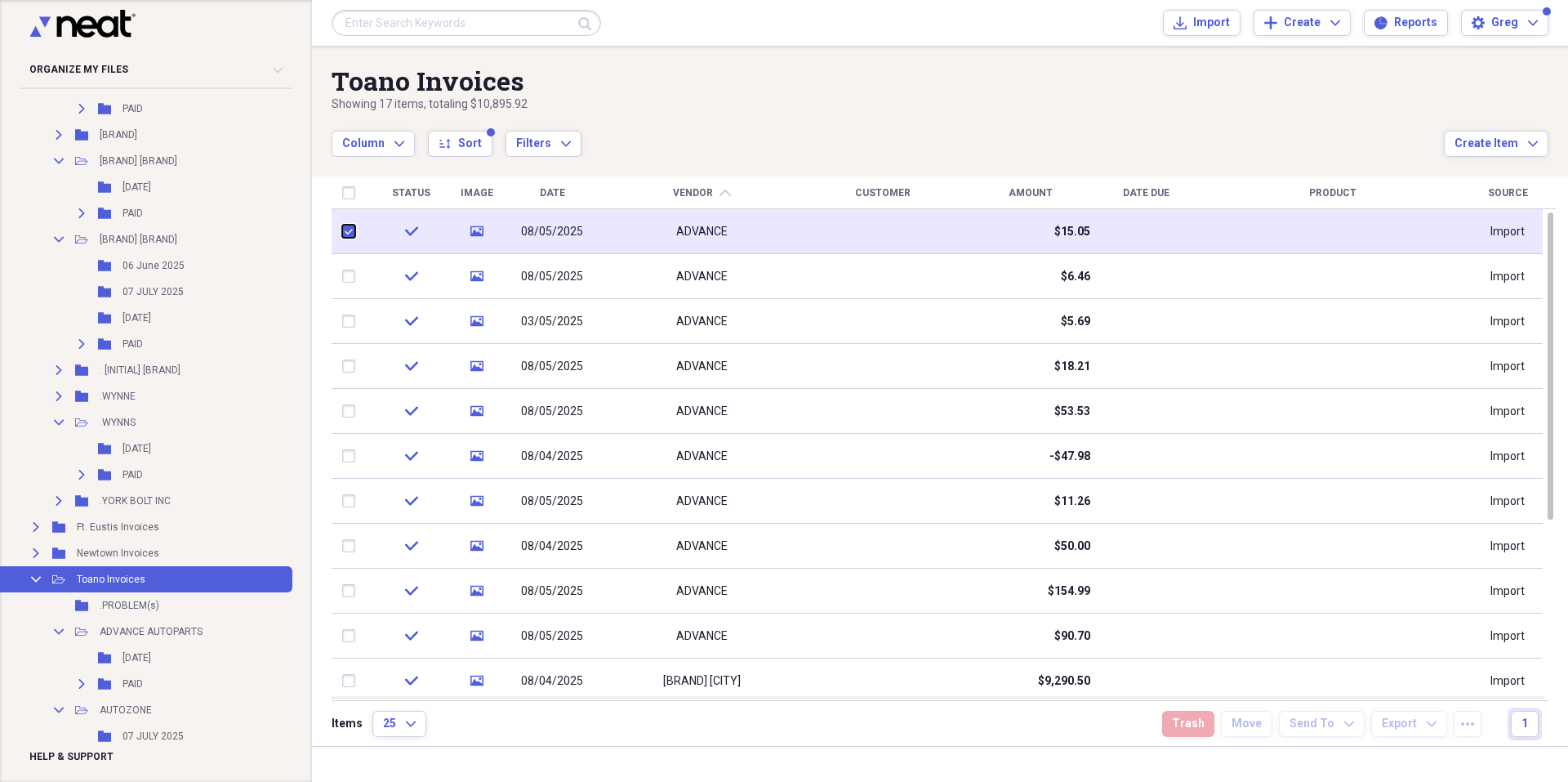 checkbox on "true" 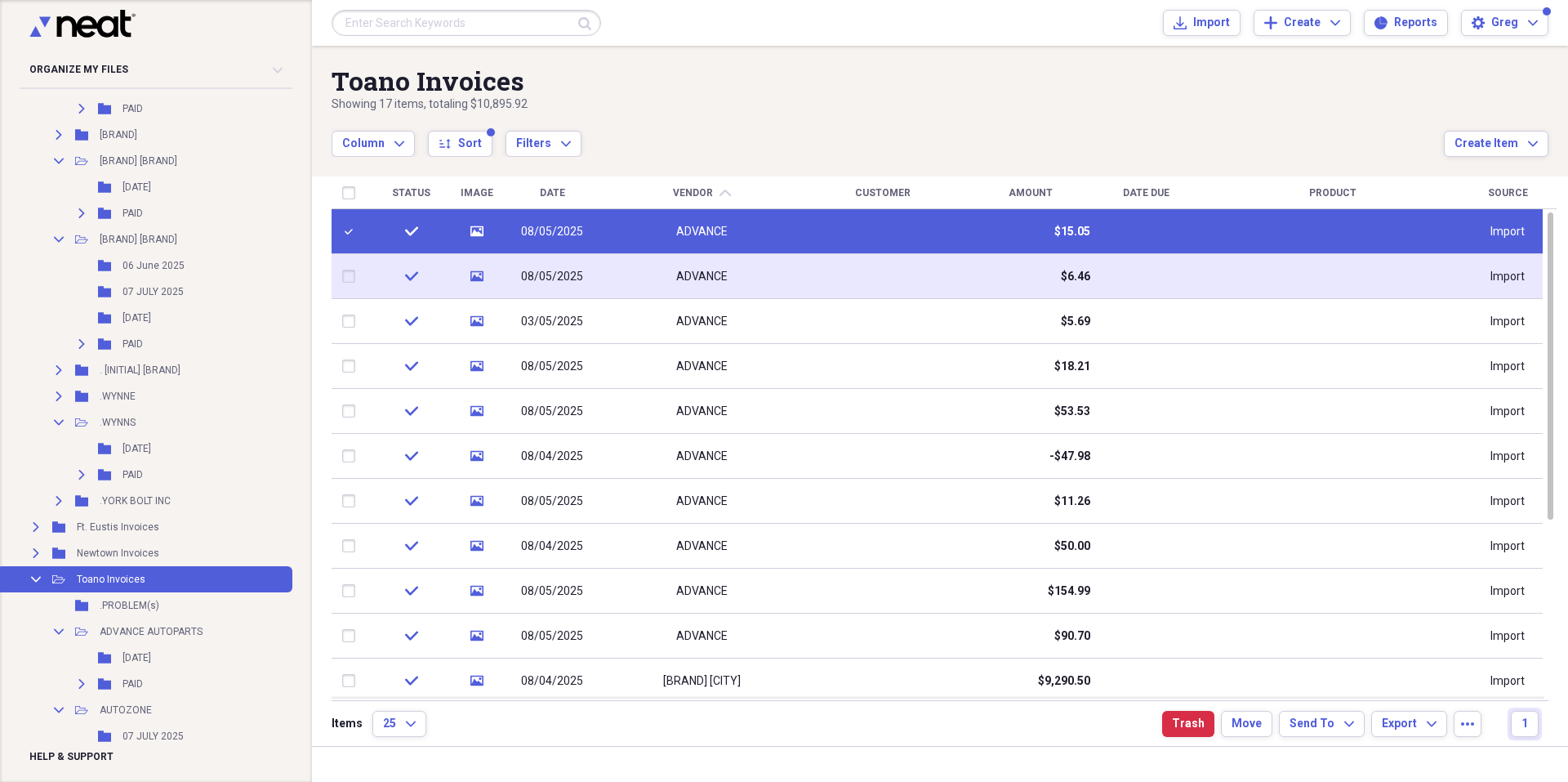 click at bounding box center (352, 276) 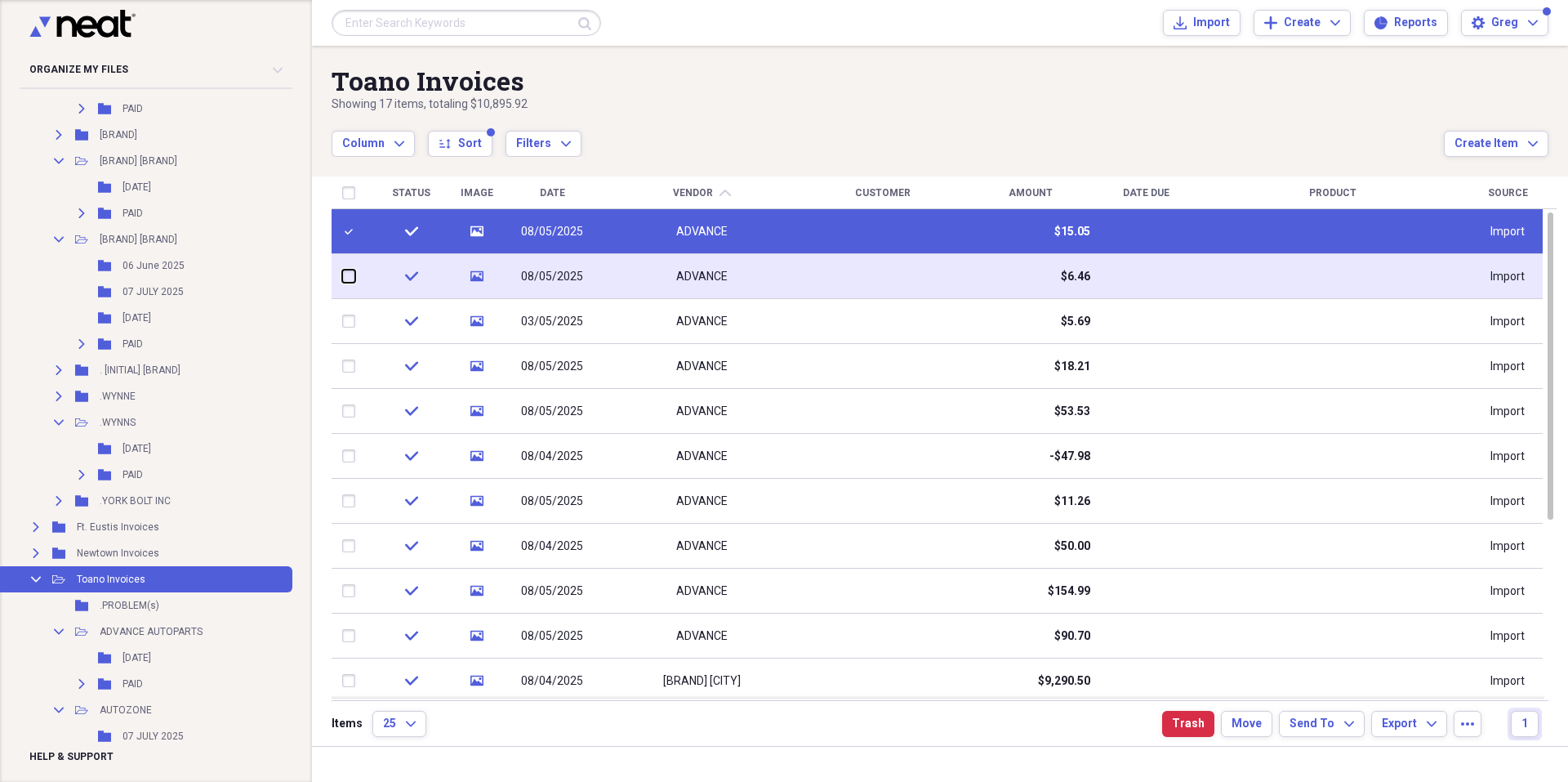 click at bounding box center [342, 276] 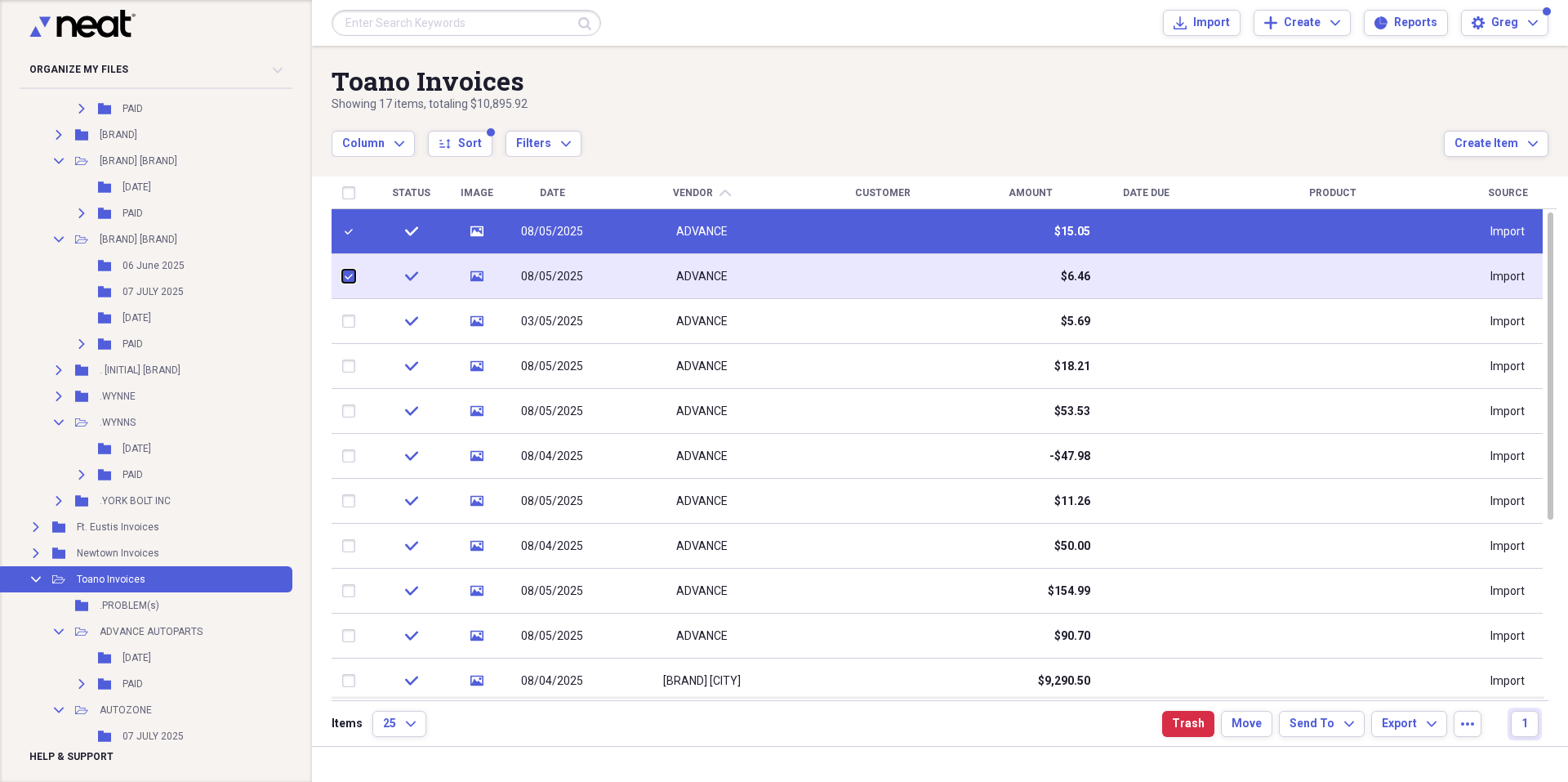 checkbox on "true" 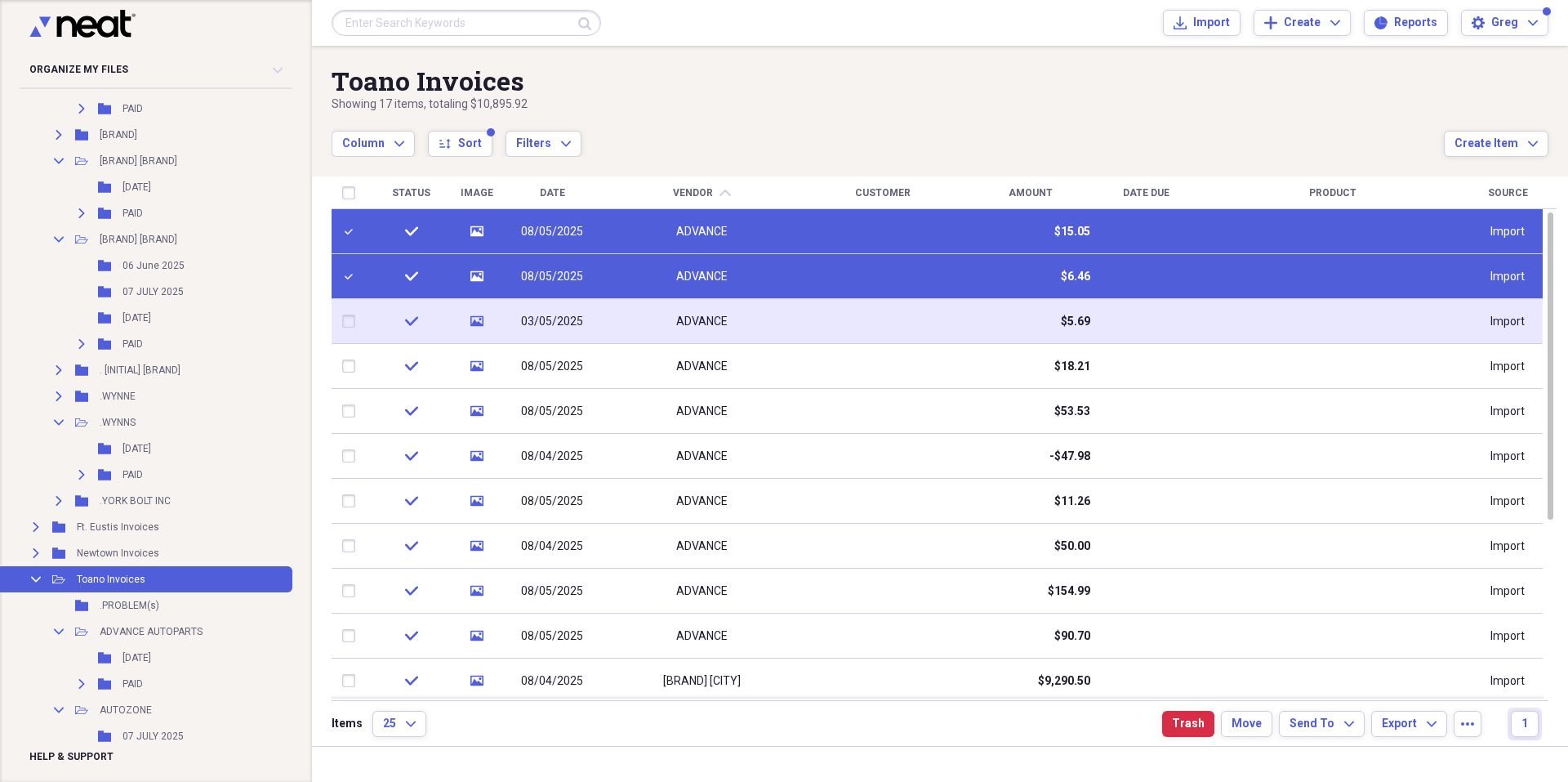 click at bounding box center [352, 321] 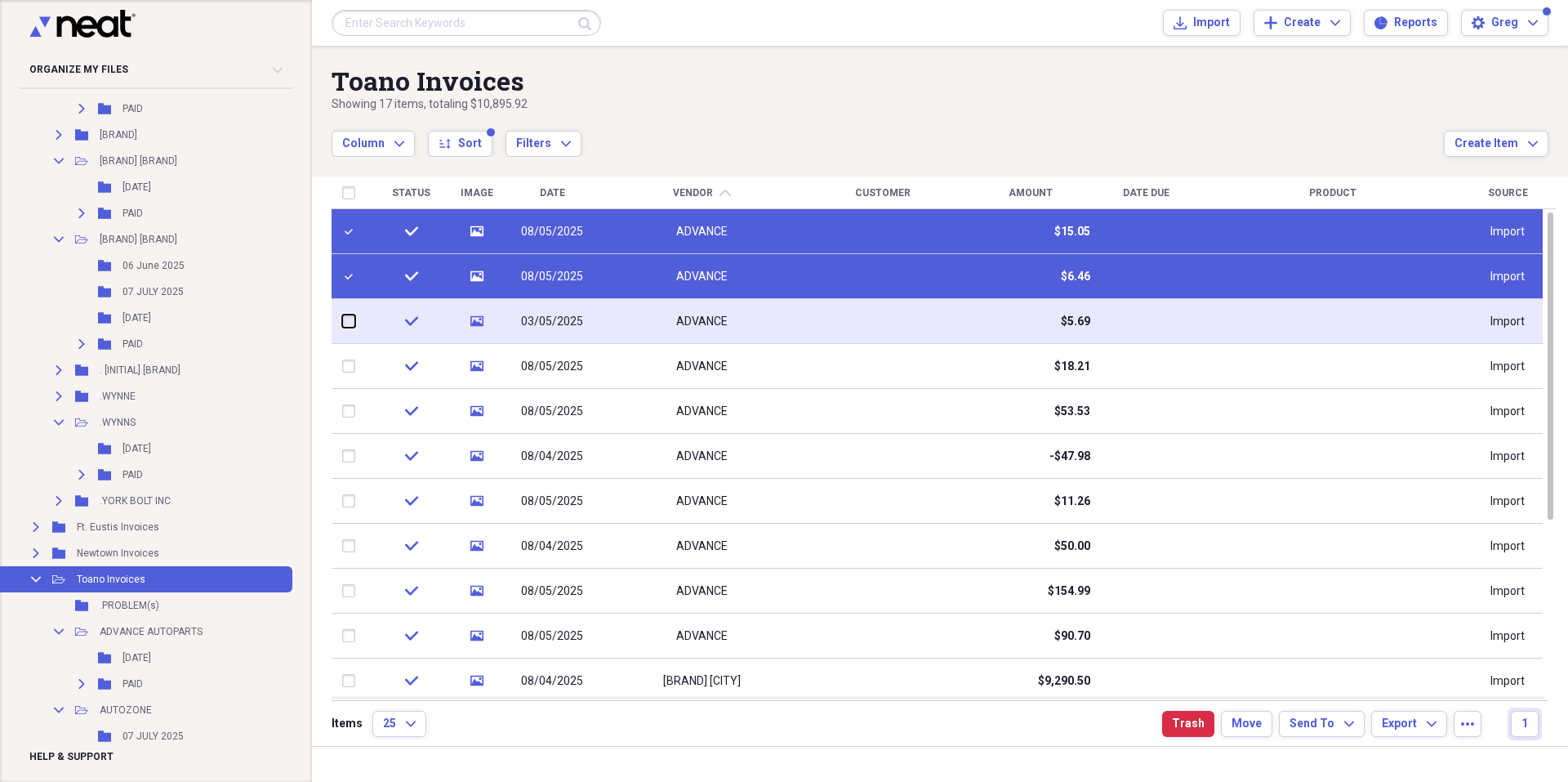 click at bounding box center [342, 321] 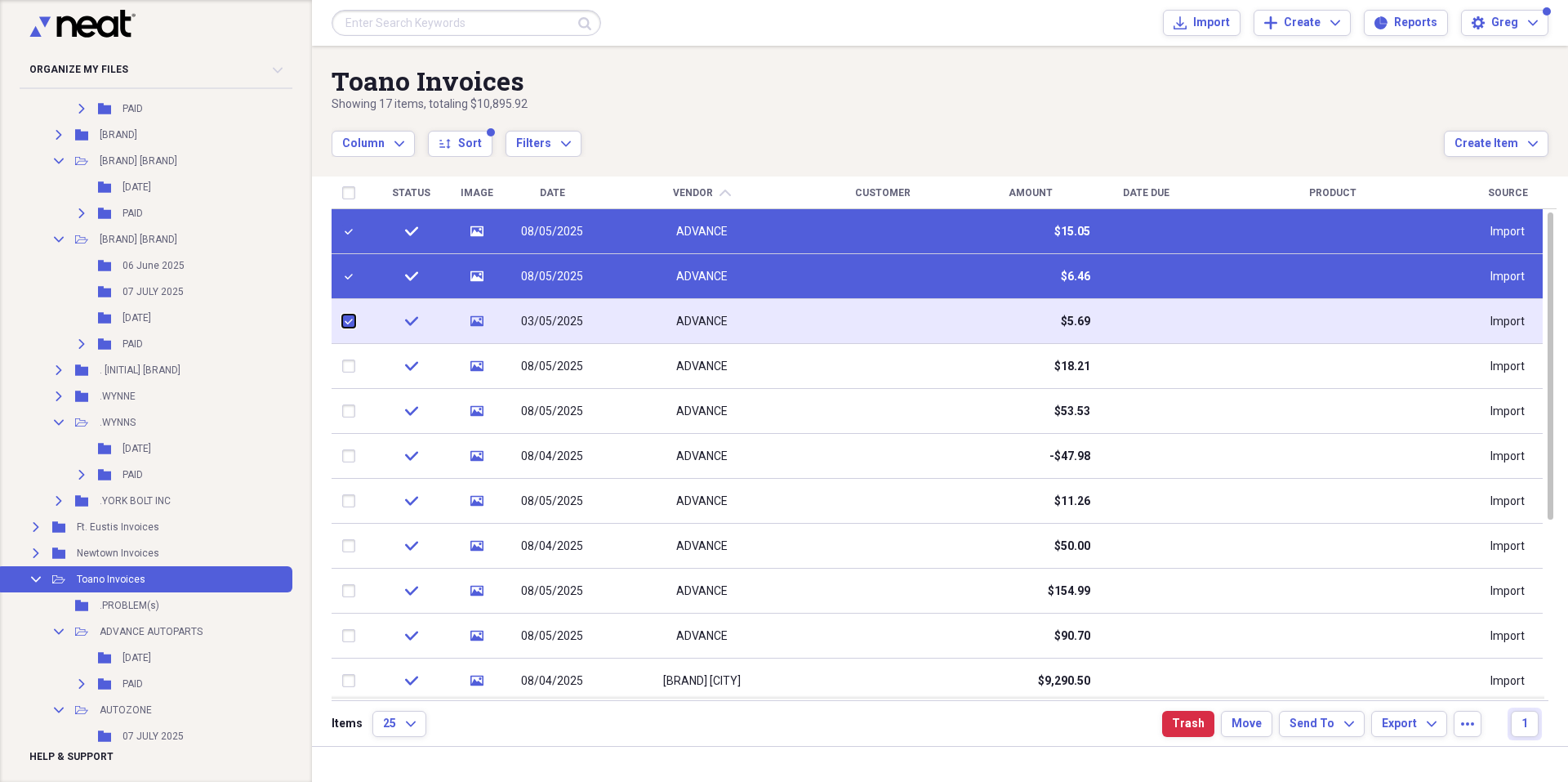 checkbox on "true" 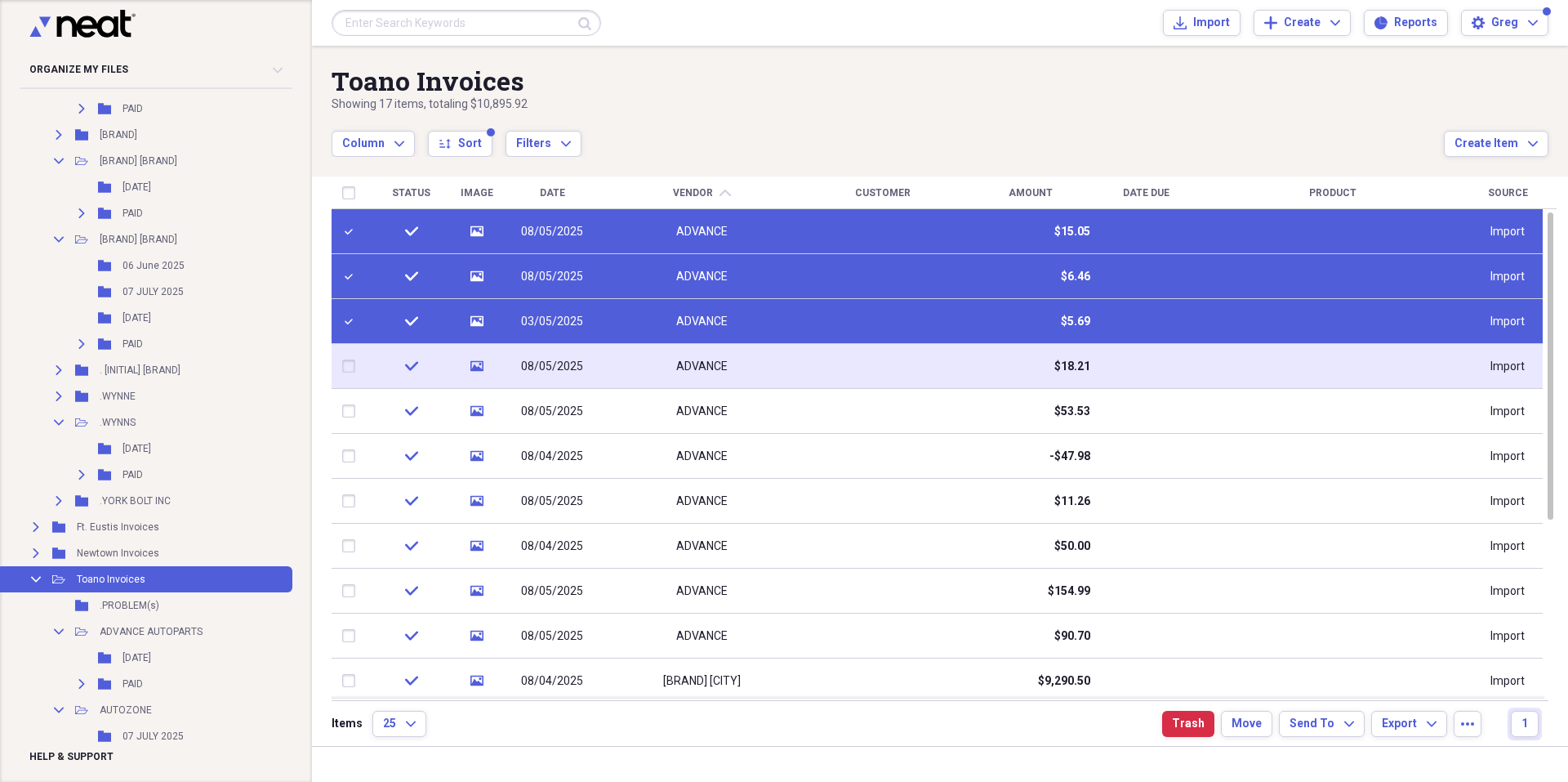click at bounding box center (352, 366) 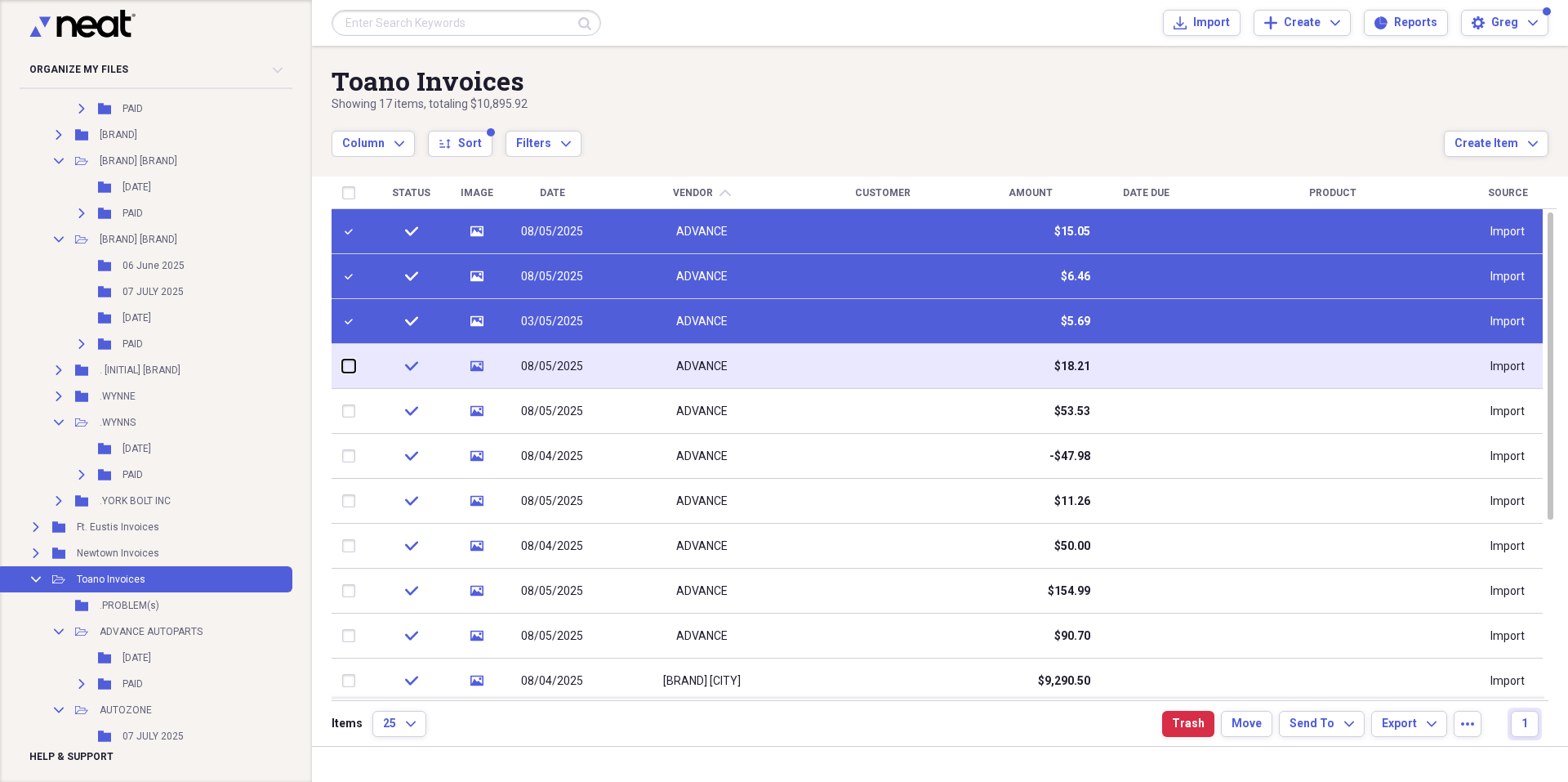 click at bounding box center [342, 366] 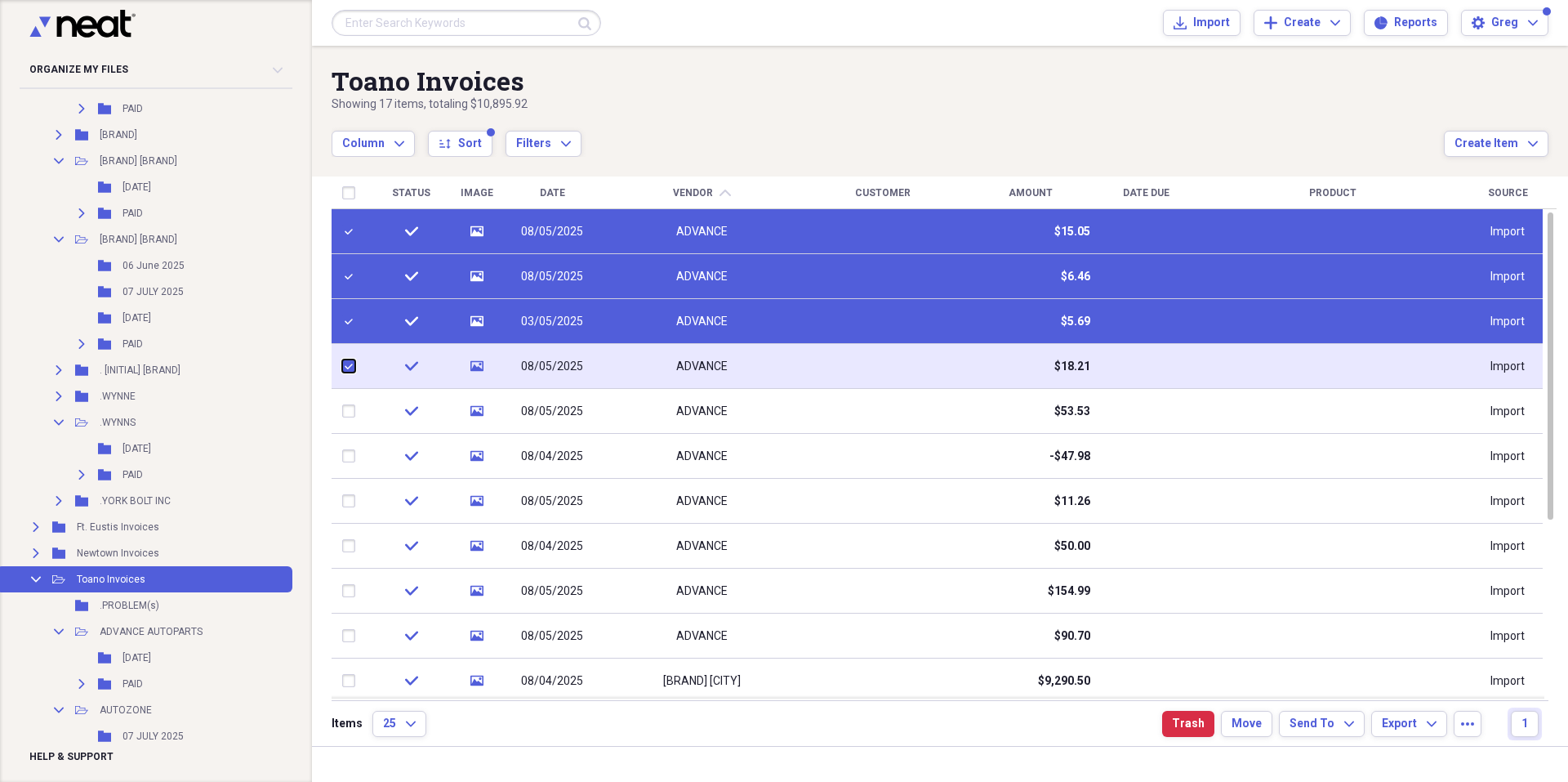 checkbox on "true" 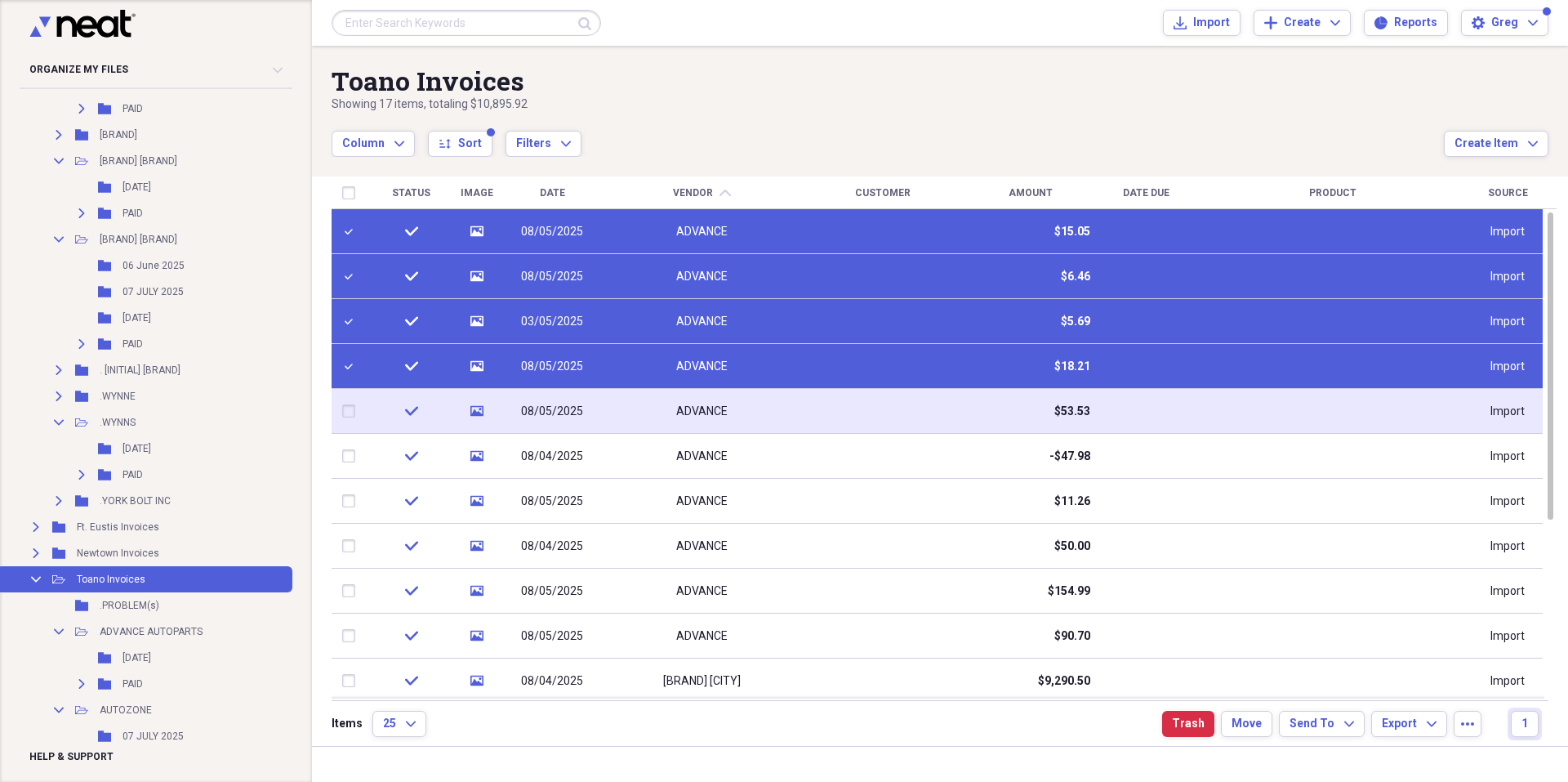click at bounding box center (352, 411) 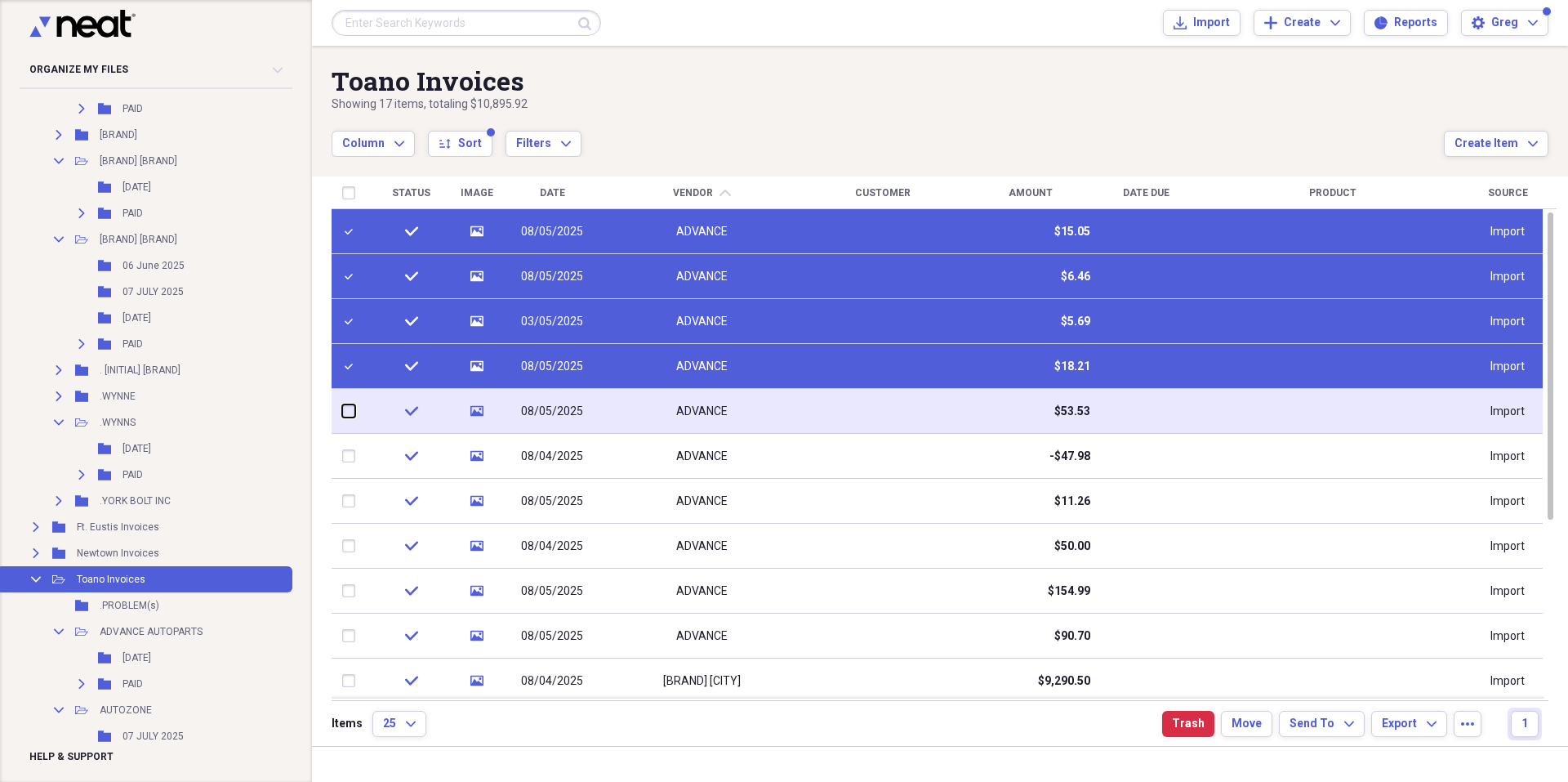 click at bounding box center [342, 411] 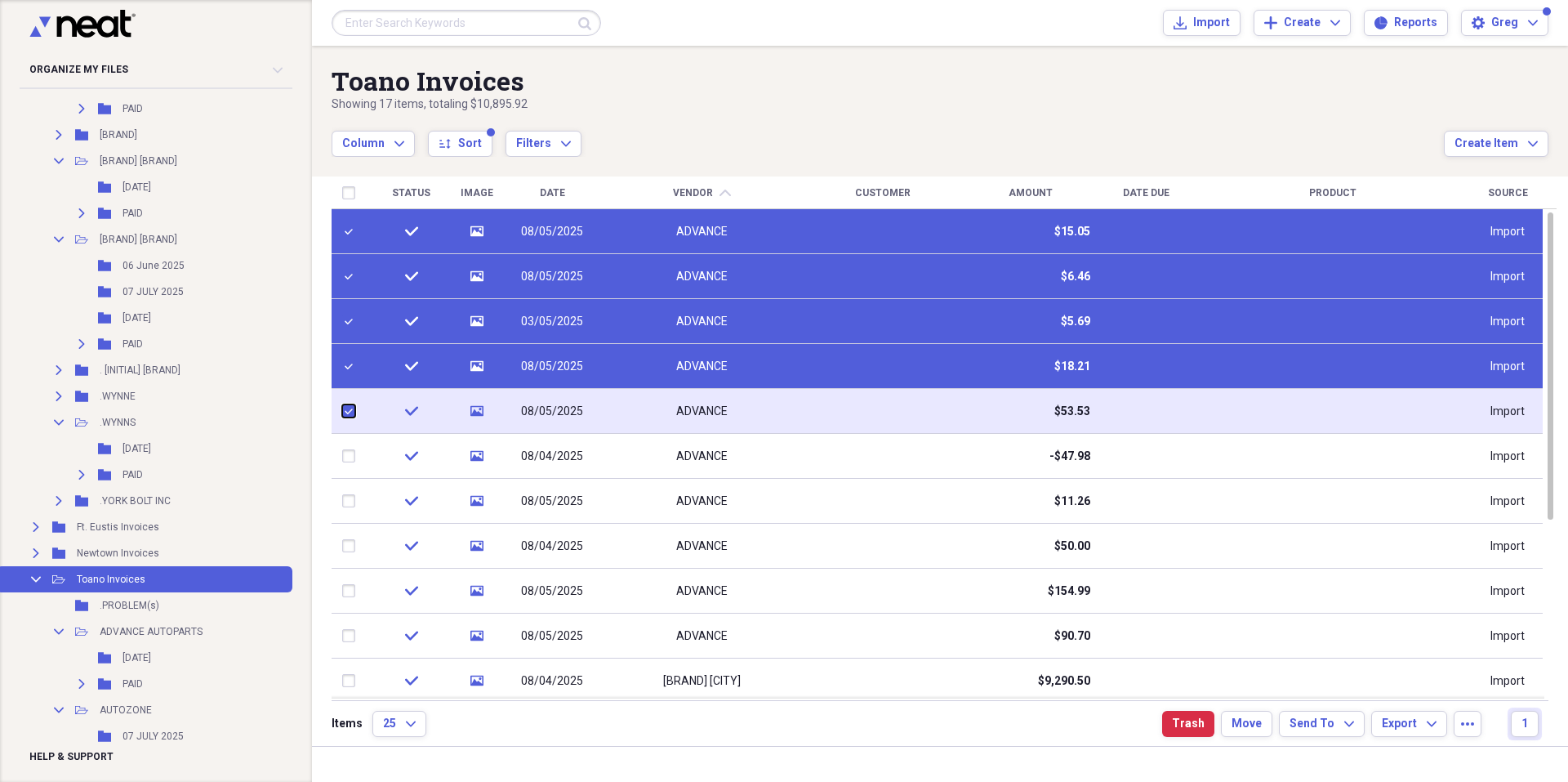 checkbox on "true" 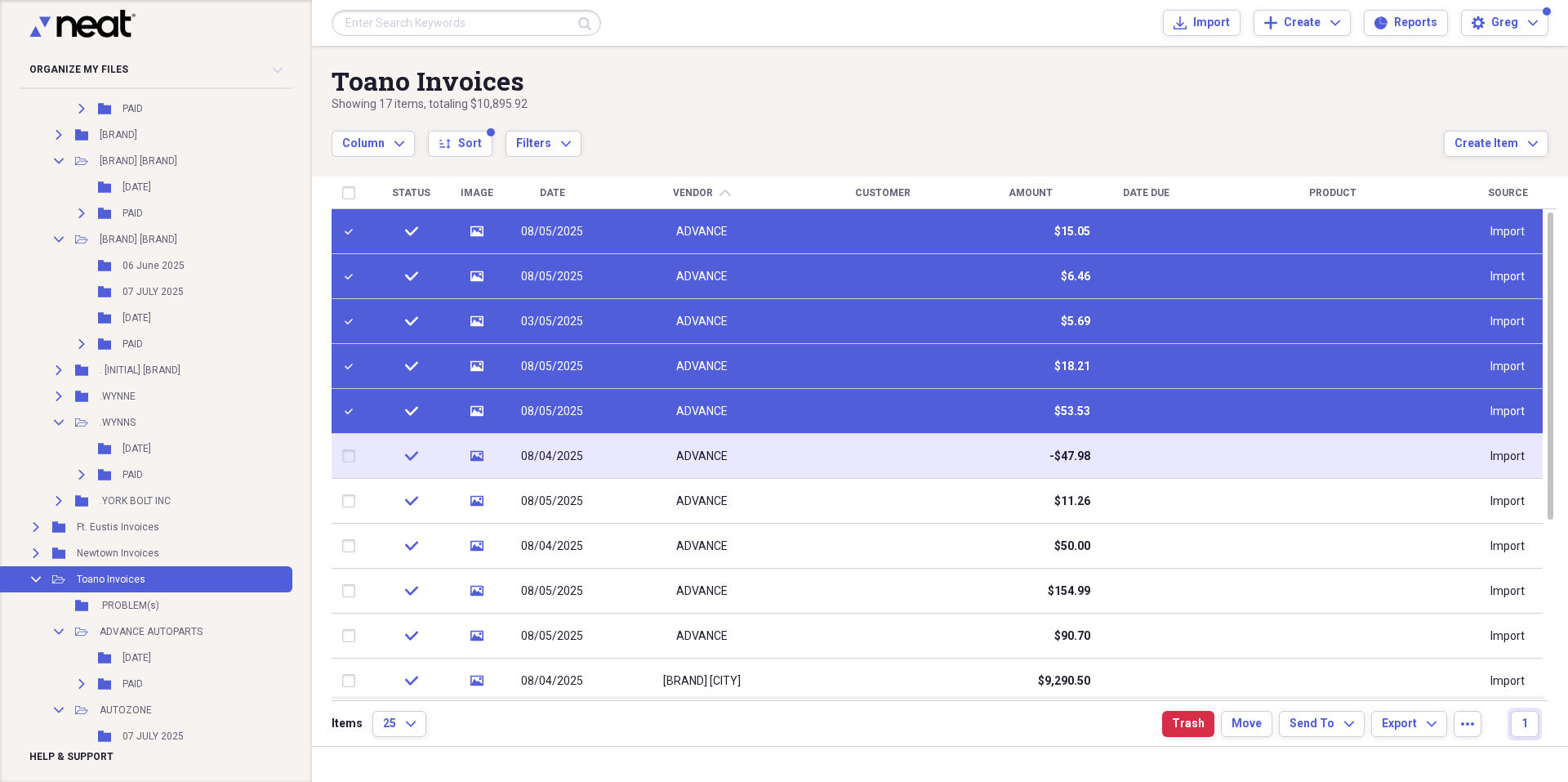 click at bounding box center [352, 456] 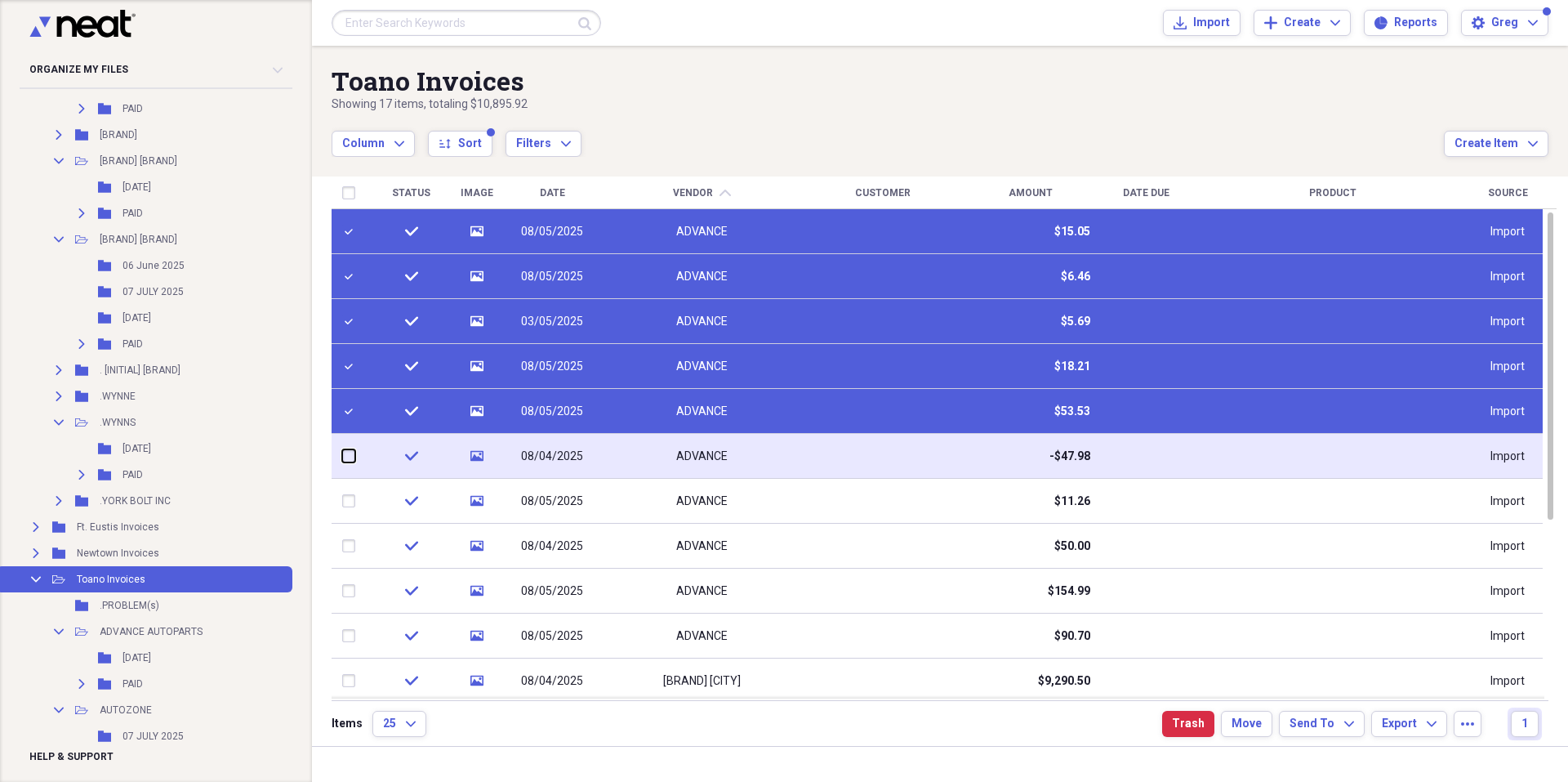 click at bounding box center [342, 456] 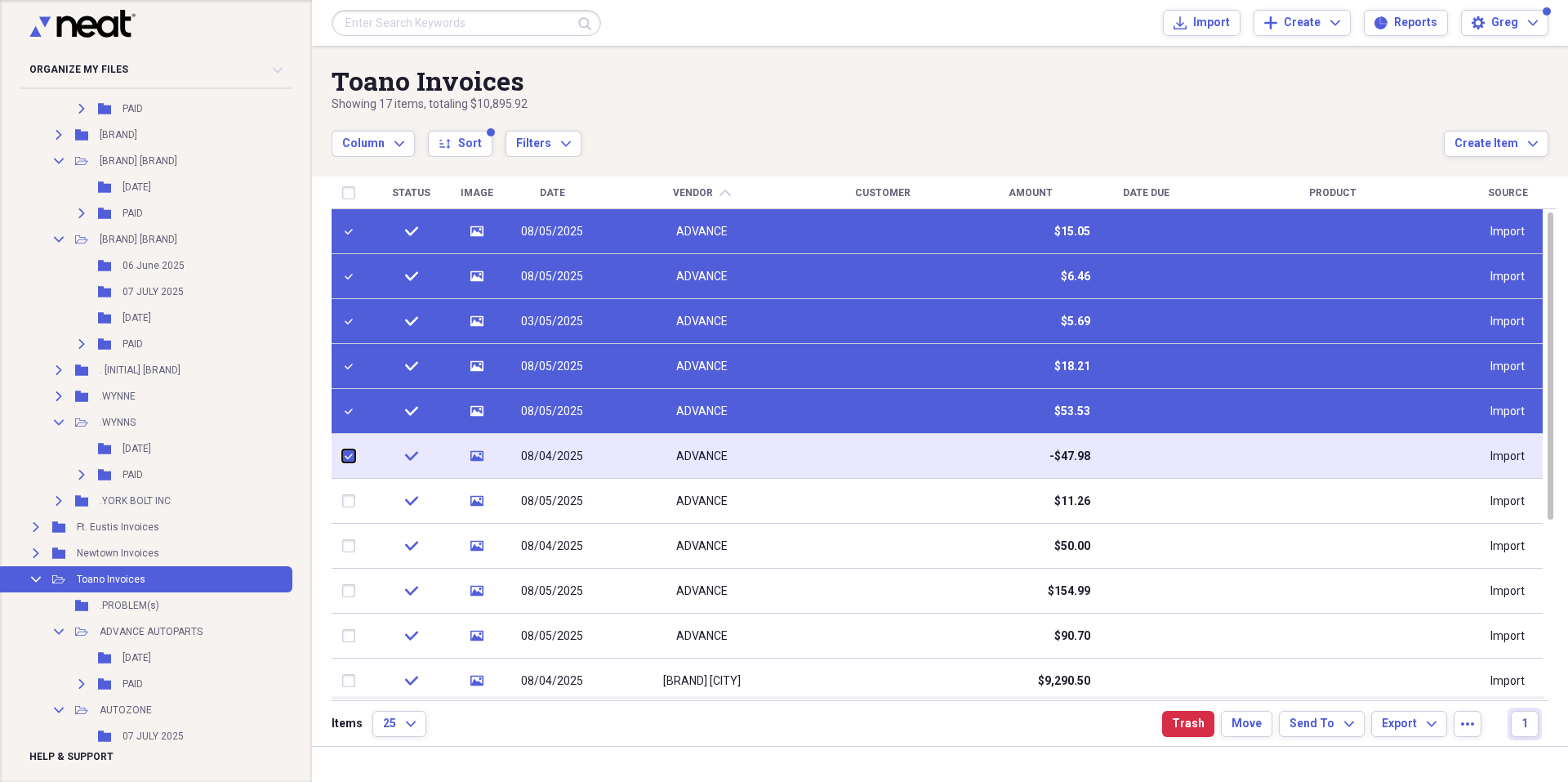 checkbox on "true" 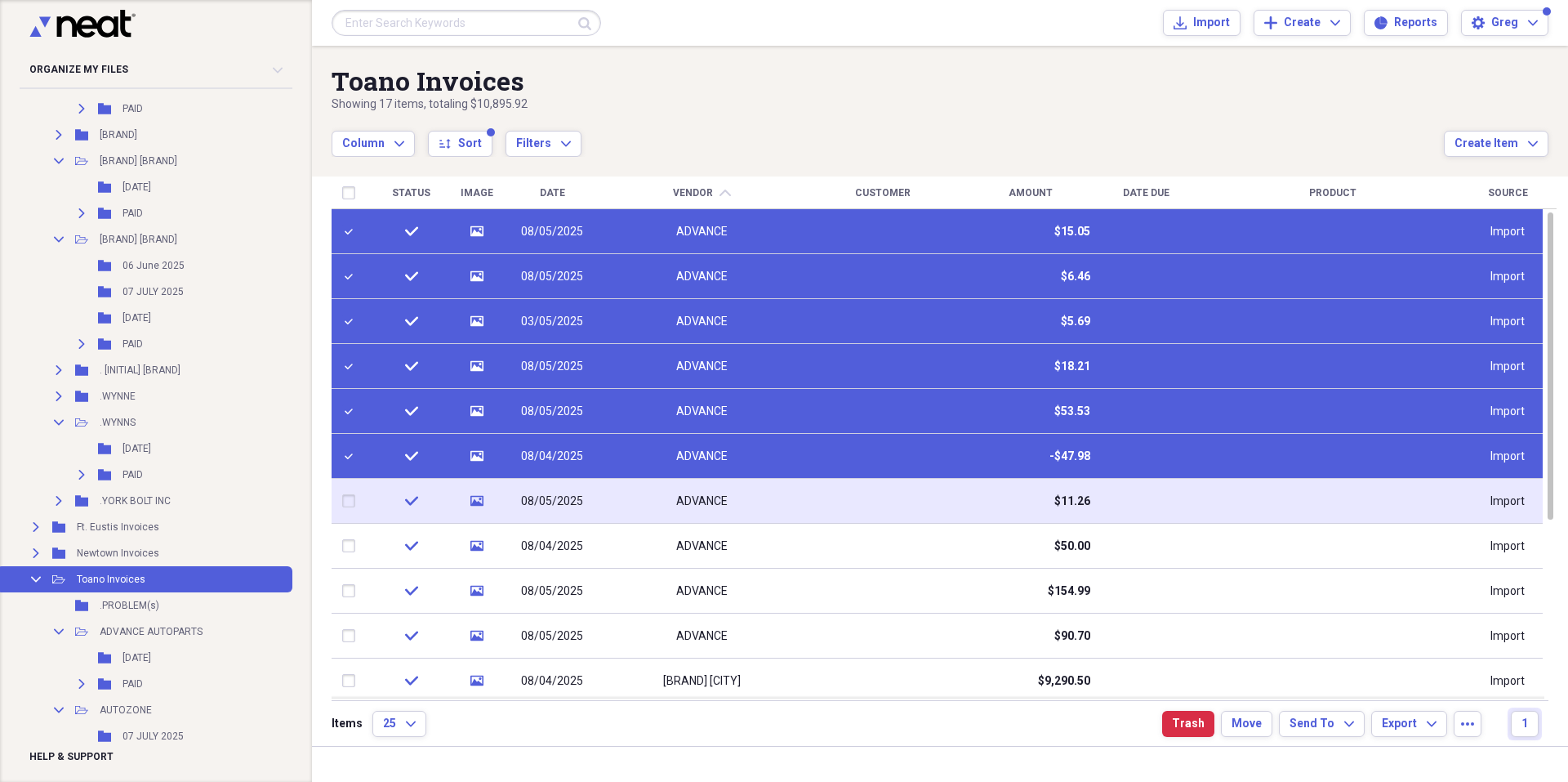click at bounding box center (352, 501) 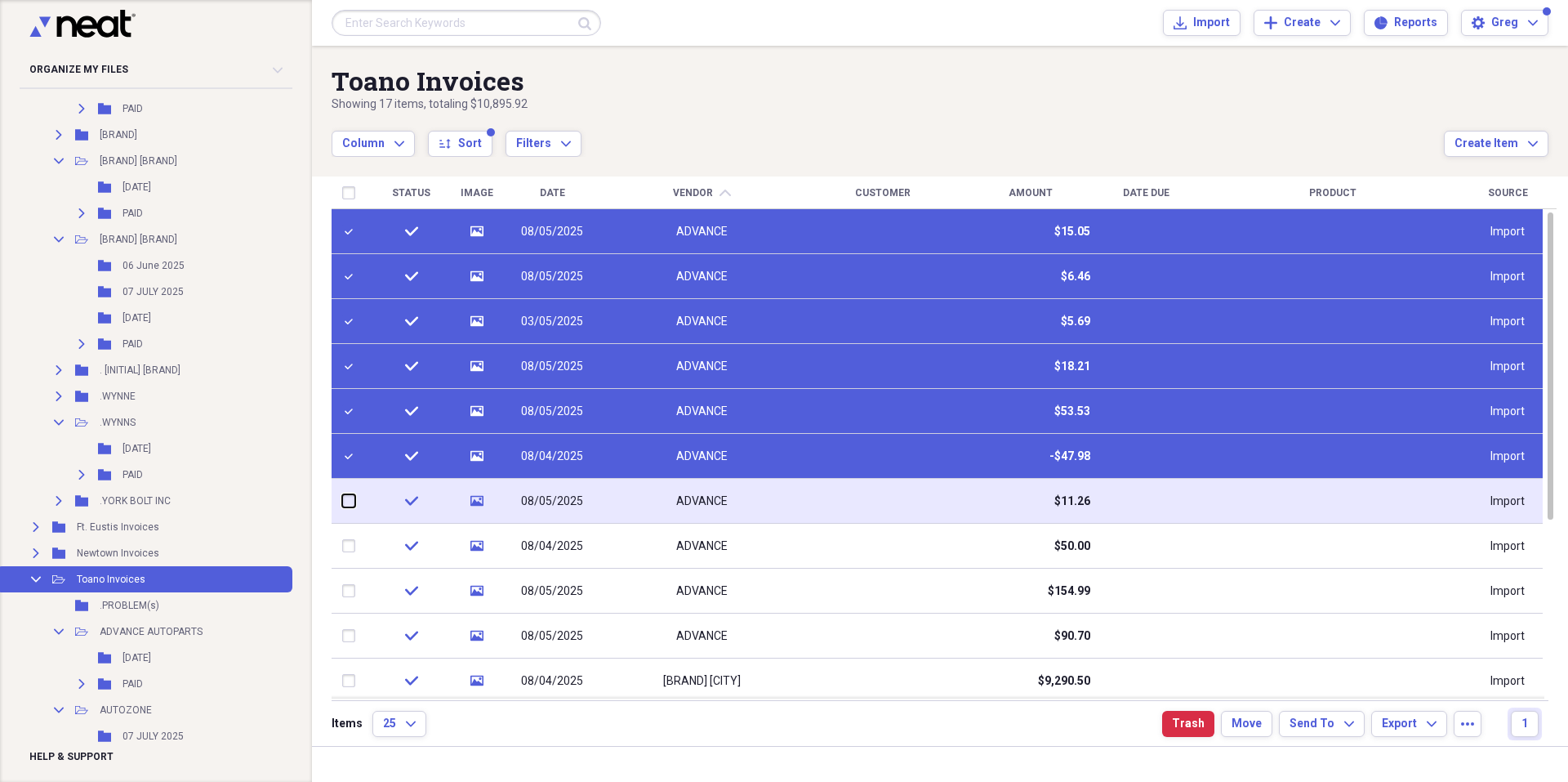 click at bounding box center [342, 501] 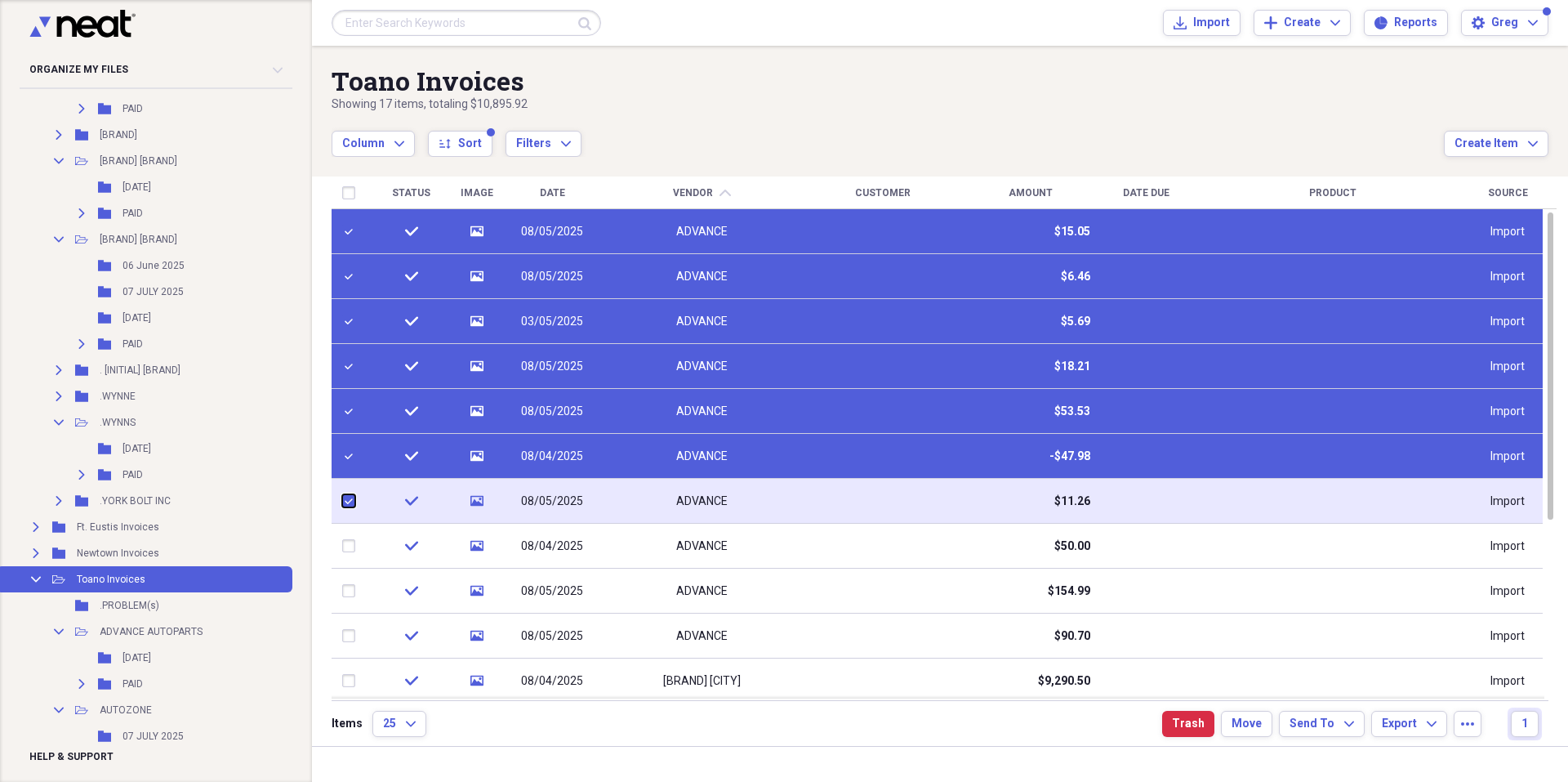 checkbox on "true" 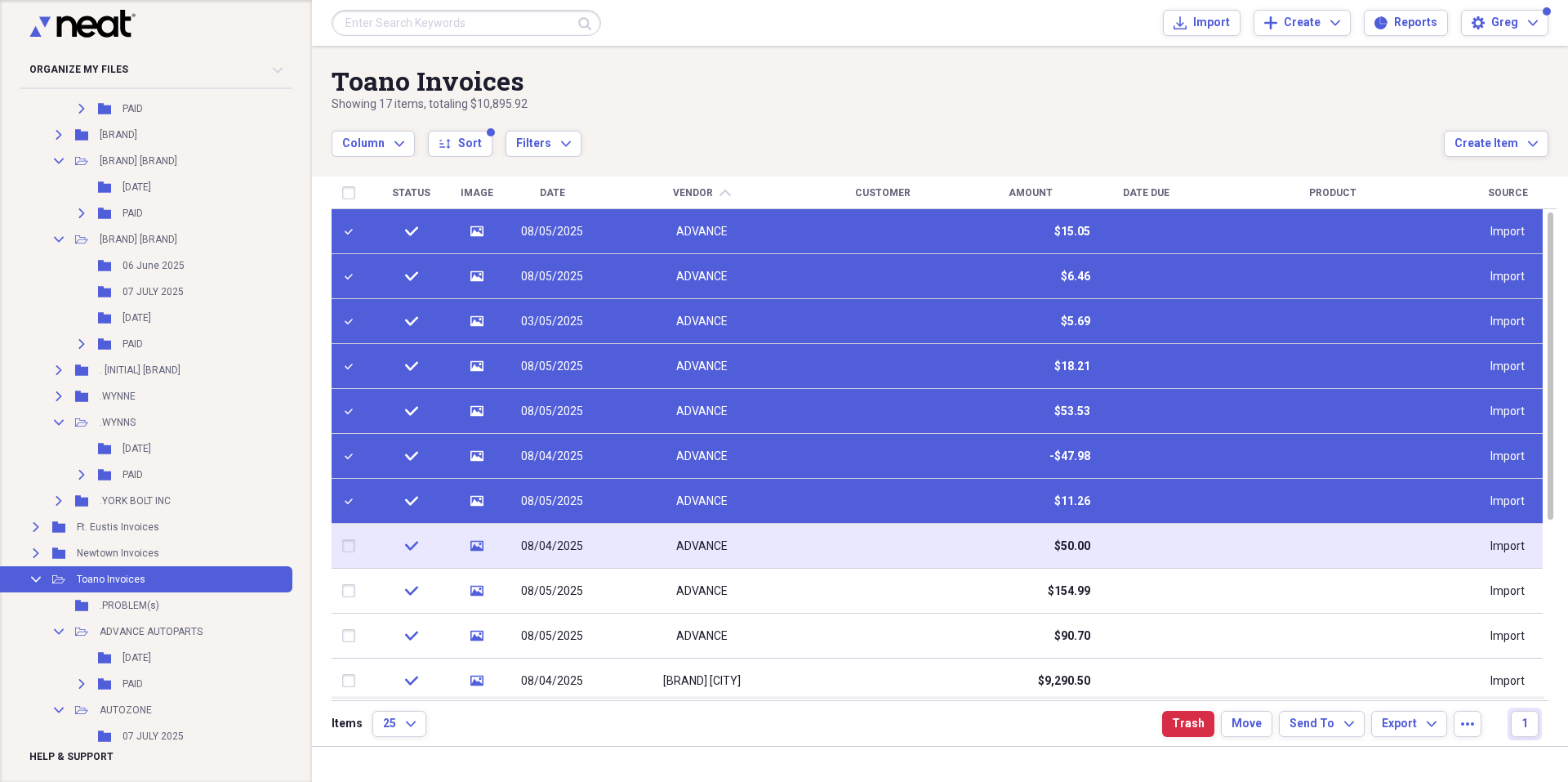 click at bounding box center (352, 546) 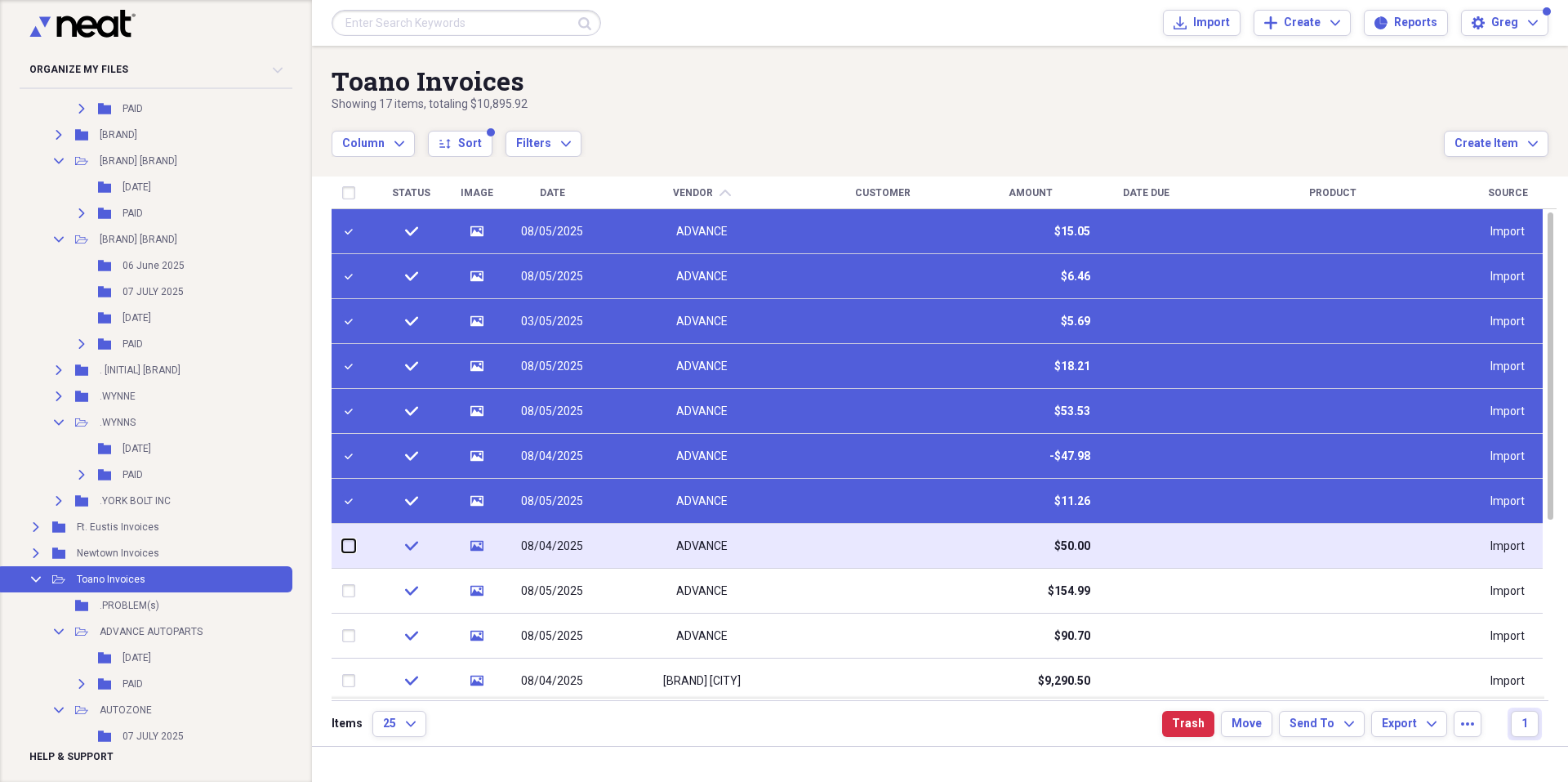 click at bounding box center [342, 546] 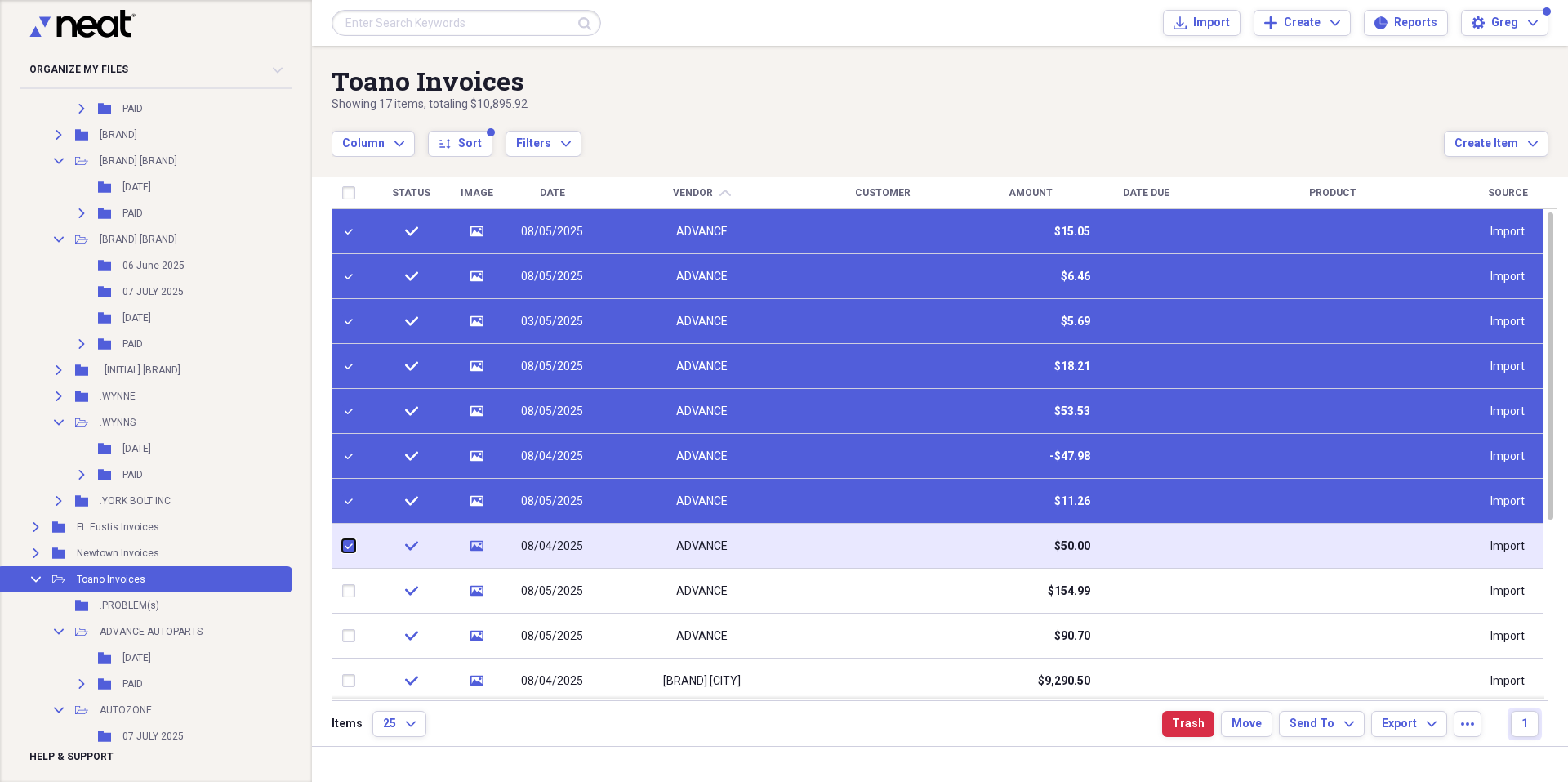 checkbox on "true" 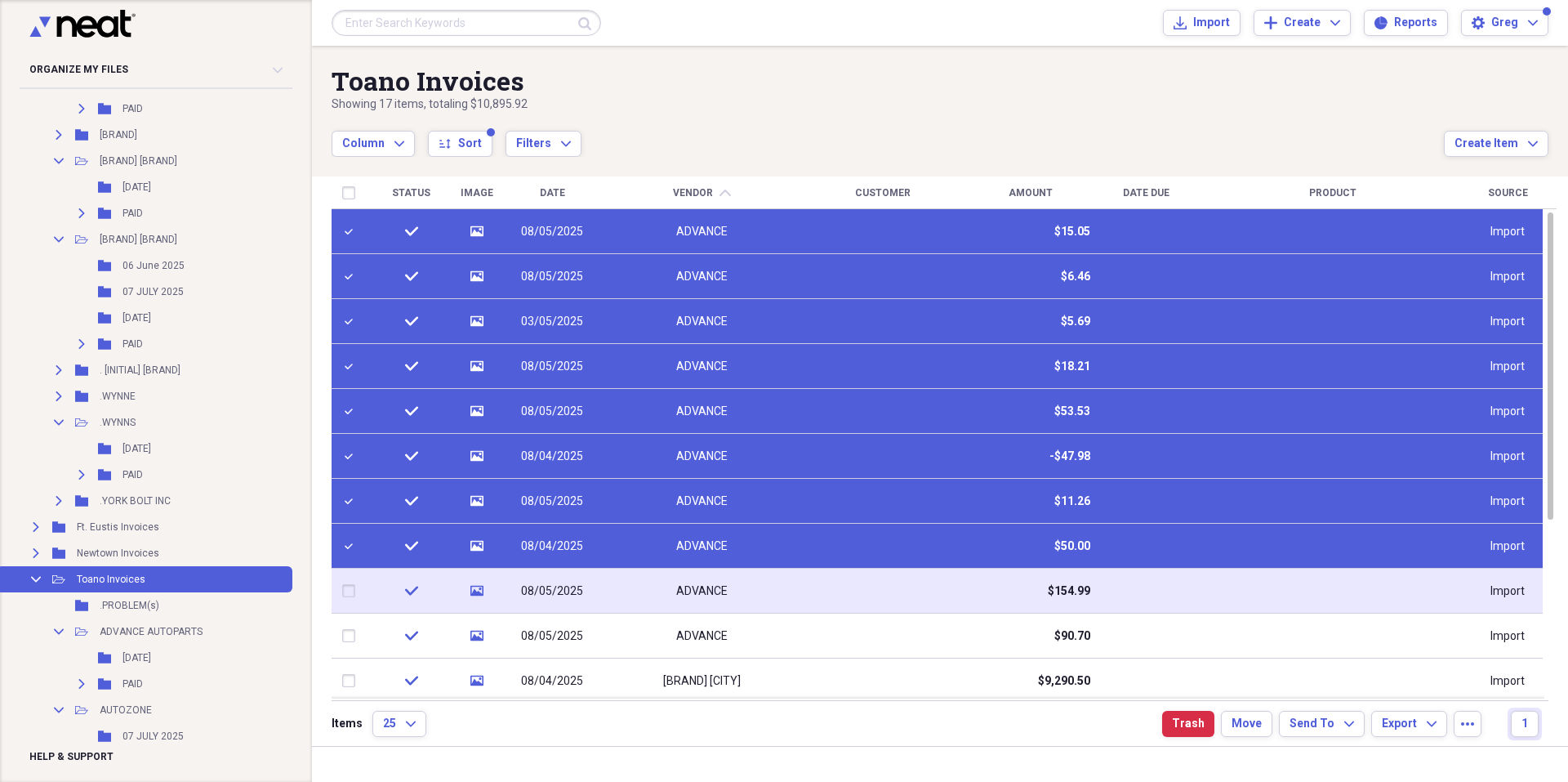 click at bounding box center [352, 591] 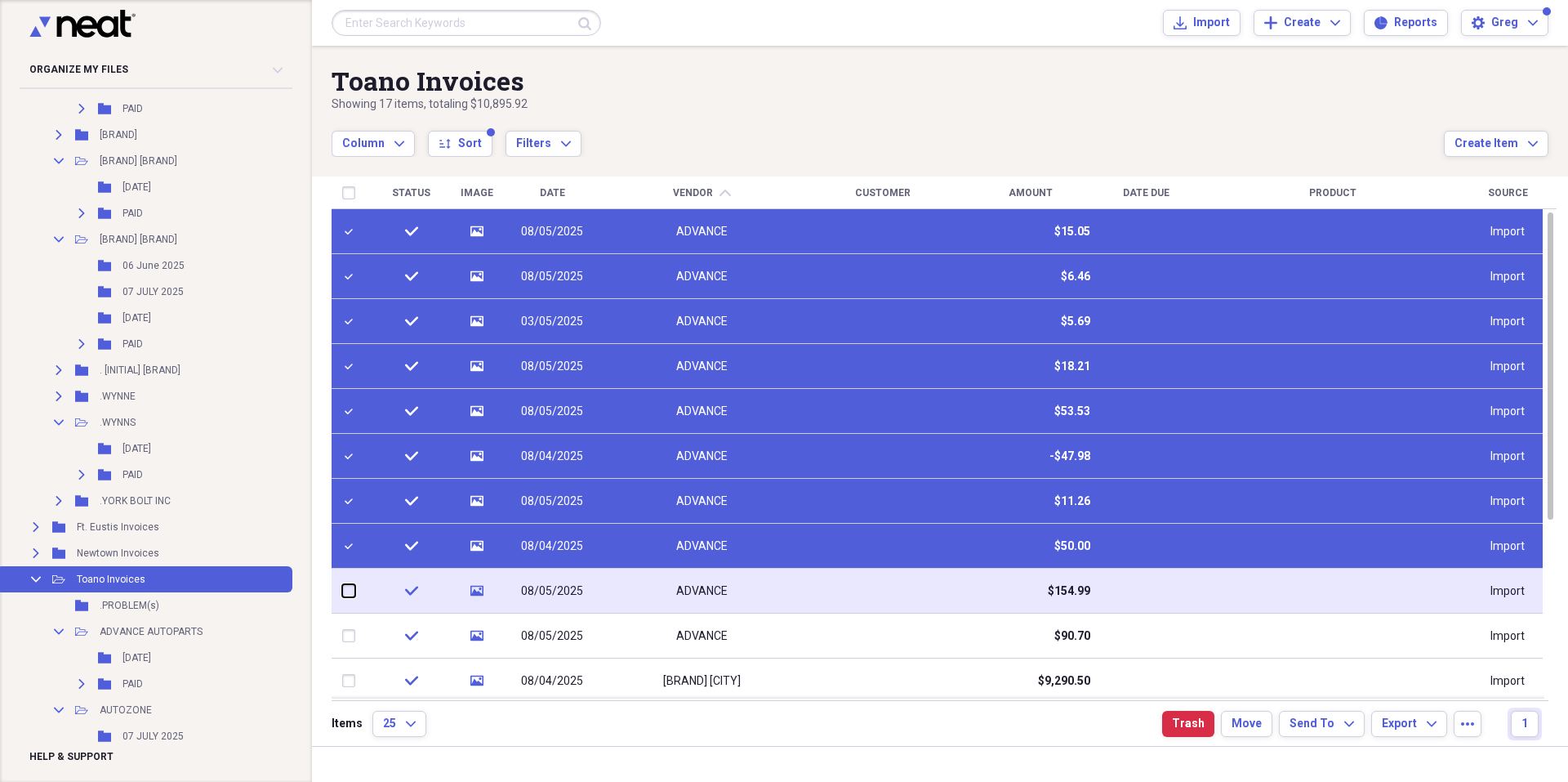 click at bounding box center (342, 591) 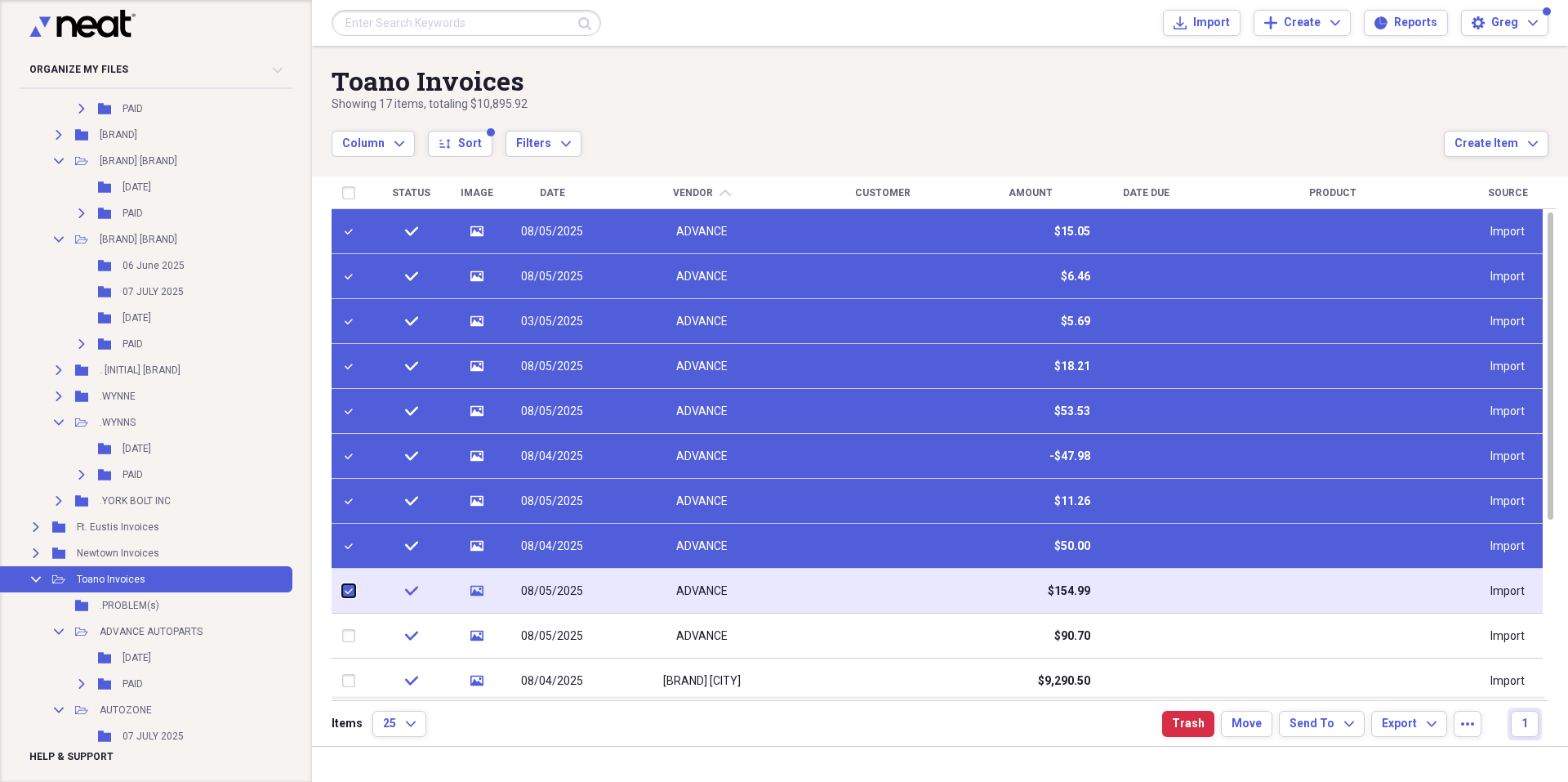 checkbox on "true" 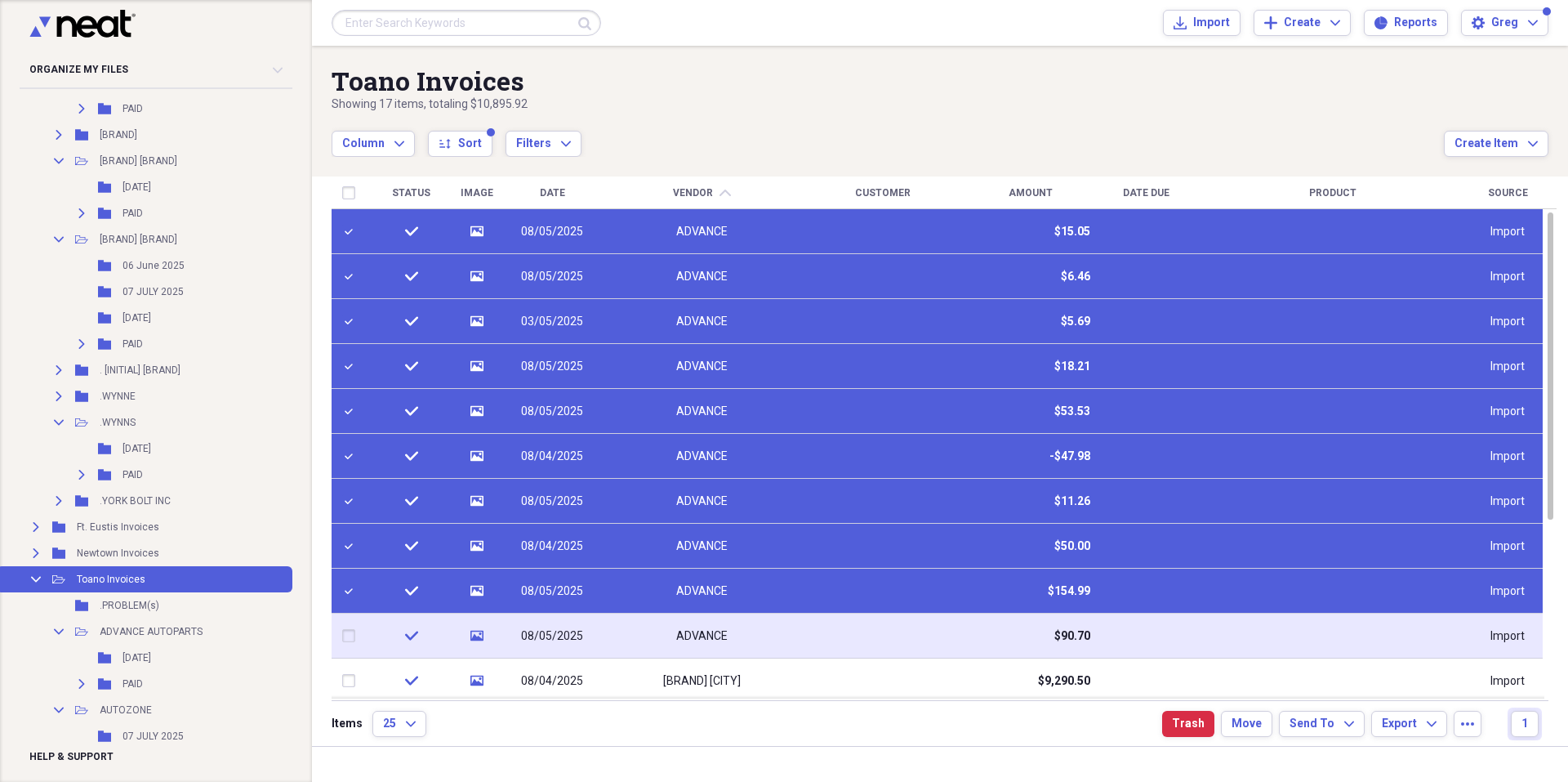 click at bounding box center (352, 636) 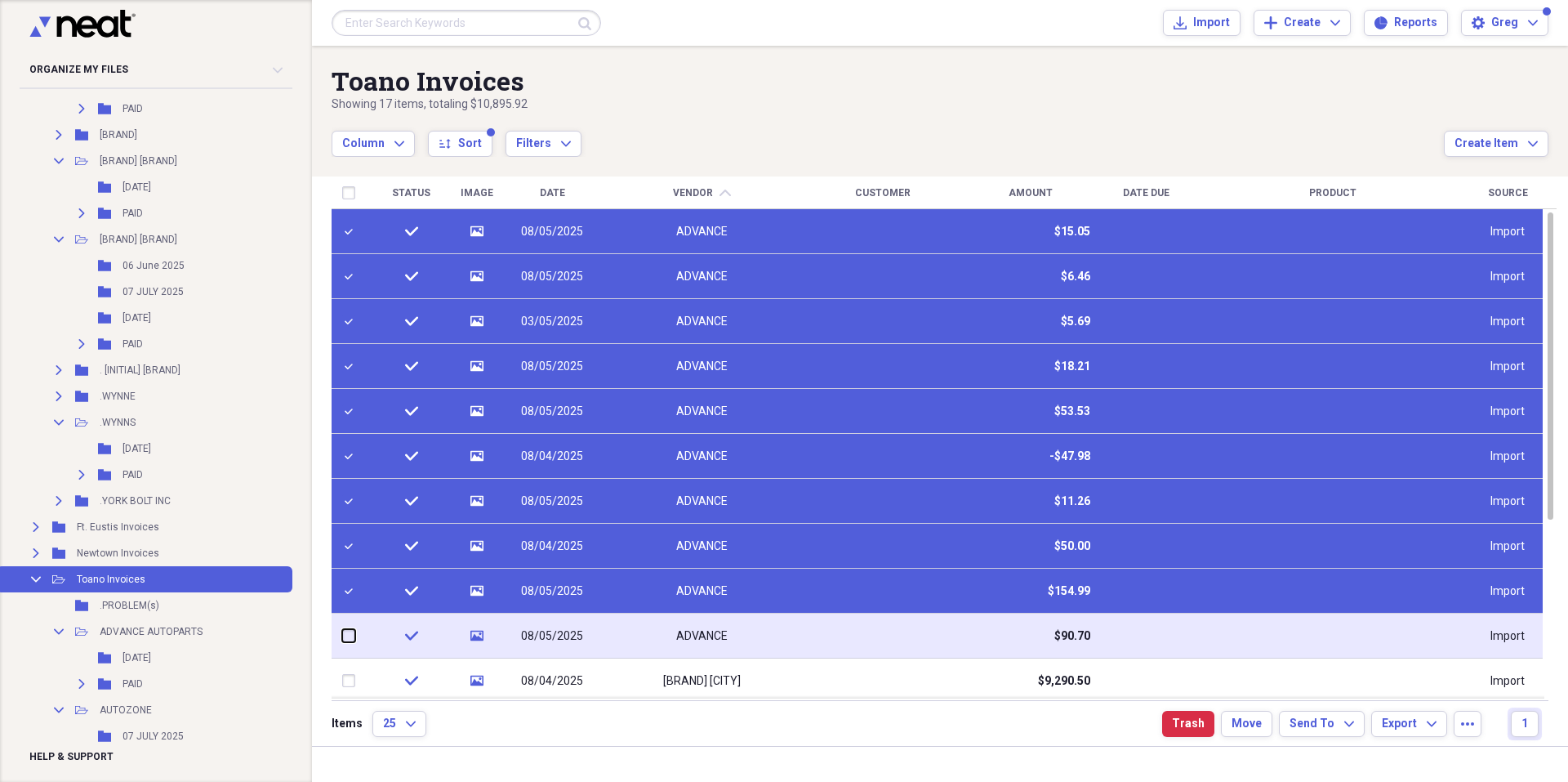 click at bounding box center (342, 636) 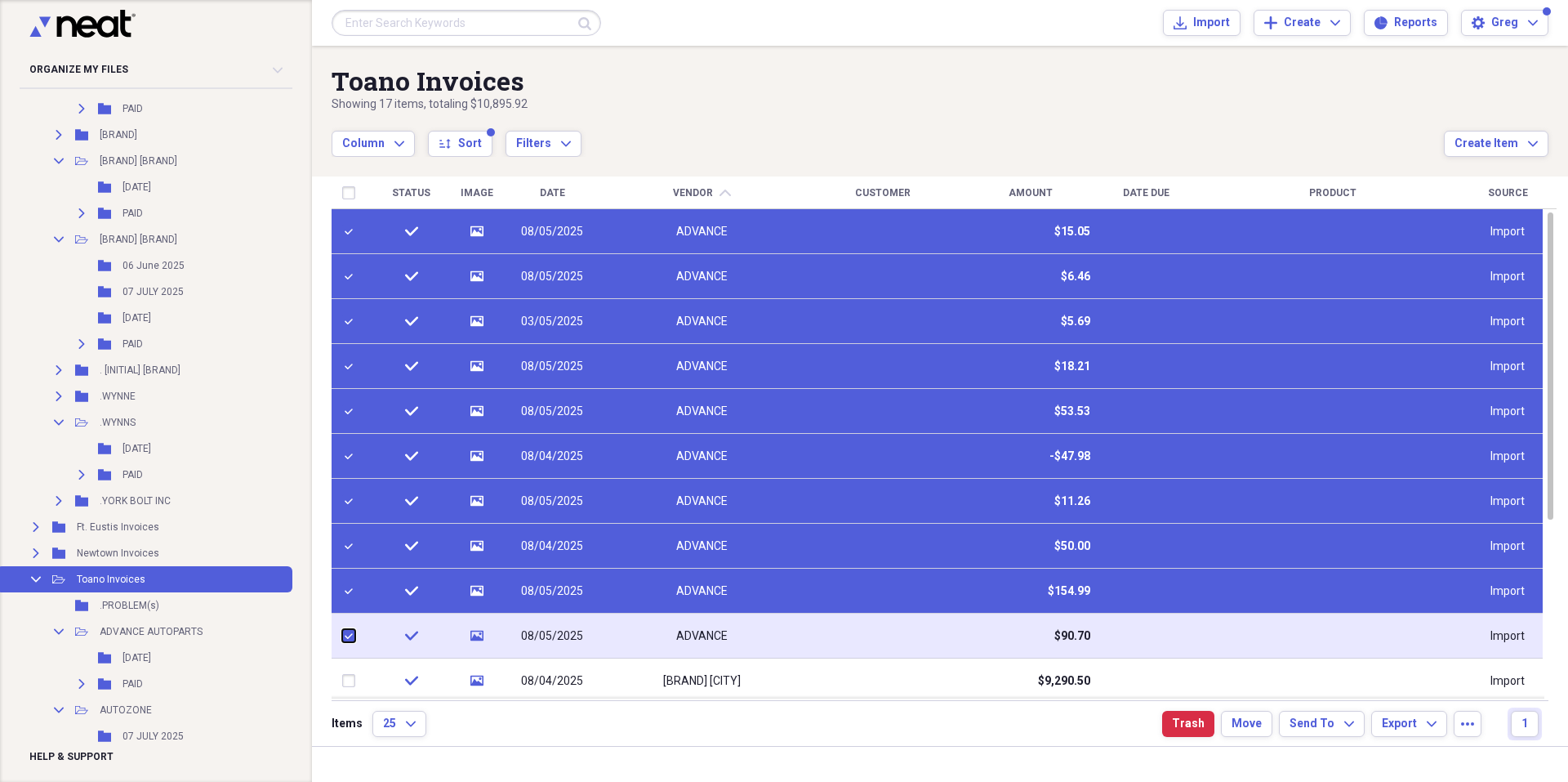 checkbox on "true" 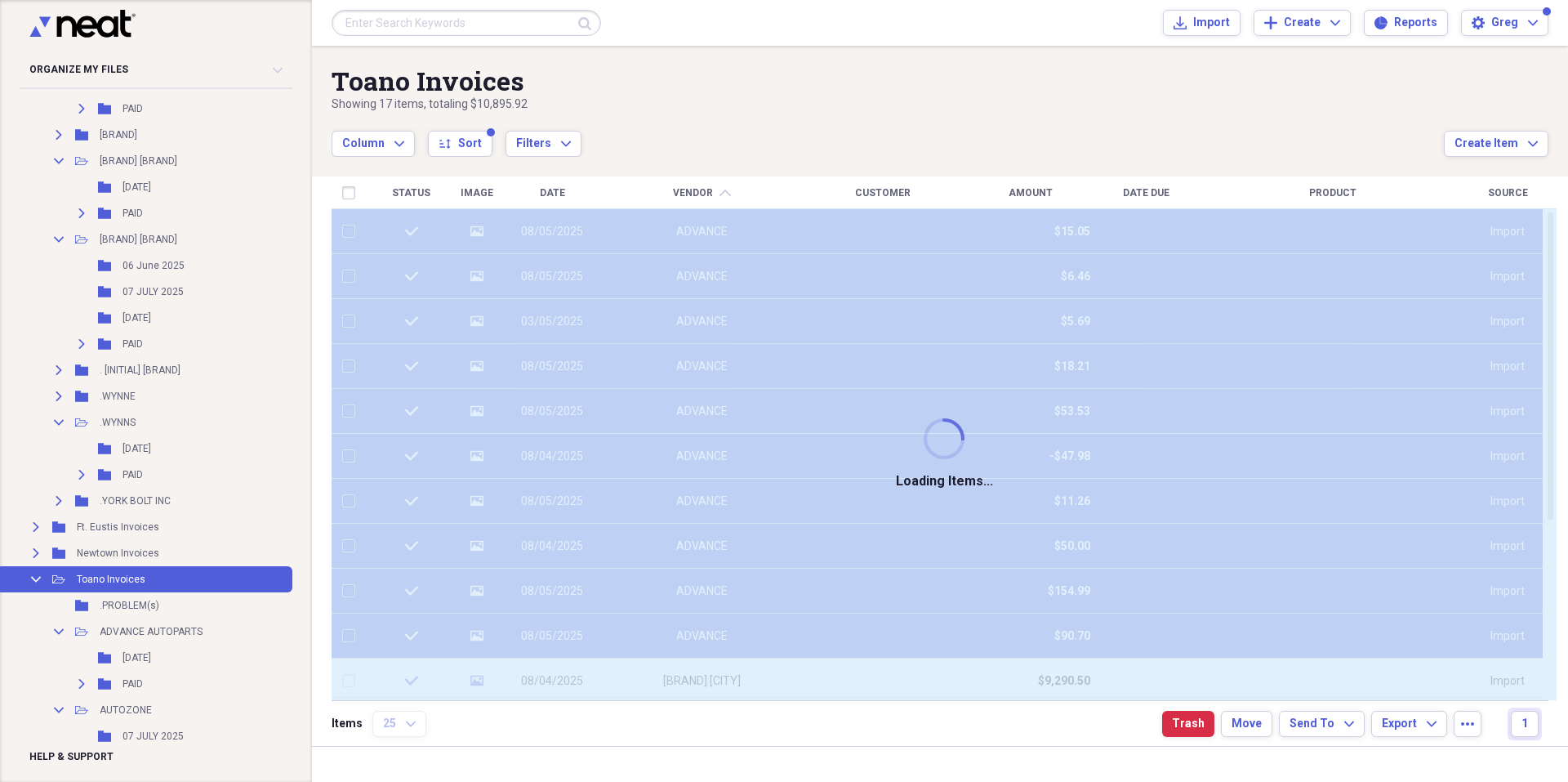 checkbox on "false" 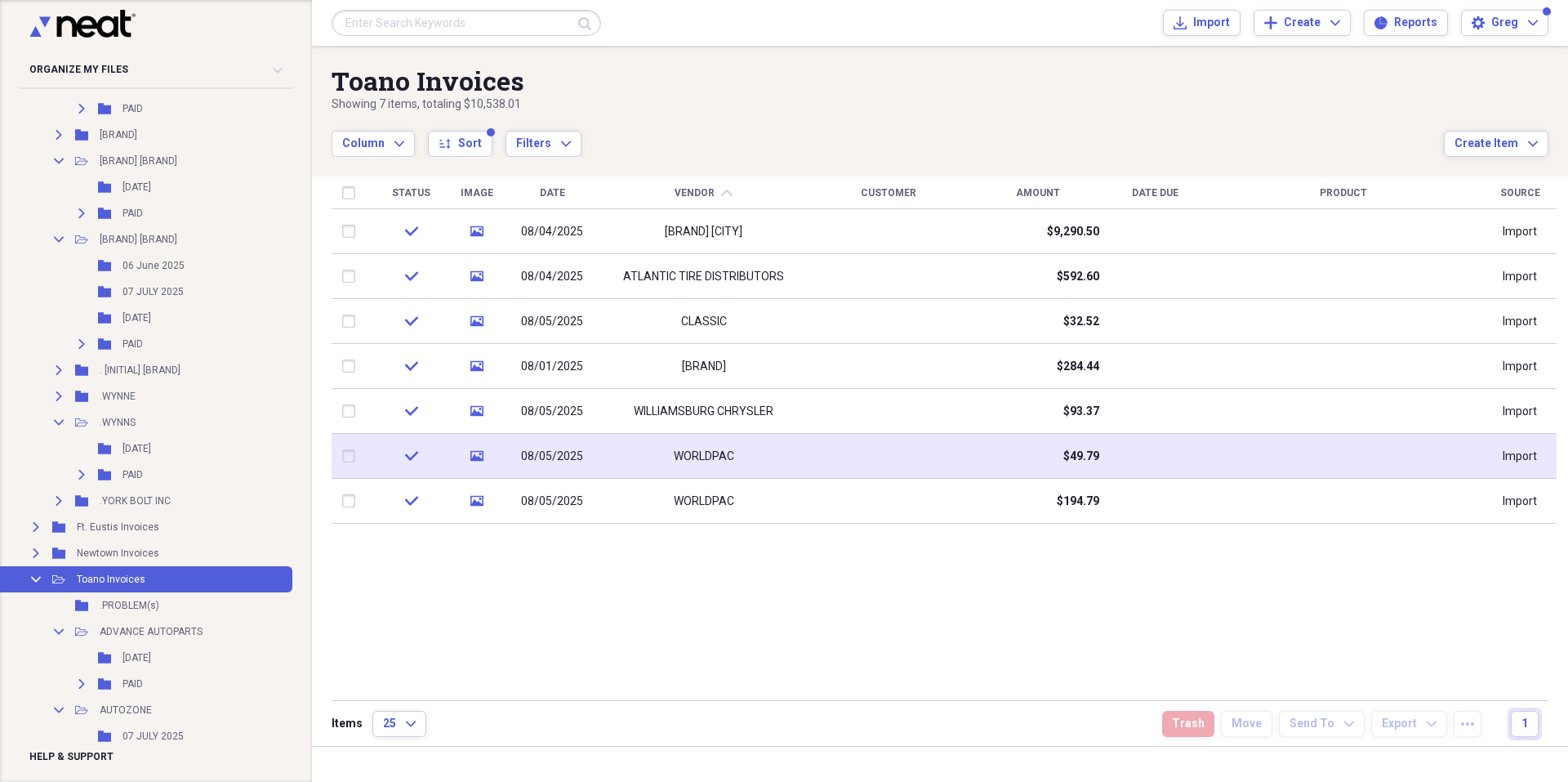 click at bounding box center (352, 456) 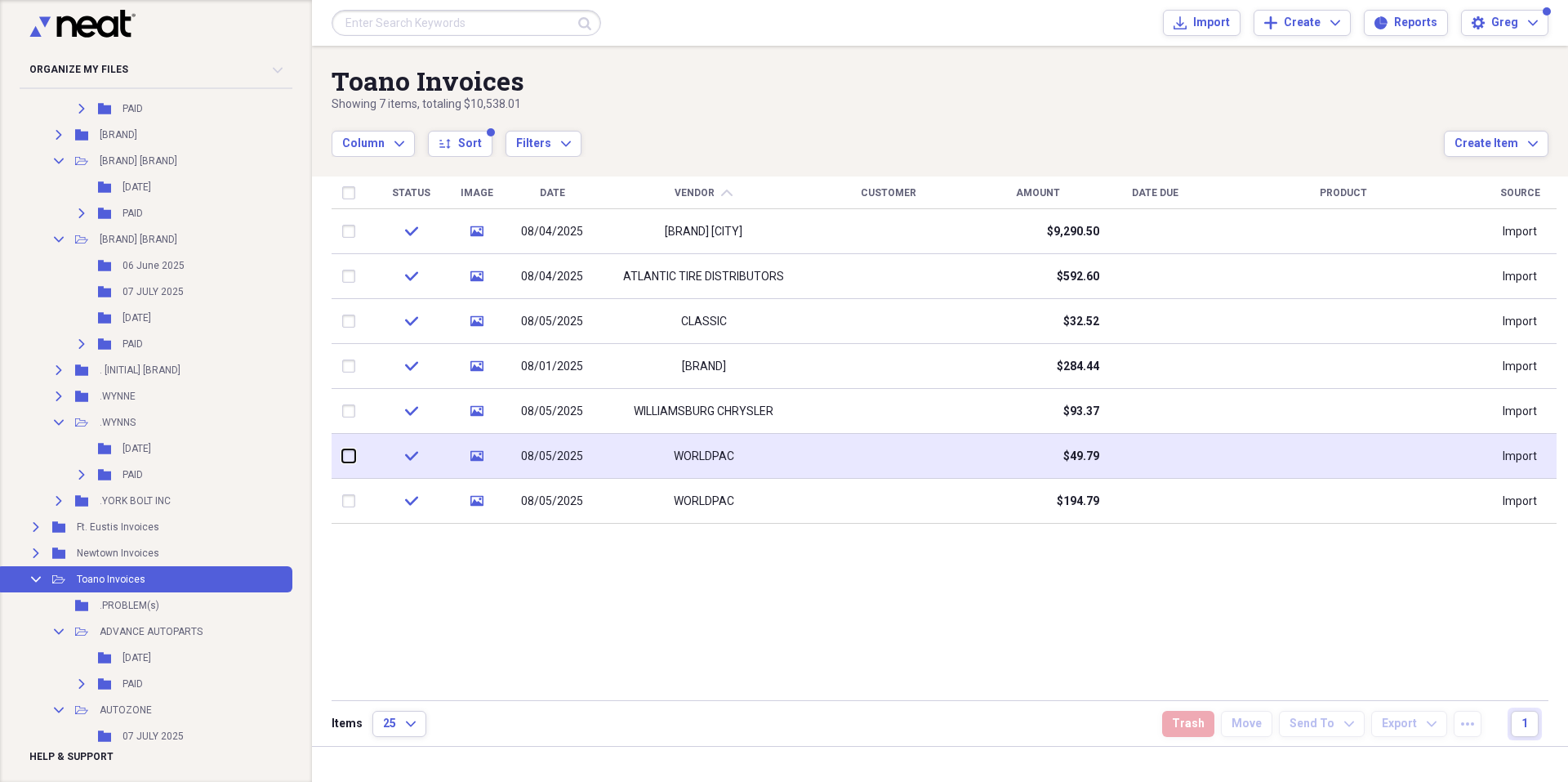 click at bounding box center (342, 456) 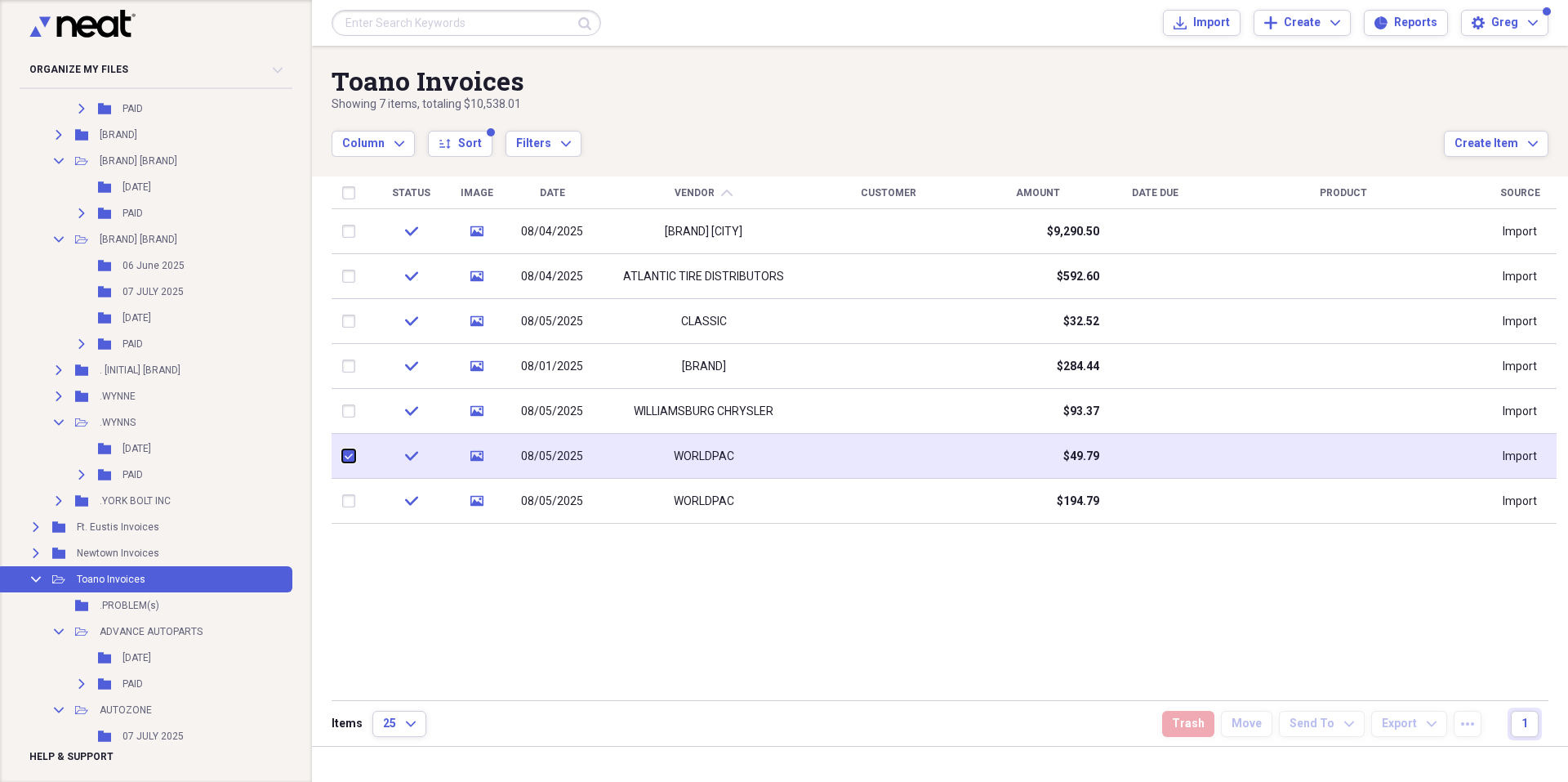 checkbox on "true" 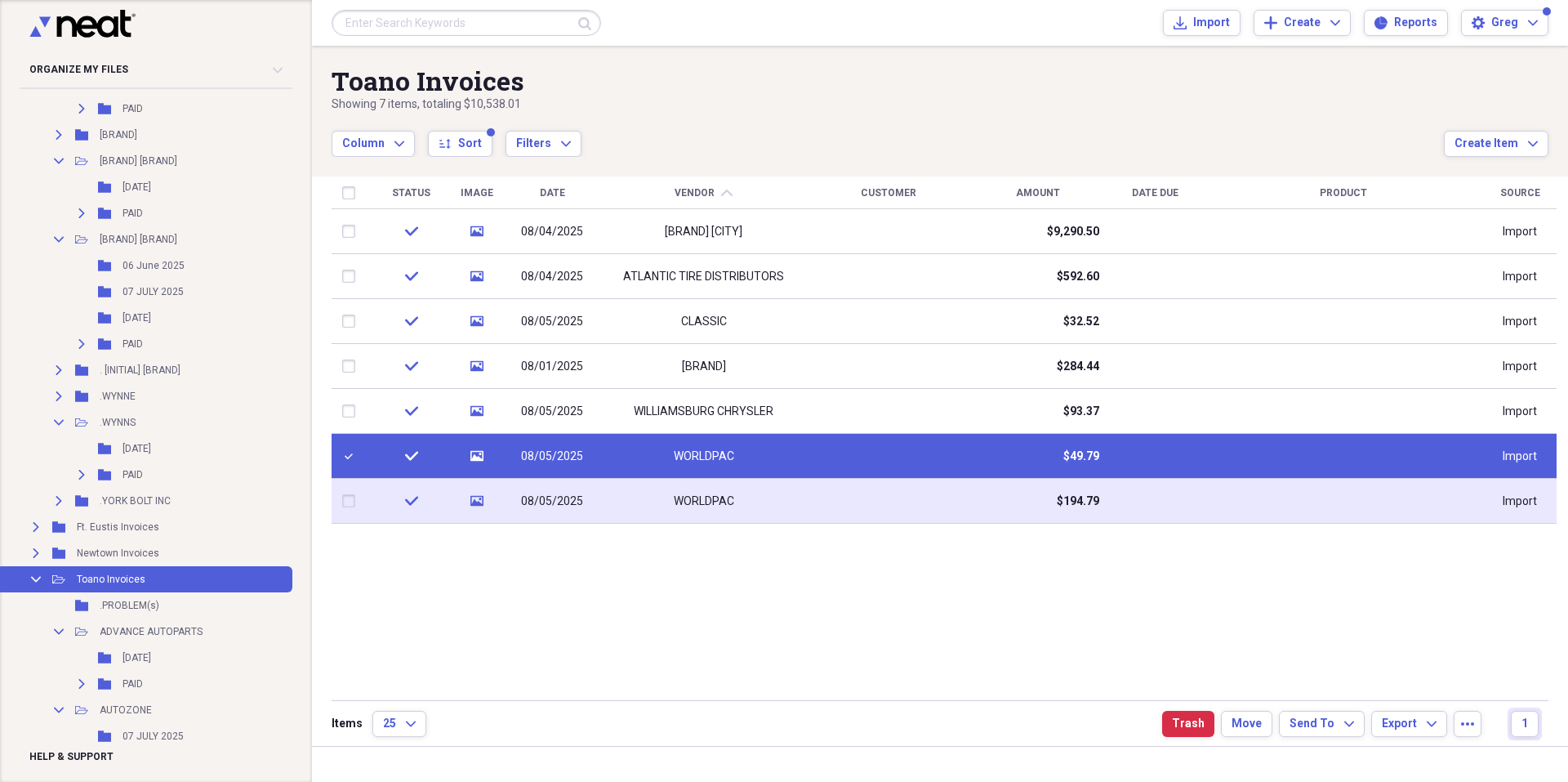 click at bounding box center [352, 501] 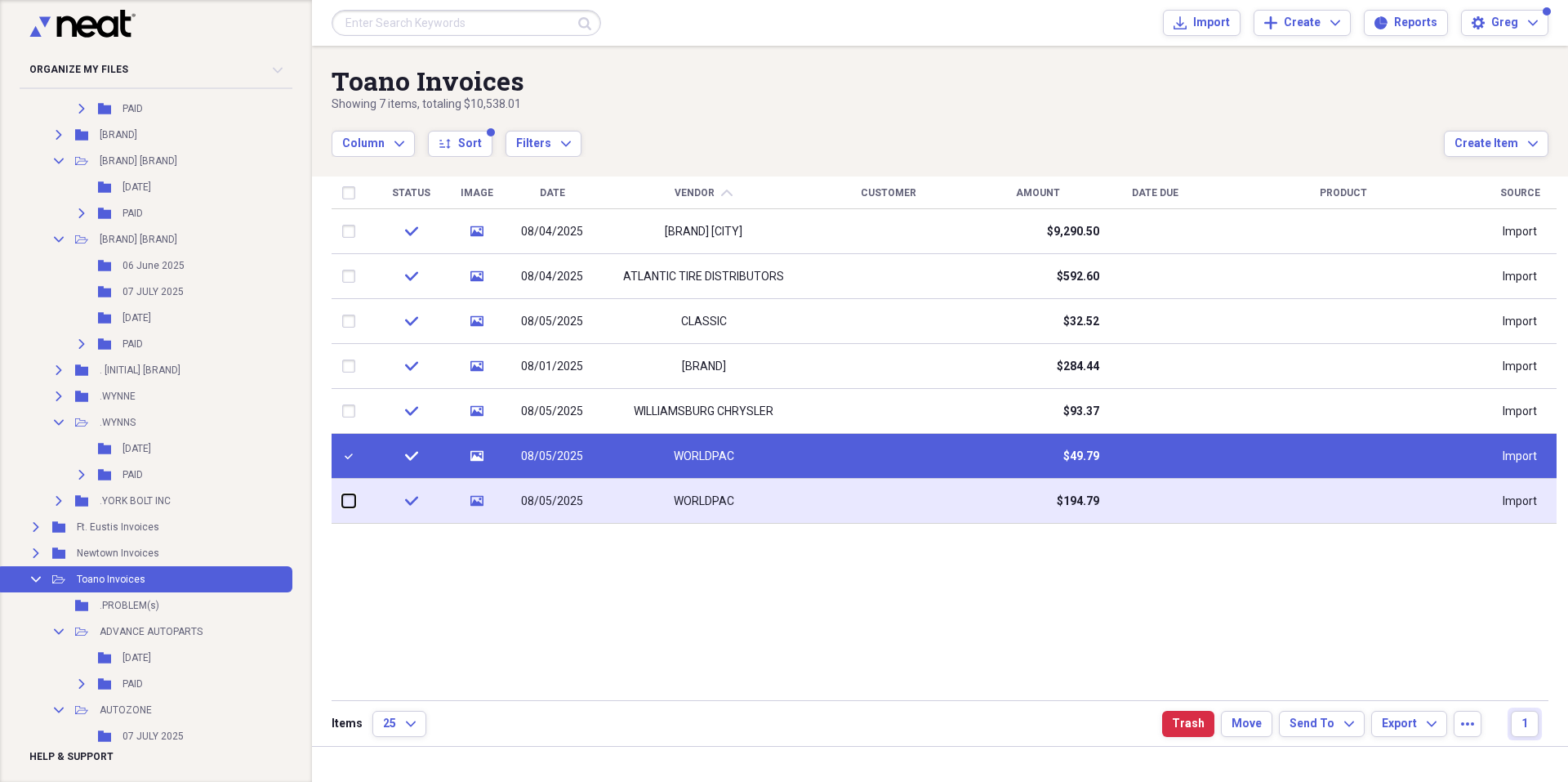 click at bounding box center [342, 501] 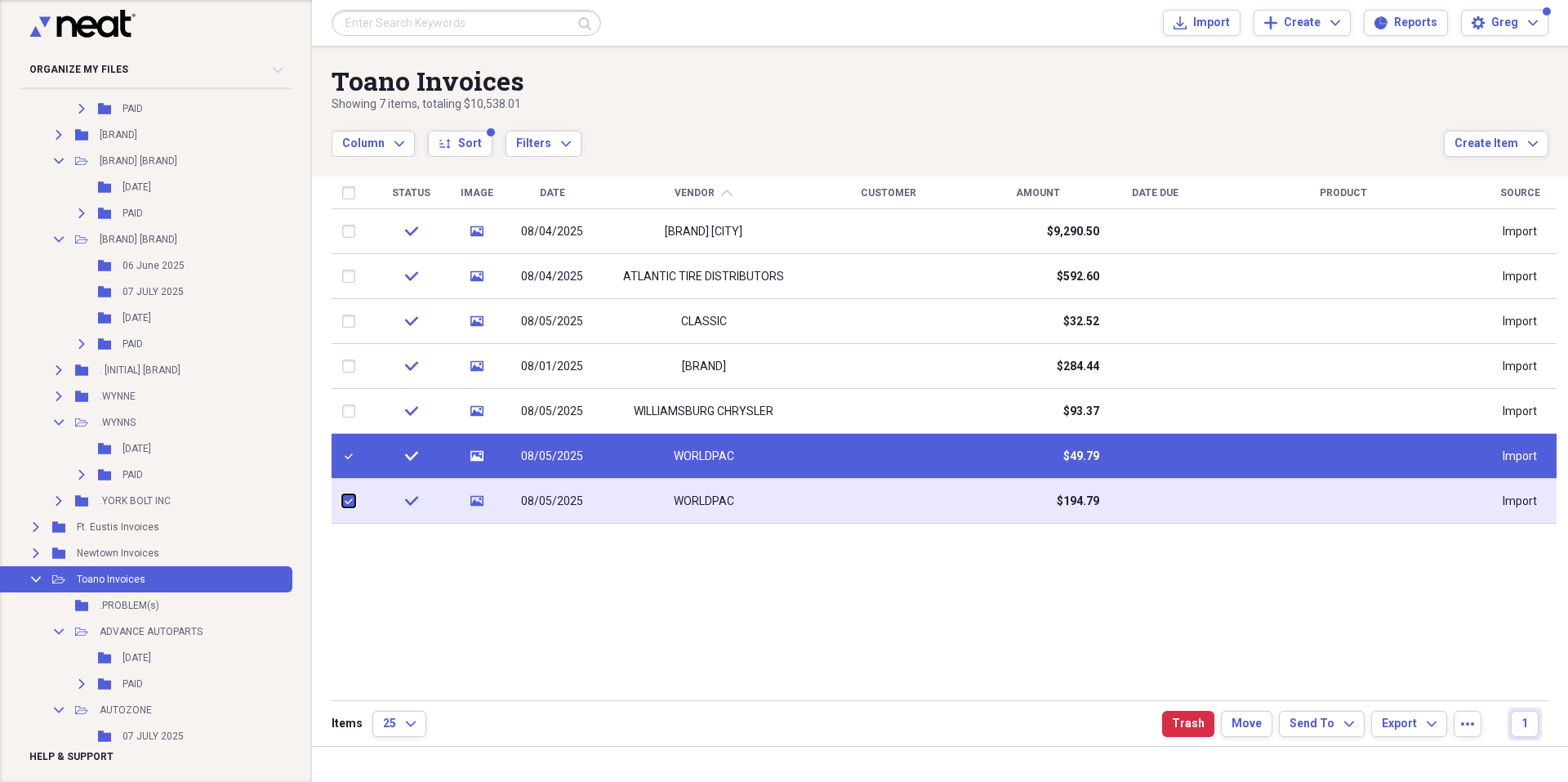 checkbox on "true" 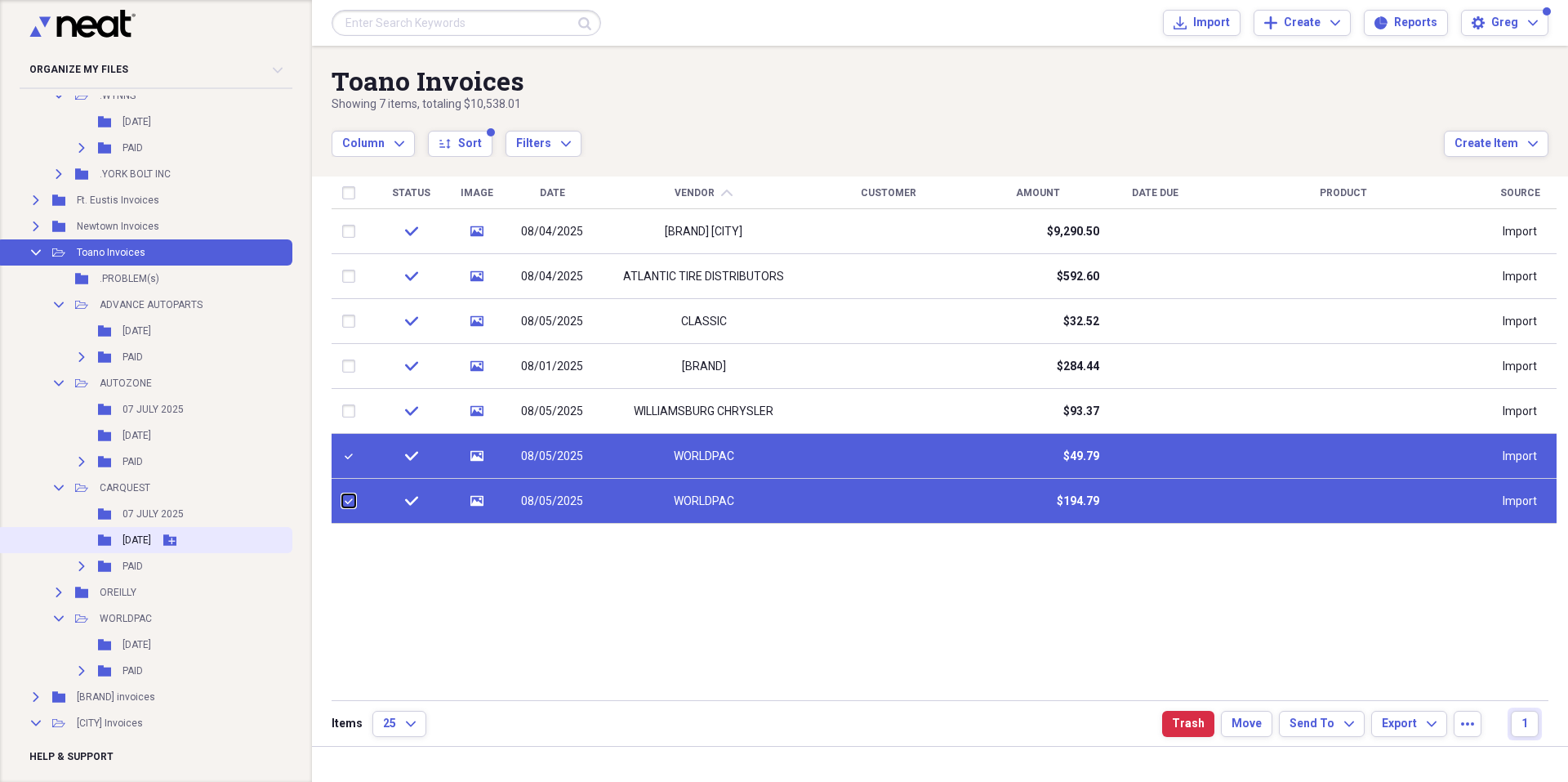 scroll, scrollTop: 3677, scrollLeft: 0, axis: vertical 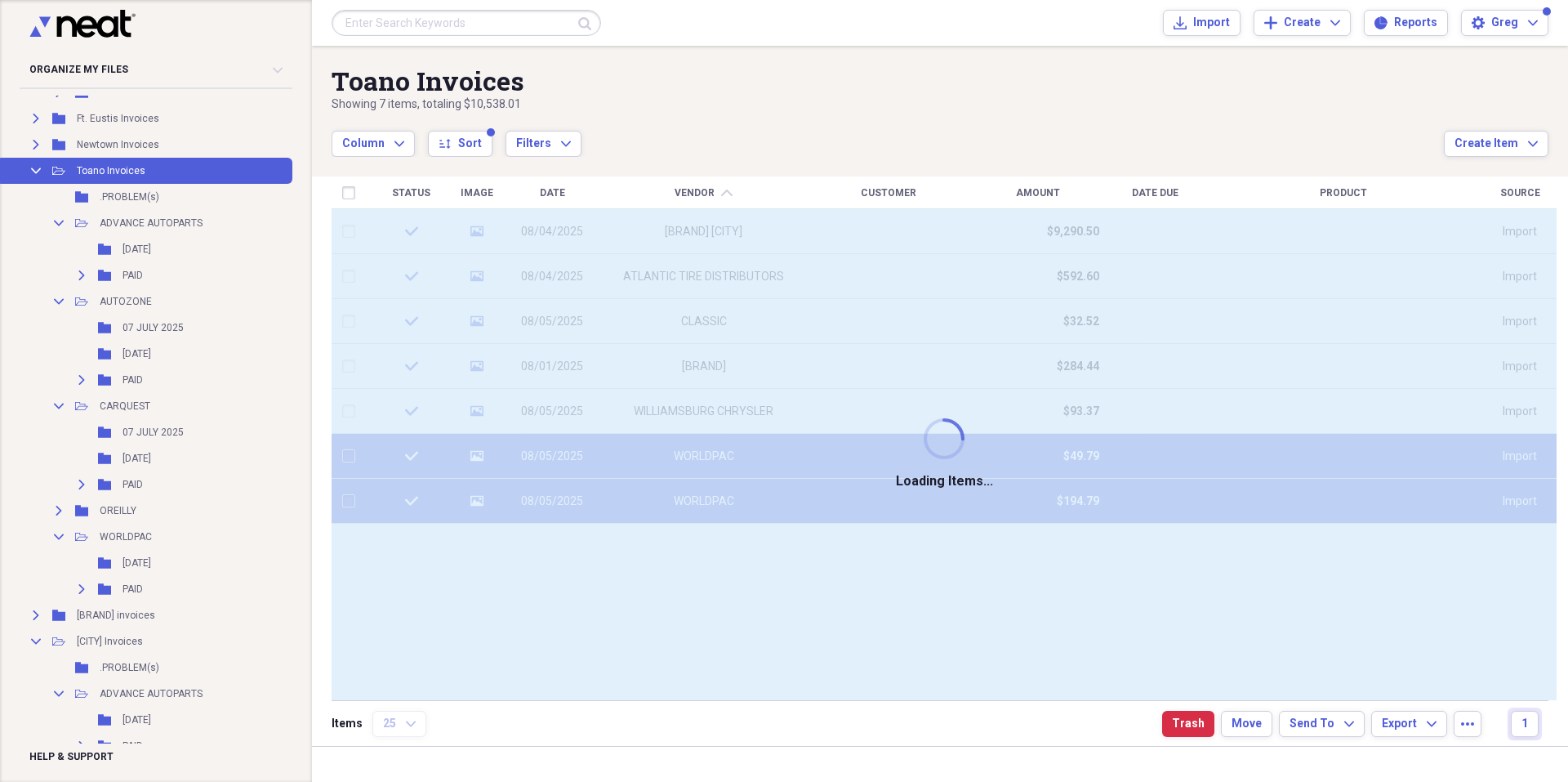 checkbox on "false" 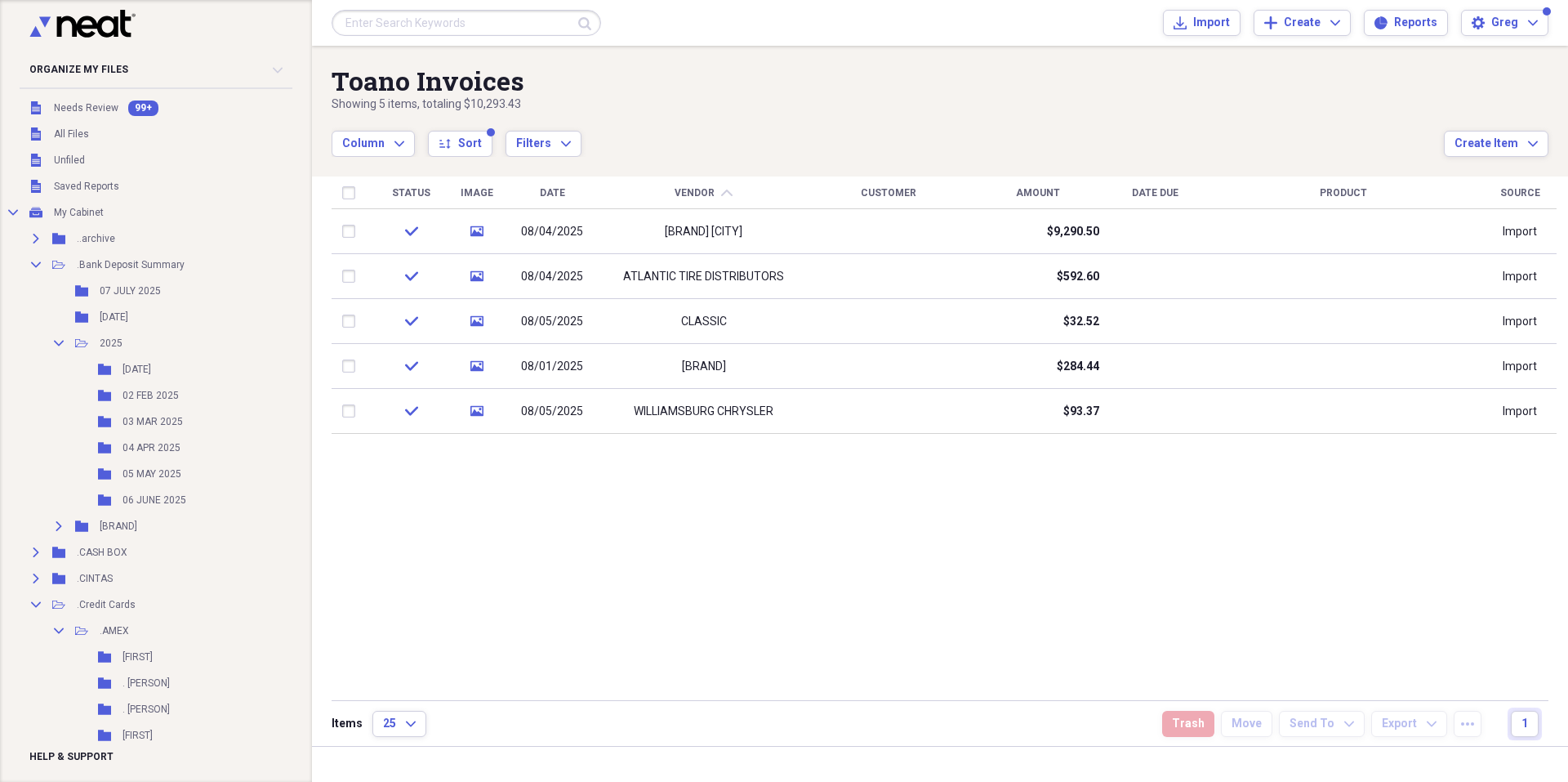 scroll, scrollTop: 0, scrollLeft: 0, axis: both 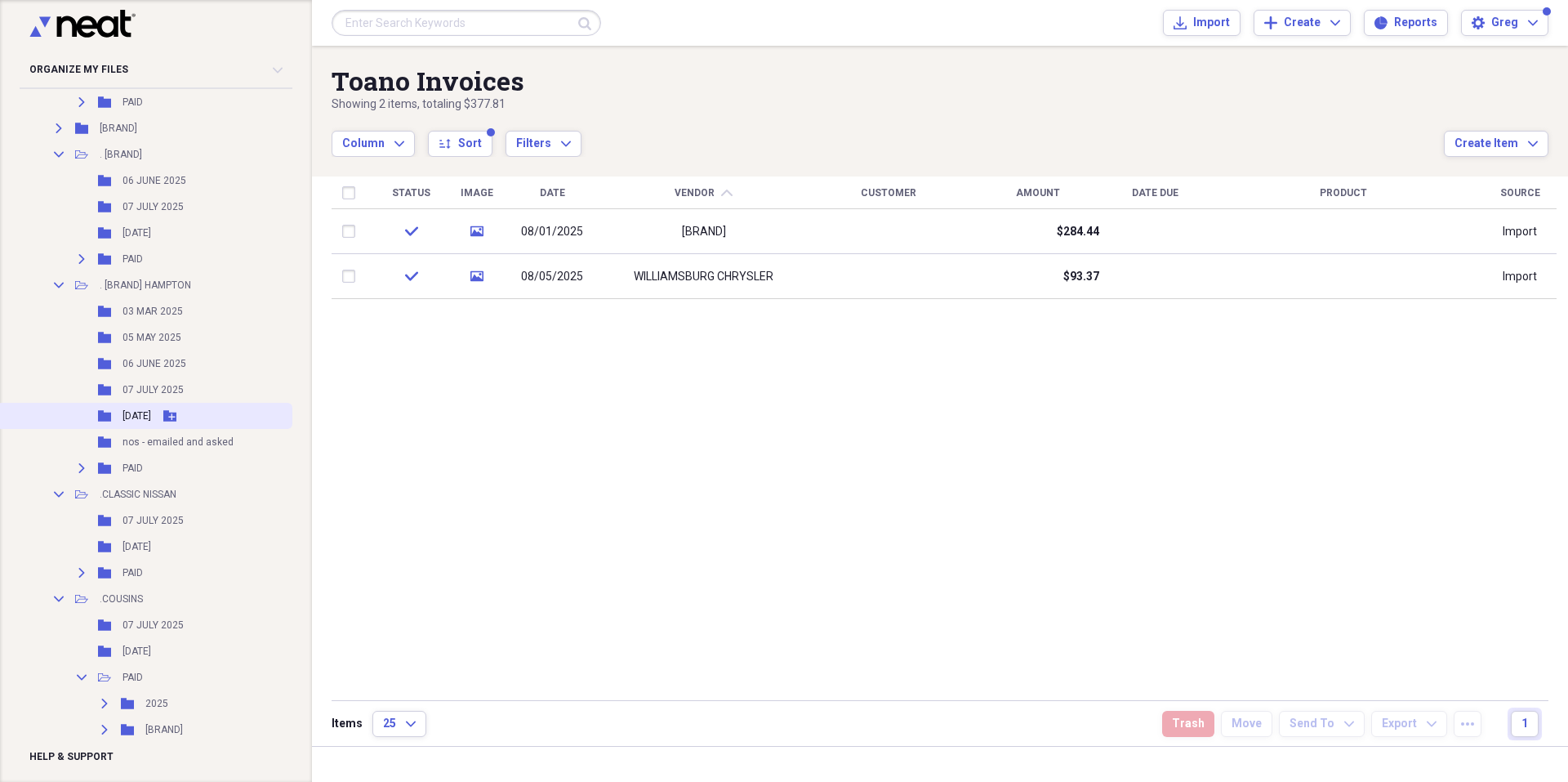 click on "[DATE]" at bounding box center (136, 416) 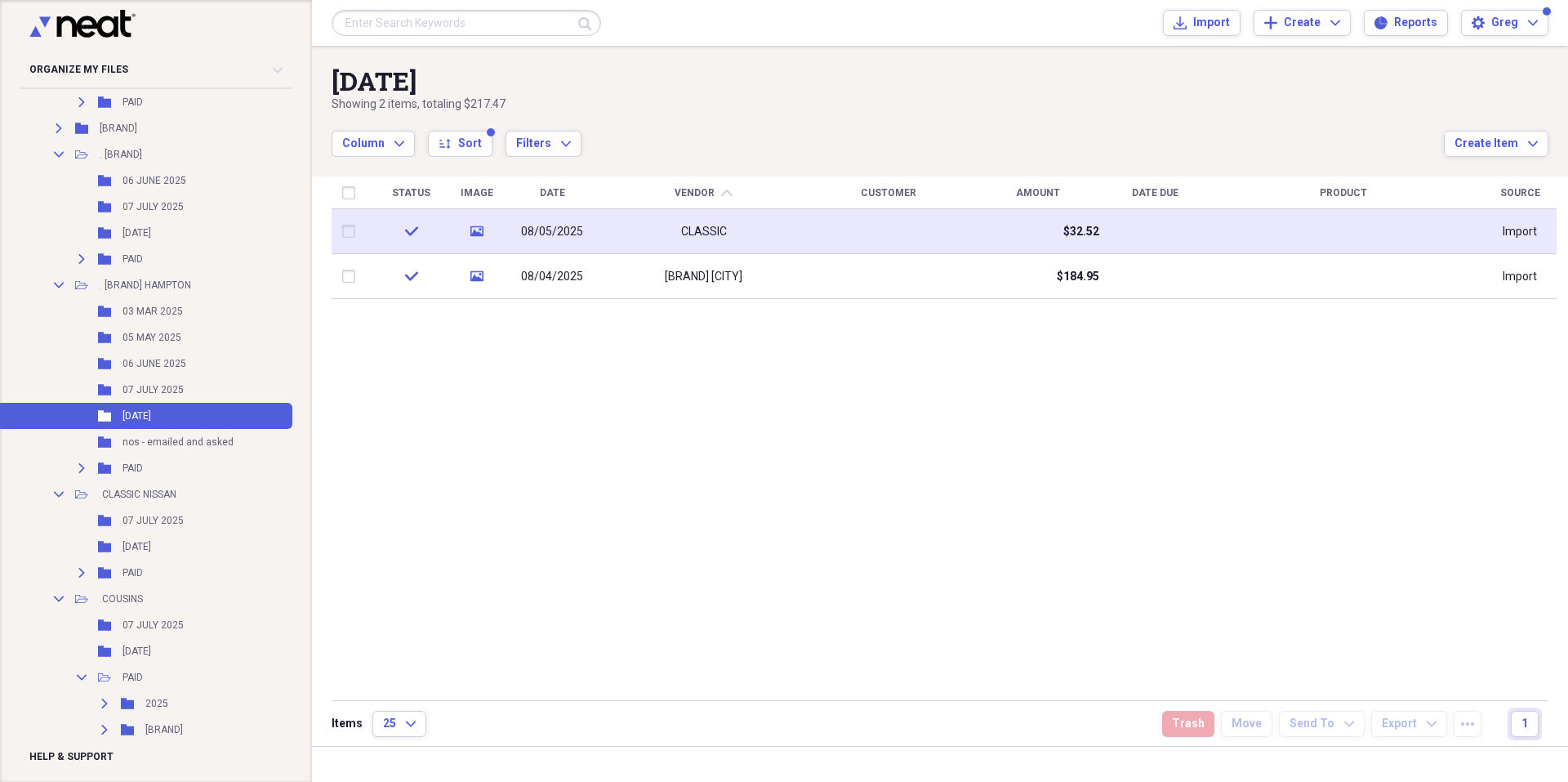 click on "08/05/2025" at bounding box center (552, 231) 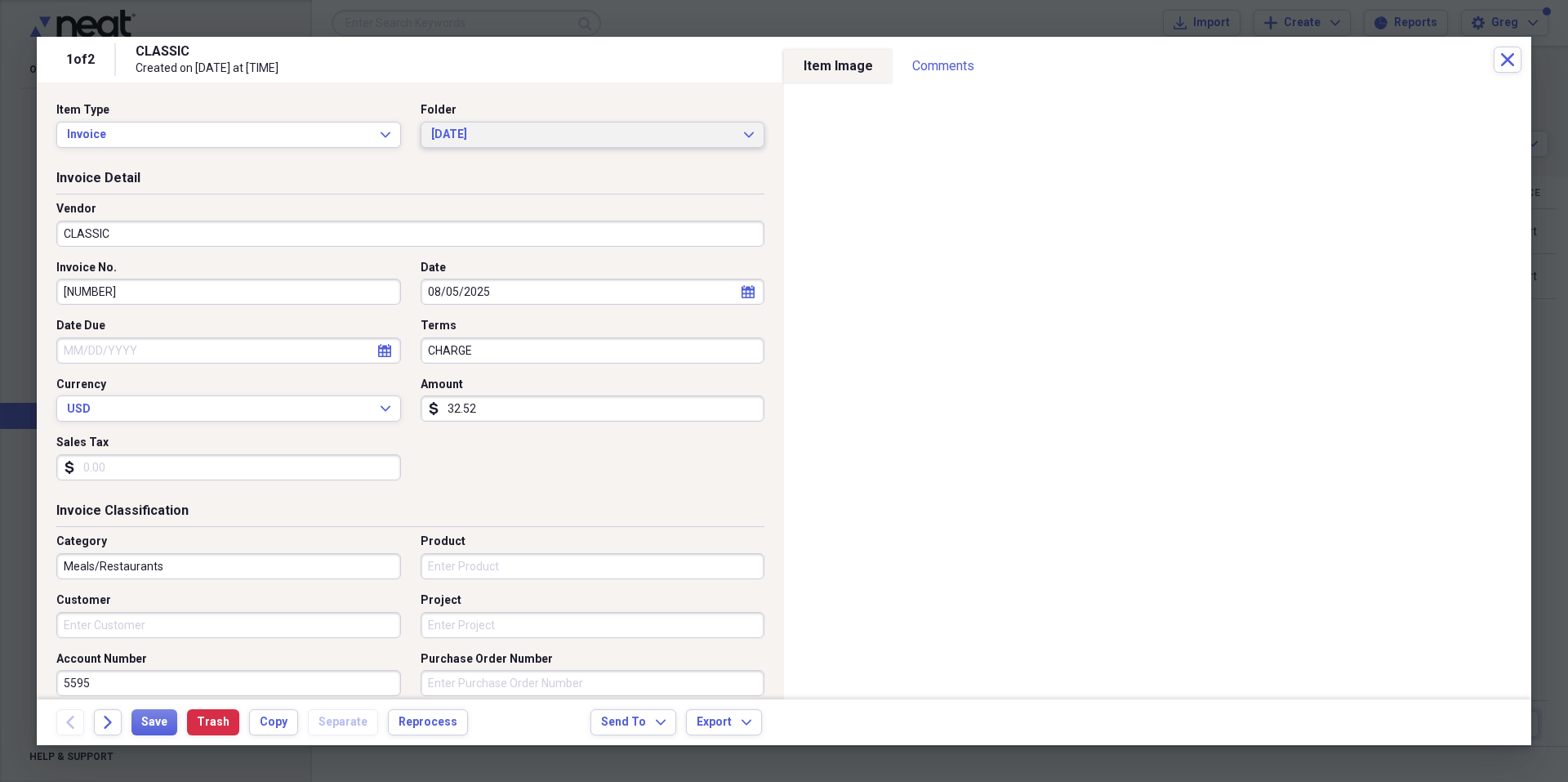 click on "[DATE]" at bounding box center (583, 135) 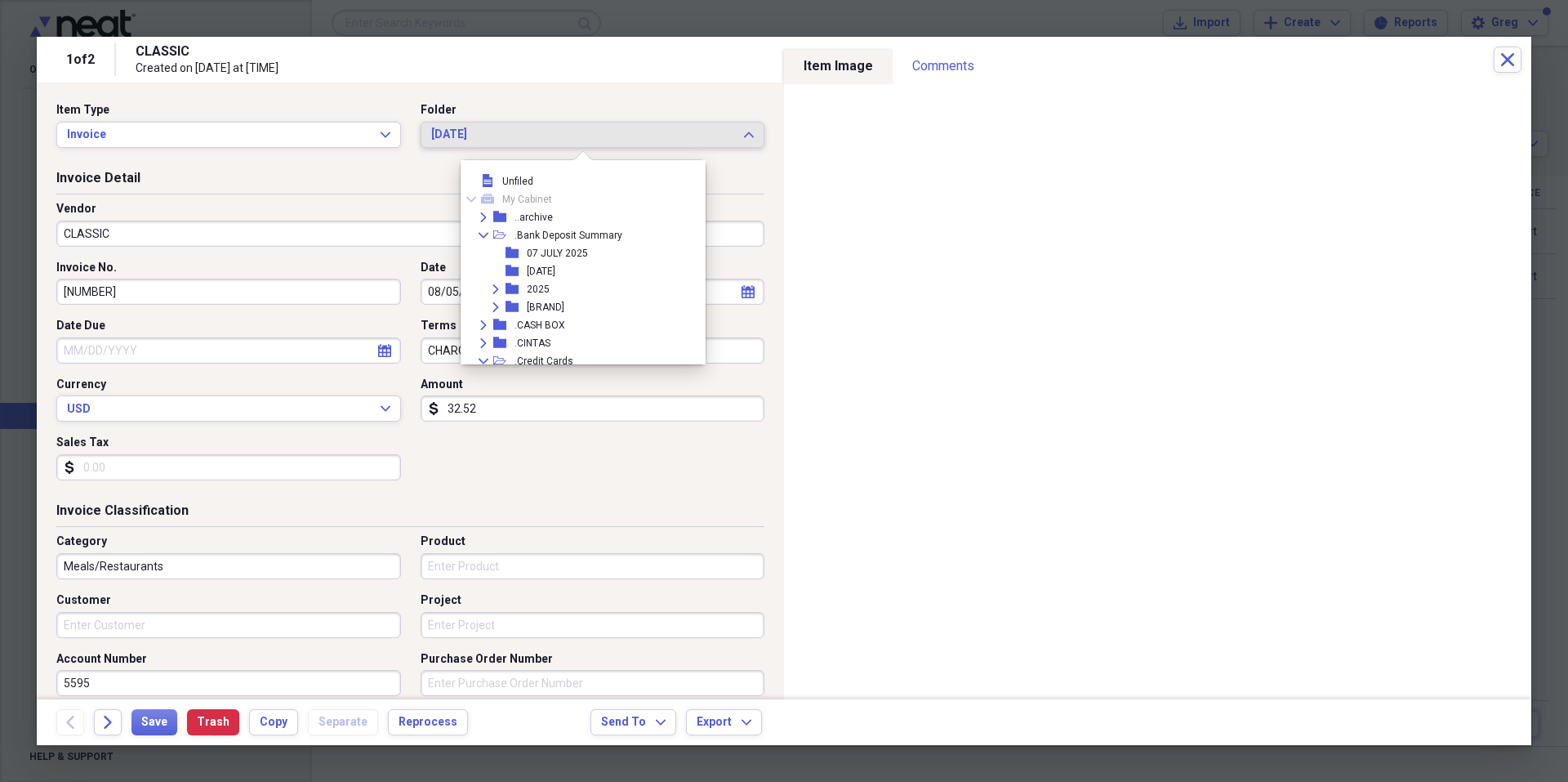 scroll, scrollTop: 890, scrollLeft: 0, axis: vertical 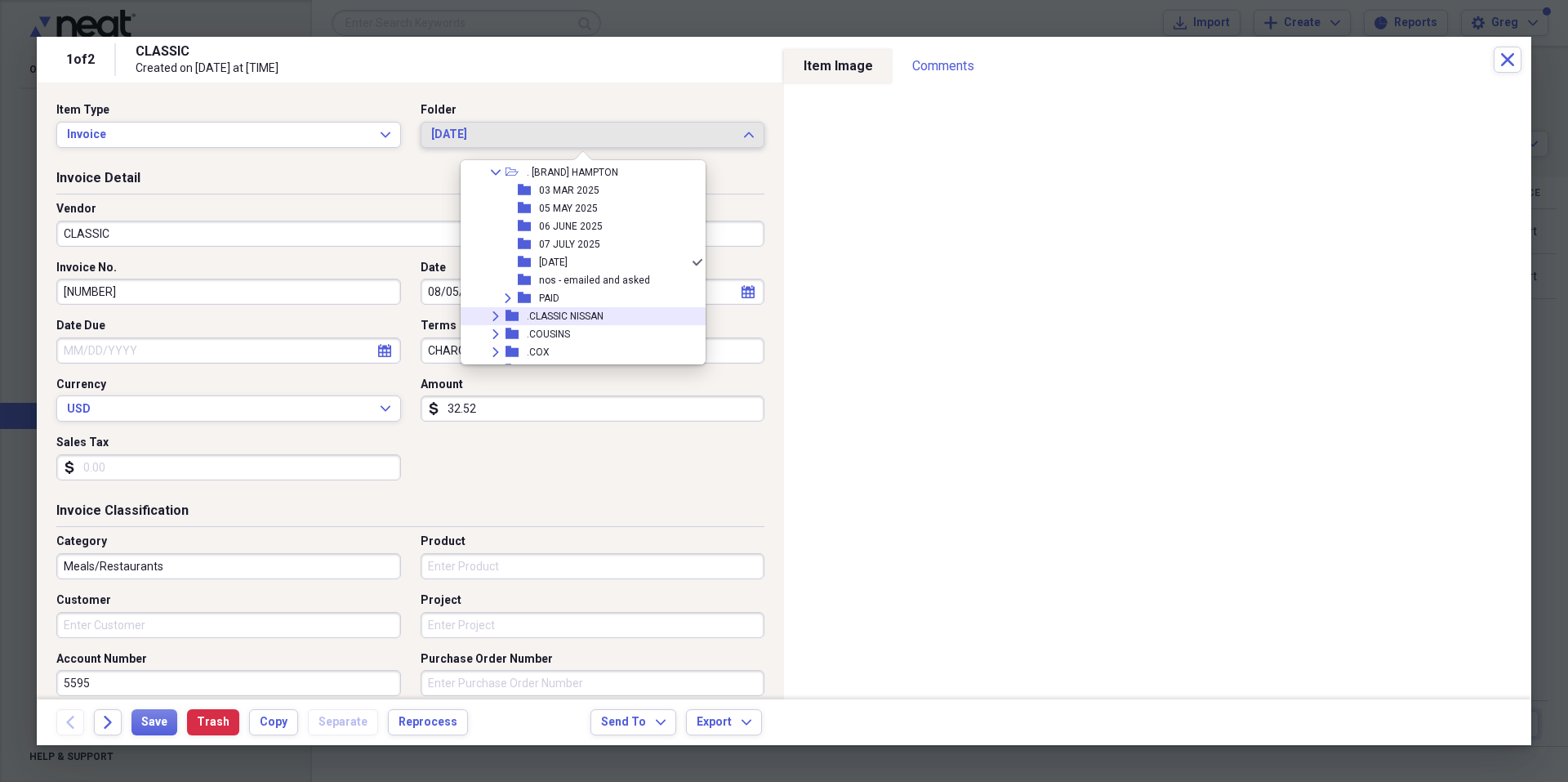 click on "Expand" 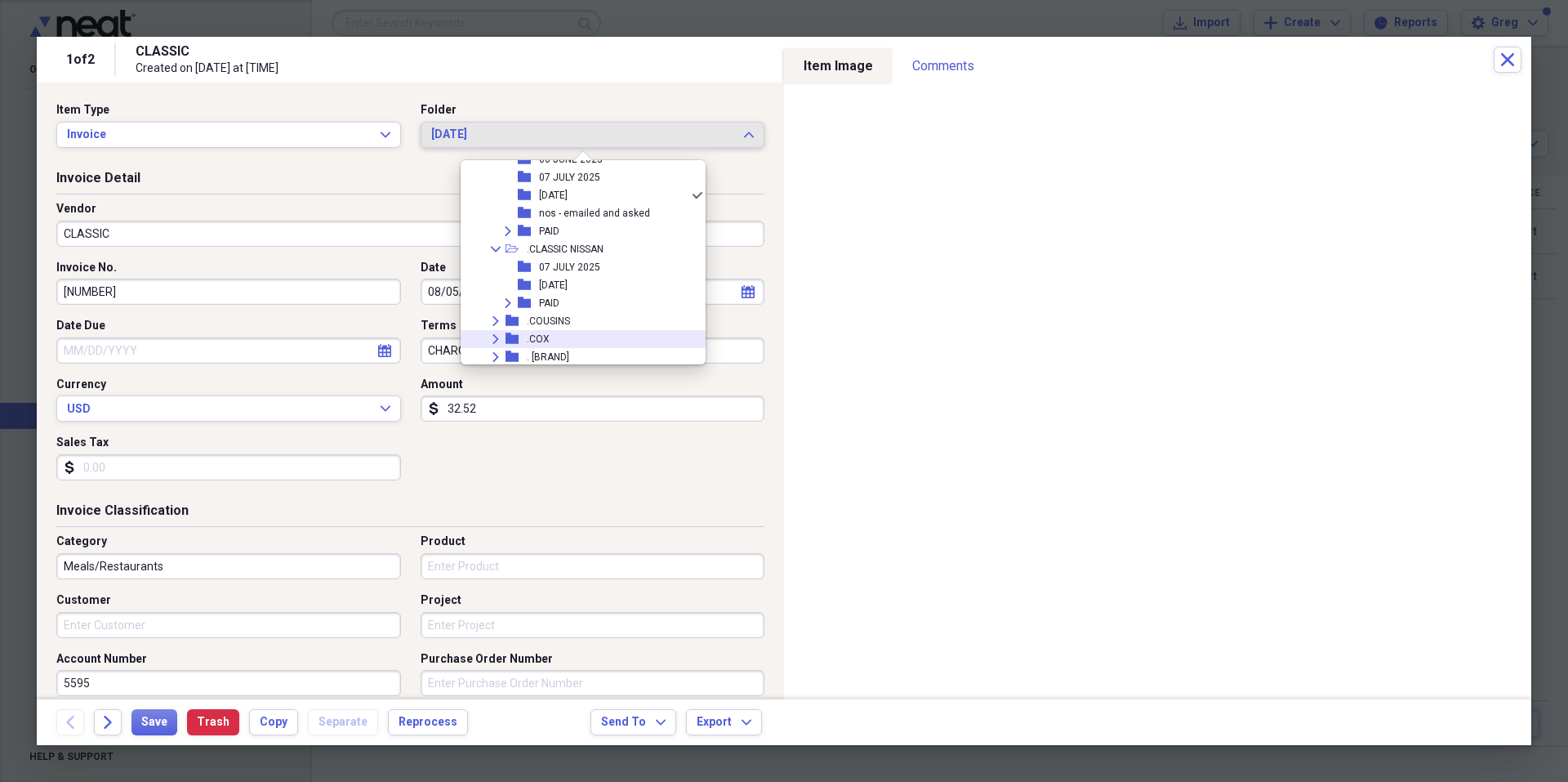 scroll, scrollTop: 972, scrollLeft: 0, axis: vertical 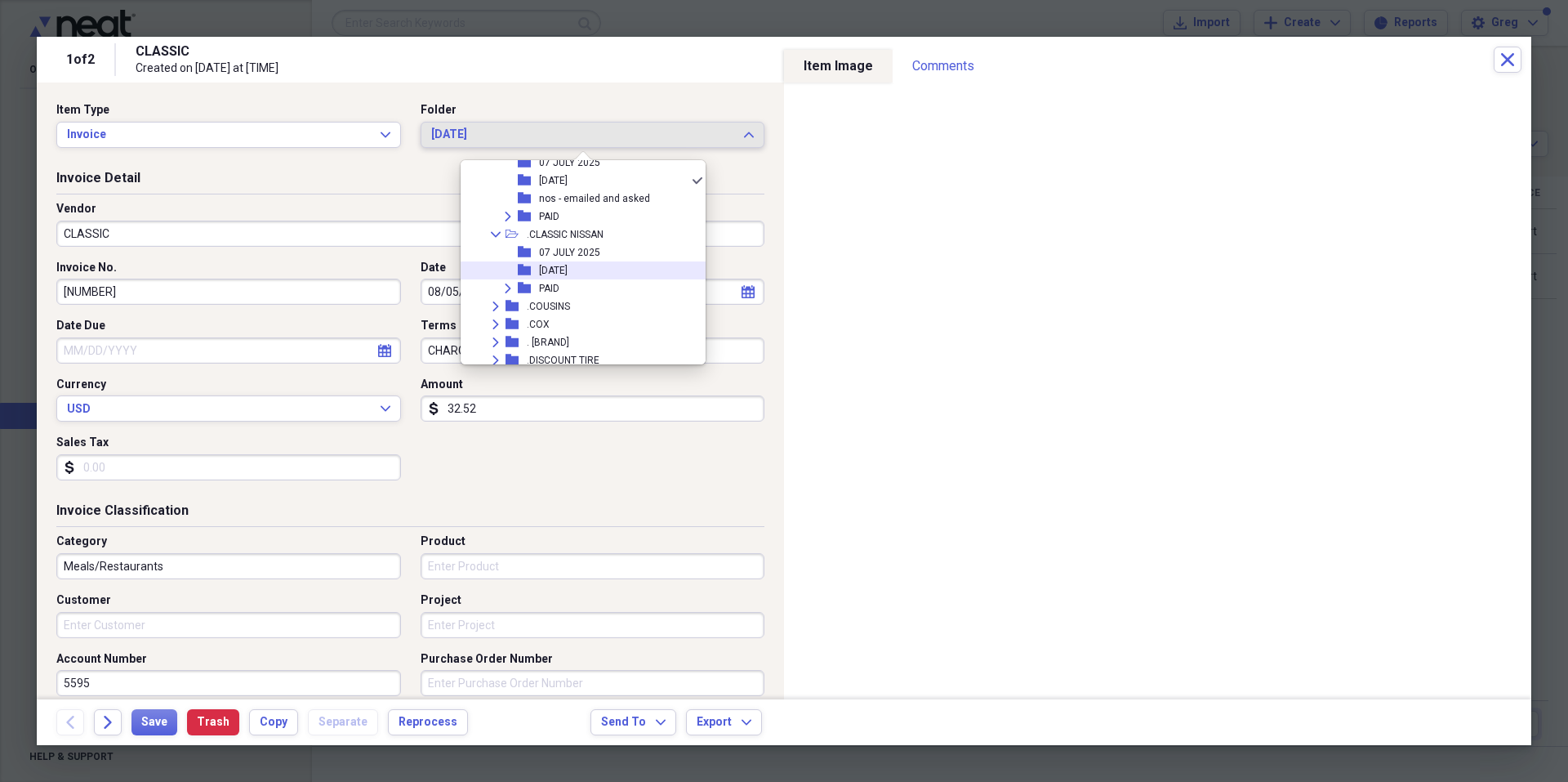 click on "[DATE]" at bounding box center (553, 270) 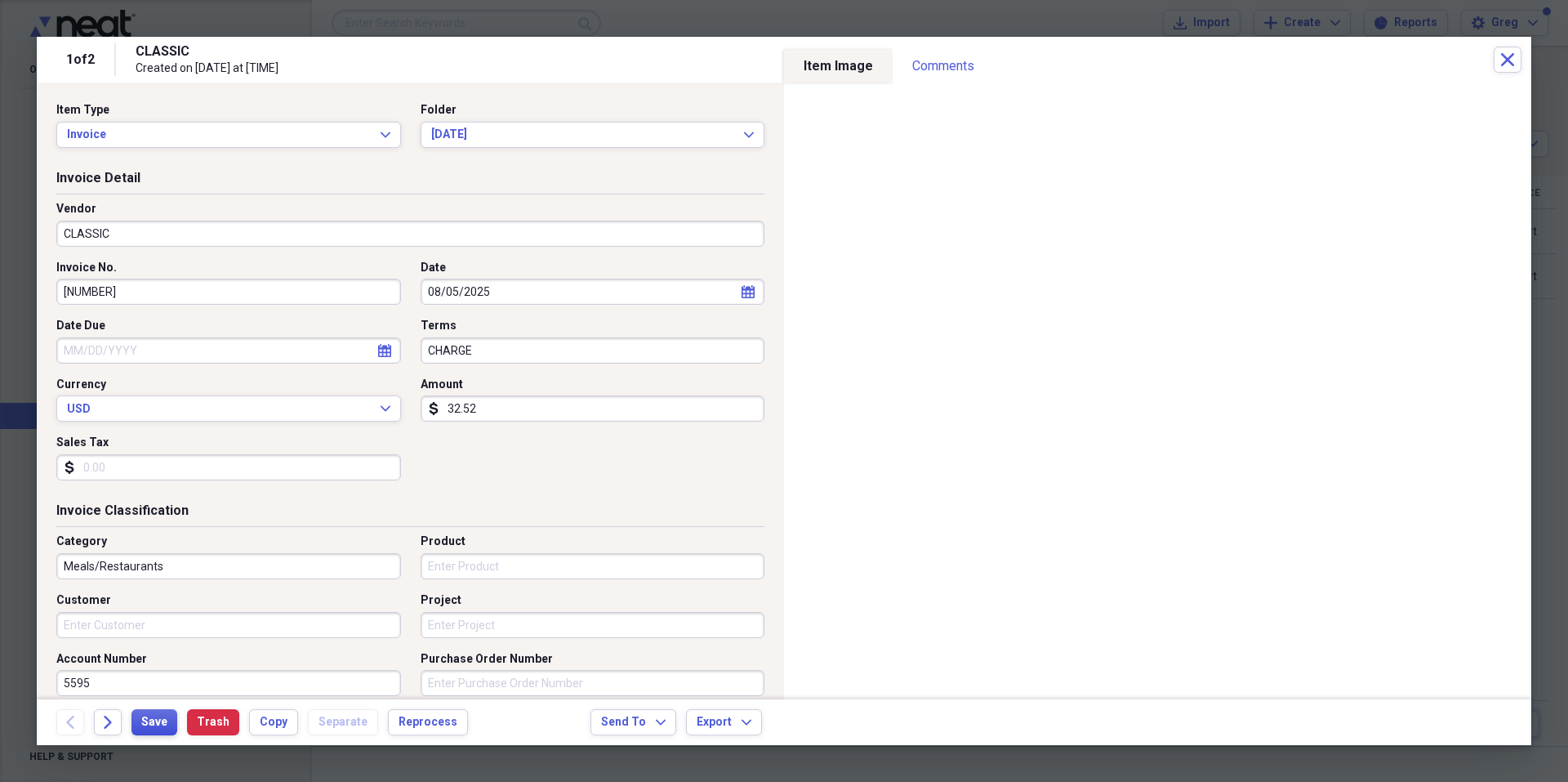 click on "Save" at bounding box center (154, 722) 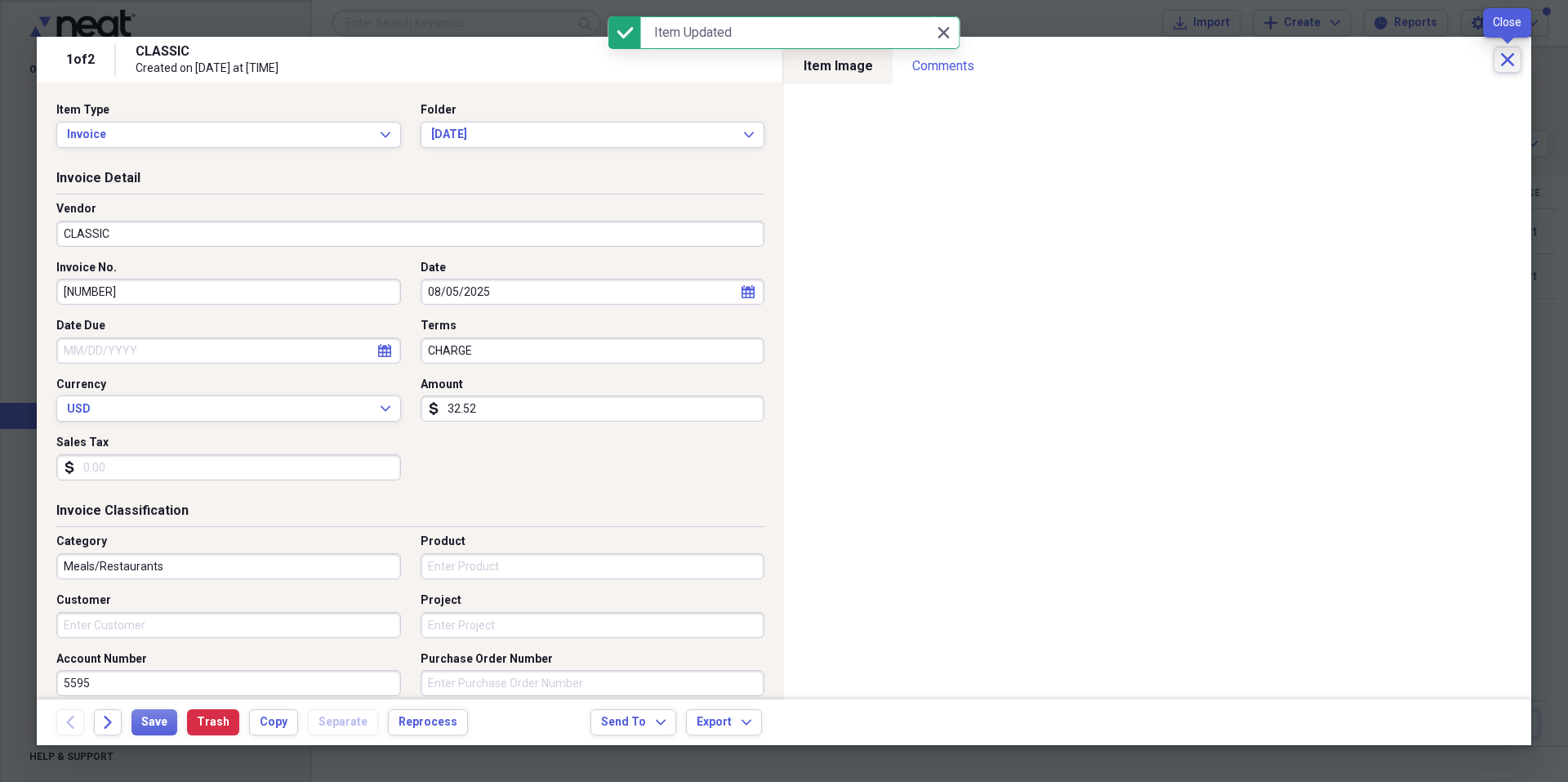 click on "Close" 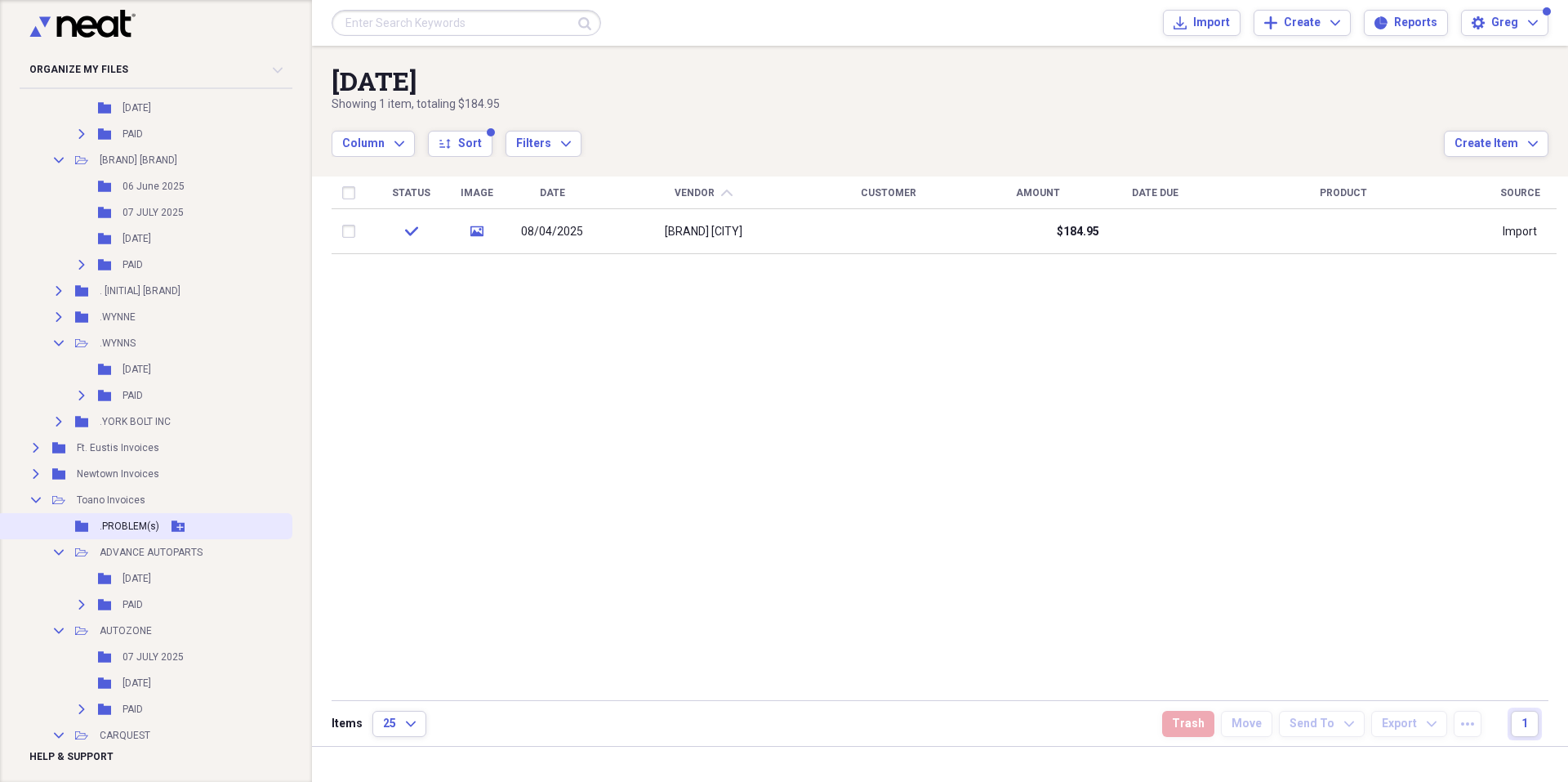 scroll, scrollTop: 3350, scrollLeft: 0, axis: vertical 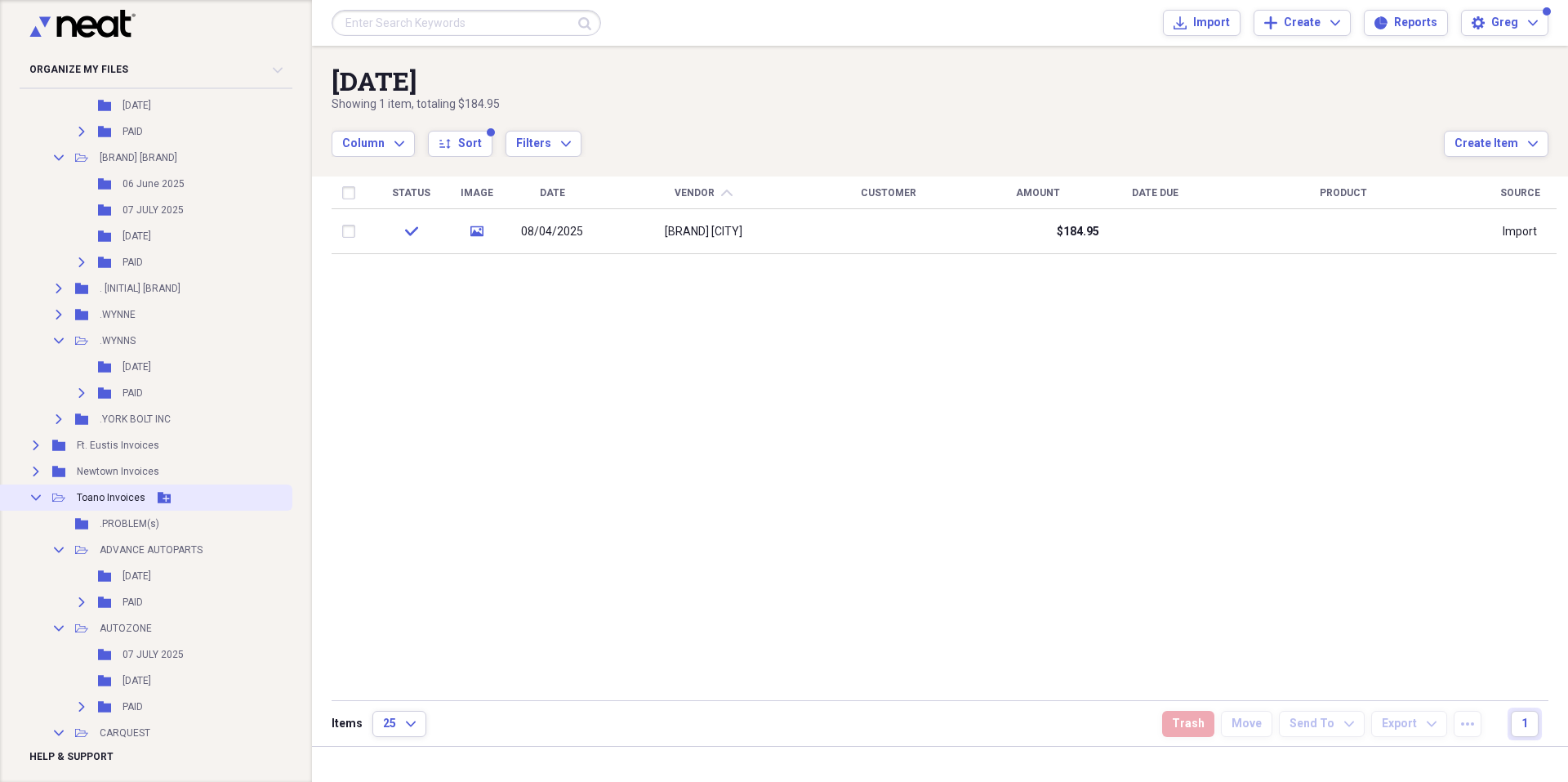 click on "Toano Invoices" at bounding box center (111, 498) 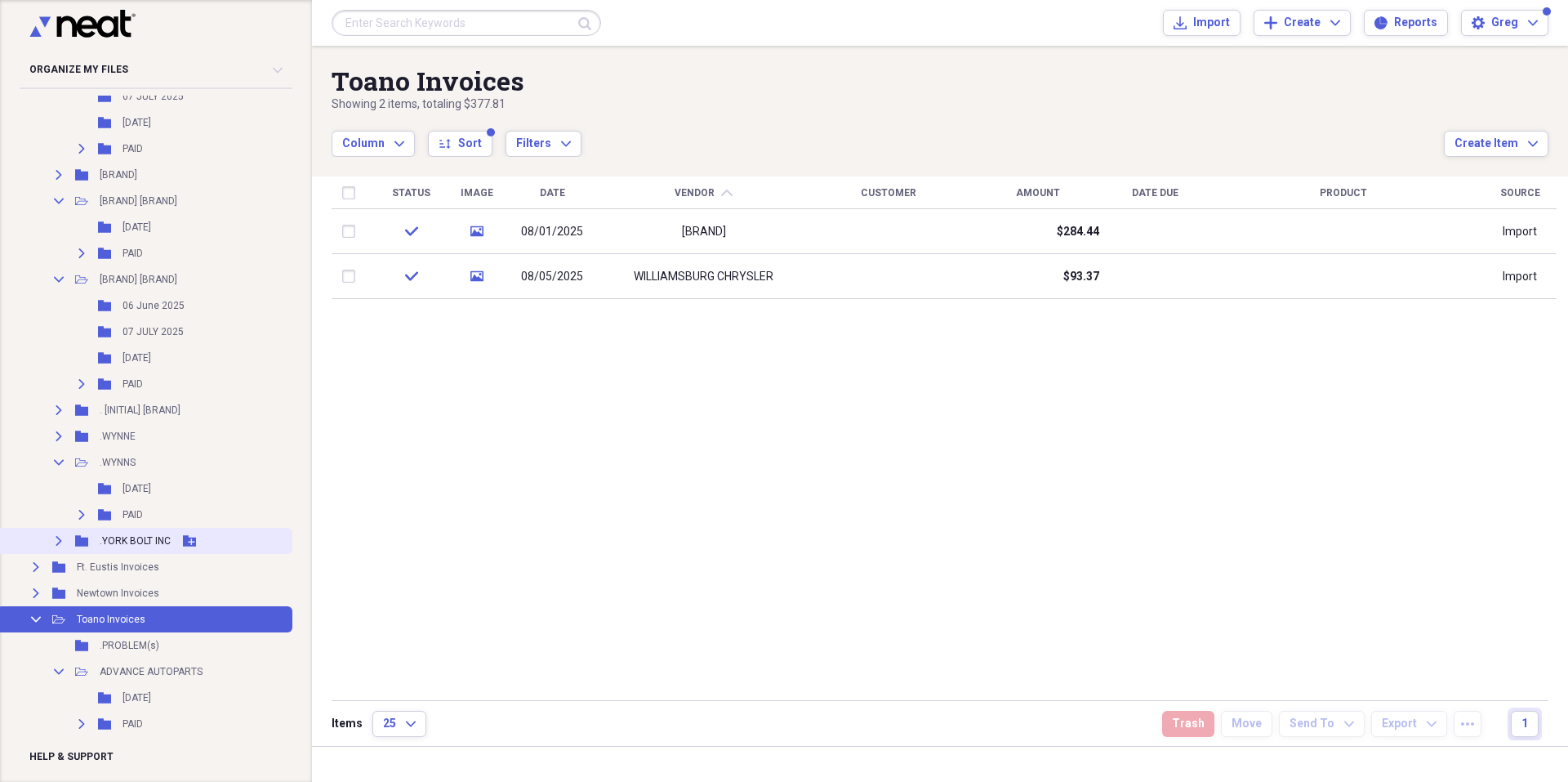scroll, scrollTop: 3187, scrollLeft: 0, axis: vertical 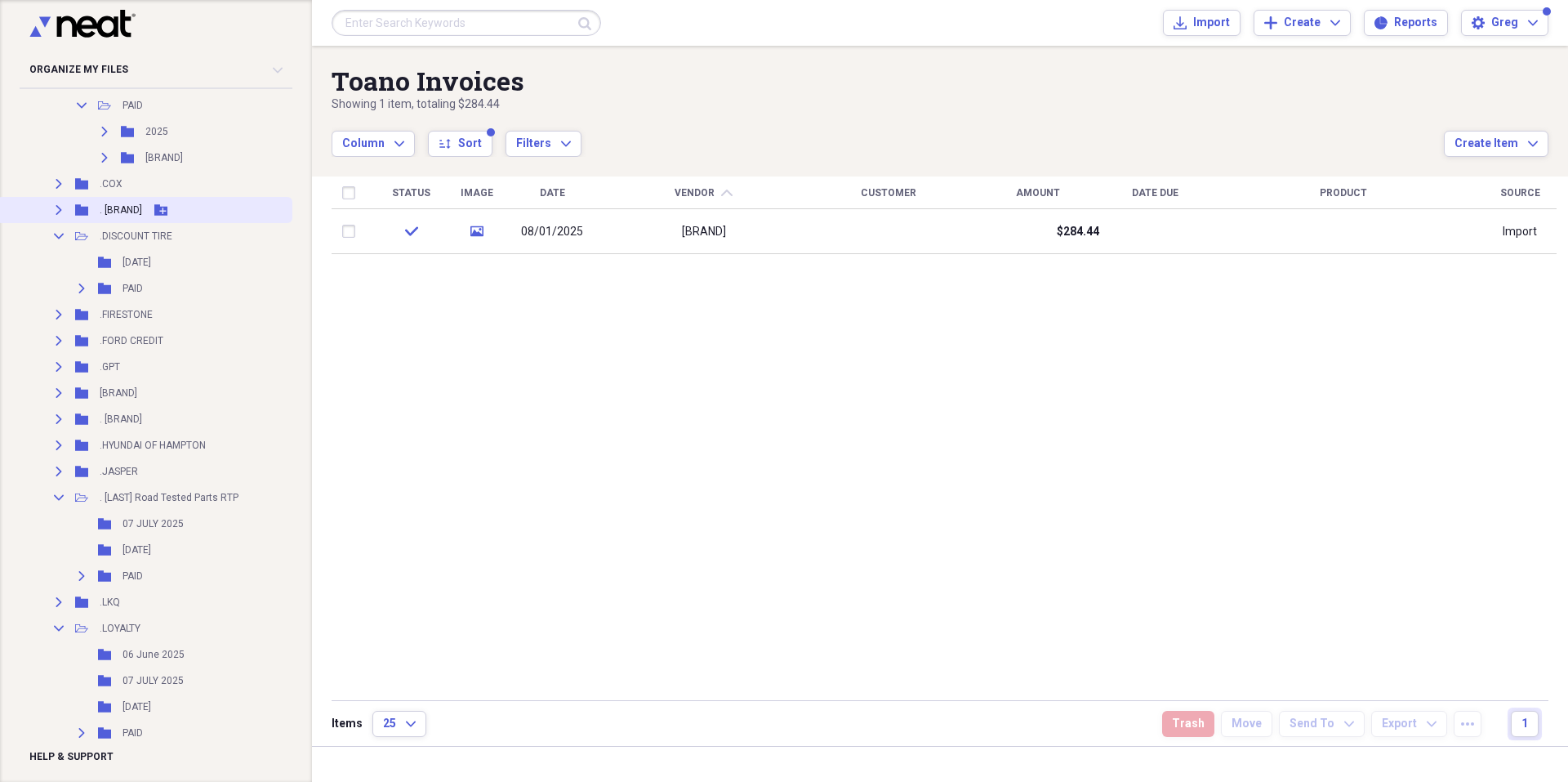 click on "Expand" 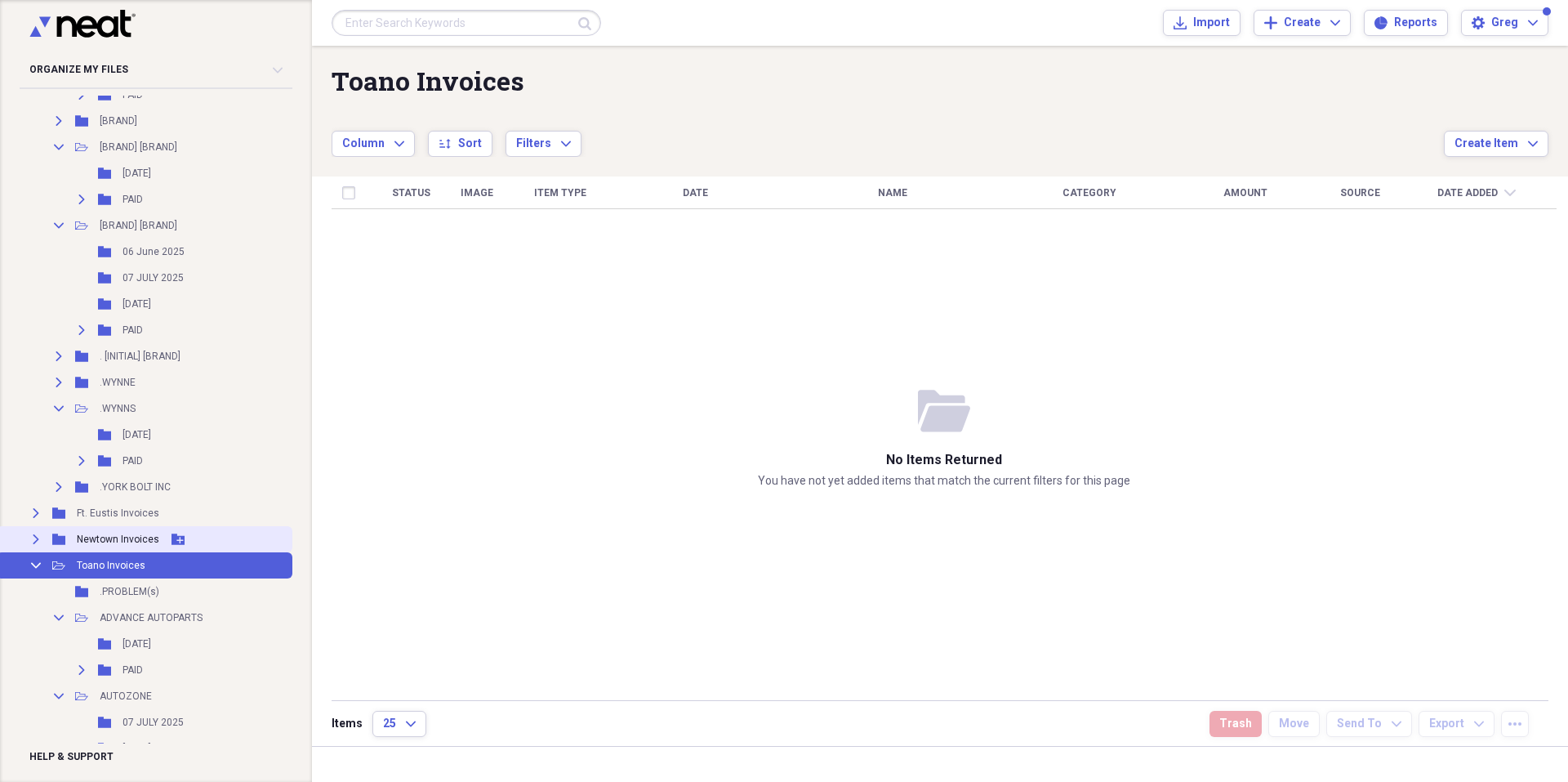 scroll, scrollTop: 3514, scrollLeft: 0, axis: vertical 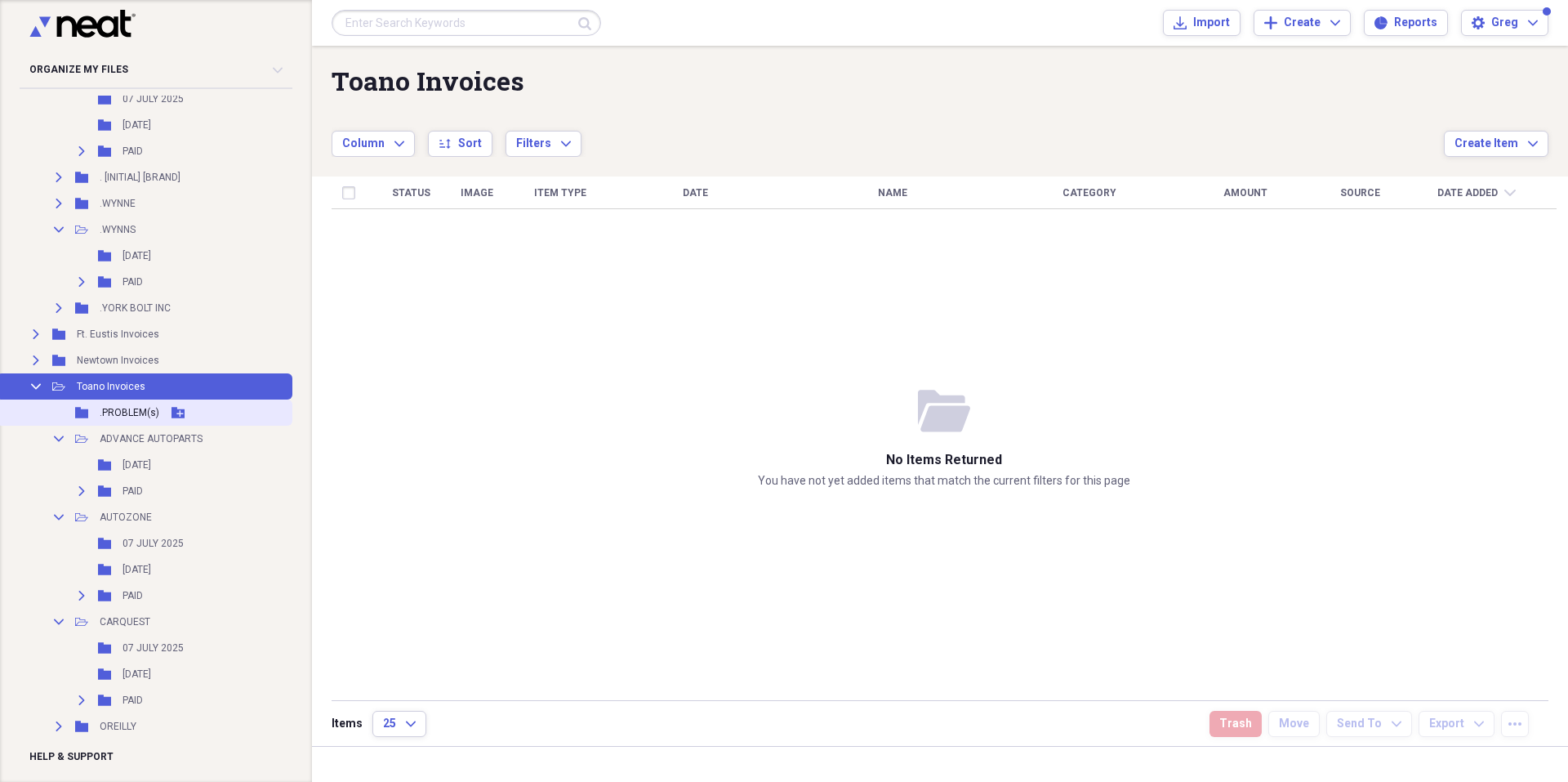 click on "Folder .PROBLEM(s) Add Folder" at bounding box center [145, 413] 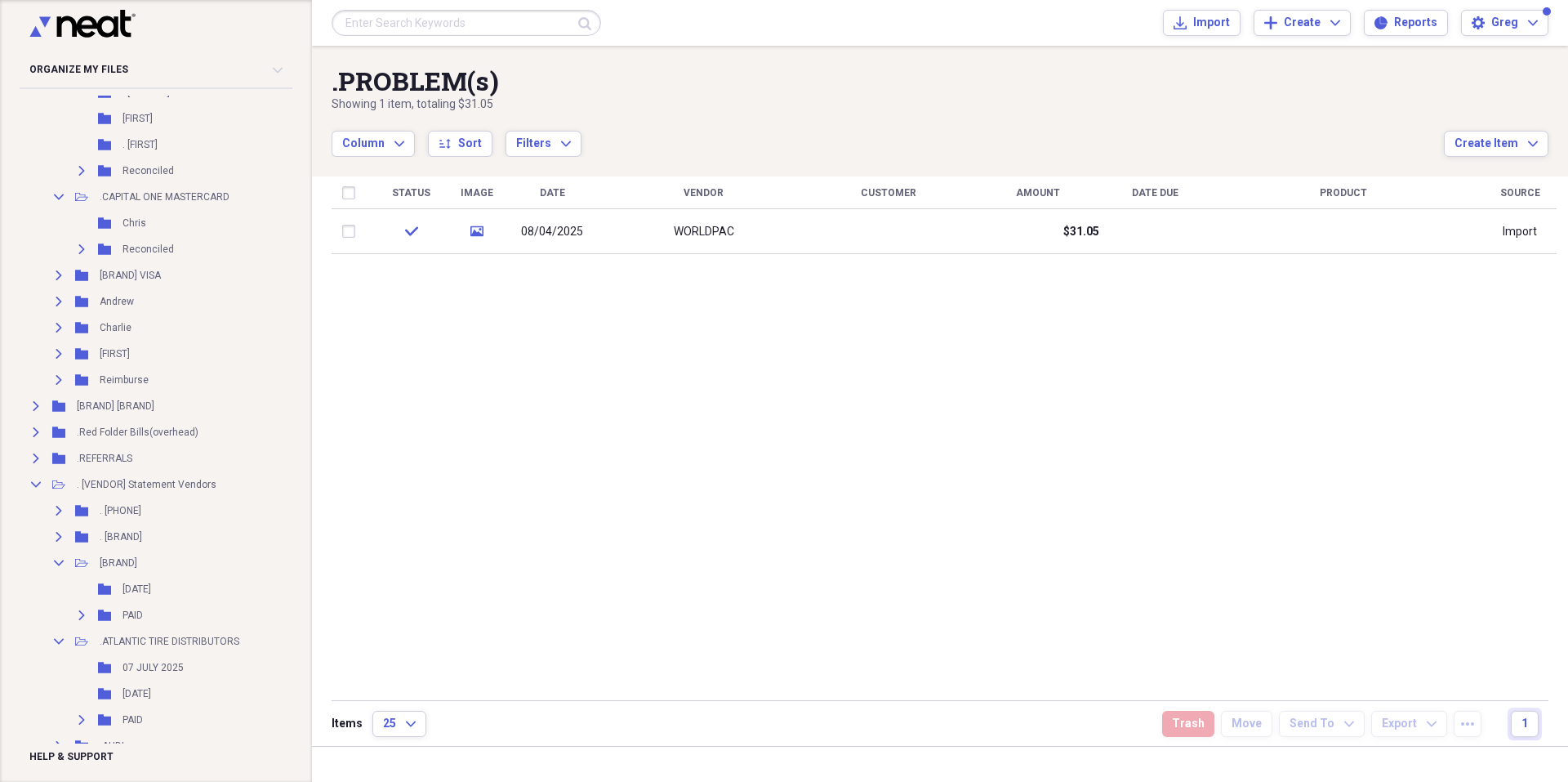 scroll, scrollTop: 735, scrollLeft: 0, axis: vertical 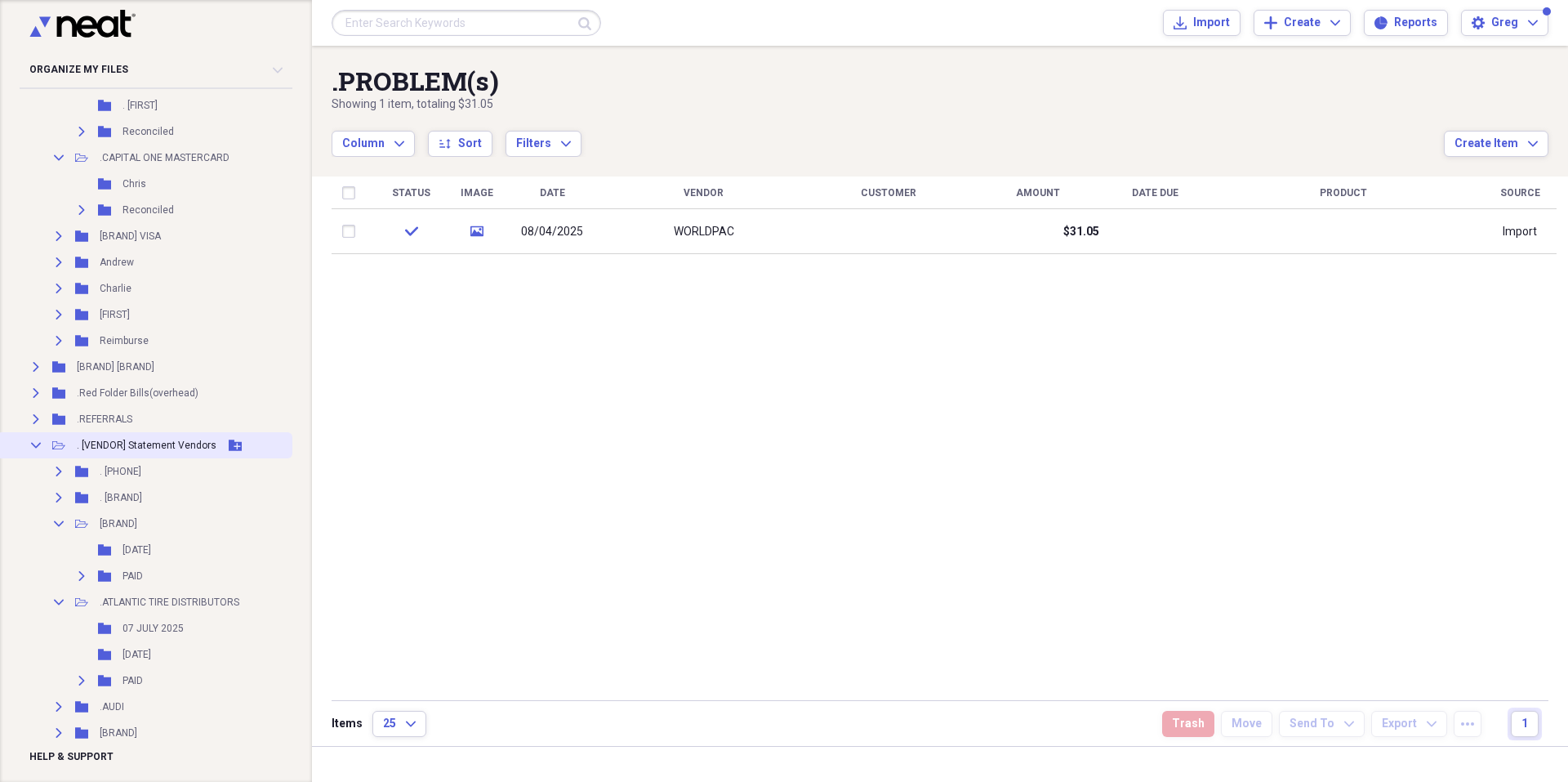 click 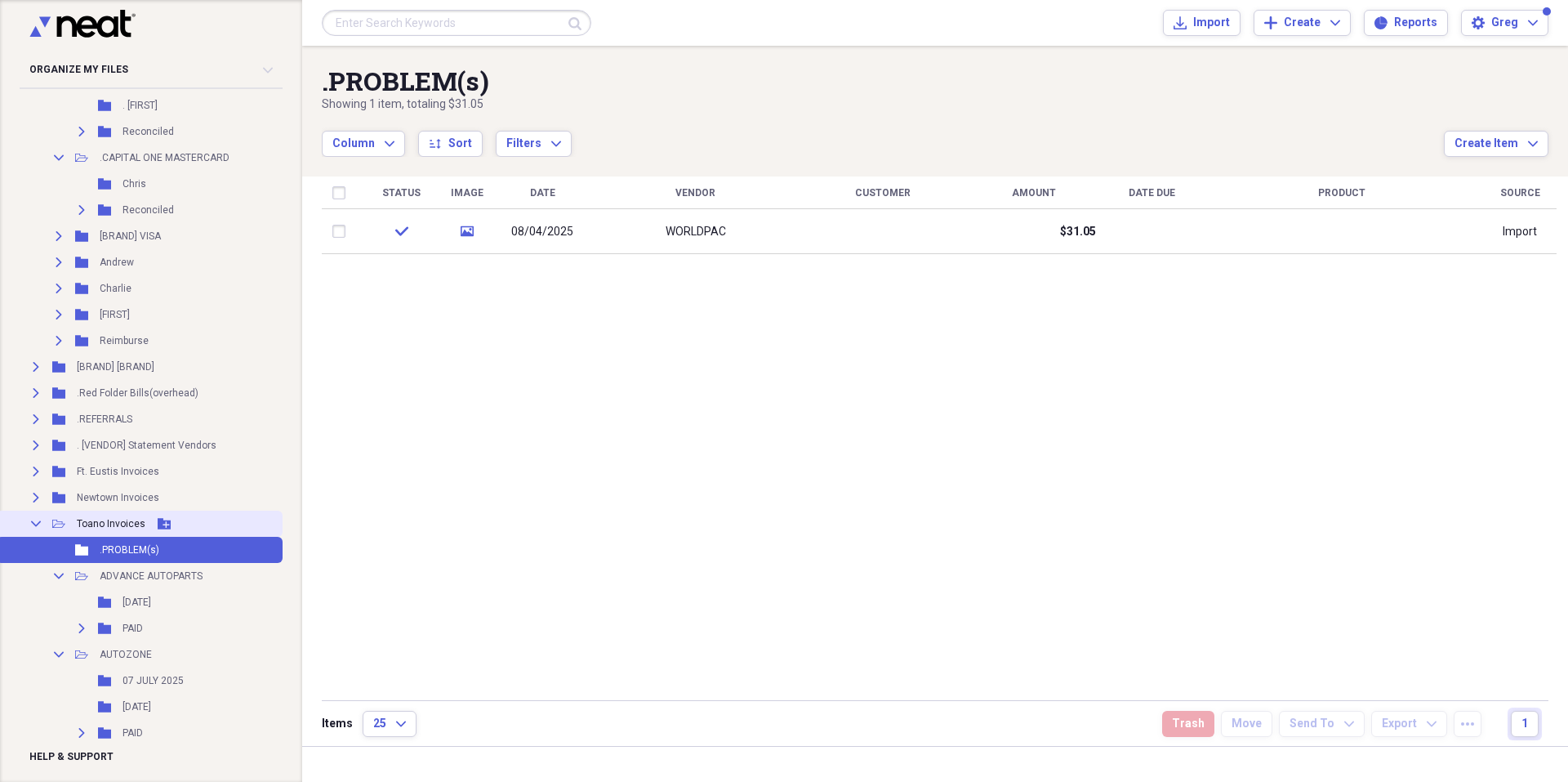 click on "Collapse" 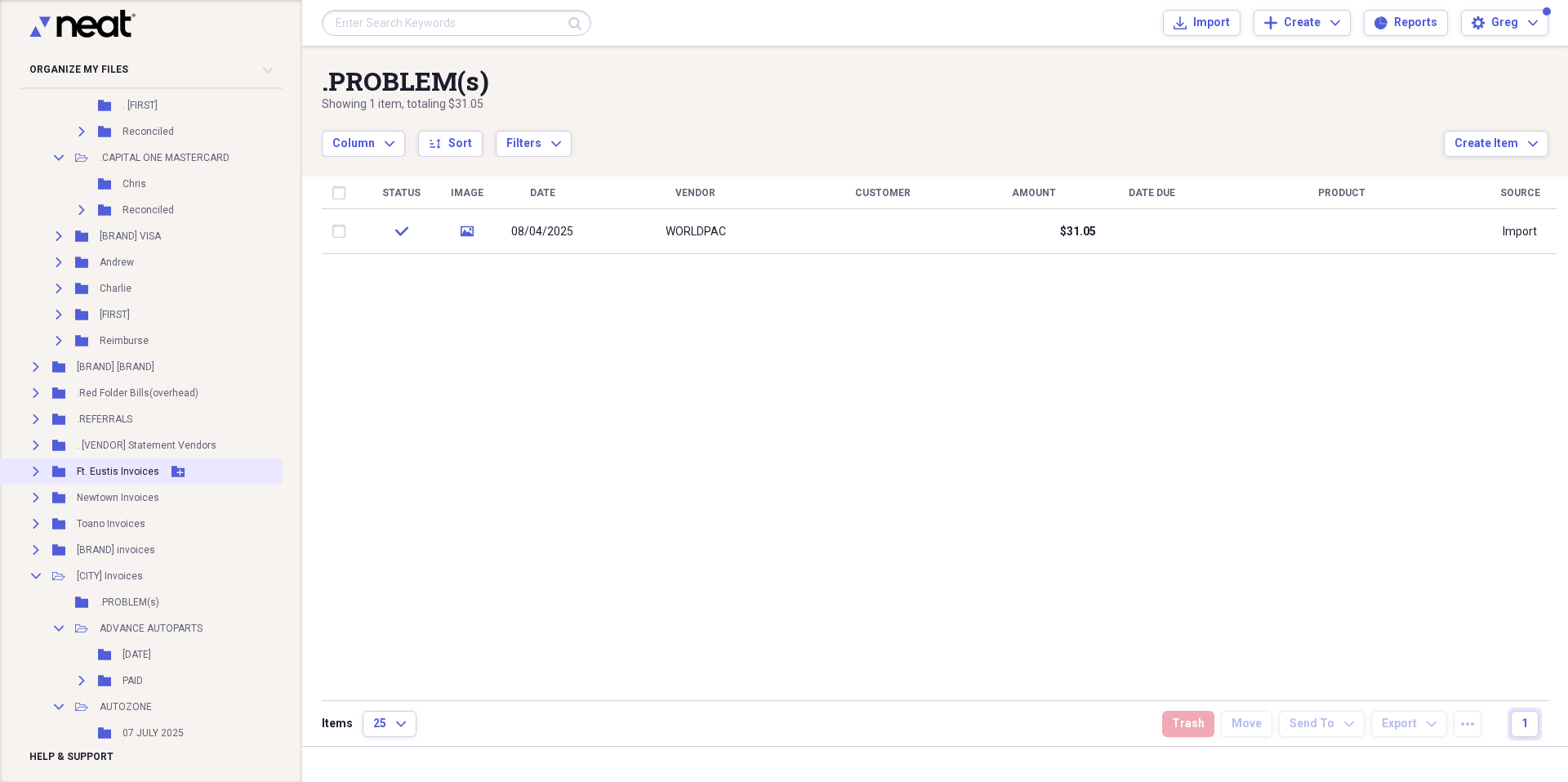 click 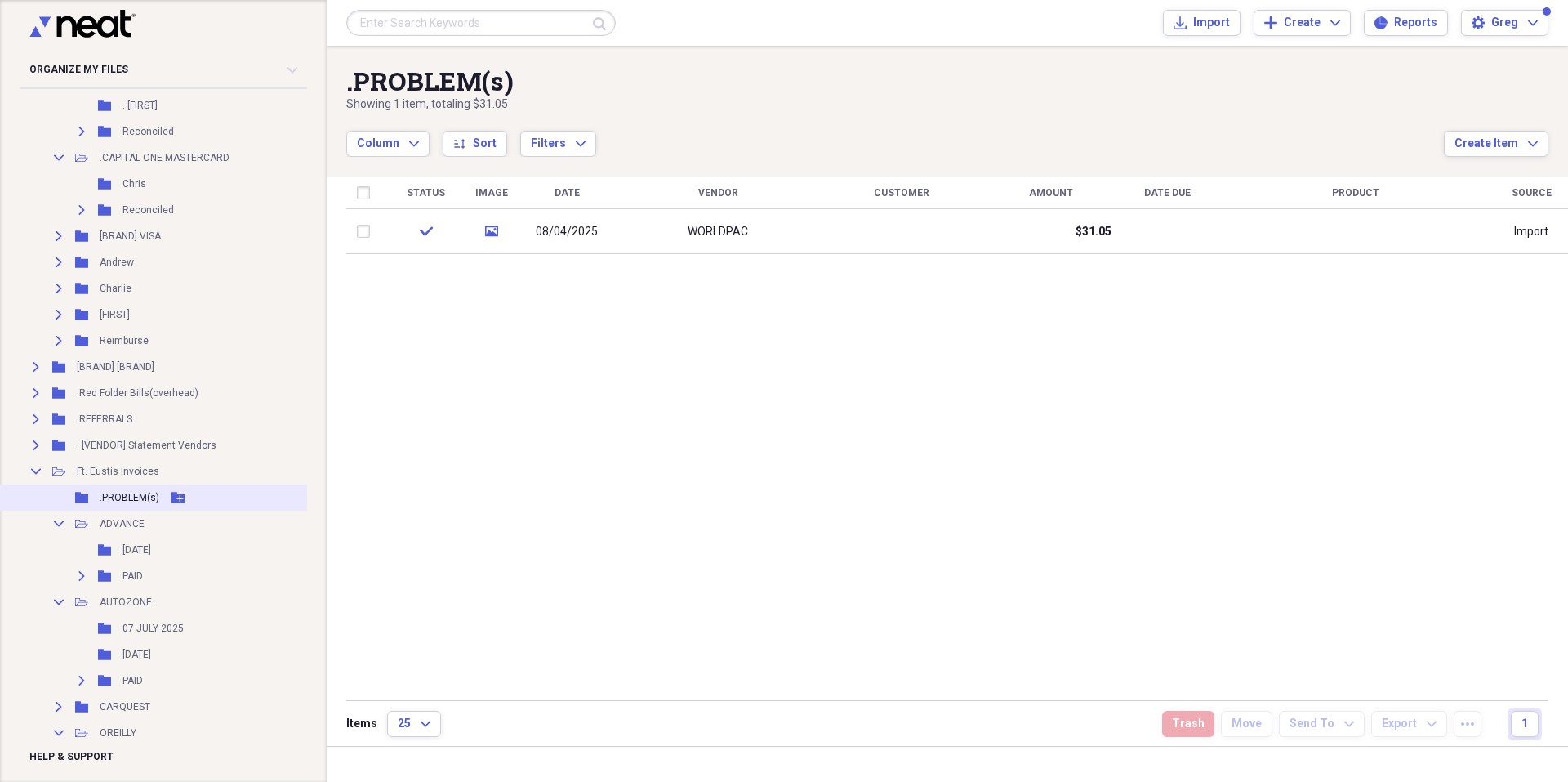 click on ".PROBLEM(s)" at bounding box center (129, 498) 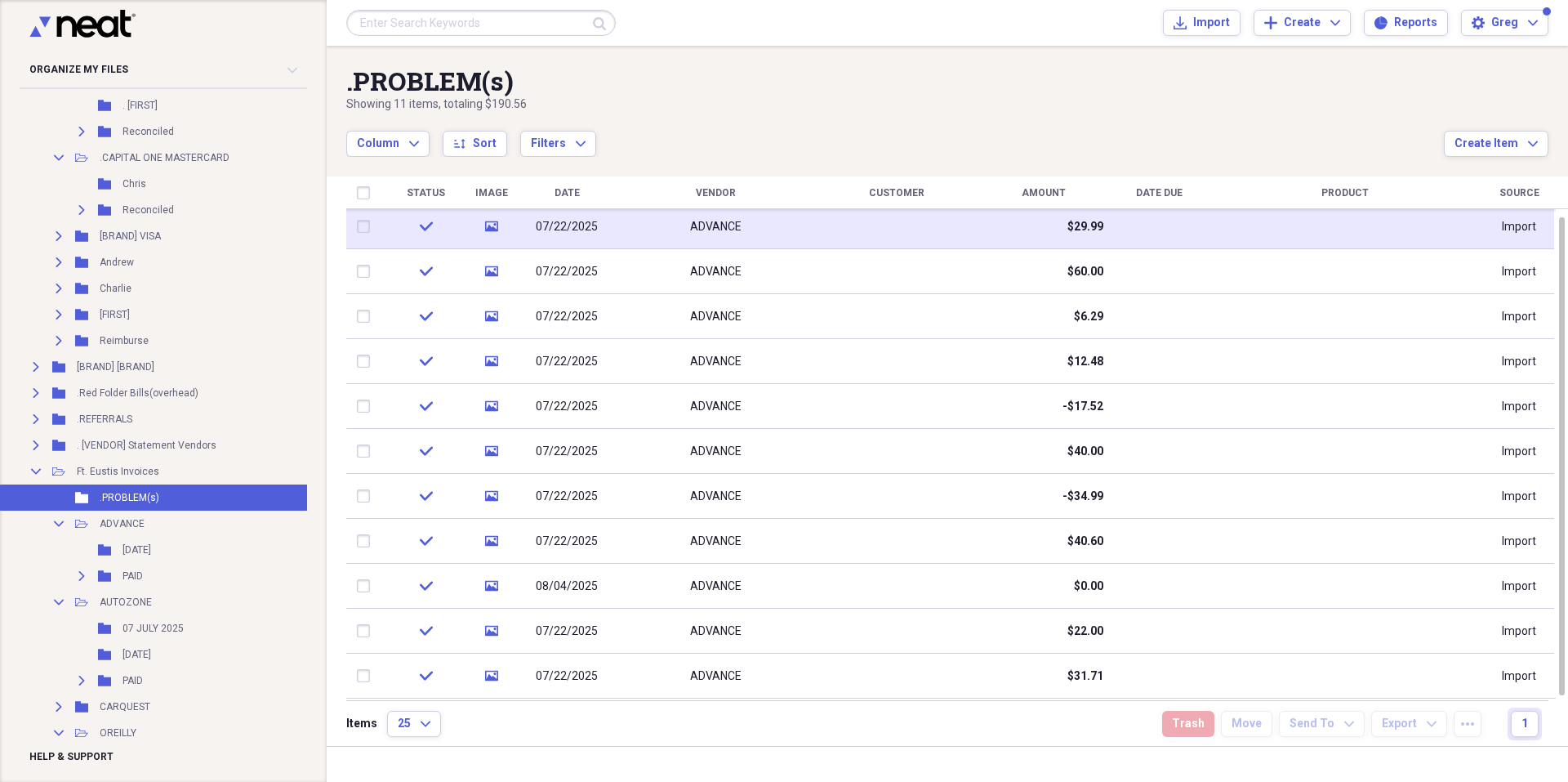 click on "07/22/2025" at bounding box center (567, 227) 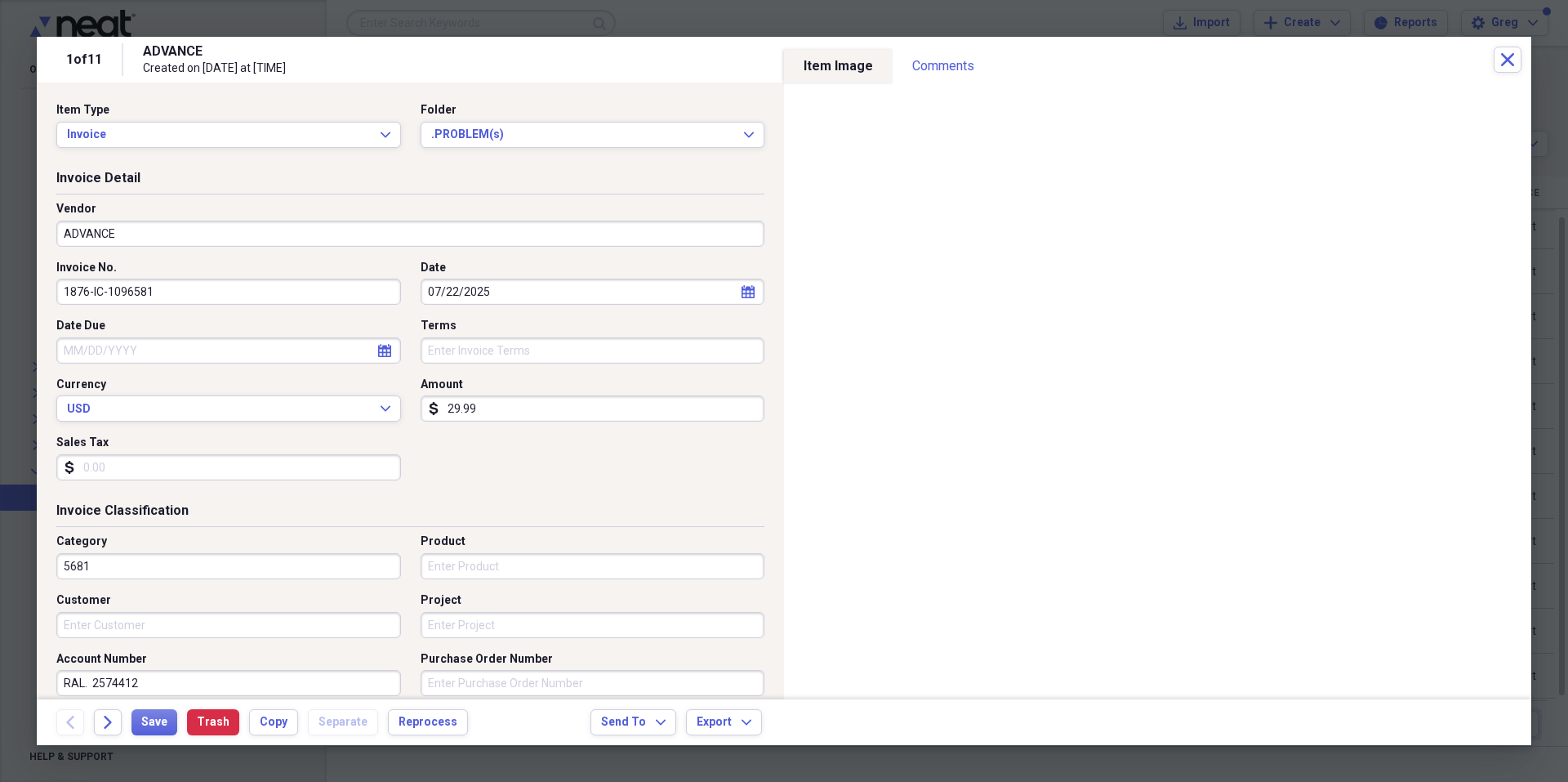 drag, startPoint x: 106, startPoint y: 294, endPoint x: 176, endPoint y: 300, distance: 70.25667 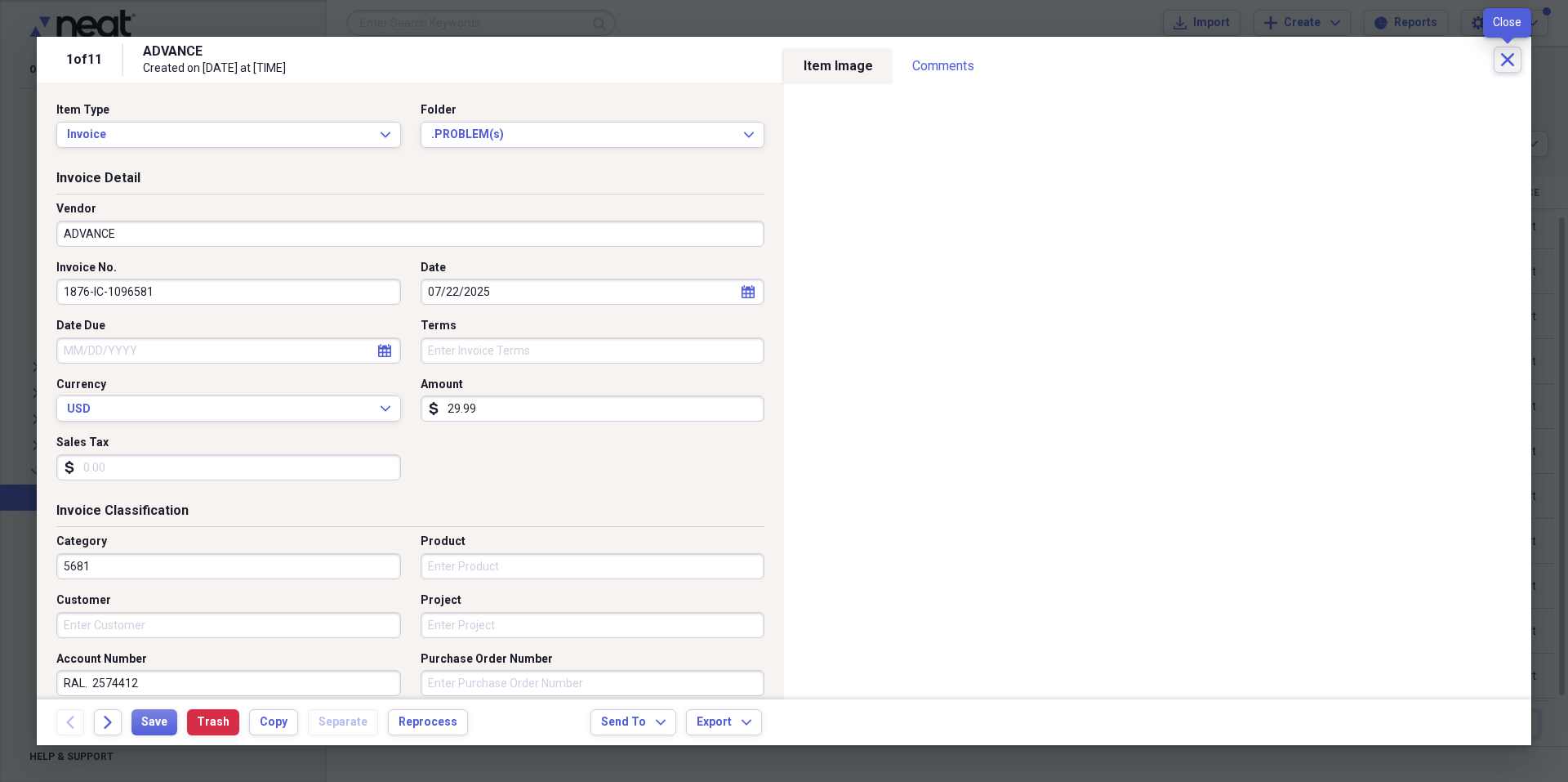 click on "Close" 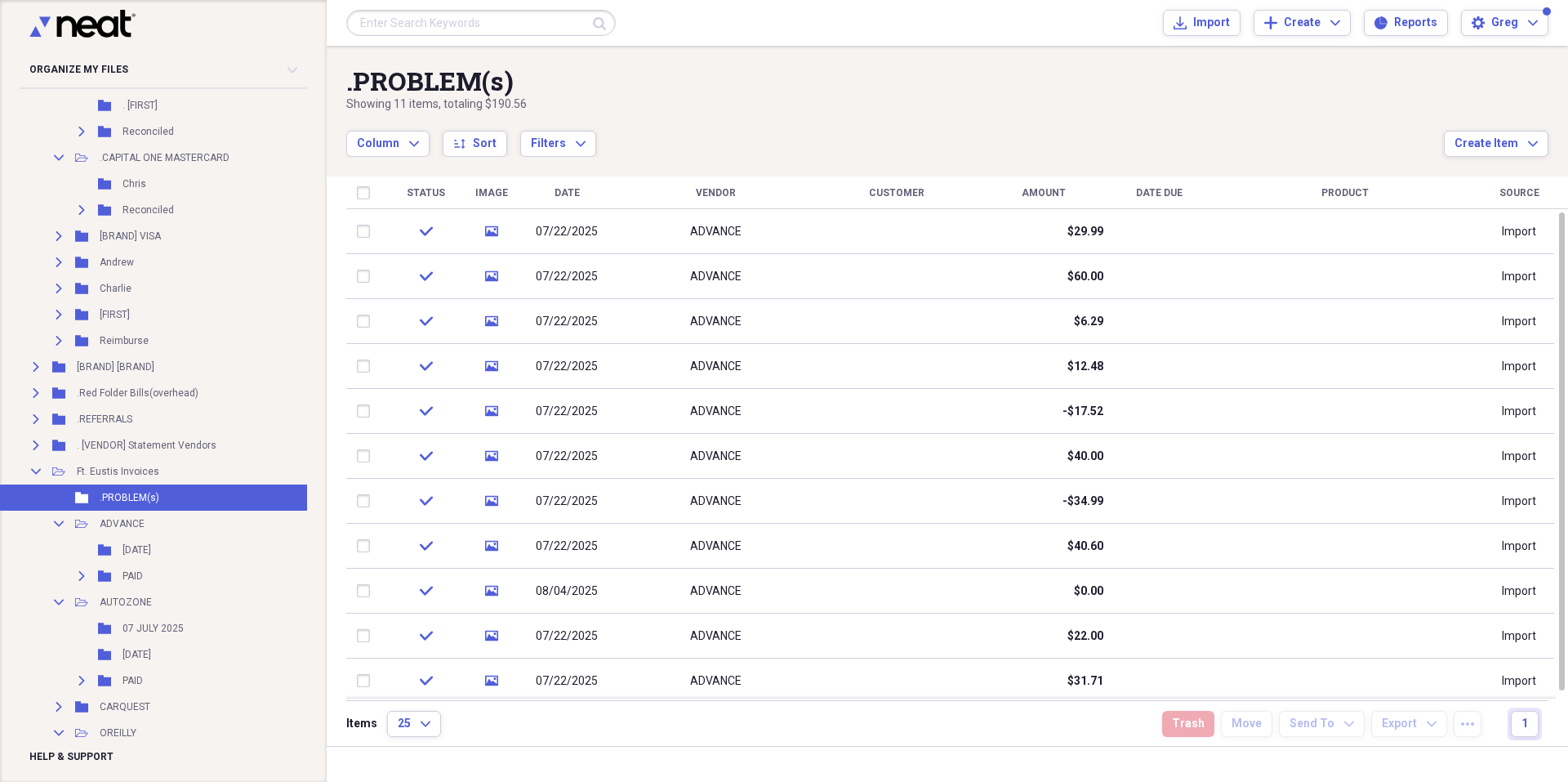click at bounding box center (481, 23) 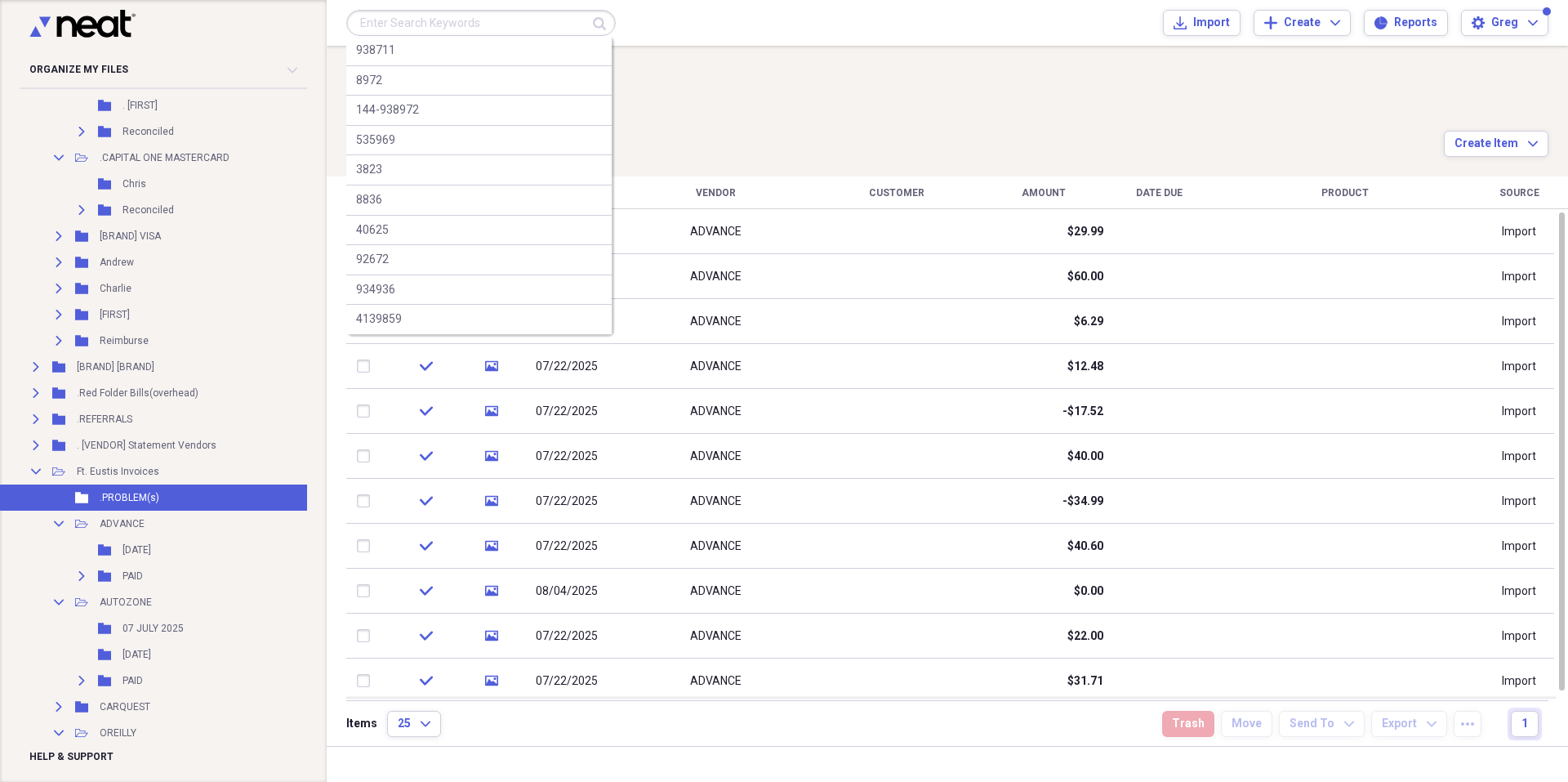 paste on "[NUMBER]" 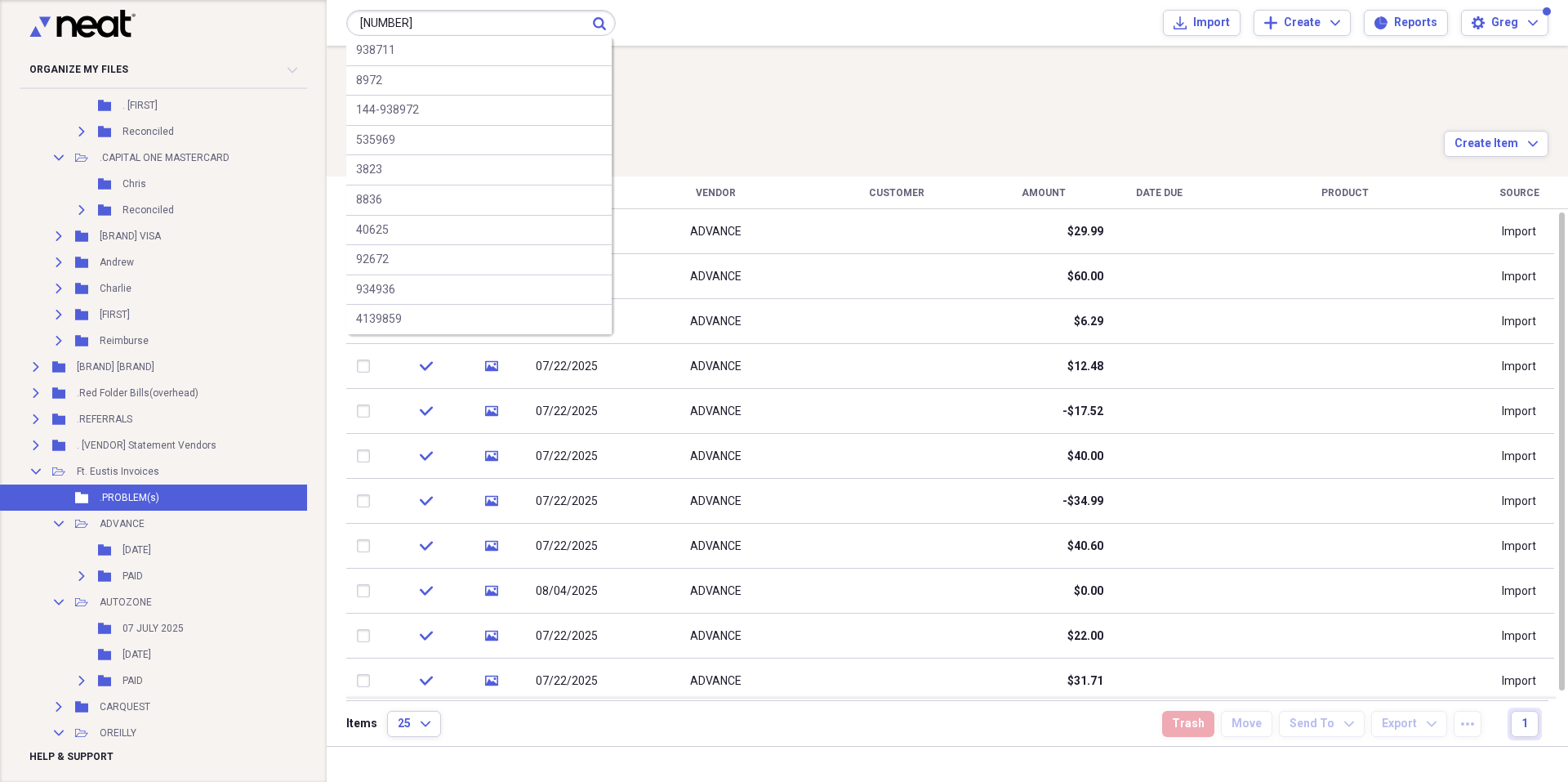 type on "[NUMBER]" 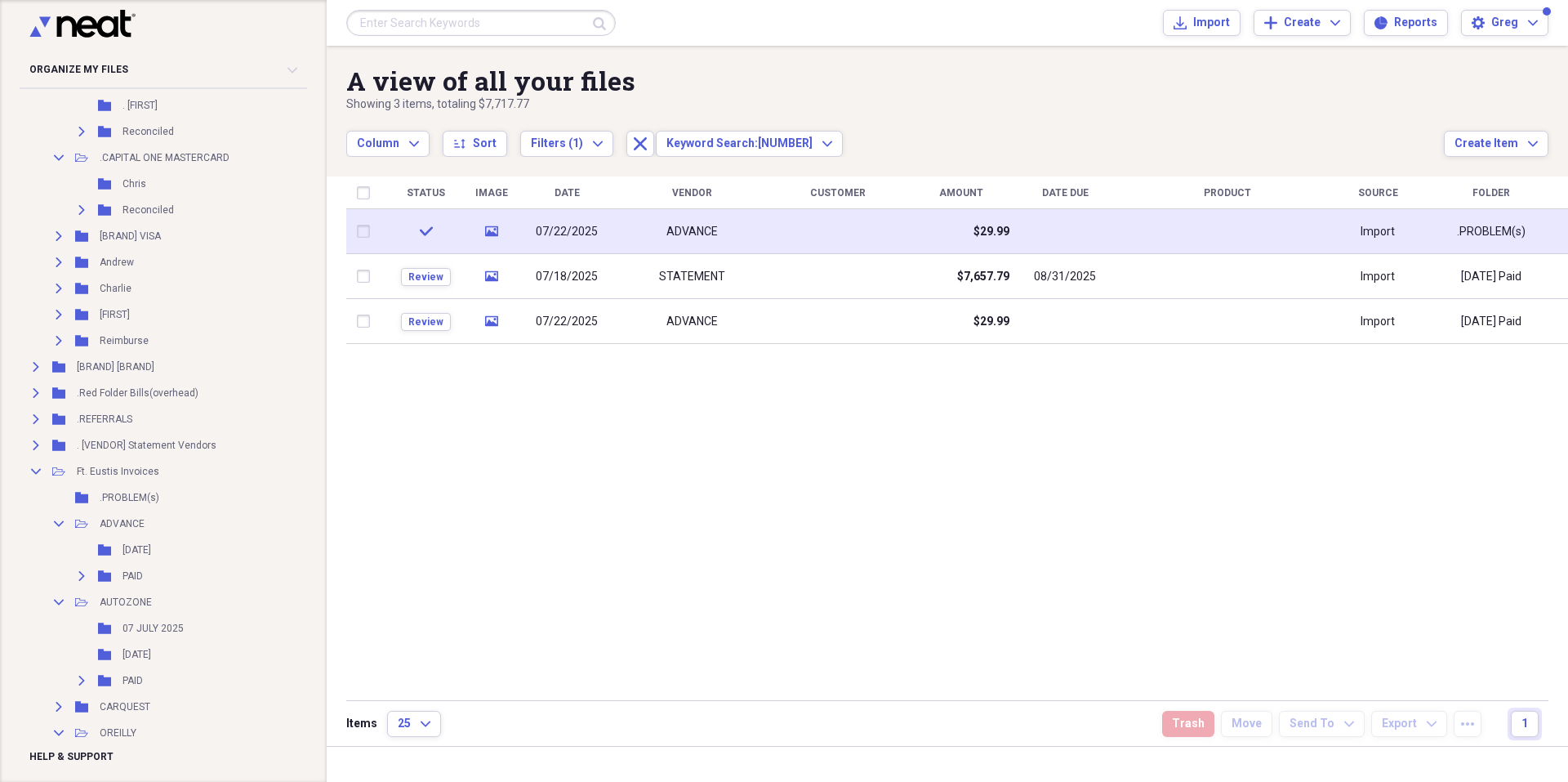 click on "07/22/2025" at bounding box center (567, 232) 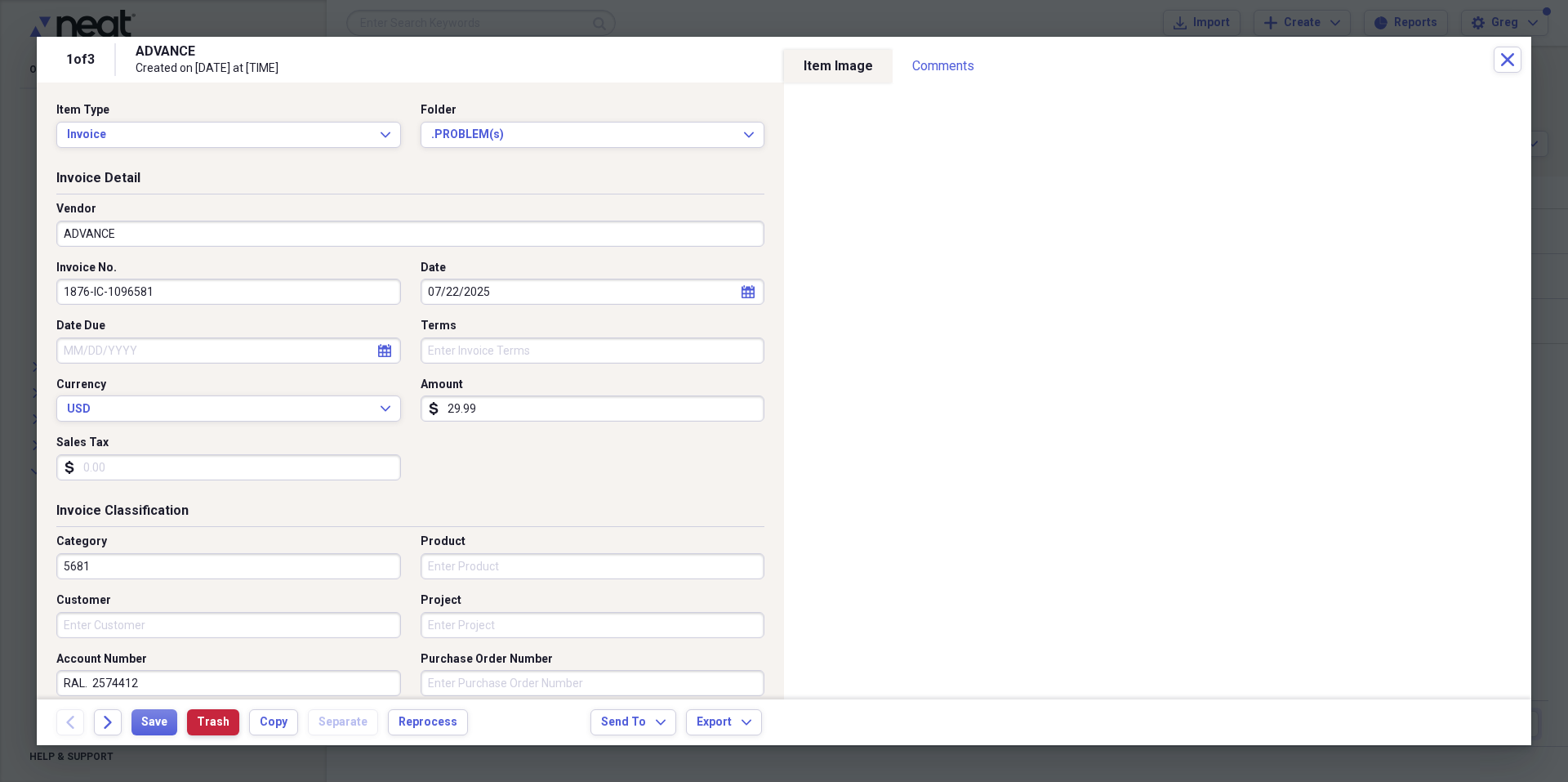 click on "Trash" at bounding box center [213, 722] 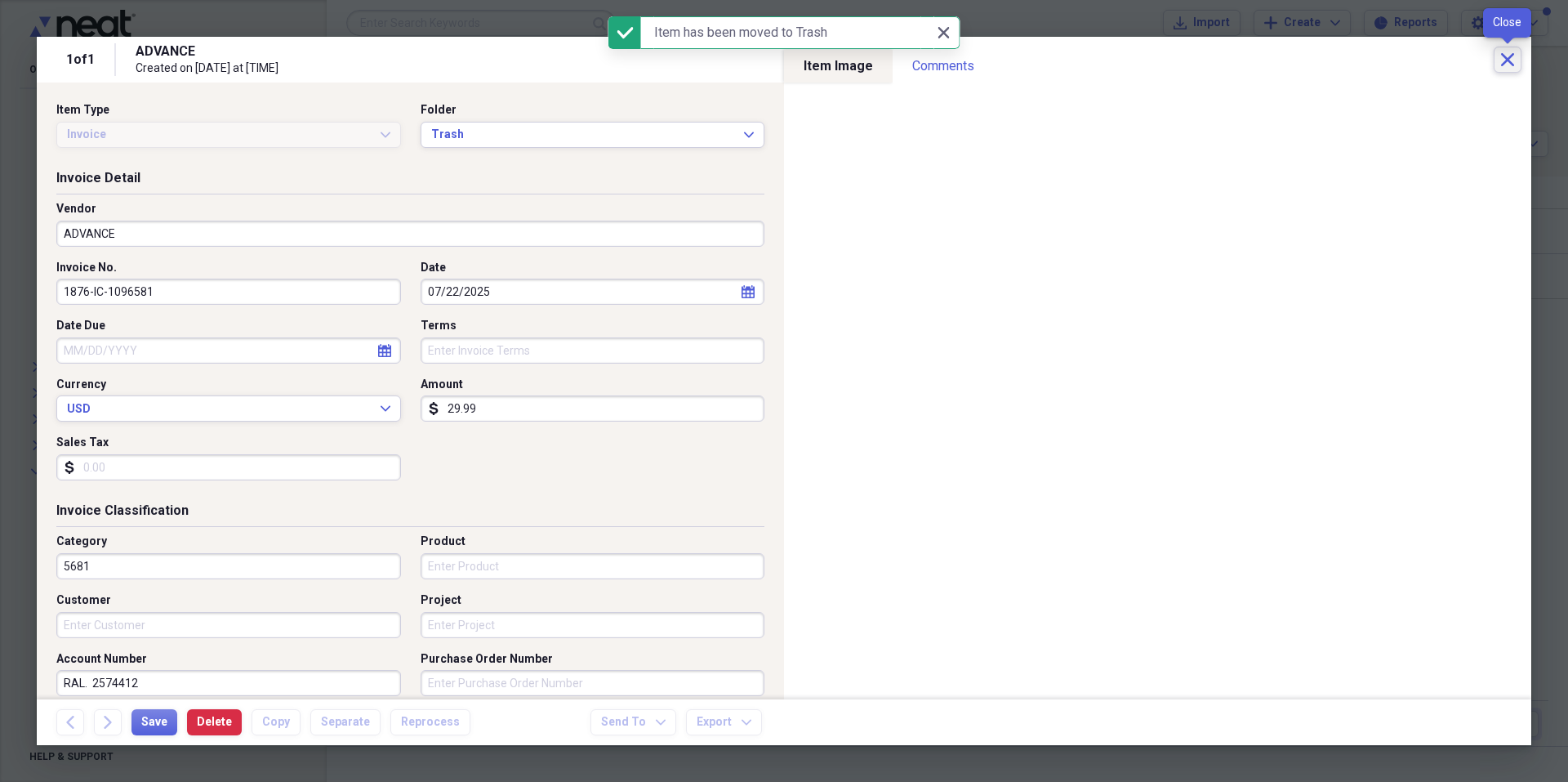 click 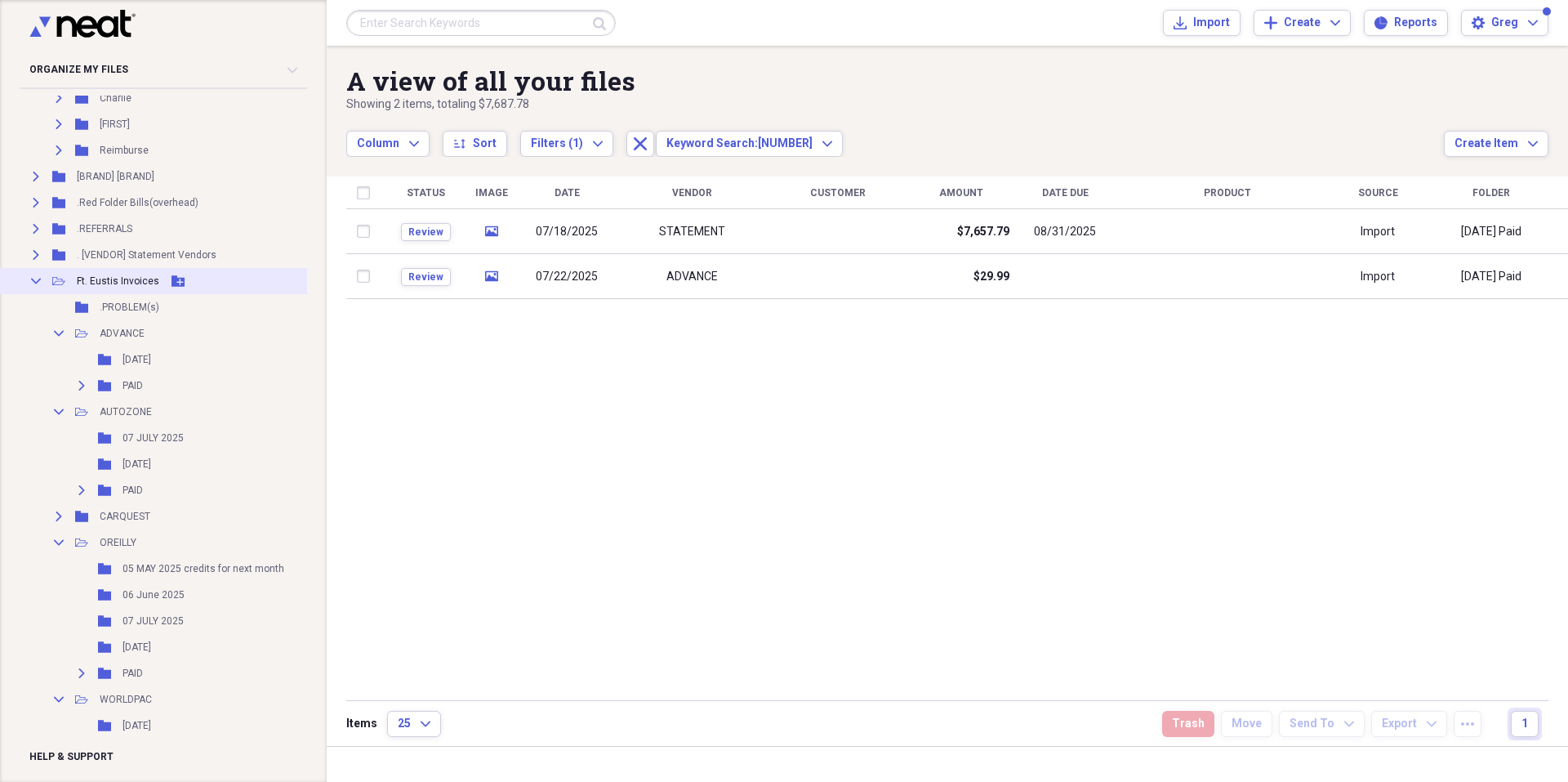 scroll, scrollTop: 899, scrollLeft: 0, axis: vertical 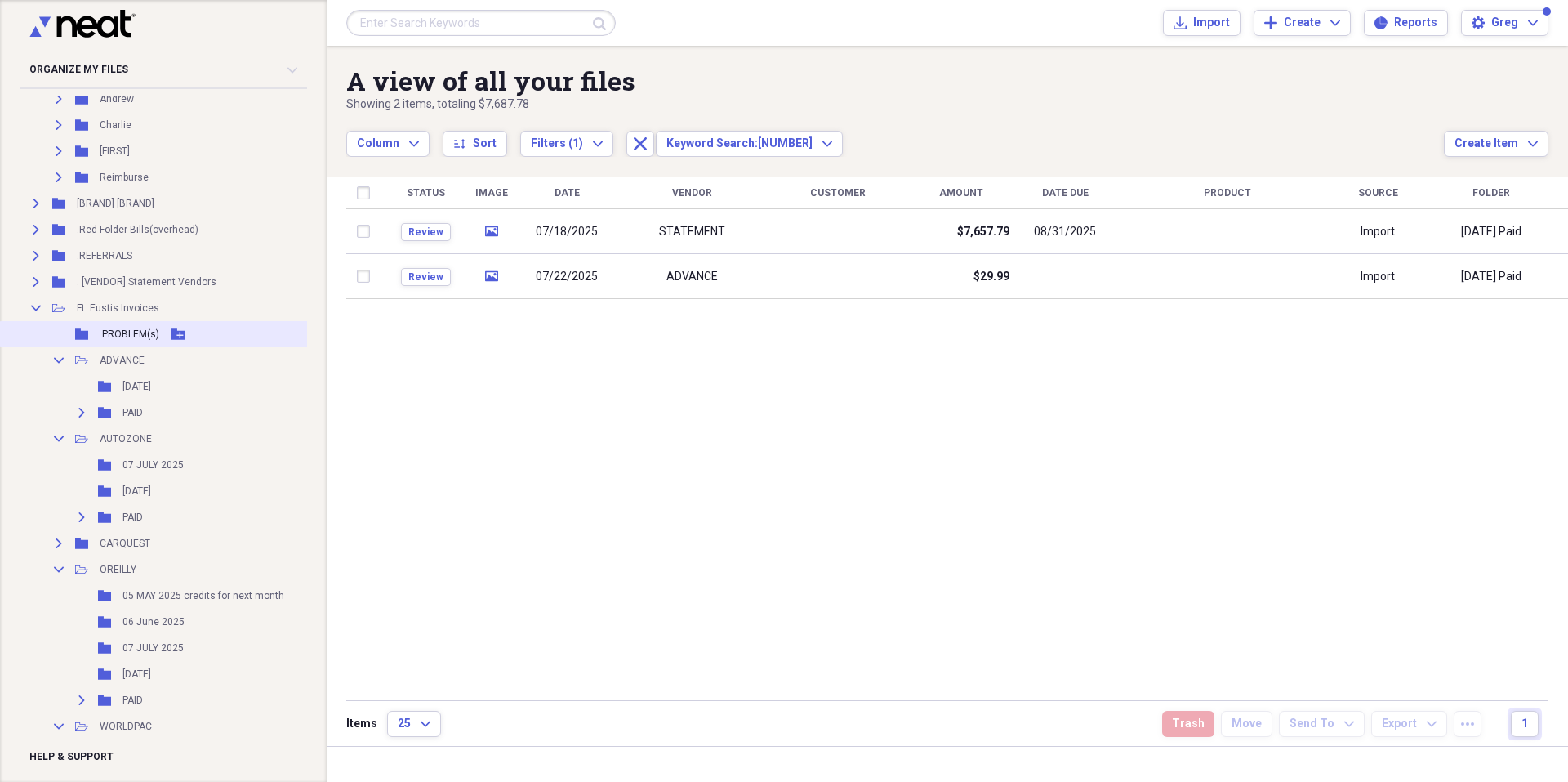 click on ".PROBLEM(s)" at bounding box center [129, 334] 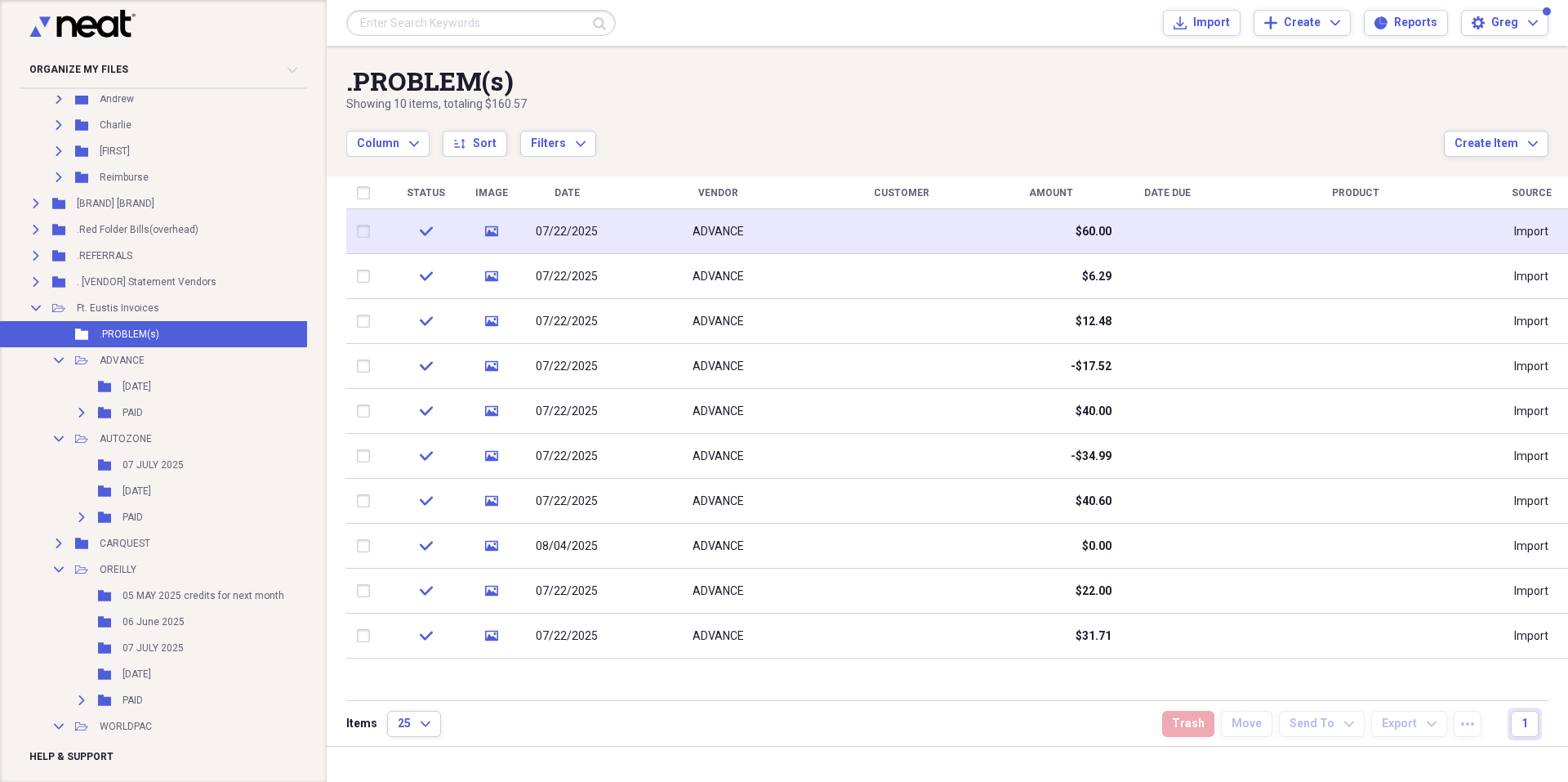 click on "ADVANCE" at bounding box center [718, 232] 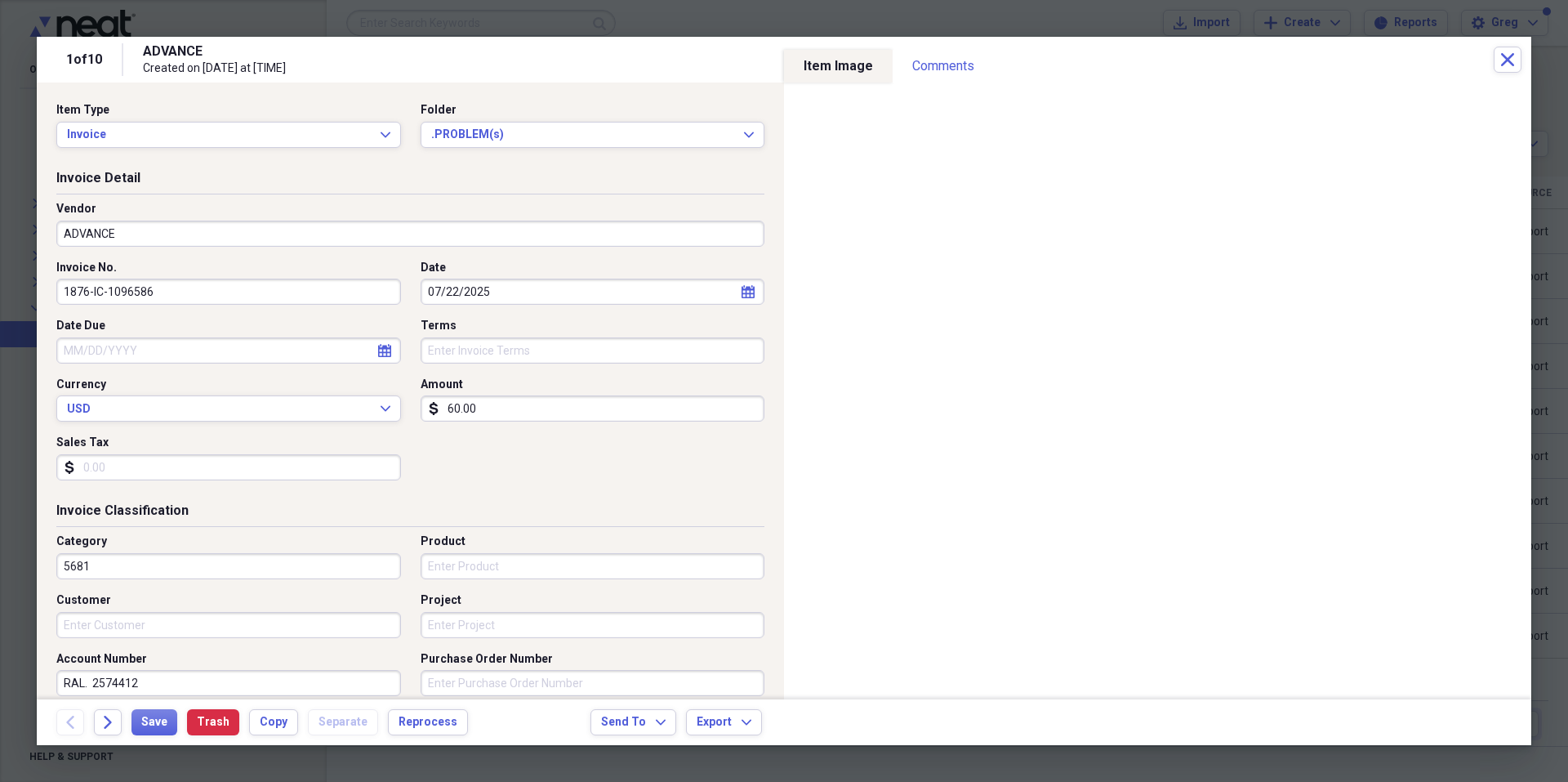 drag, startPoint x: 106, startPoint y: 288, endPoint x: 176, endPoint y: 293, distance: 70.178344 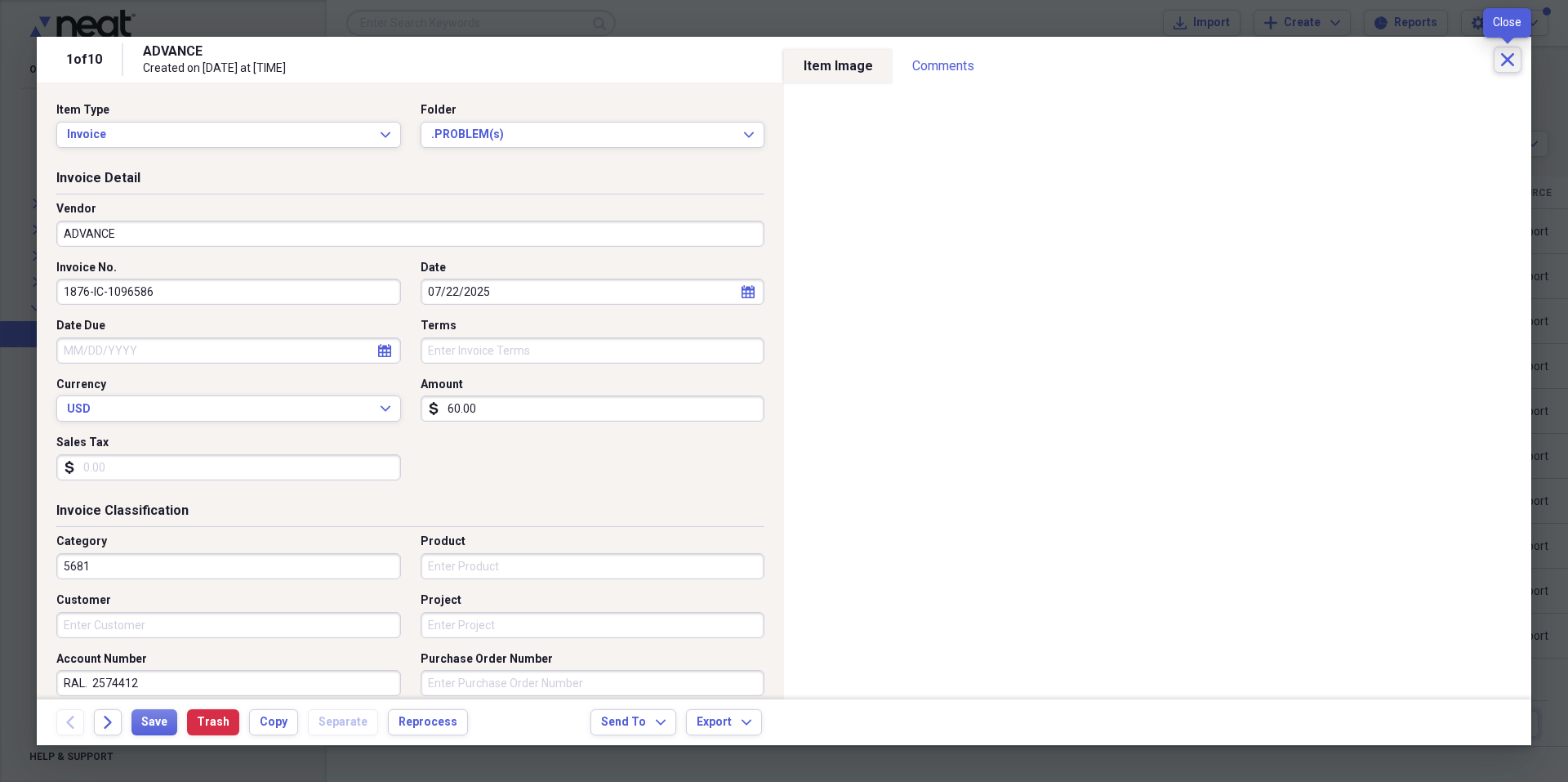 click on "Close" 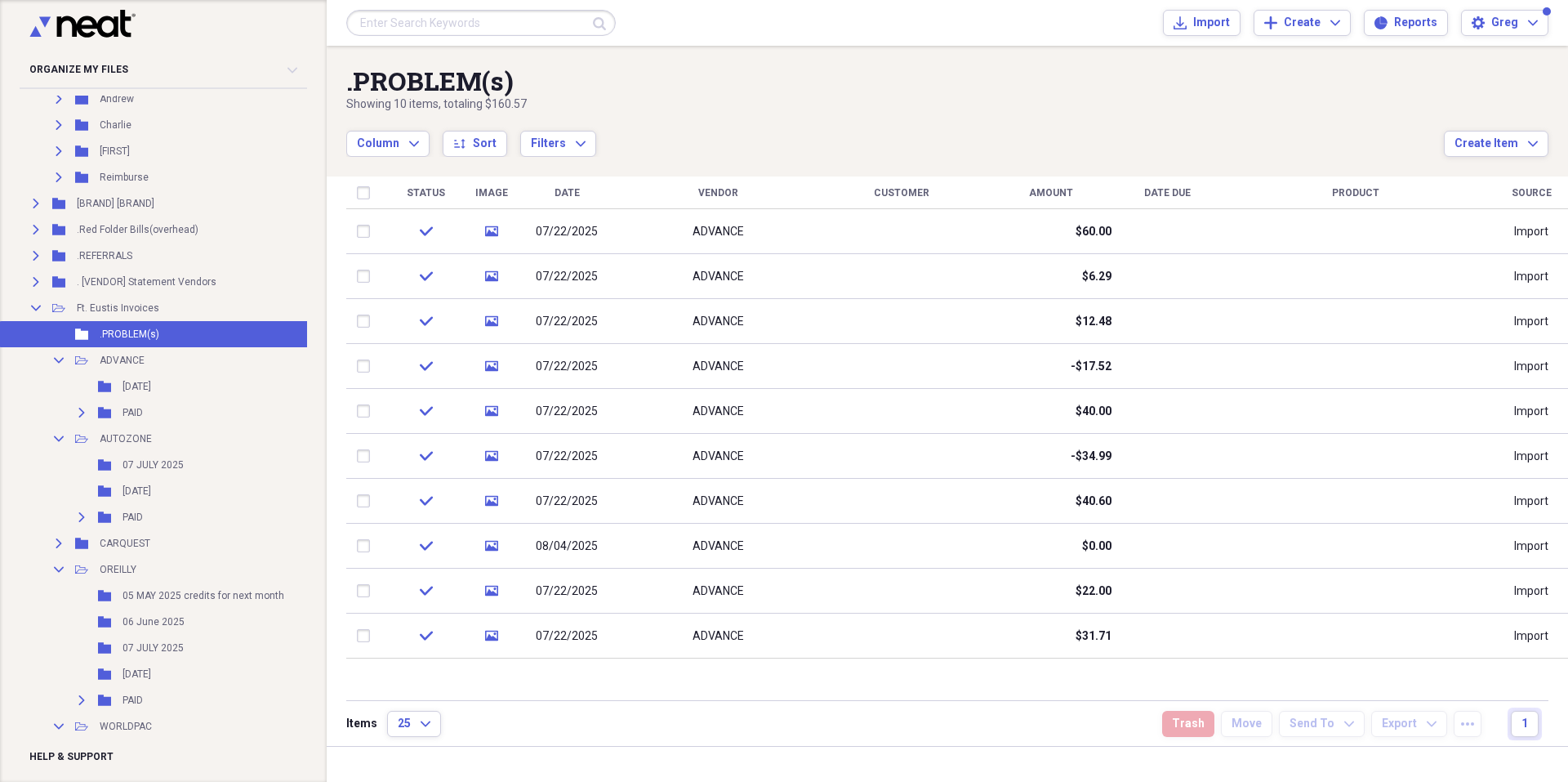 click at bounding box center [481, 23] 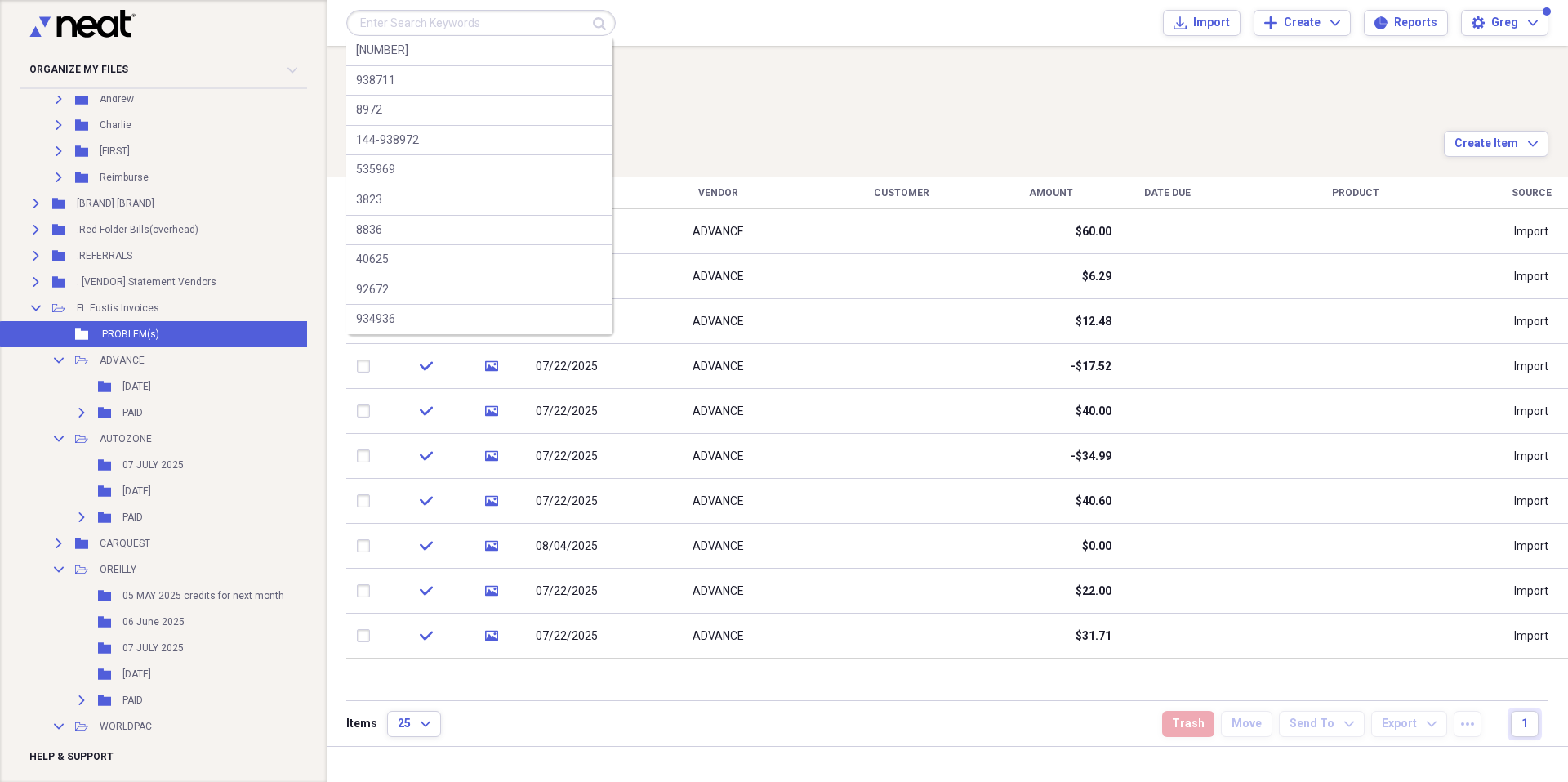 paste on "1096586" 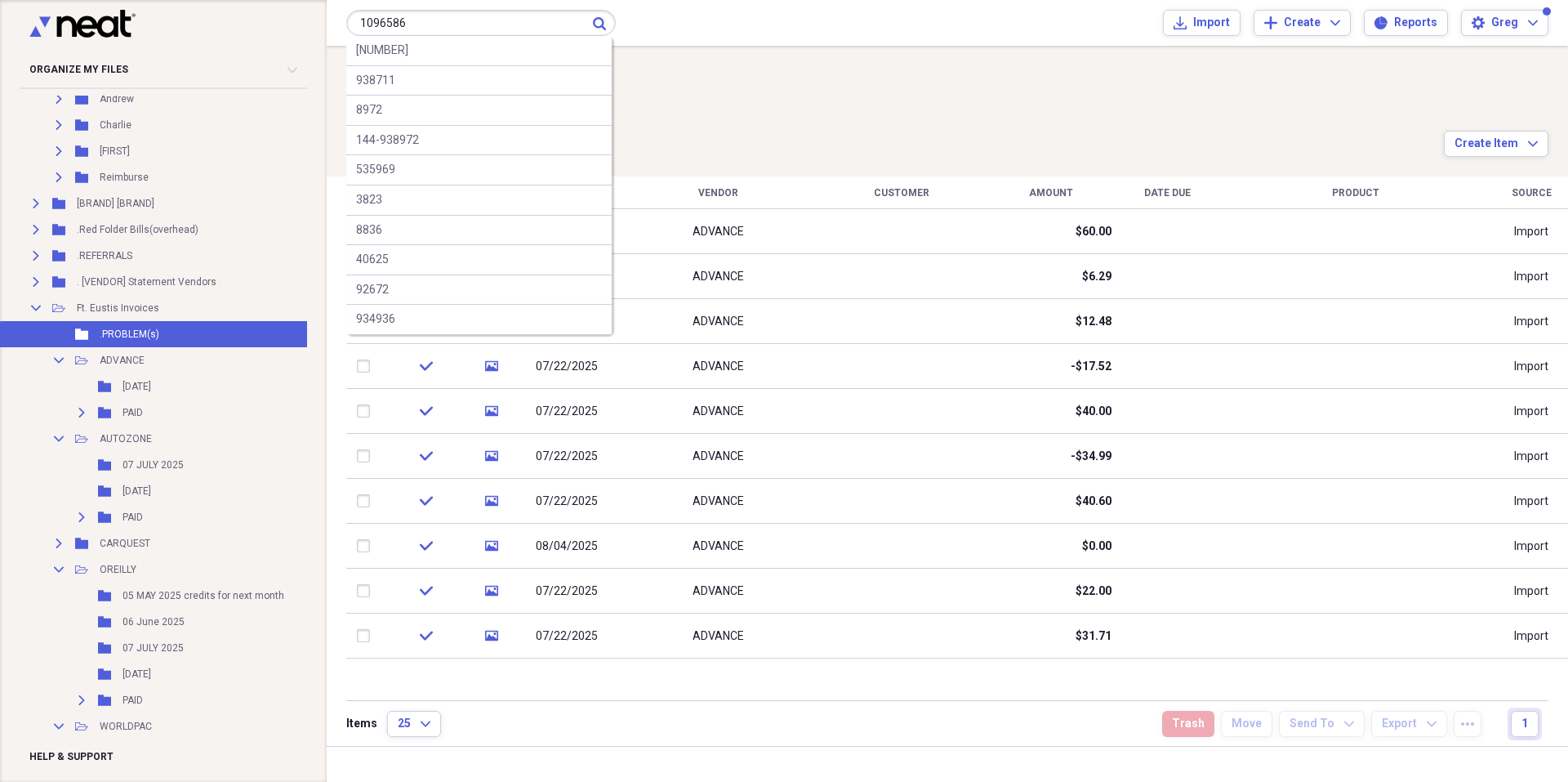 type on "1096586" 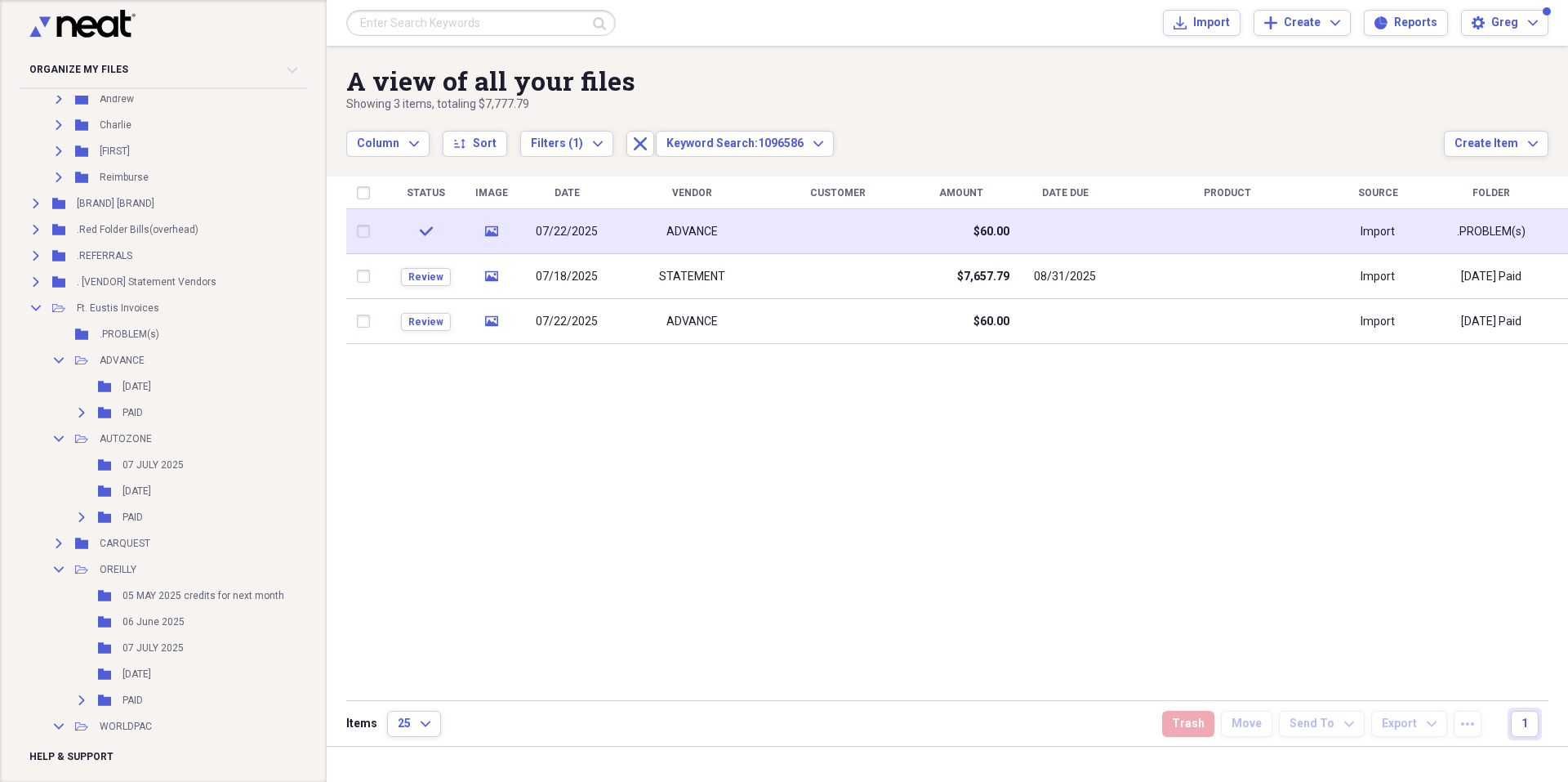 click at bounding box center (367, 231) 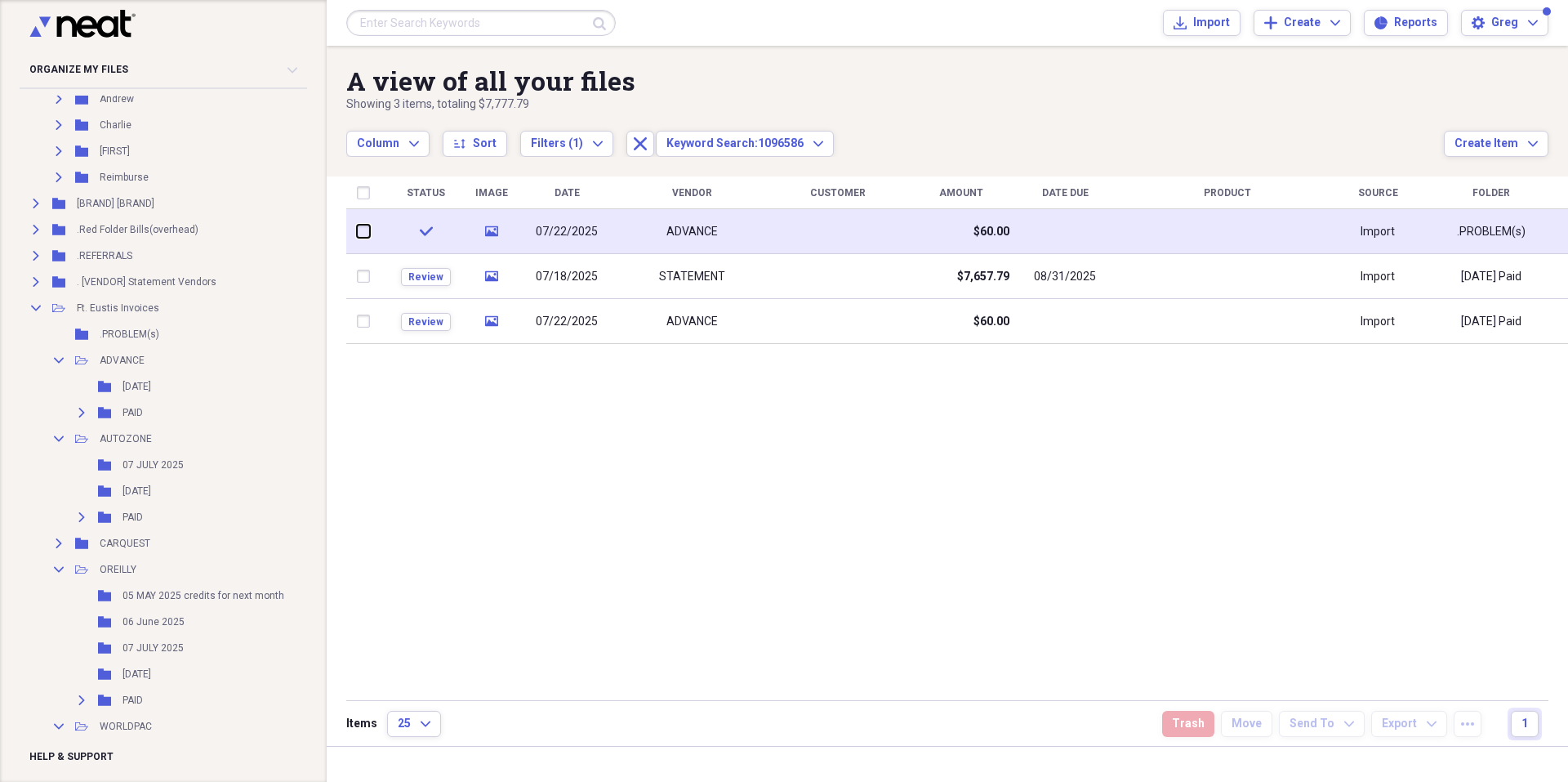 click at bounding box center (357, 231) 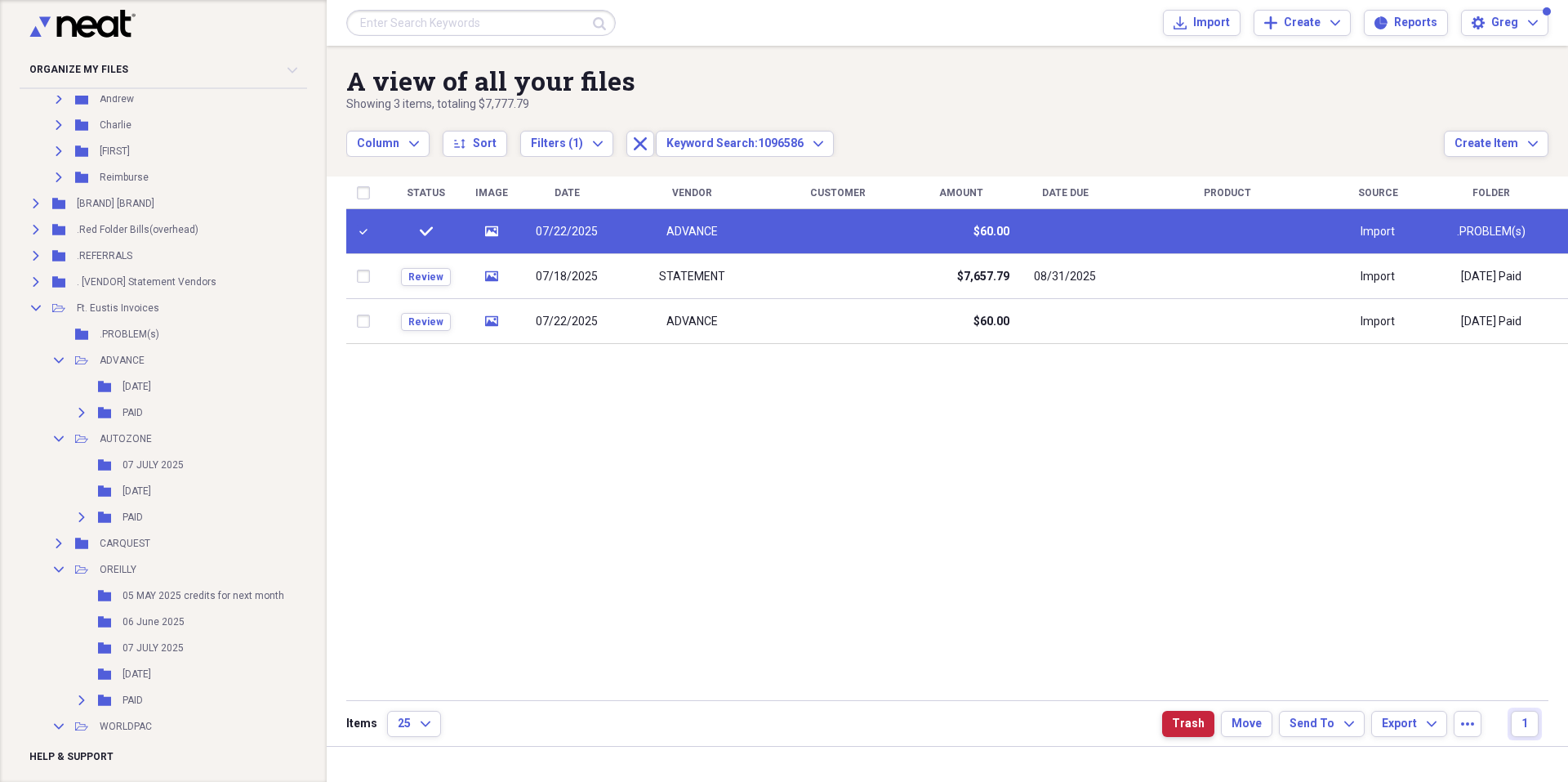 click on "Trash" at bounding box center (1188, 724) 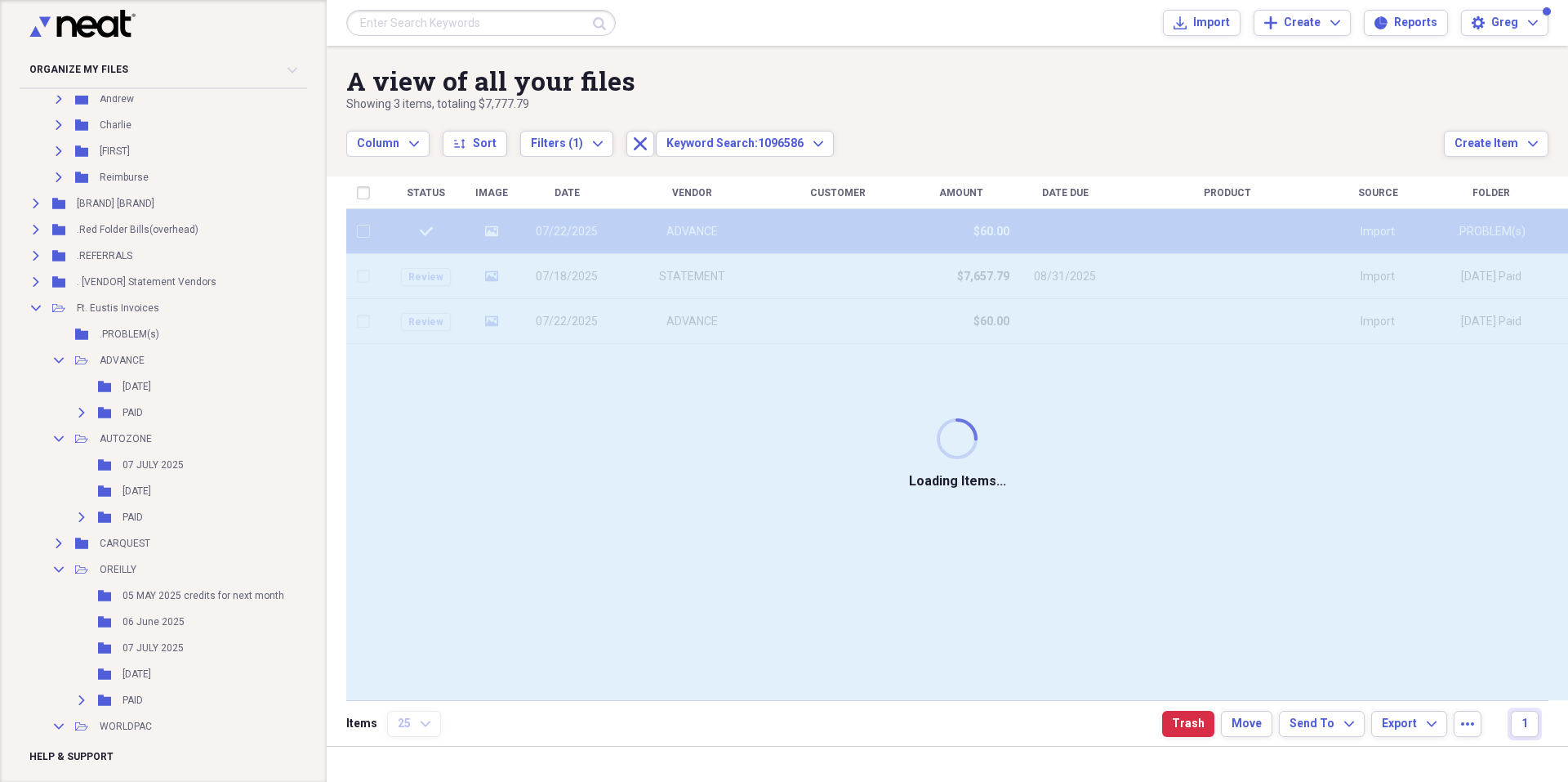 checkbox on "false" 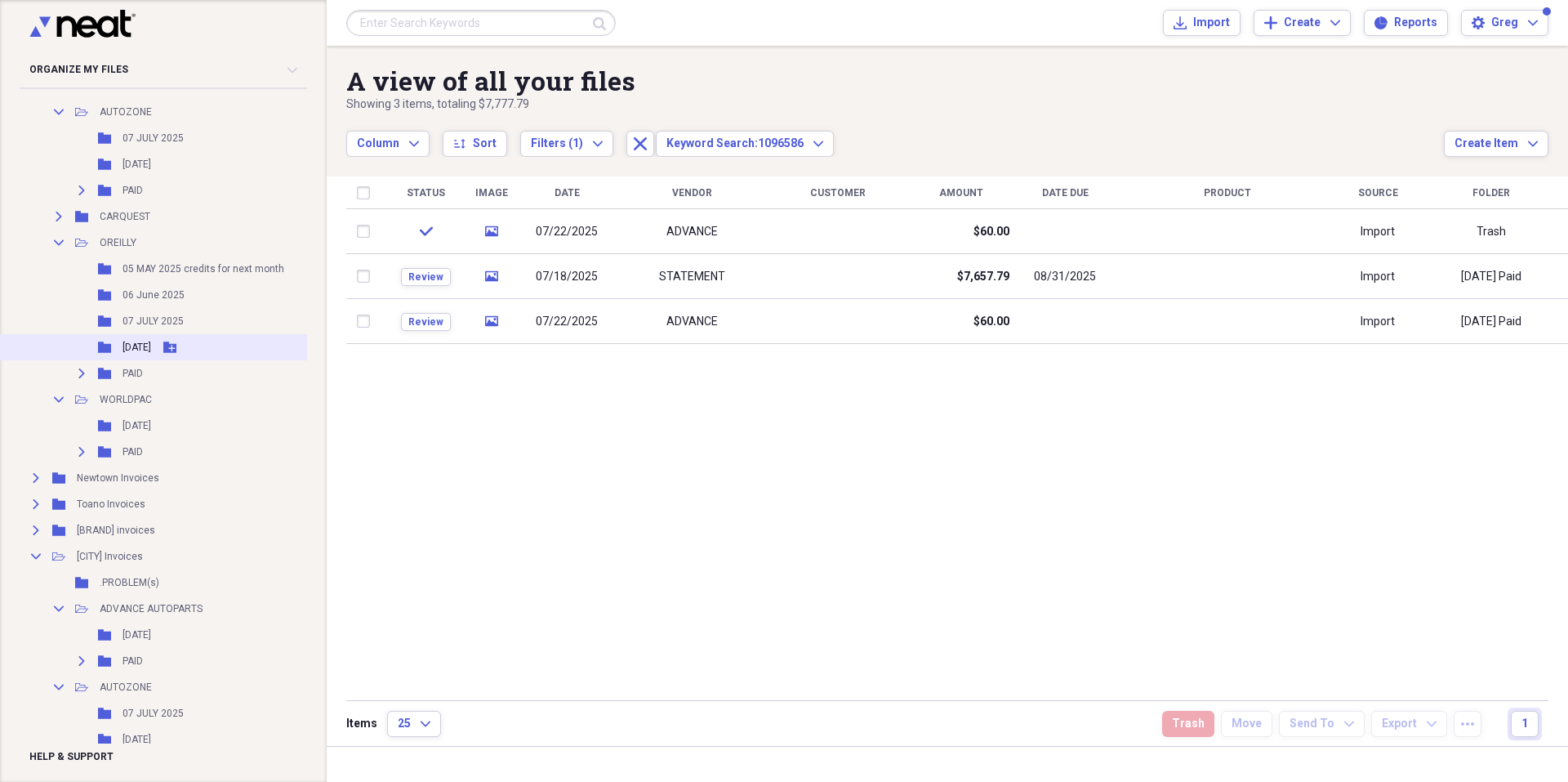 scroll, scrollTop: 981, scrollLeft: 0, axis: vertical 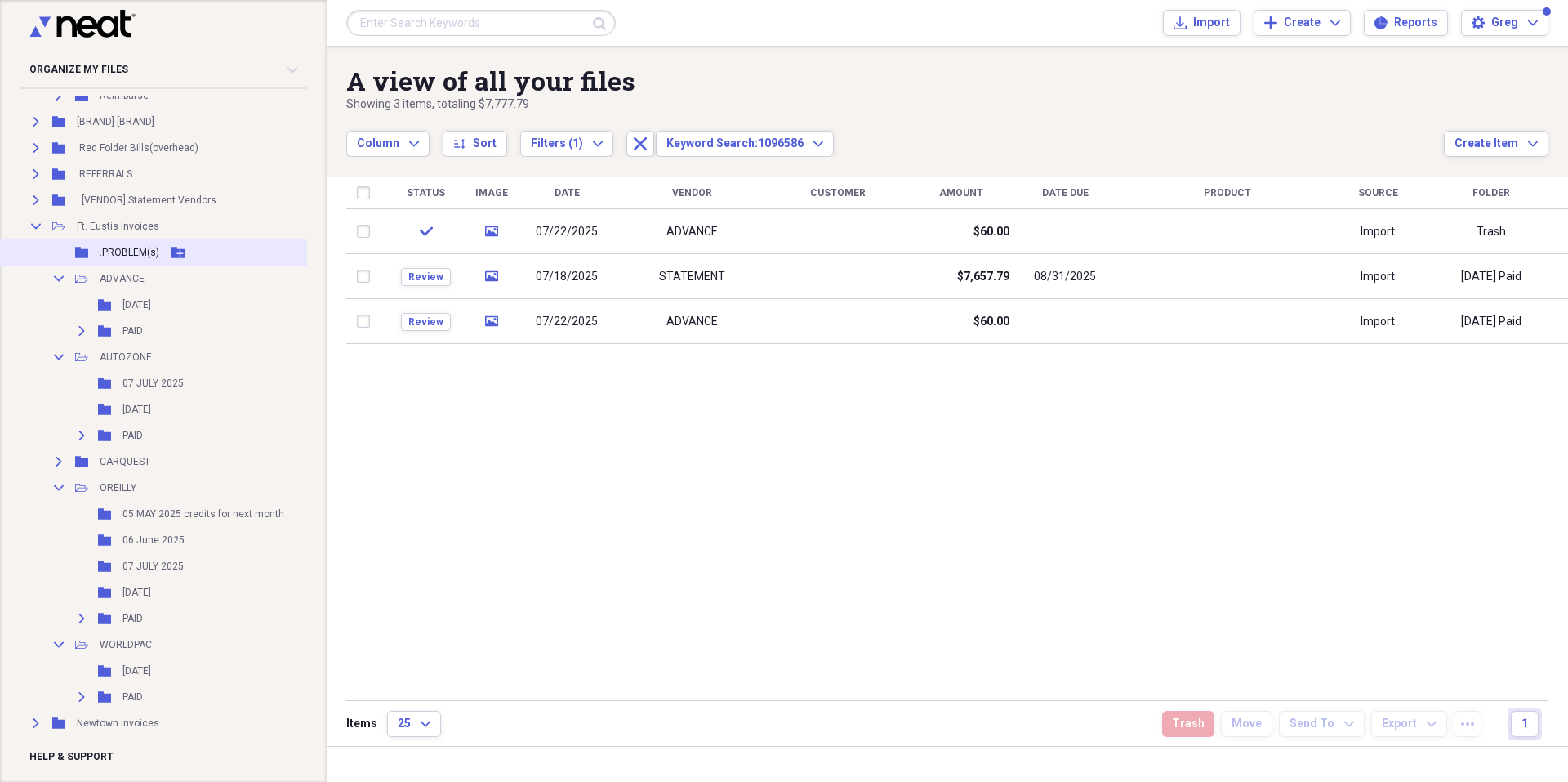click on ".PROBLEM(s)" at bounding box center (129, 252) 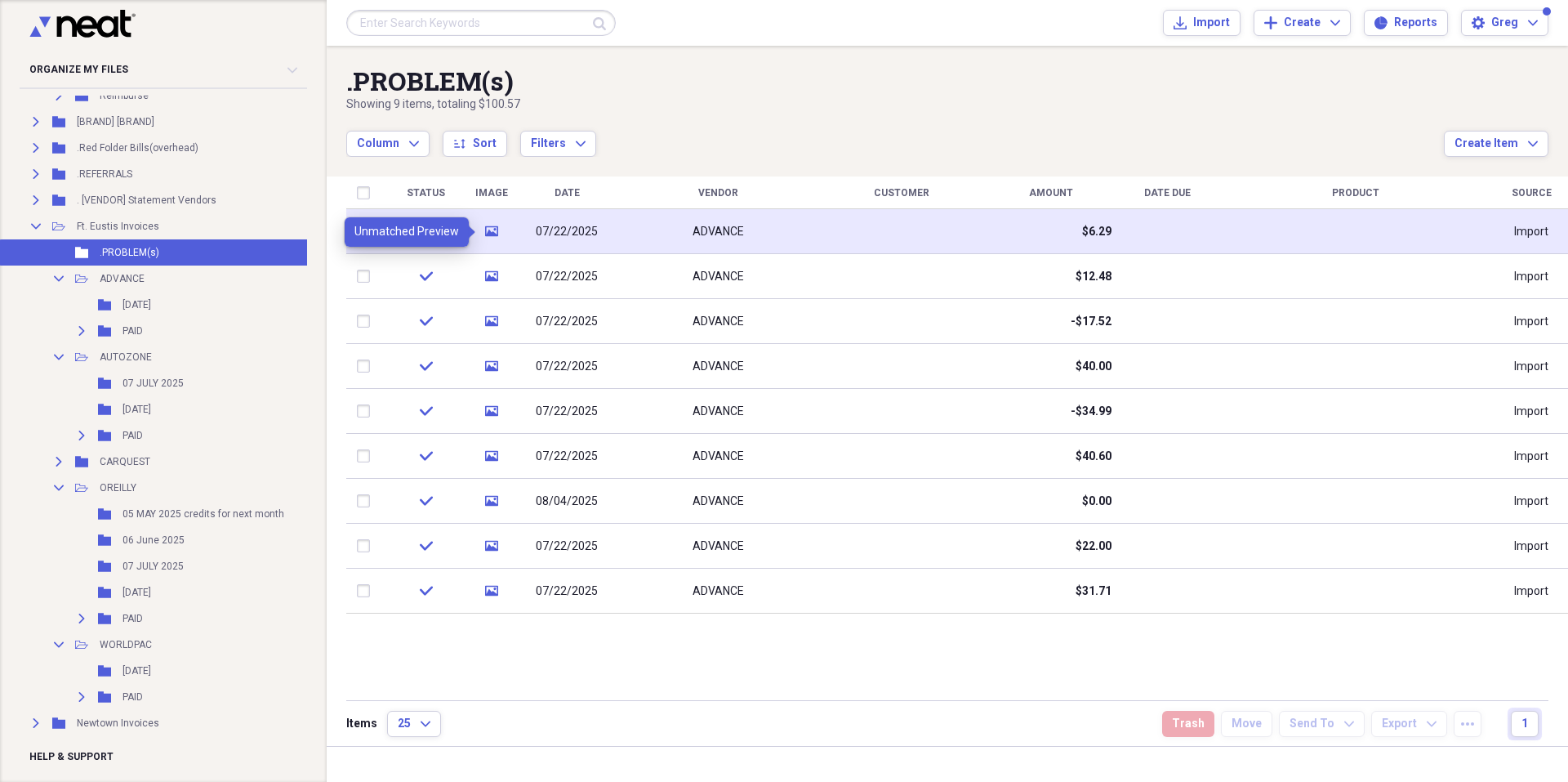 click on "media" 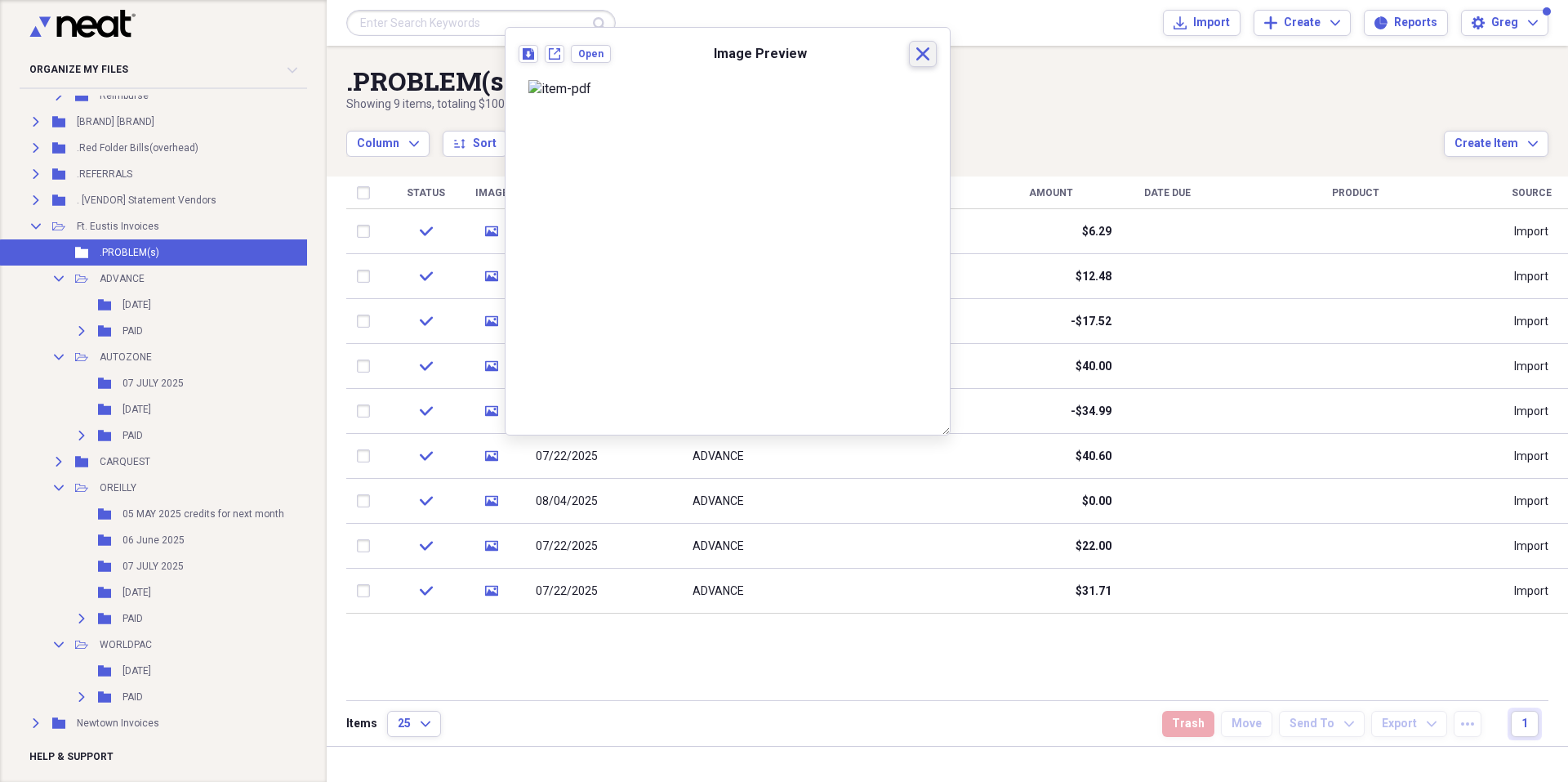 click on "Close" at bounding box center [923, 54] 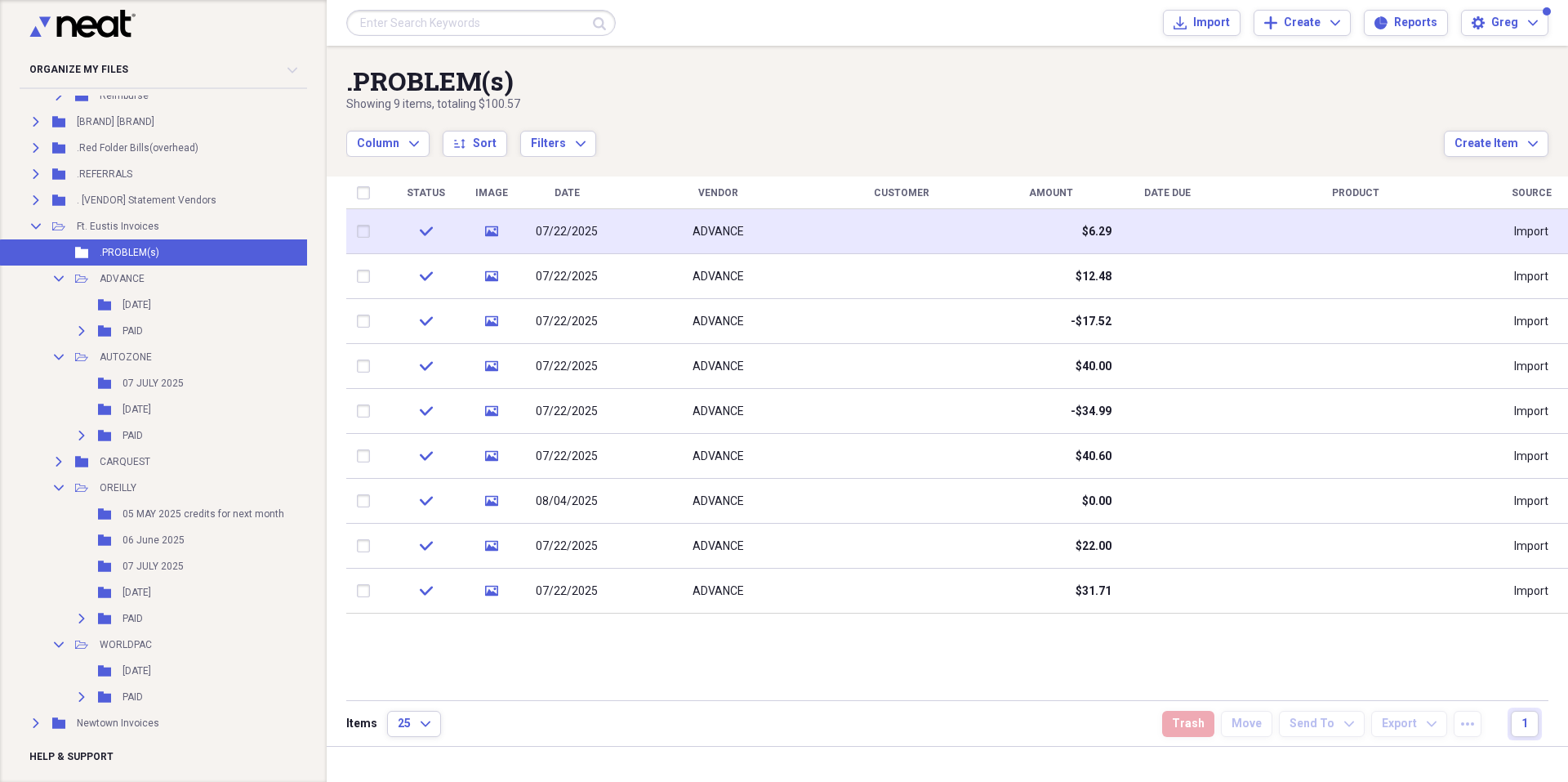 click on "ADVANCE" at bounding box center (718, 232) 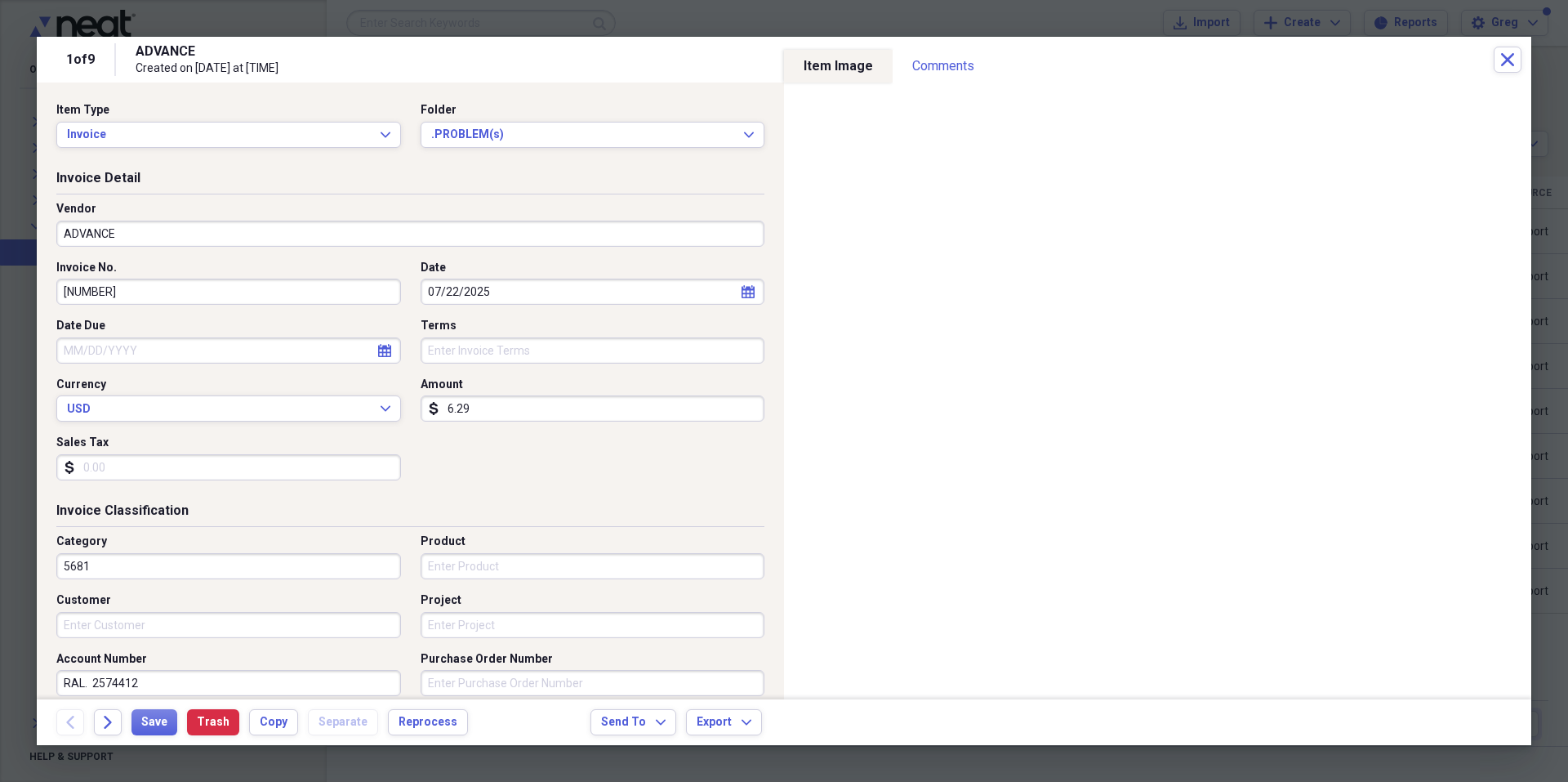 drag, startPoint x: 107, startPoint y: 287, endPoint x: 176, endPoint y: 287, distance: 69 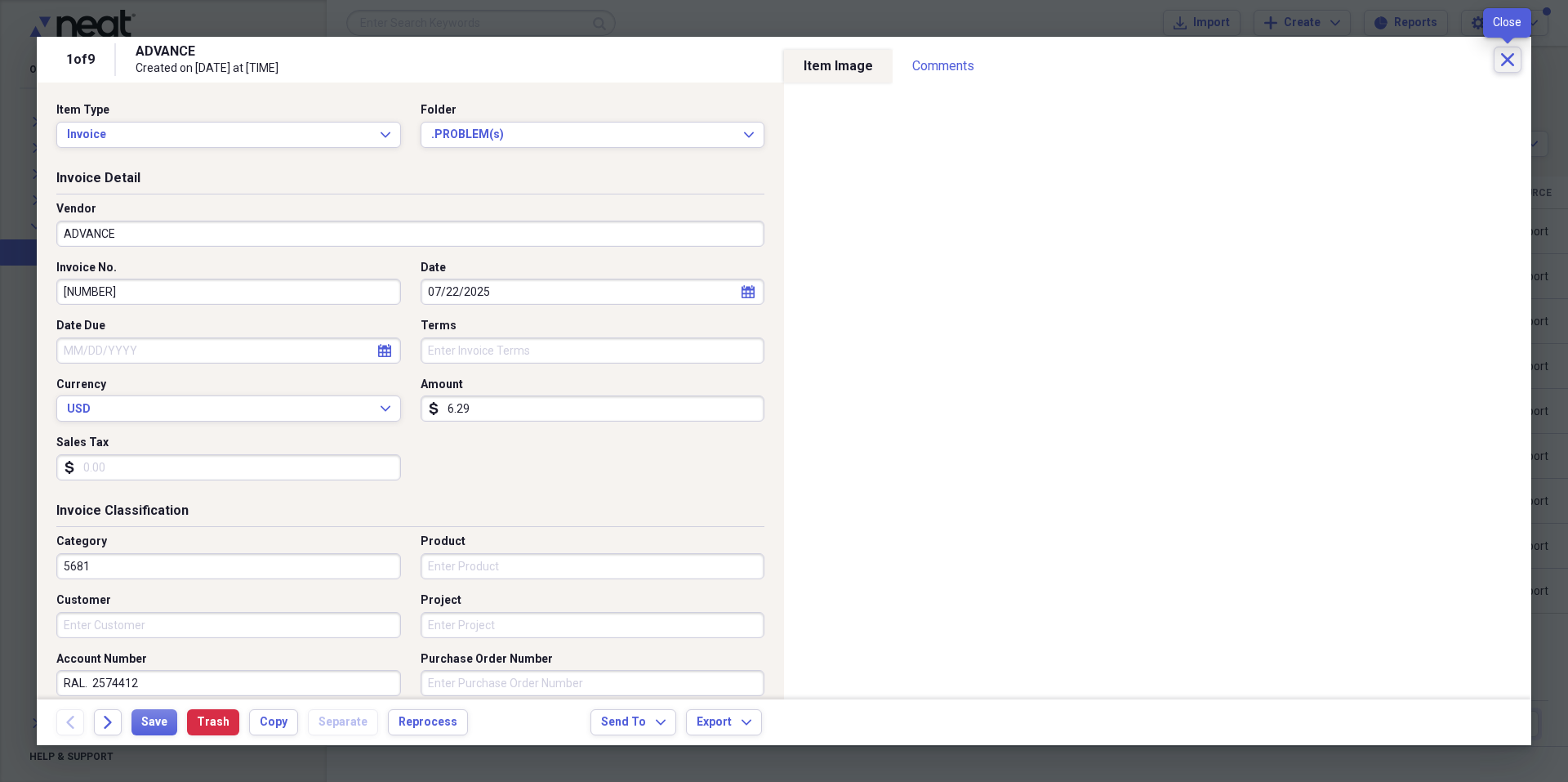 click on "Close" at bounding box center [1508, 60] 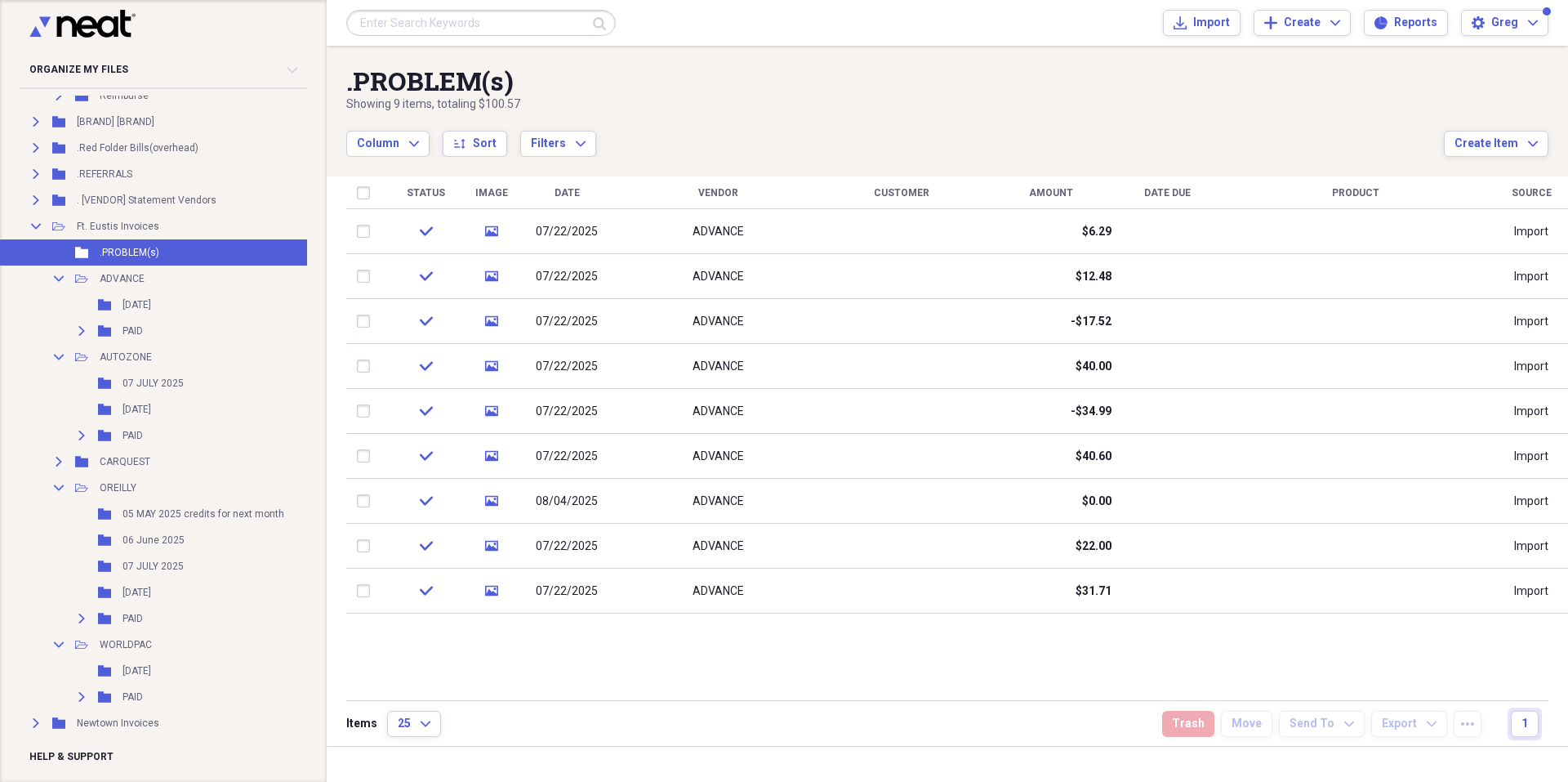click at bounding box center (481, 23) 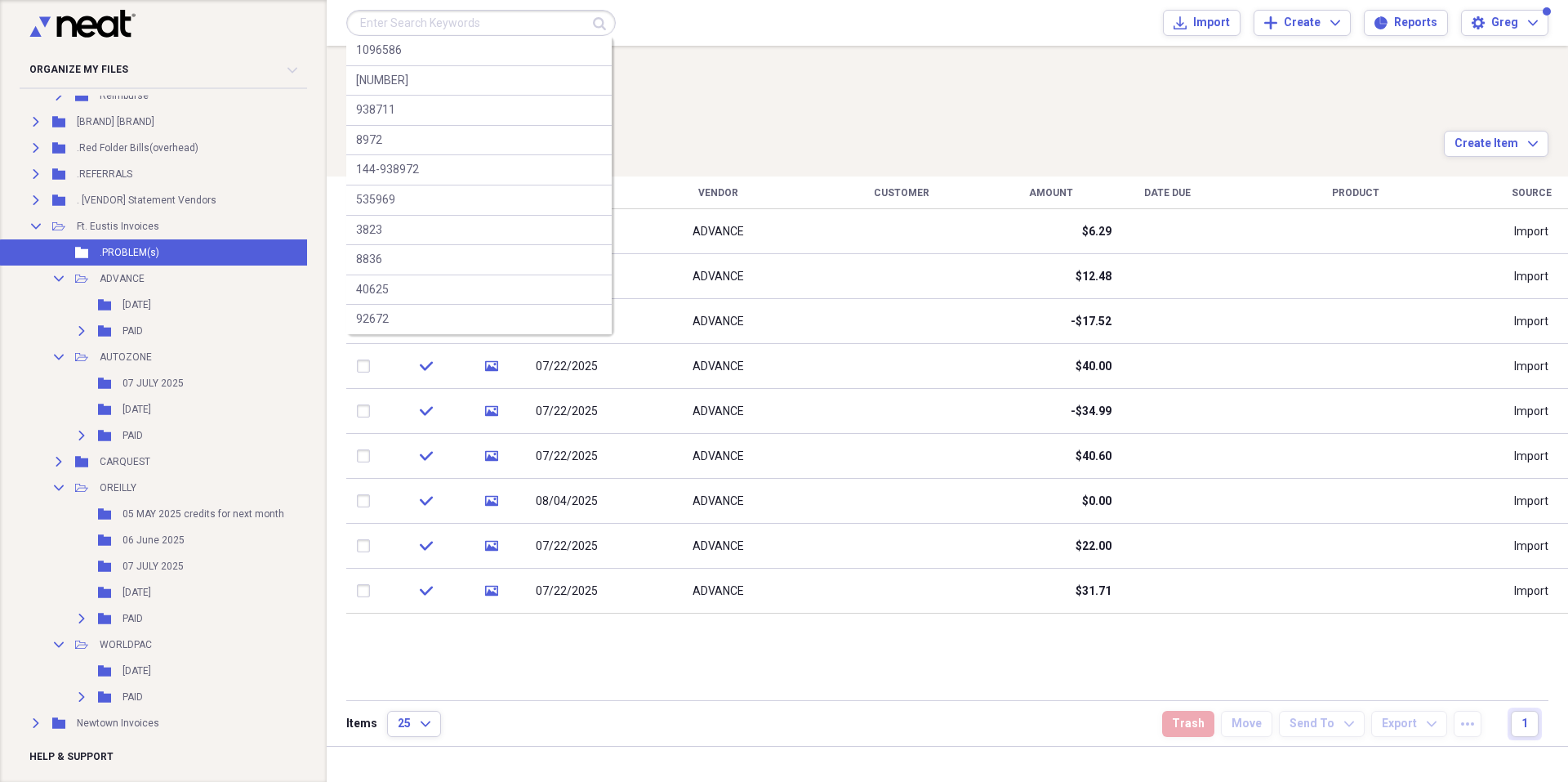 paste on "1096568" 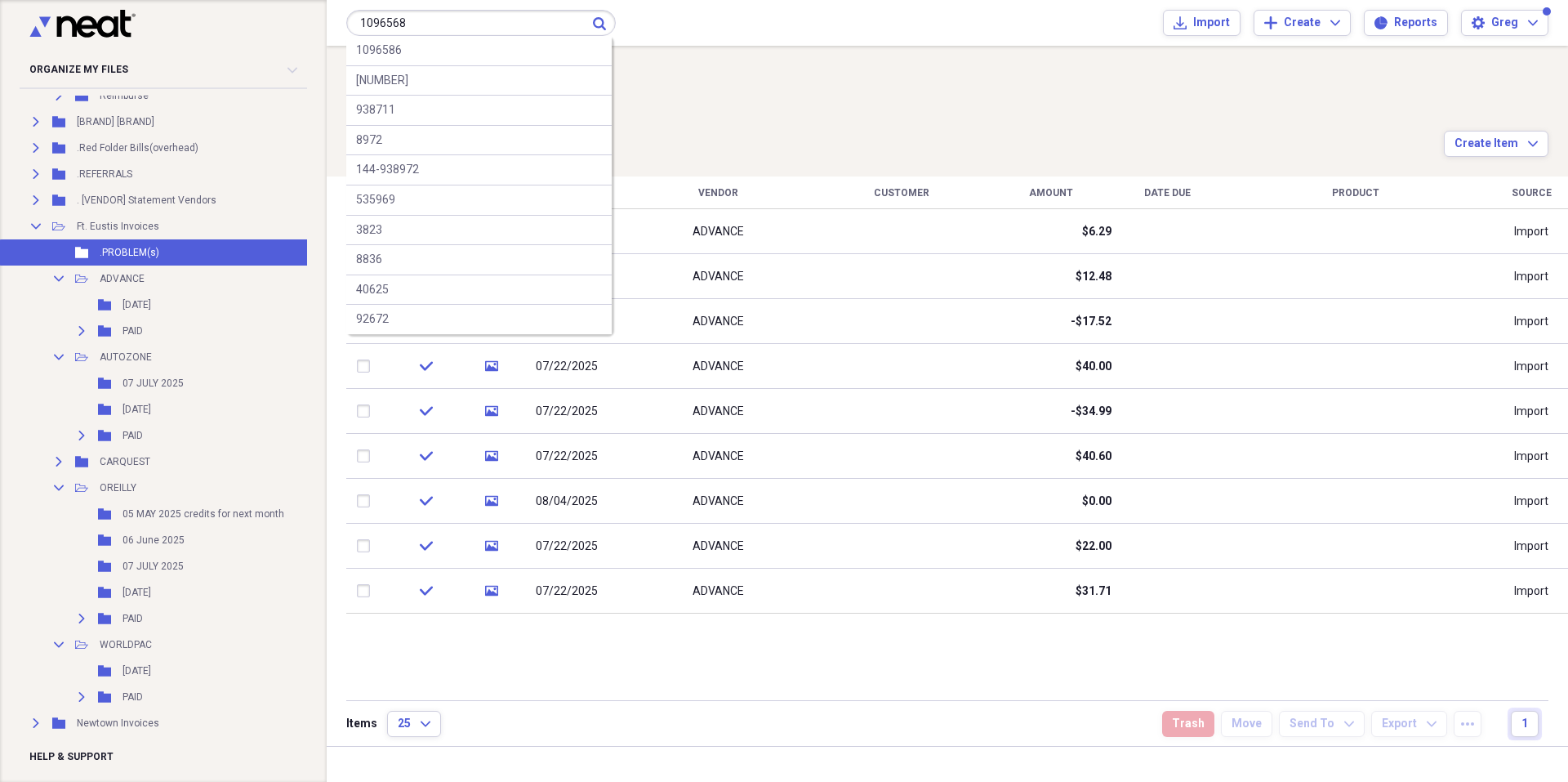 type on "1096568" 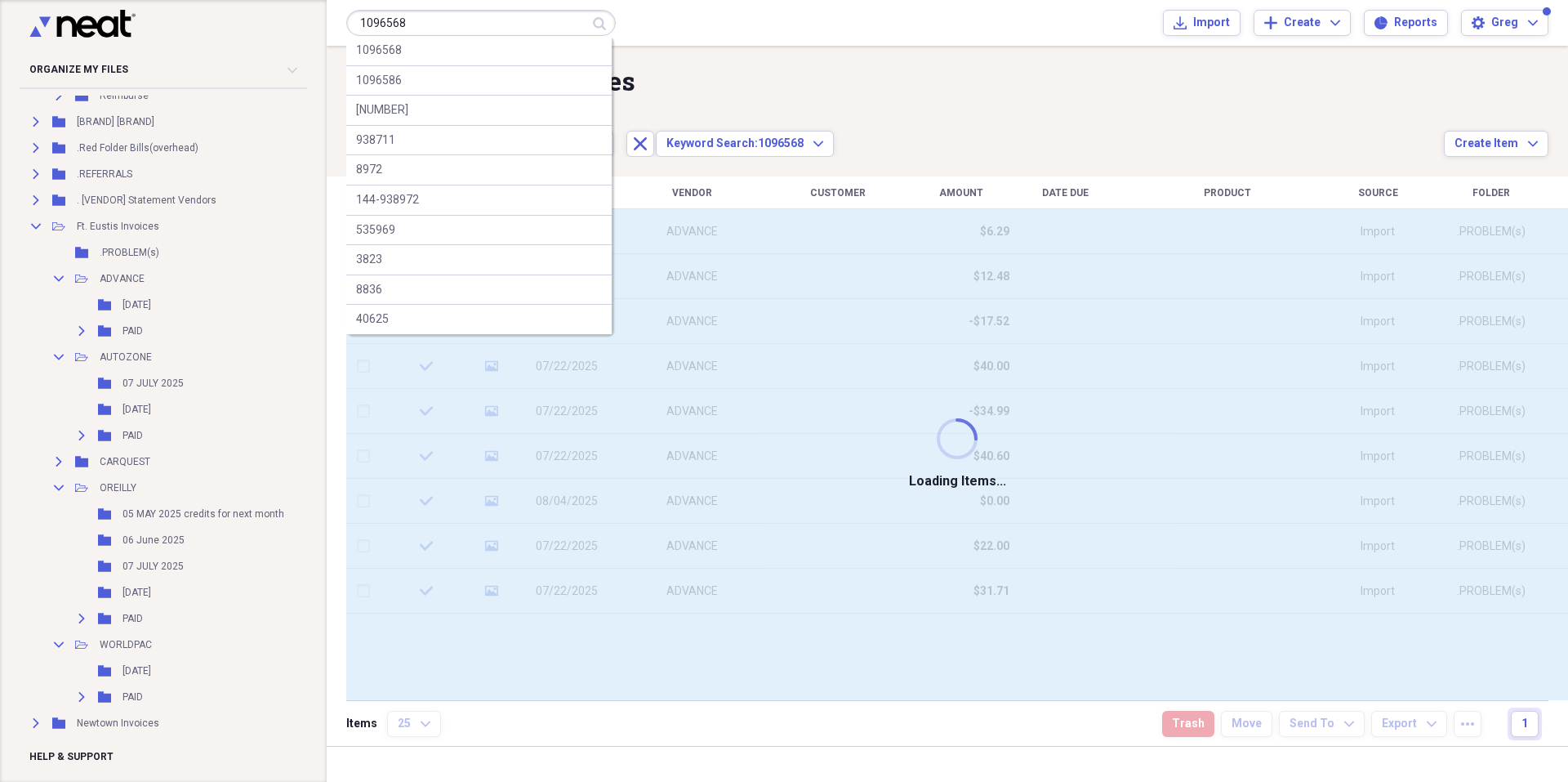 type 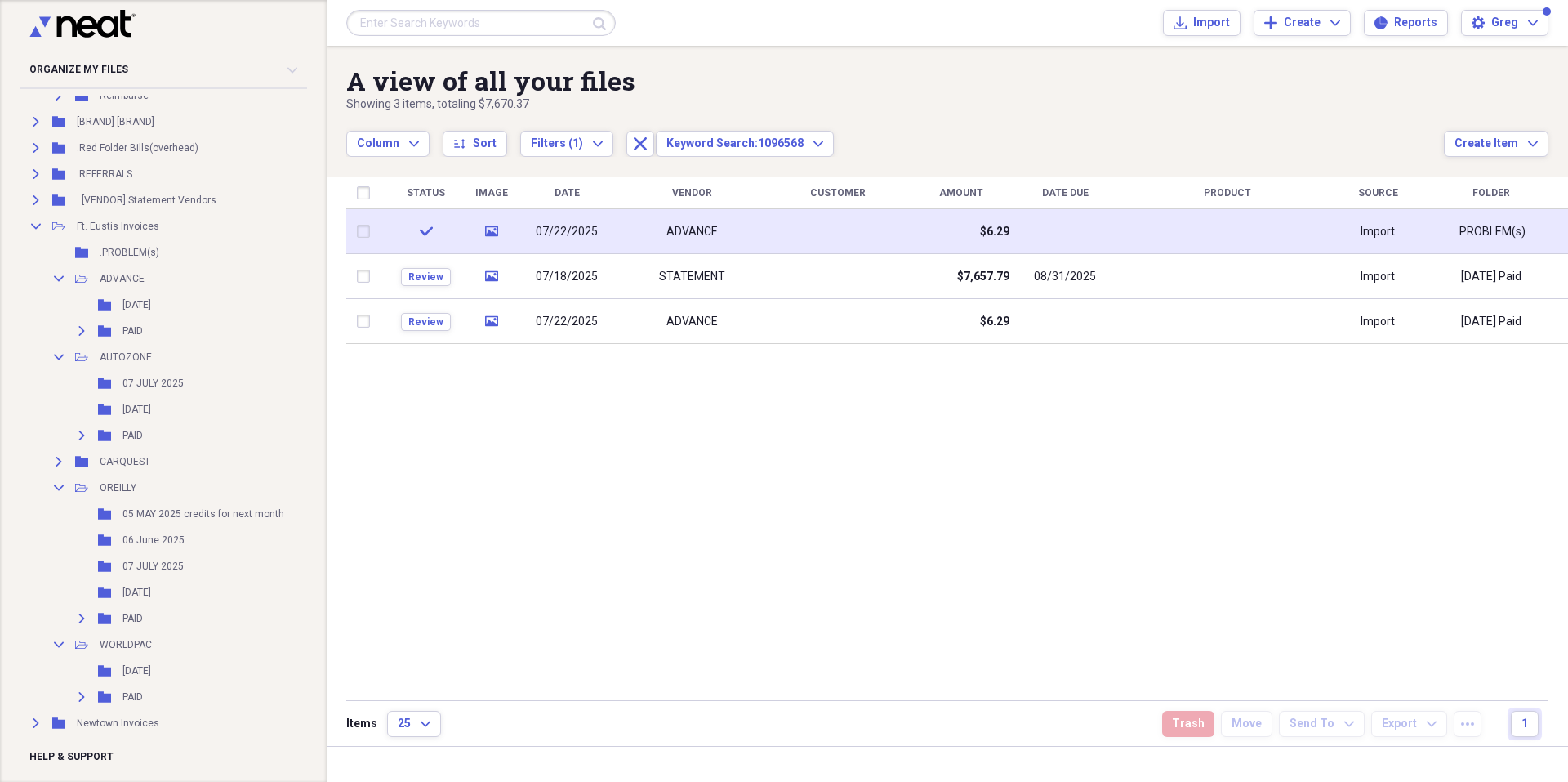 click at bounding box center [367, 231] 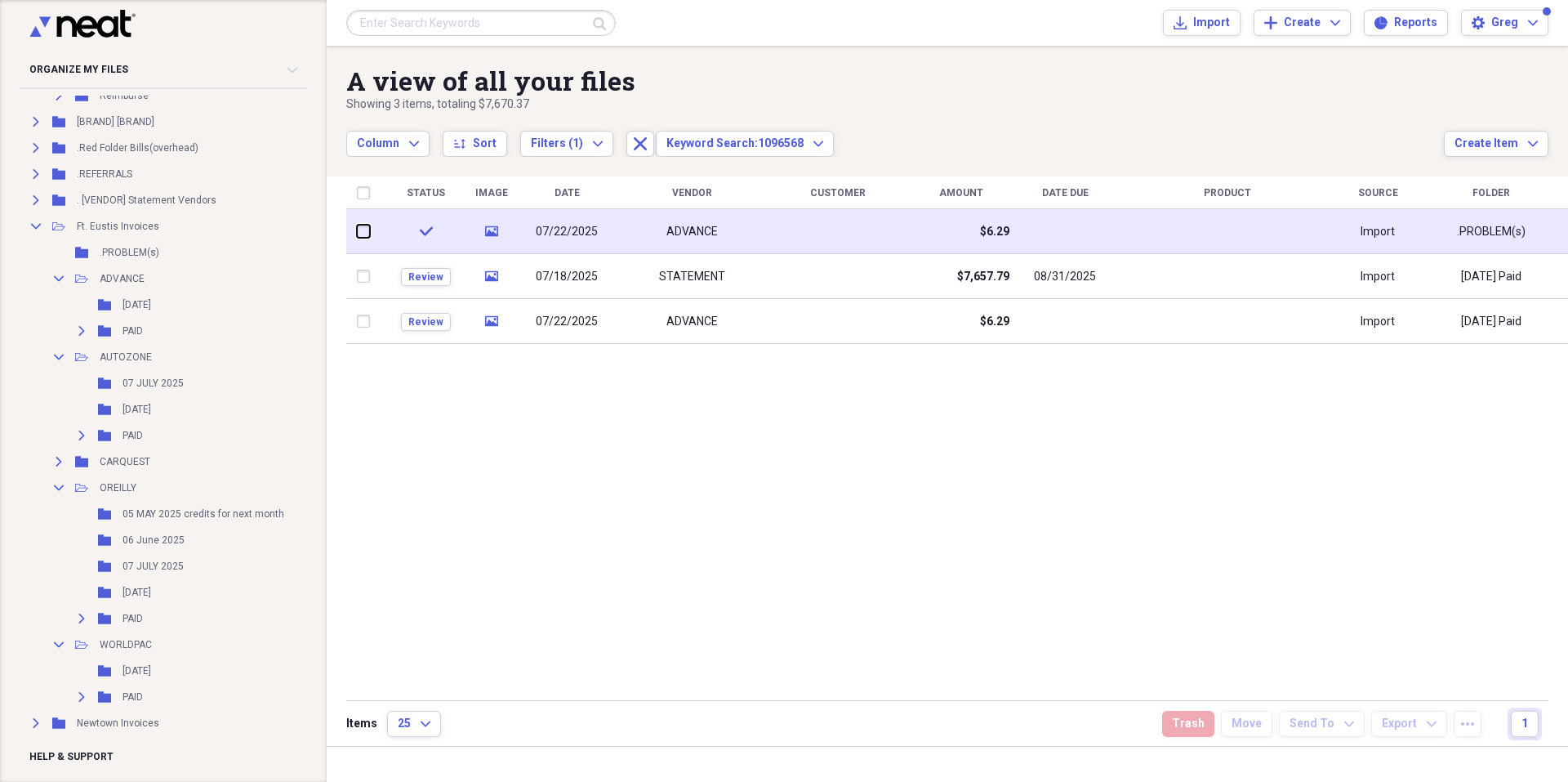 click at bounding box center [357, 231] 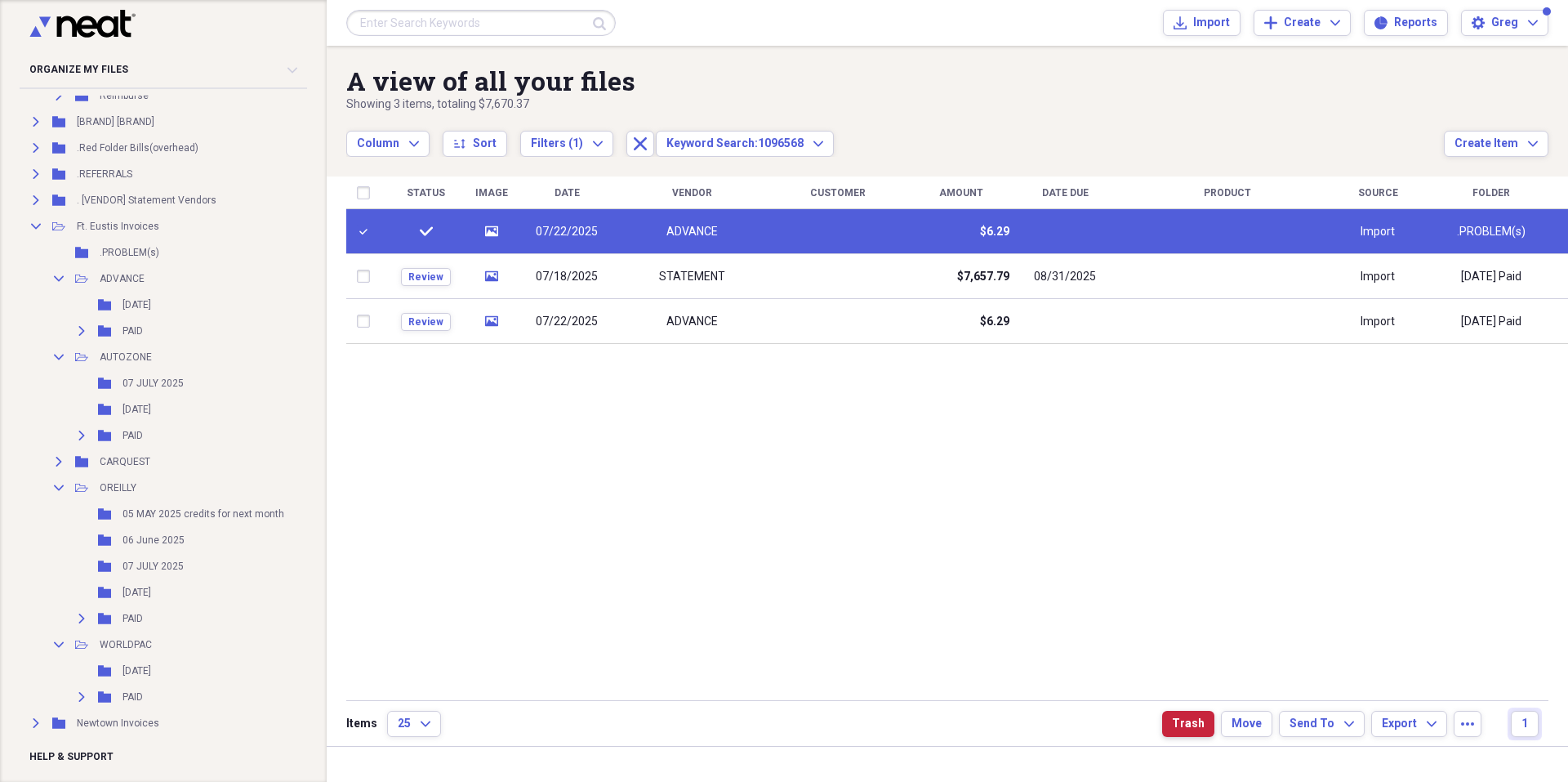 click on "Trash" at bounding box center (1188, 724) 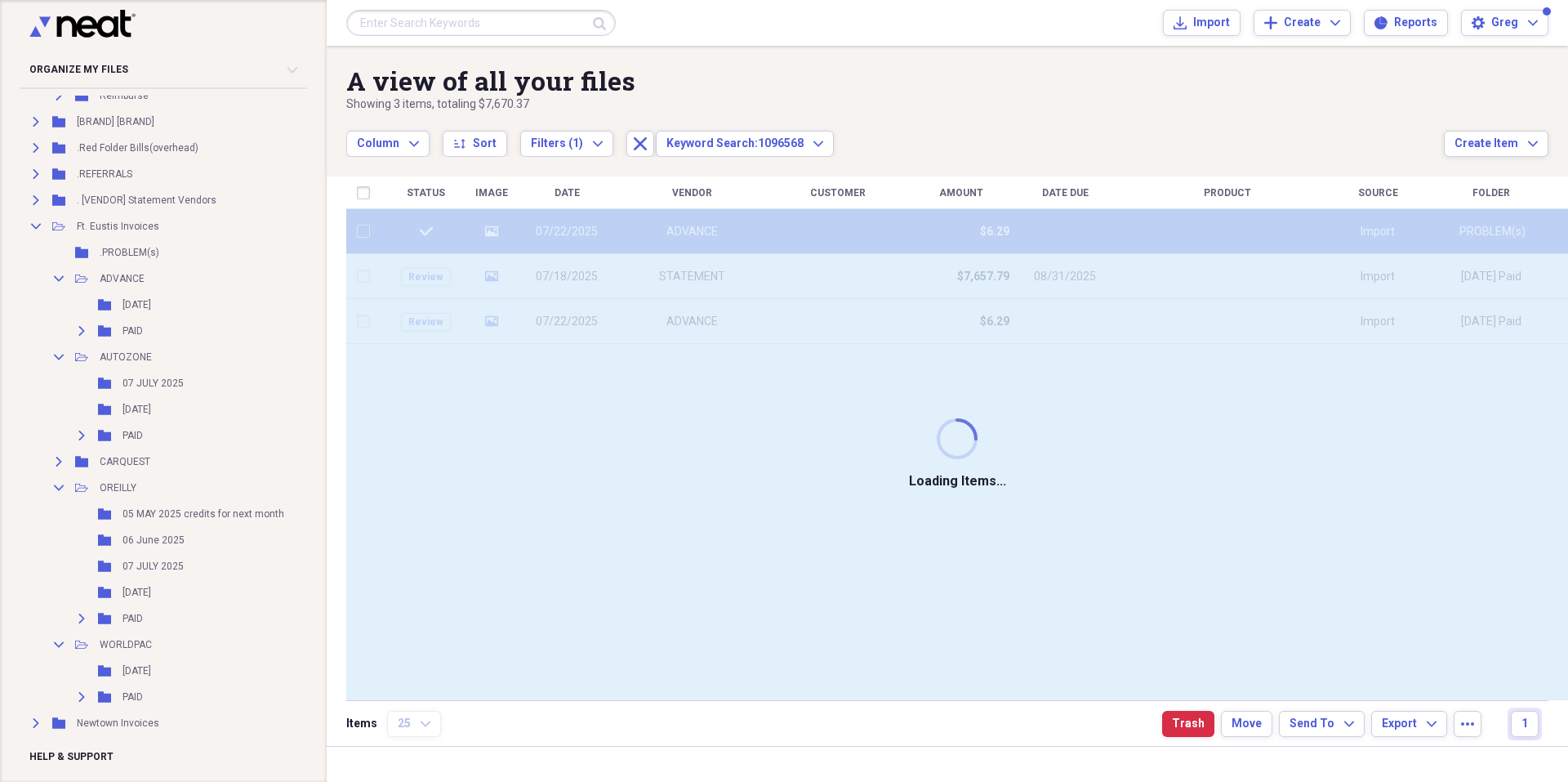 checkbox on "false" 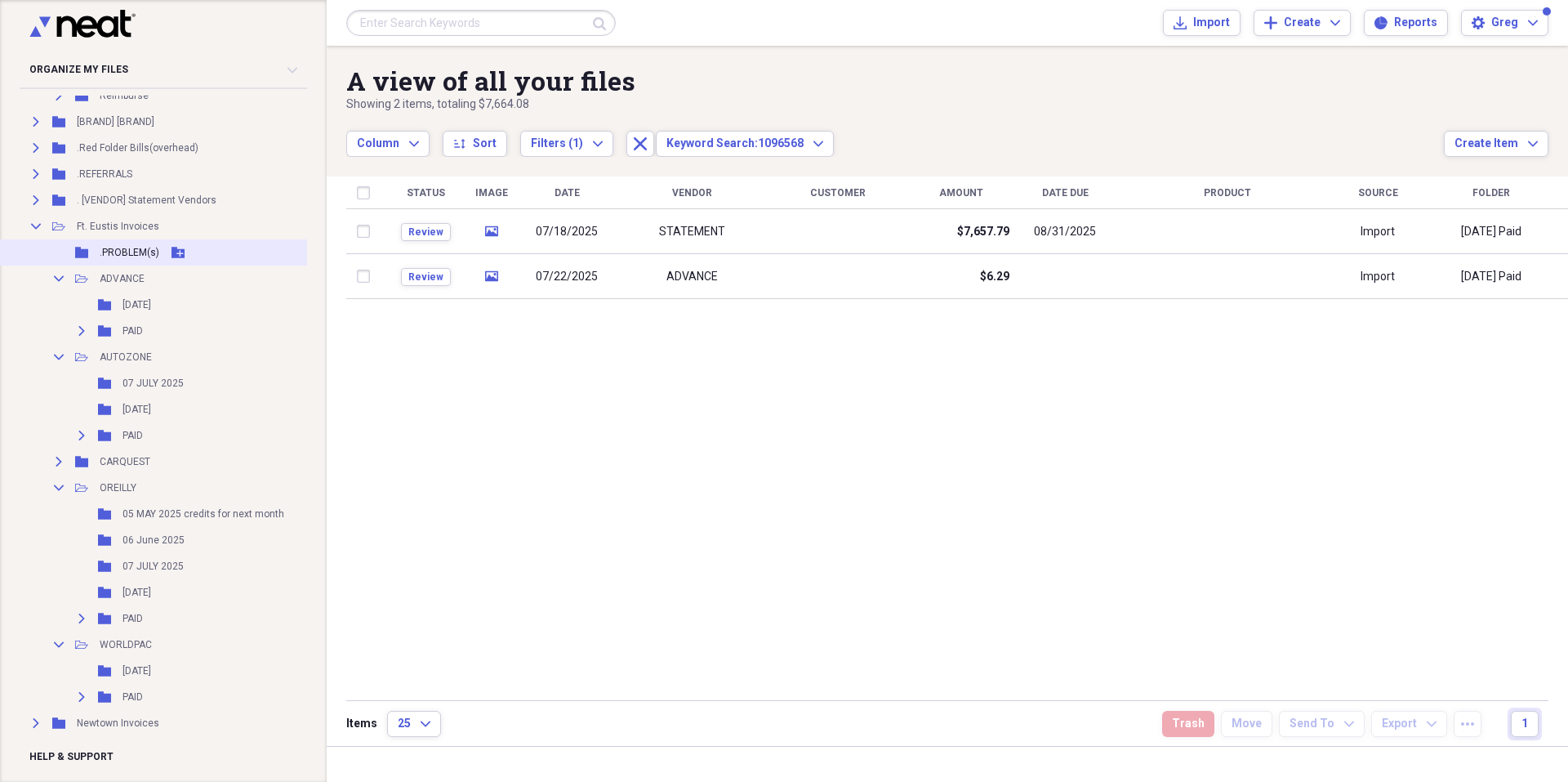 click on ".PROBLEM(s)" at bounding box center (129, 252) 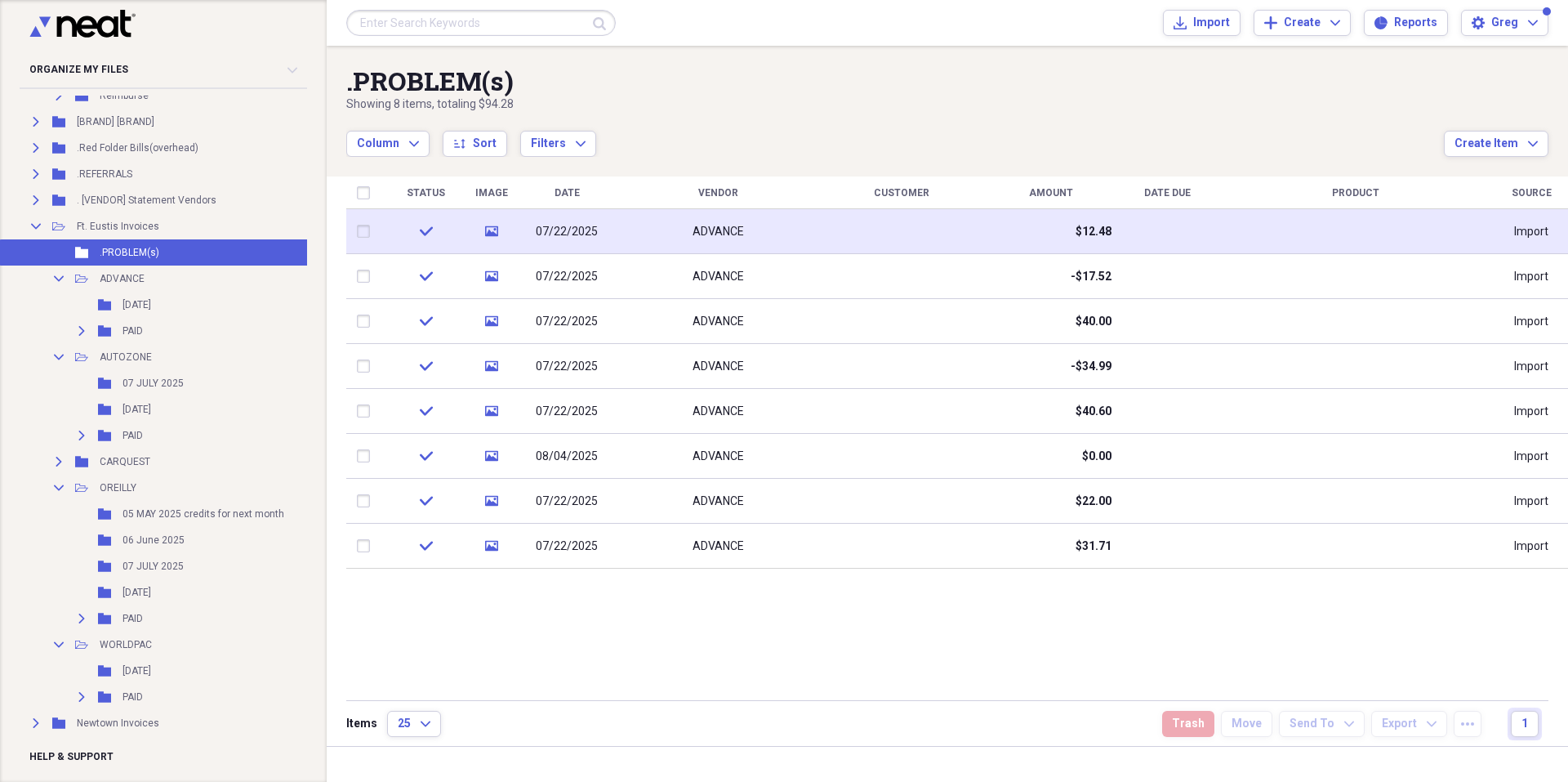 click on "ADVANCE" at bounding box center (718, 232) 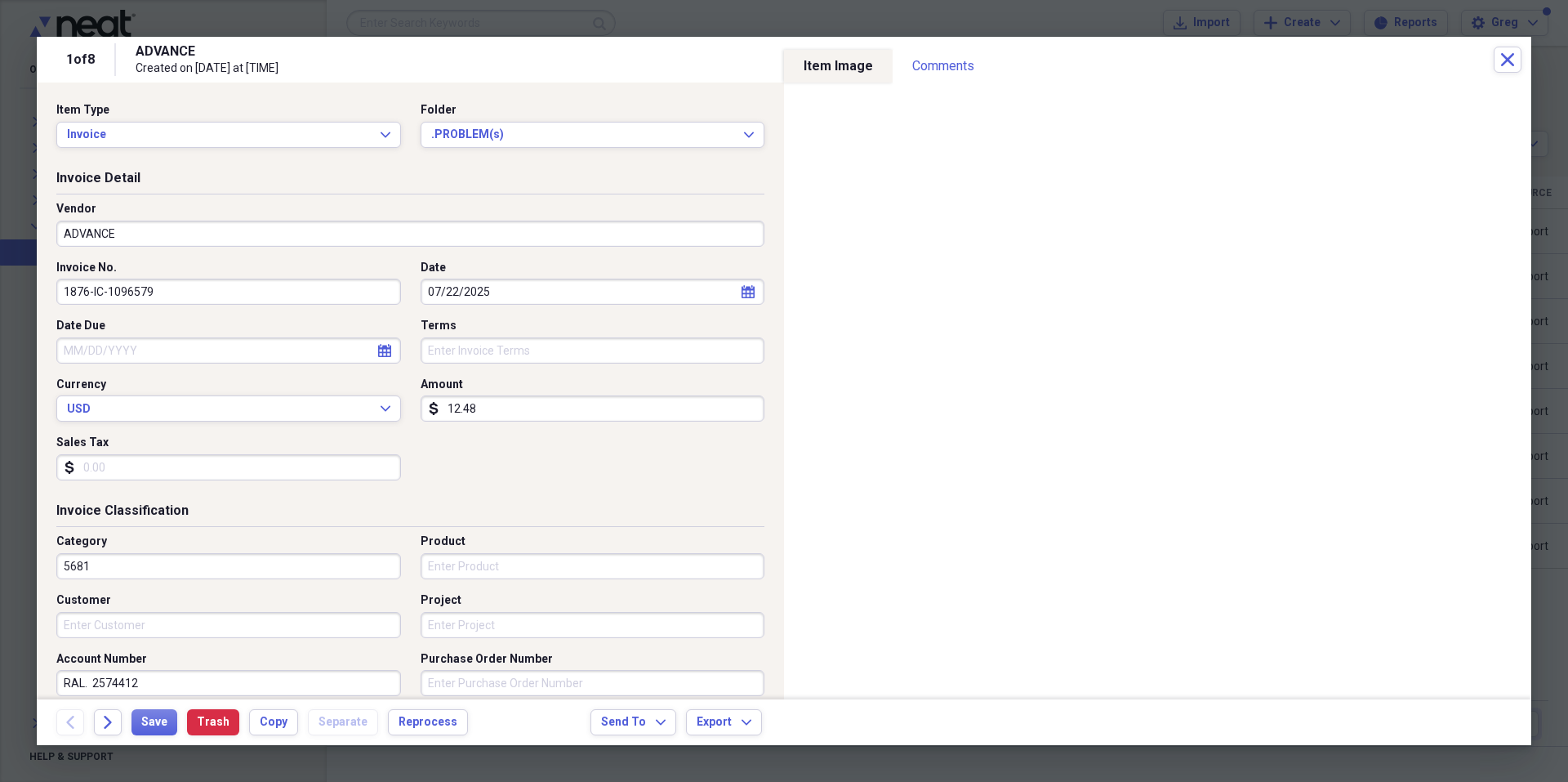 drag, startPoint x: 107, startPoint y: 288, endPoint x: 170, endPoint y: 285, distance: 63.07139 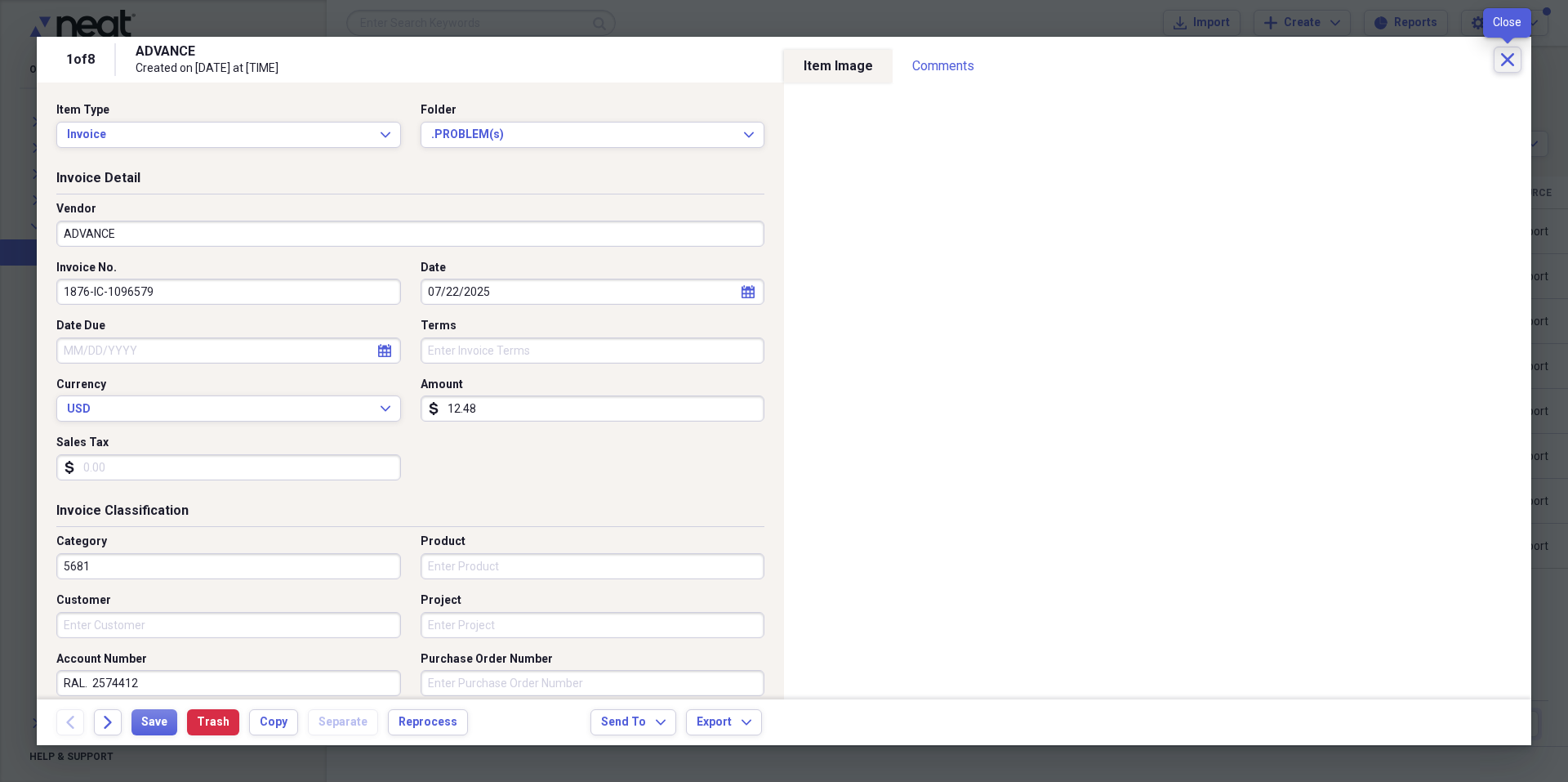 click on "Close" 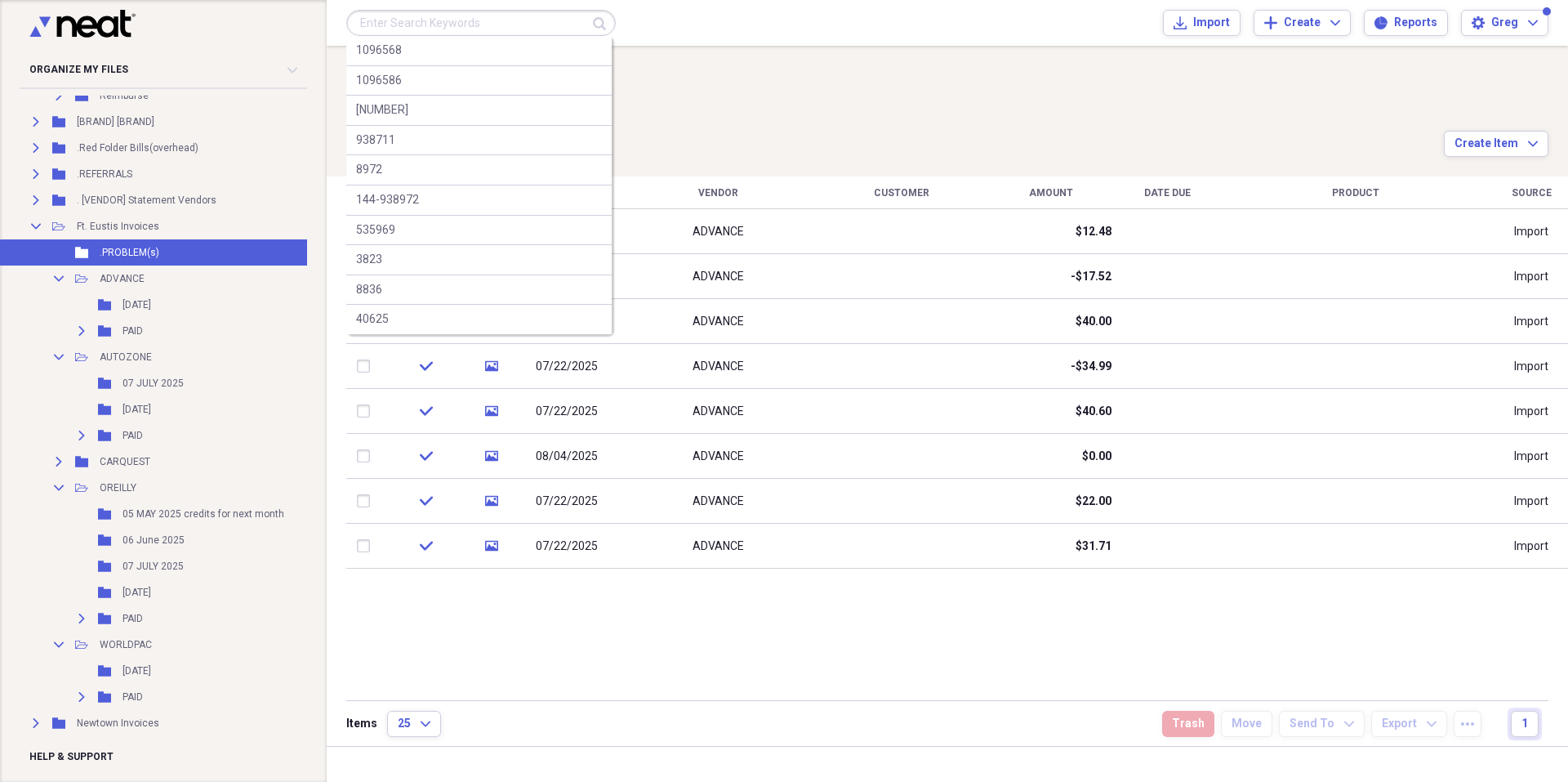 click at bounding box center [481, 23] 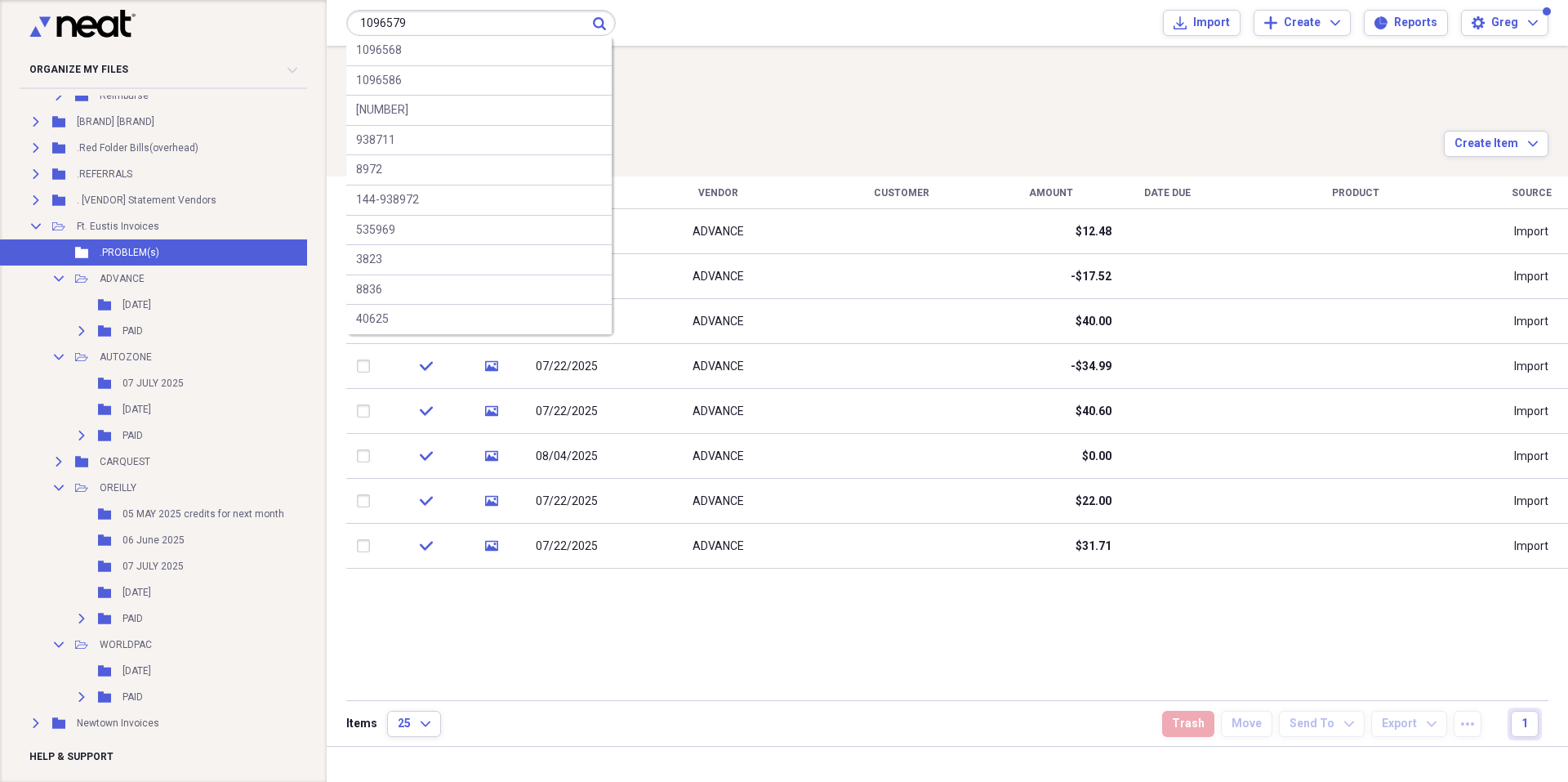 type on "1096579" 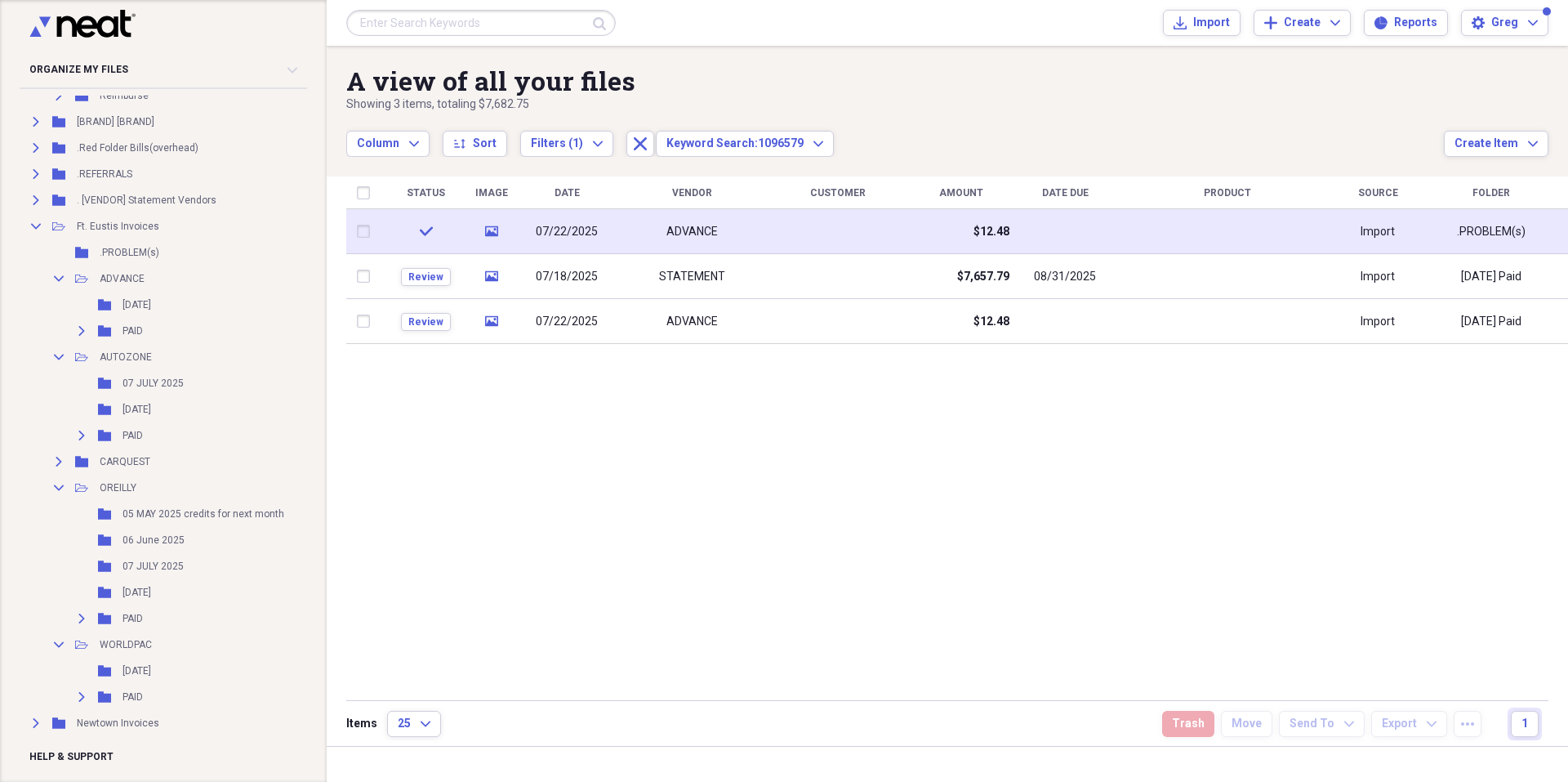 click at bounding box center (367, 231) 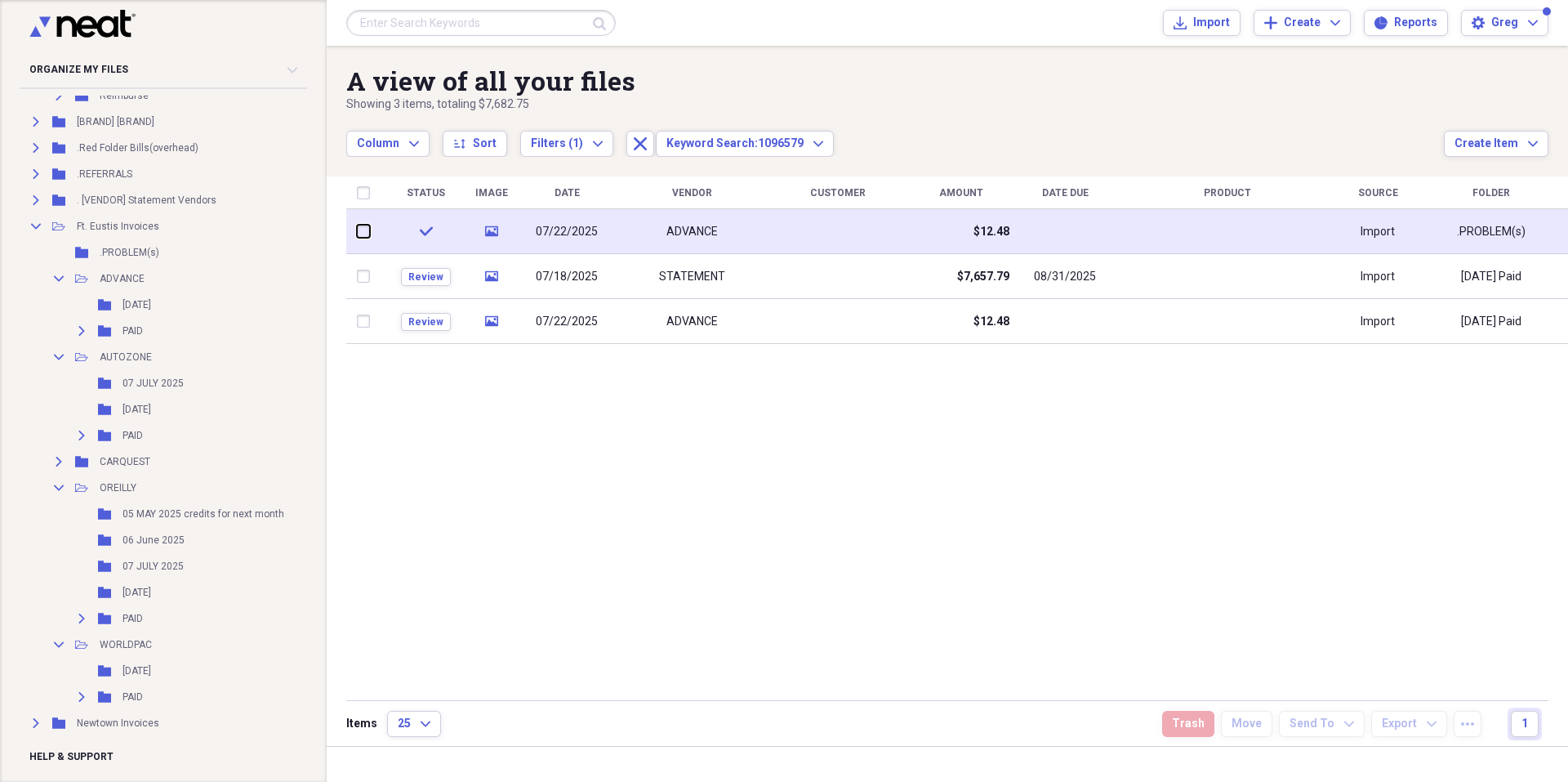 click at bounding box center [357, 231] 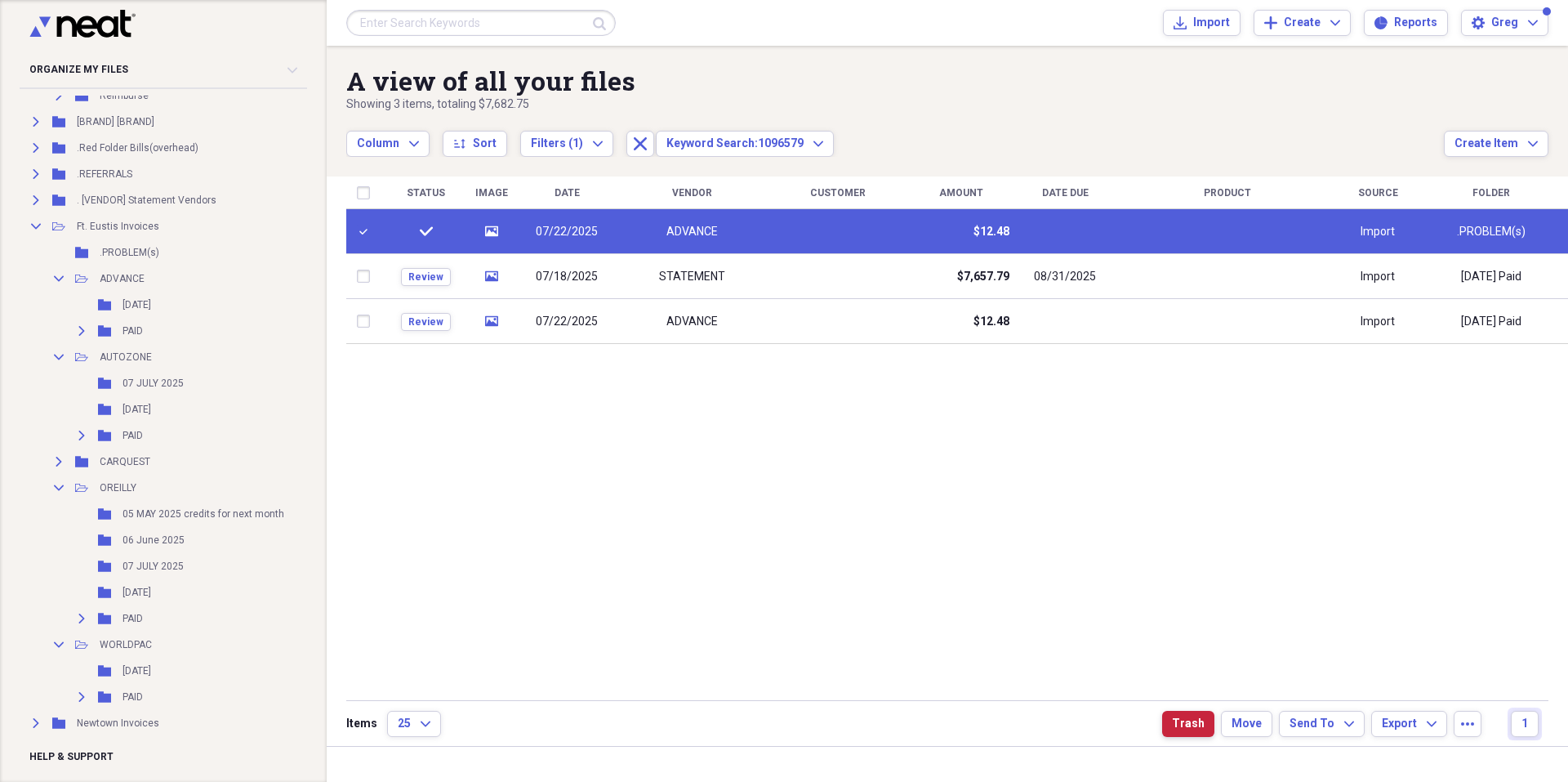 click on "Trash" at bounding box center (1188, 724) 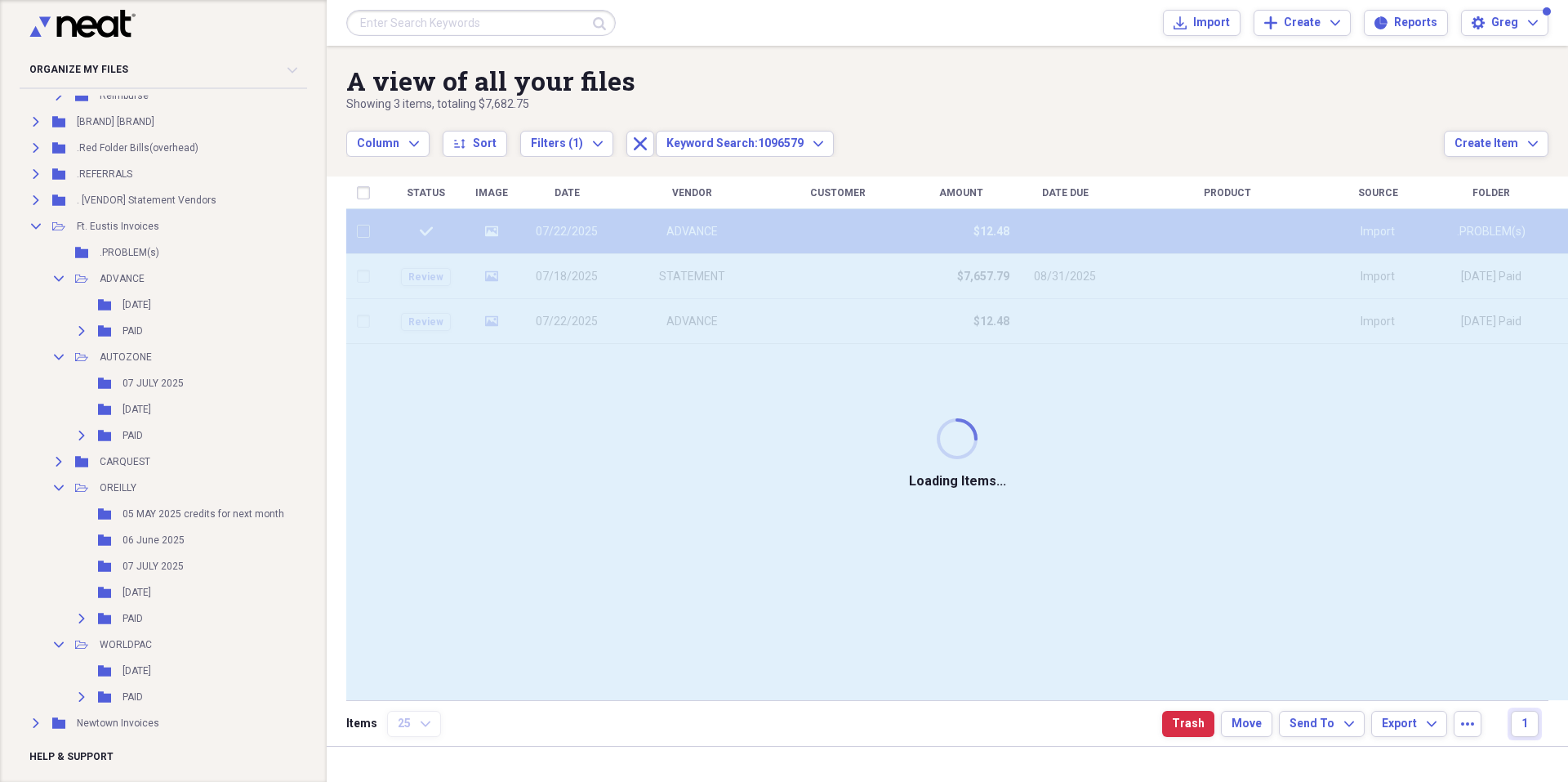 checkbox on "false" 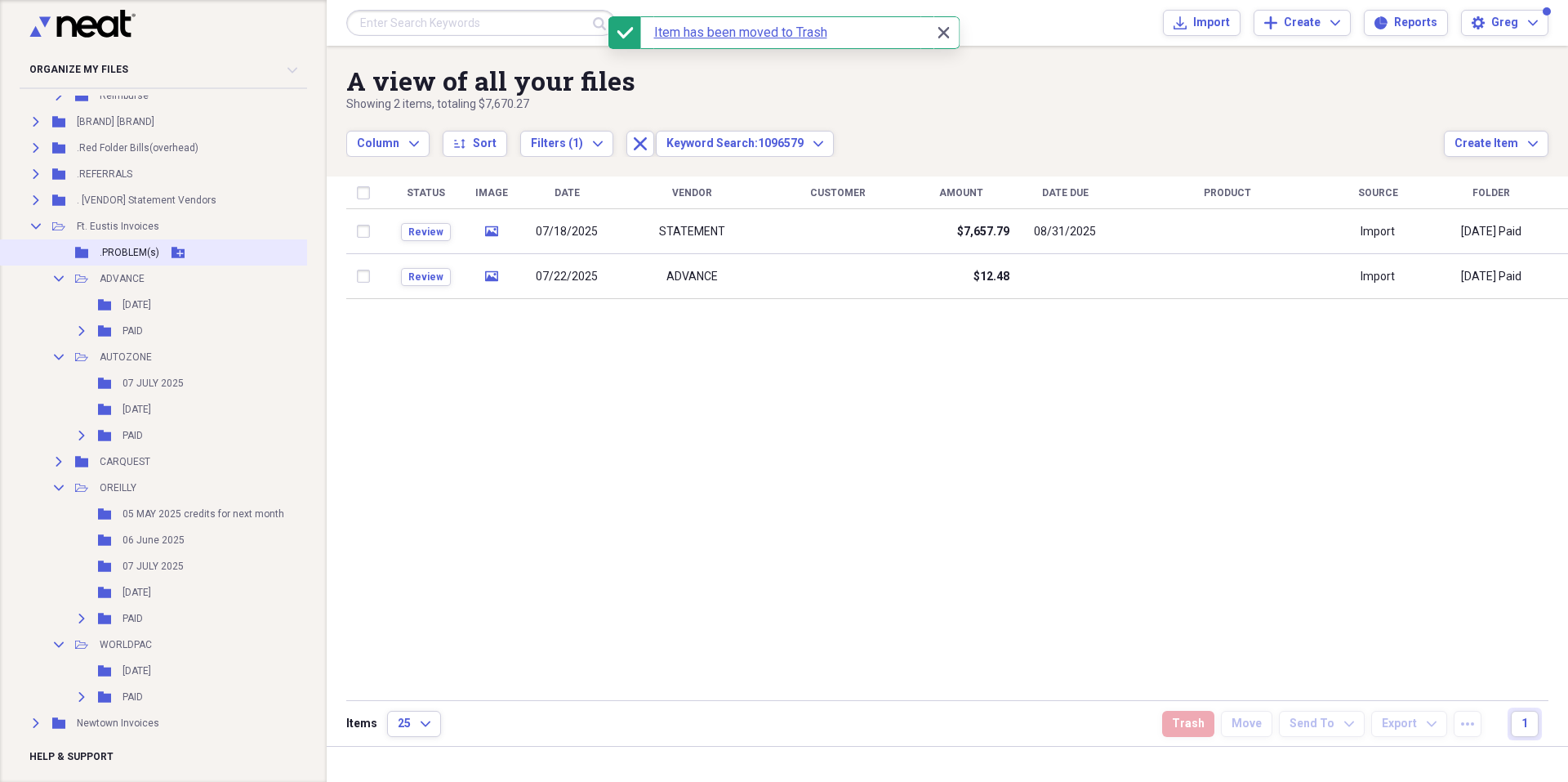 click on "Folder .PROBLEM(s) Add Folder" at bounding box center [167, 252] 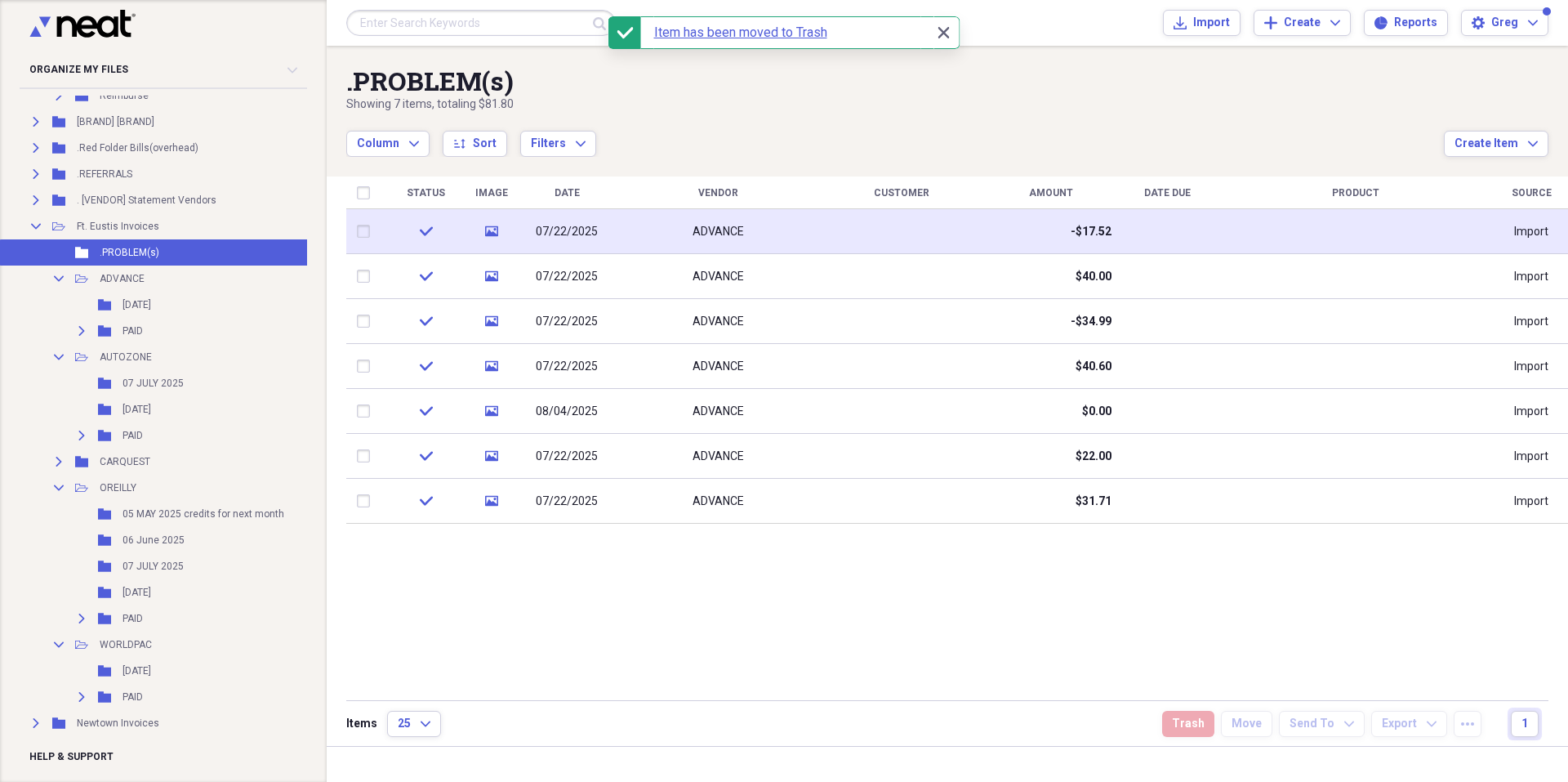 click on "07/22/2025" at bounding box center [567, 232] 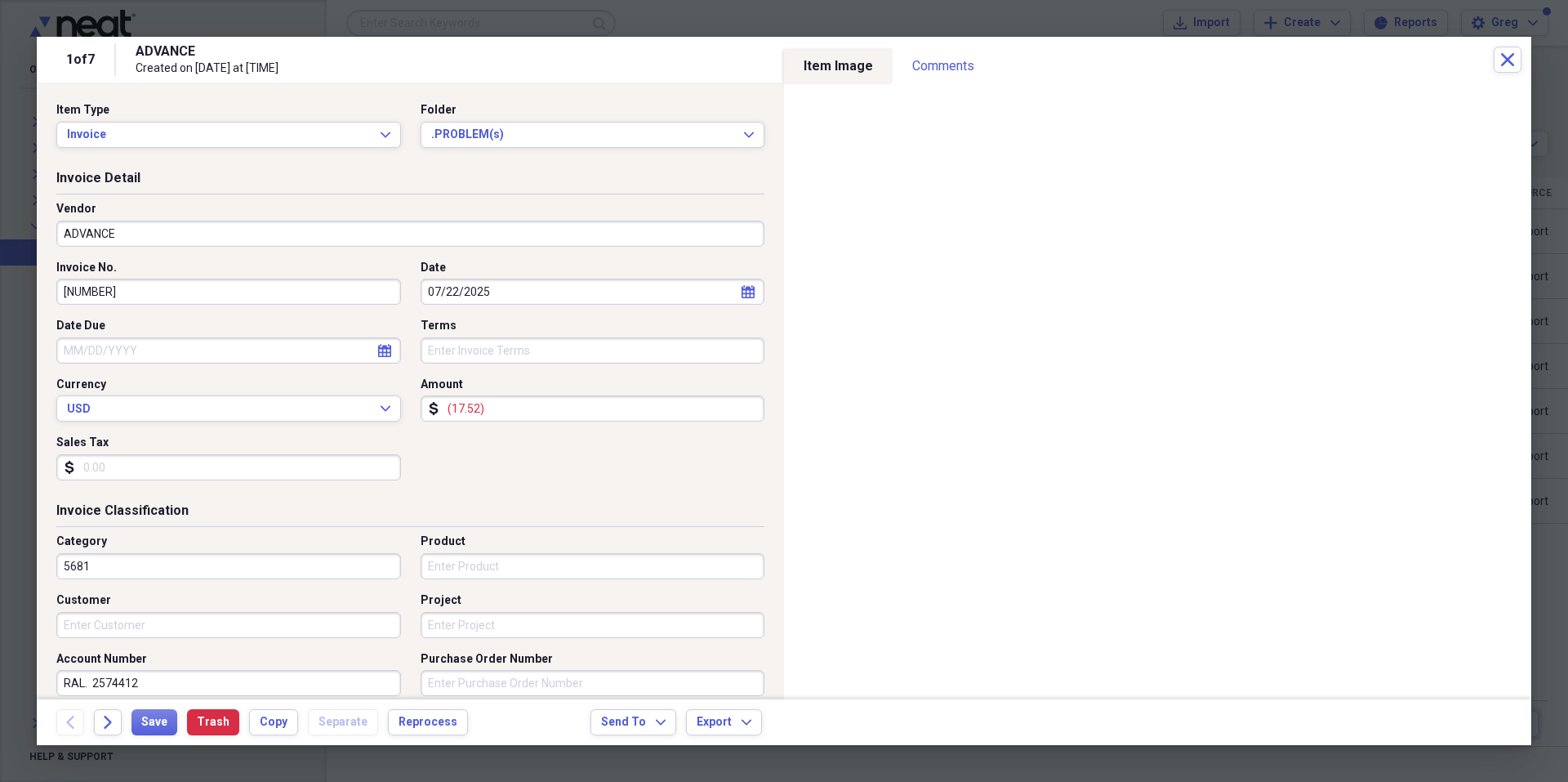 drag, startPoint x: 107, startPoint y: 289, endPoint x: 207, endPoint y: 290, distance: 100.005 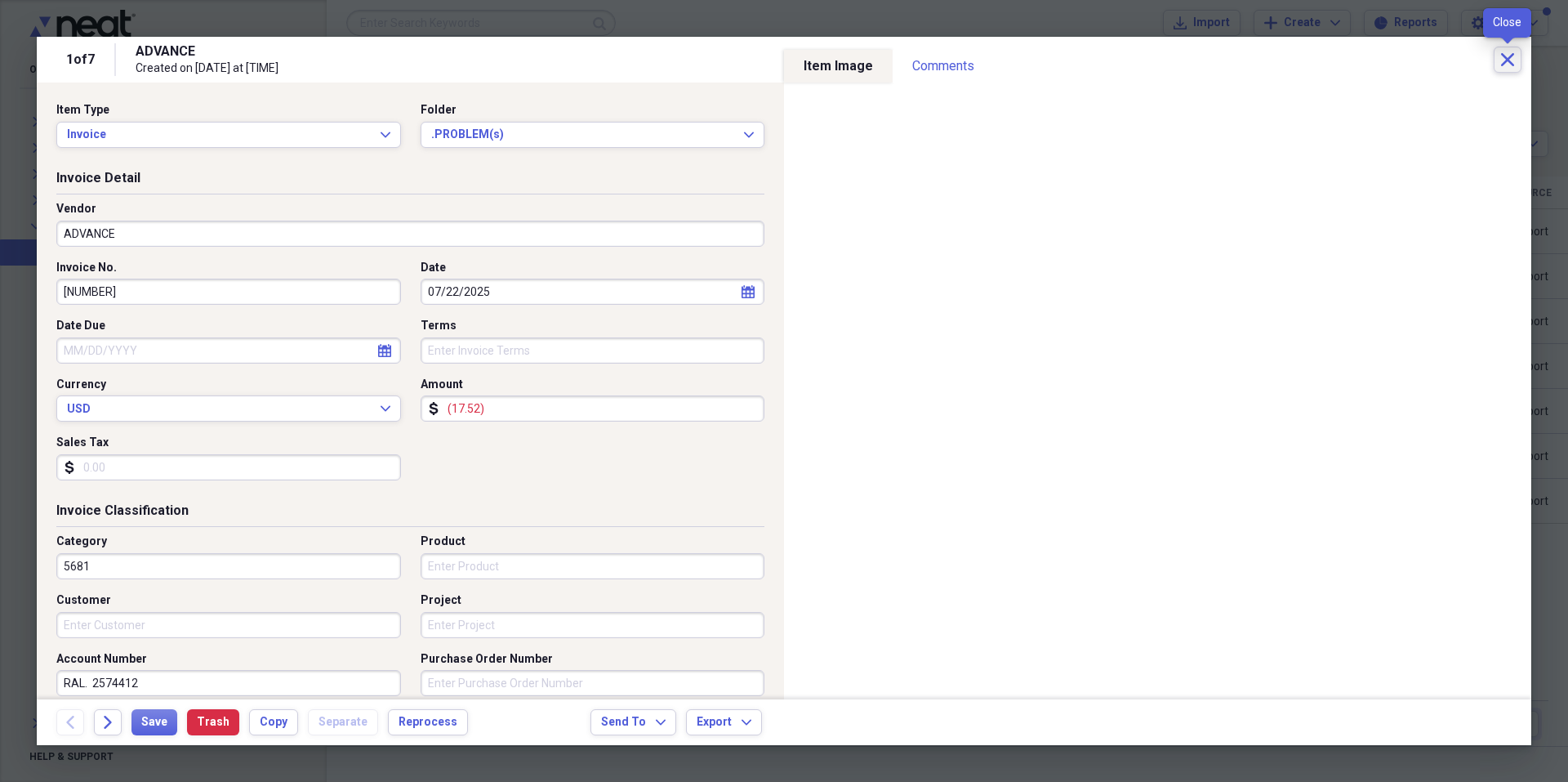 click on "Close" 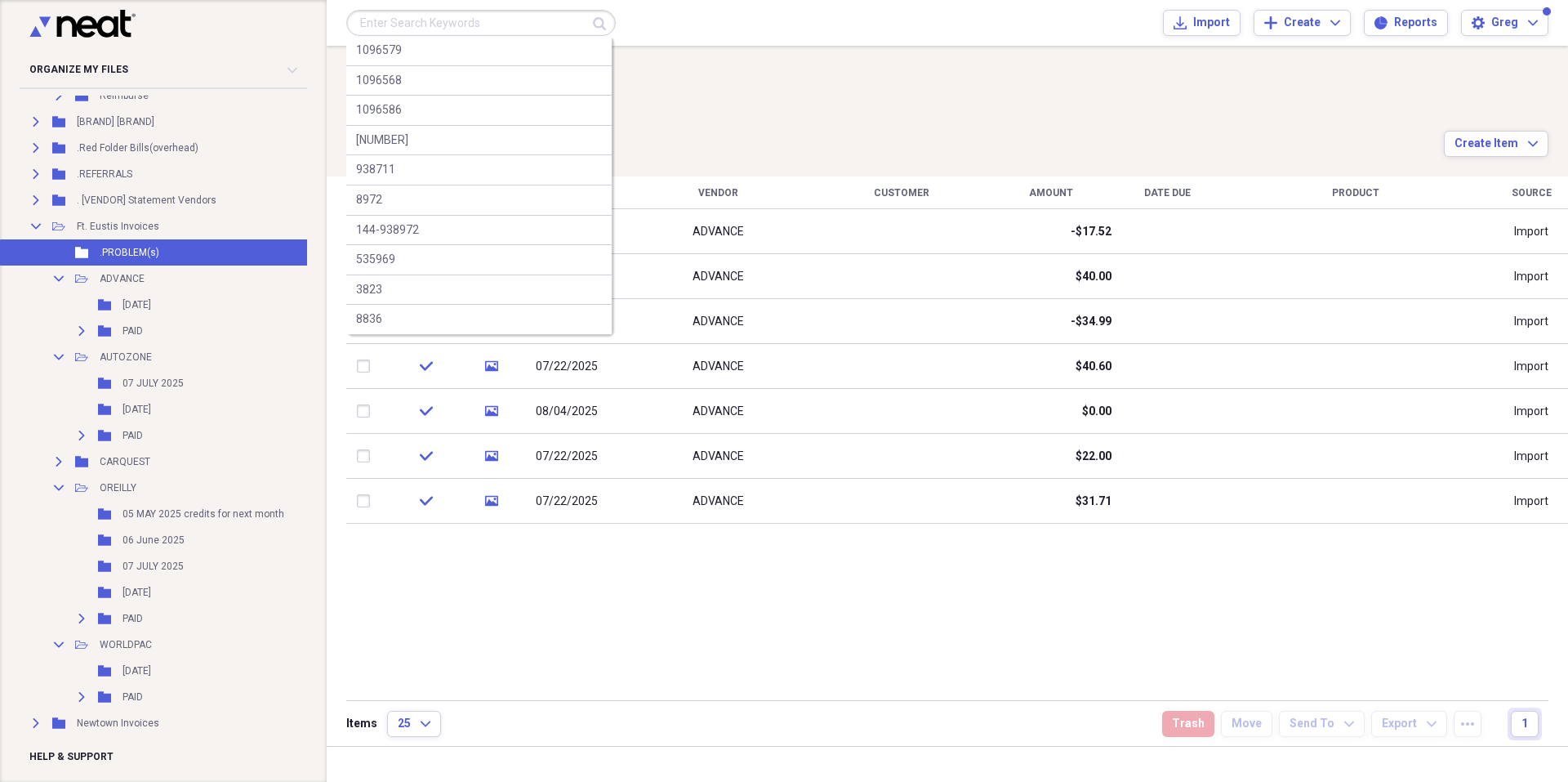 click at bounding box center [481, 23] 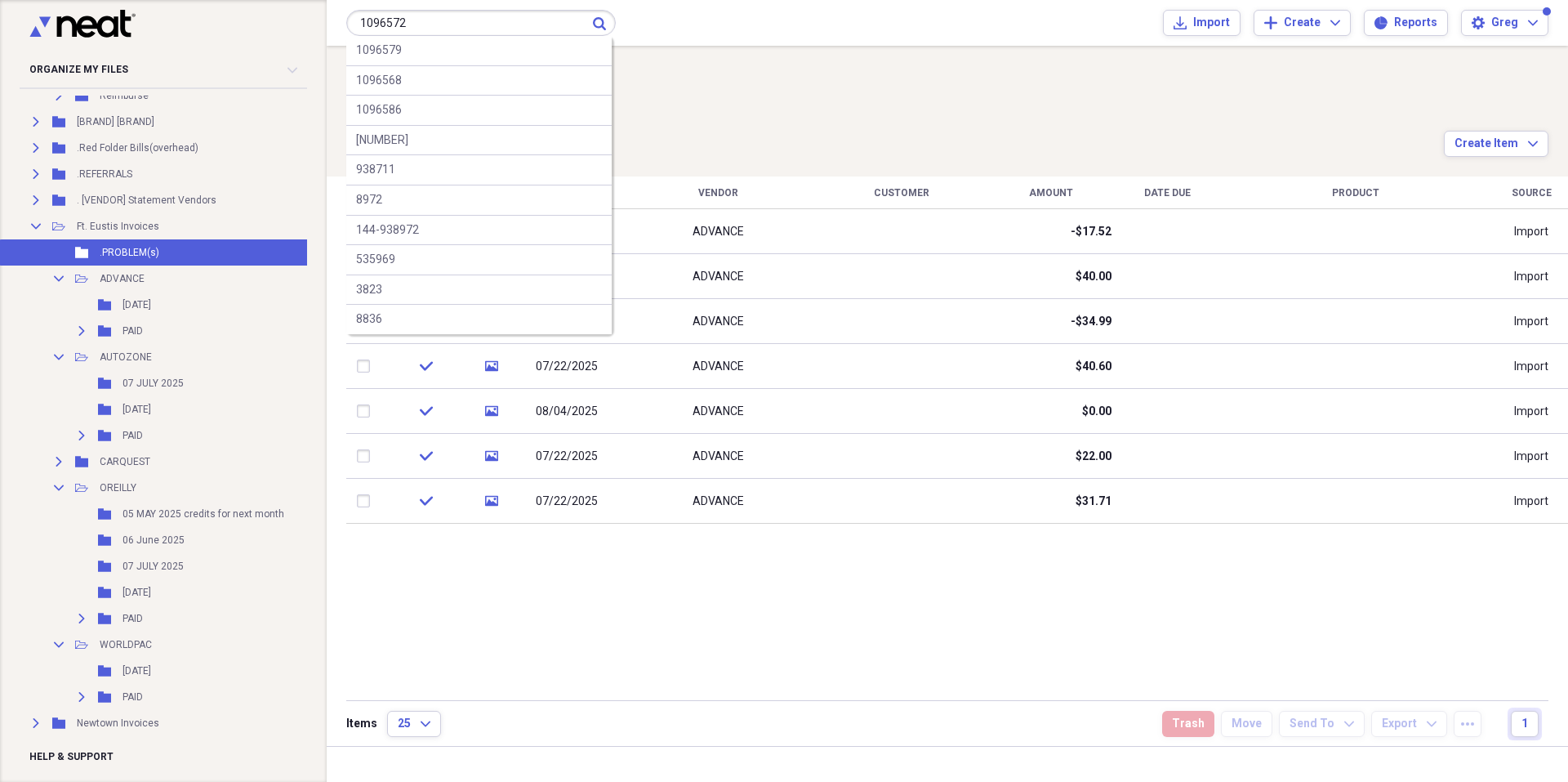 type on "1096572" 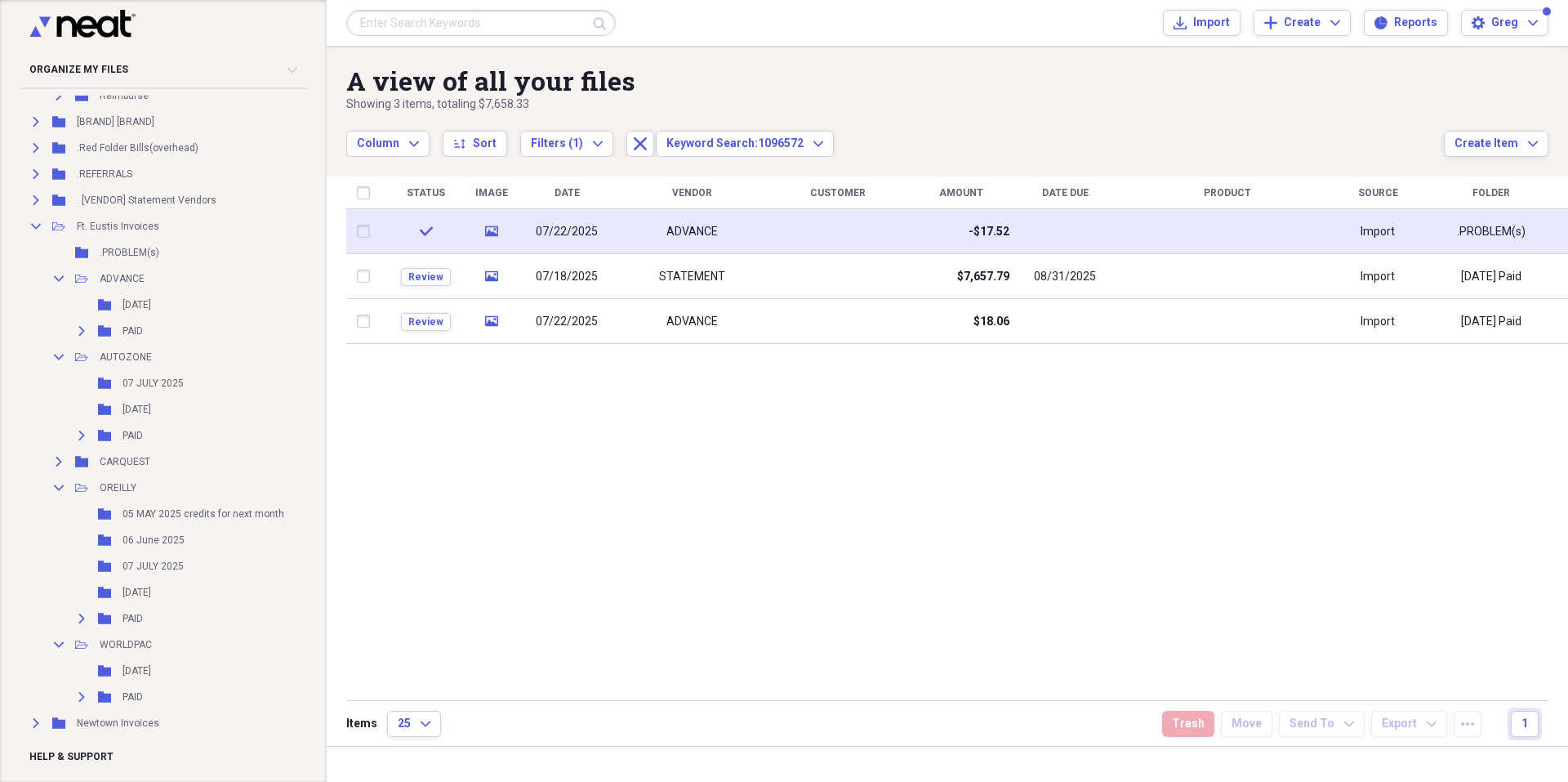 click at bounding box center [367, 231] 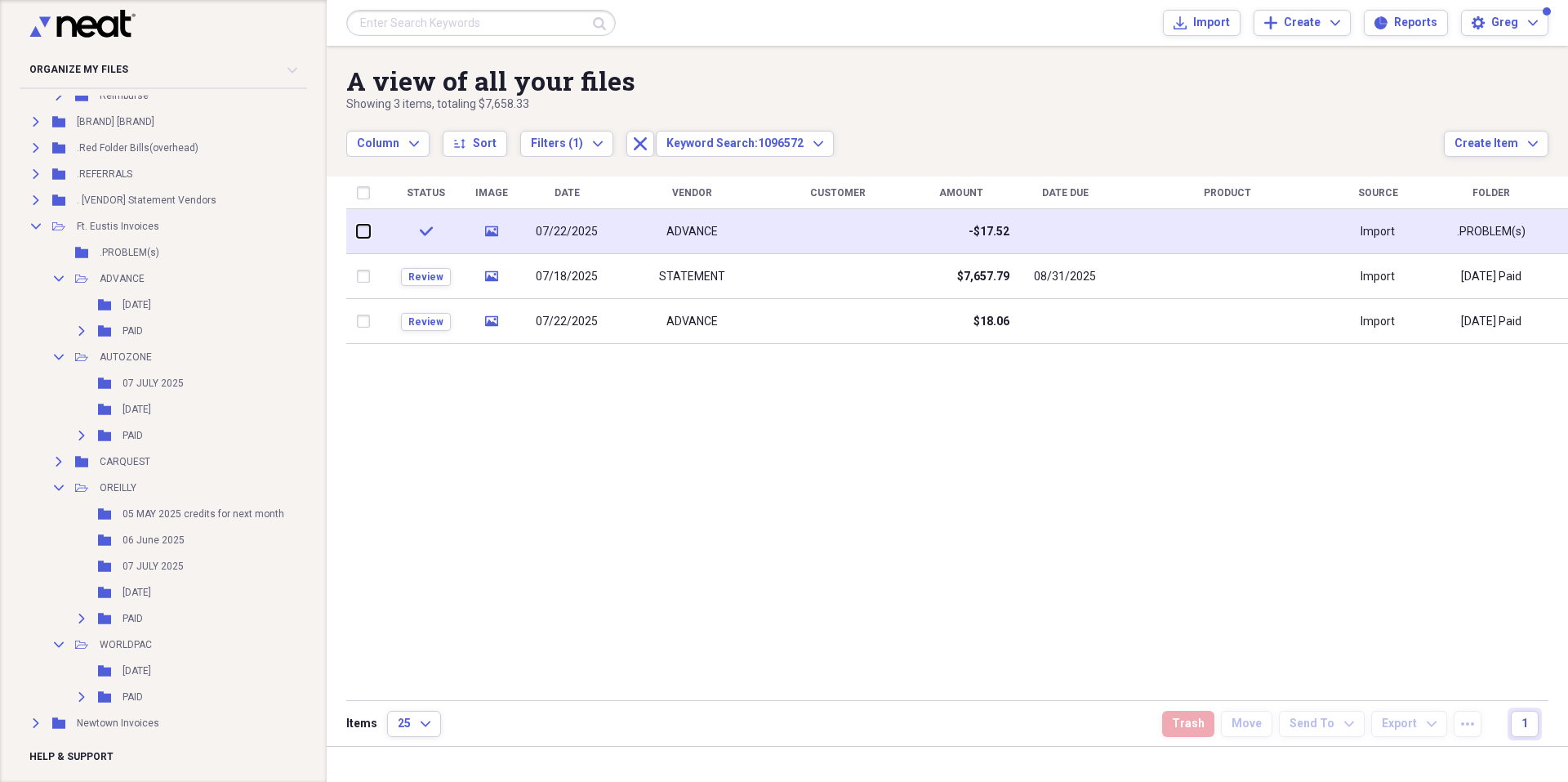 click at bounding box center [357, 231] 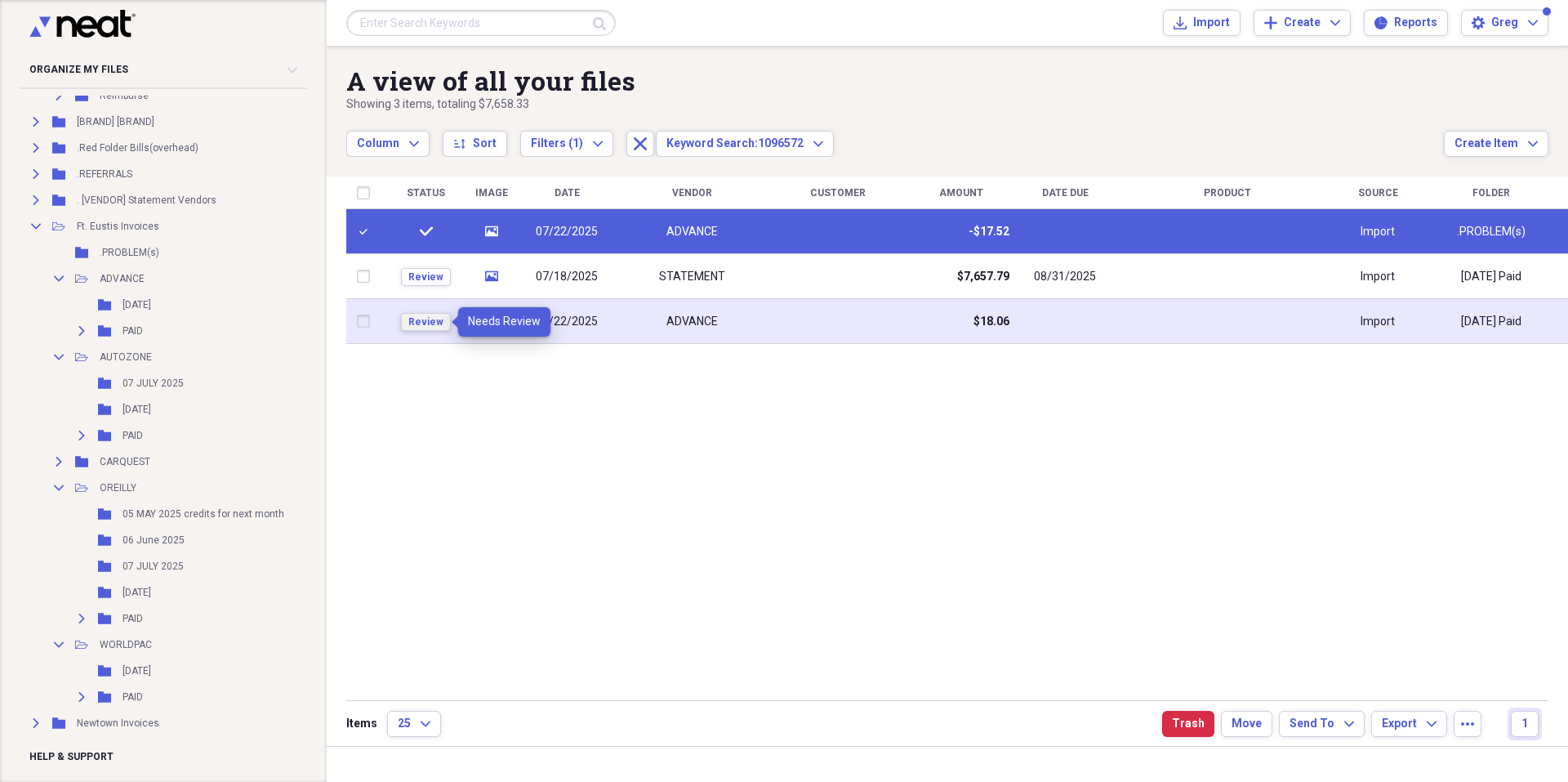 click on "Review" at bounding box center [425, 322] 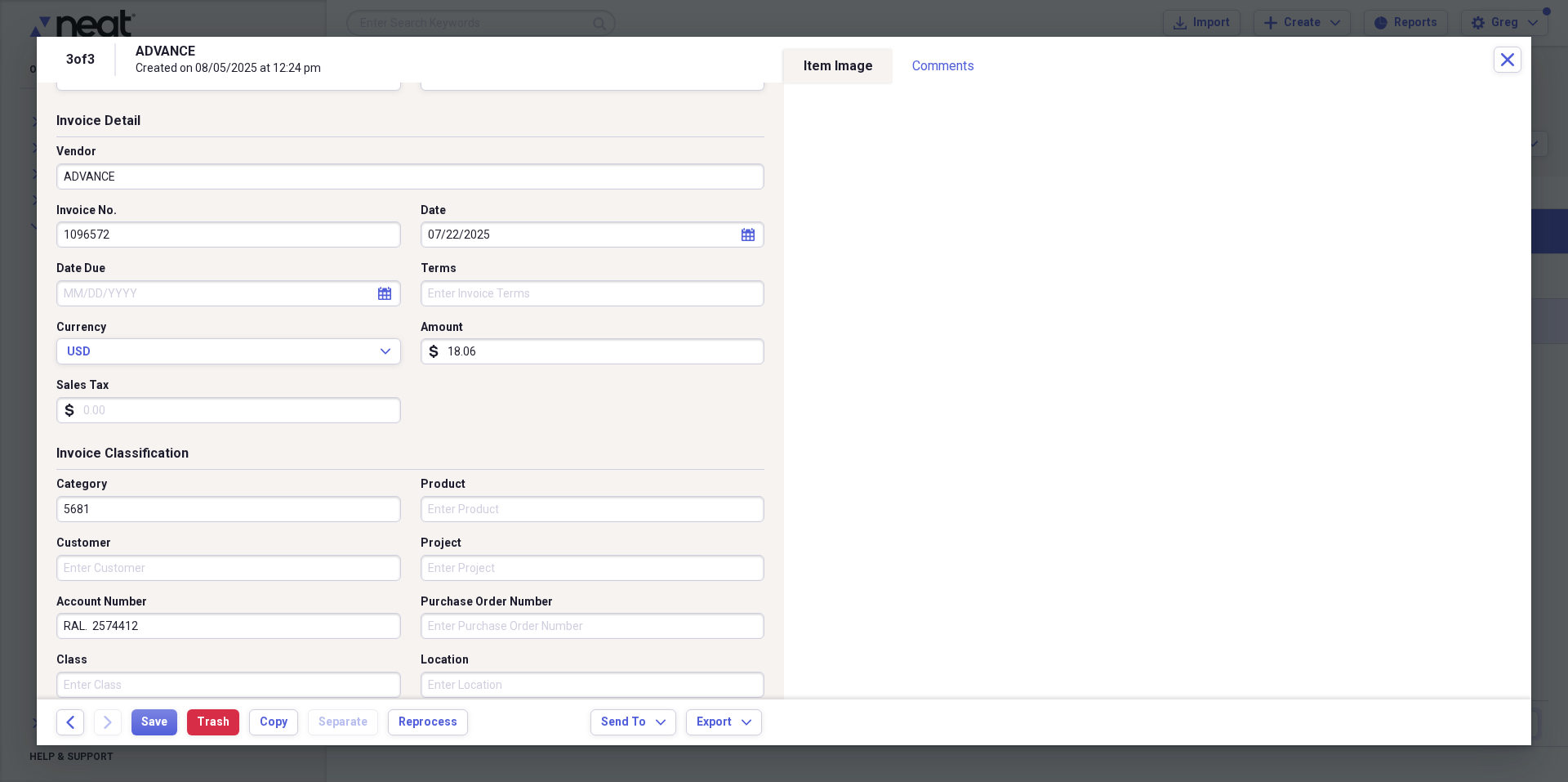 scroll, scrollTop: 82, scrollLeft: 0, axis: vertical 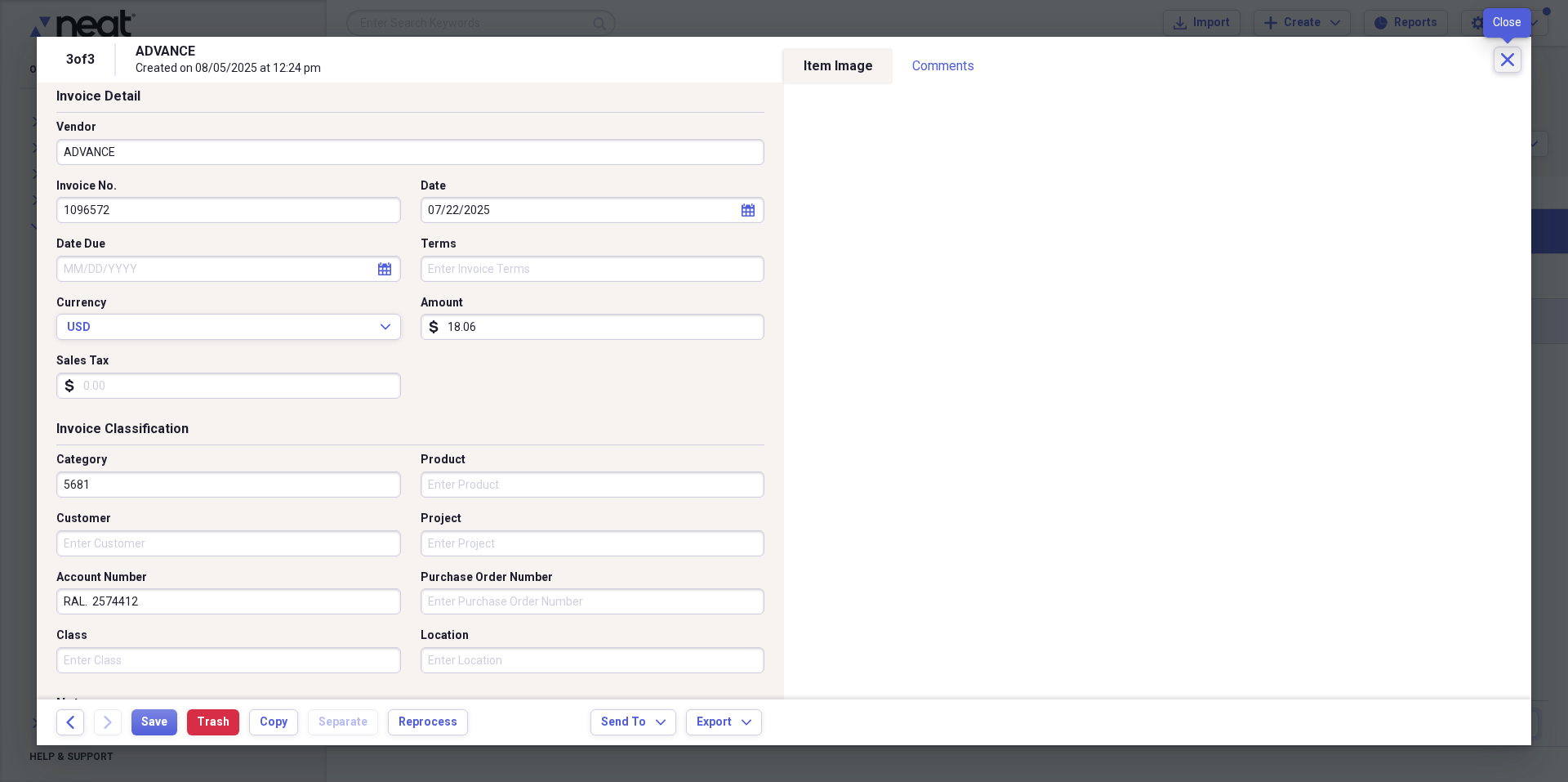 click 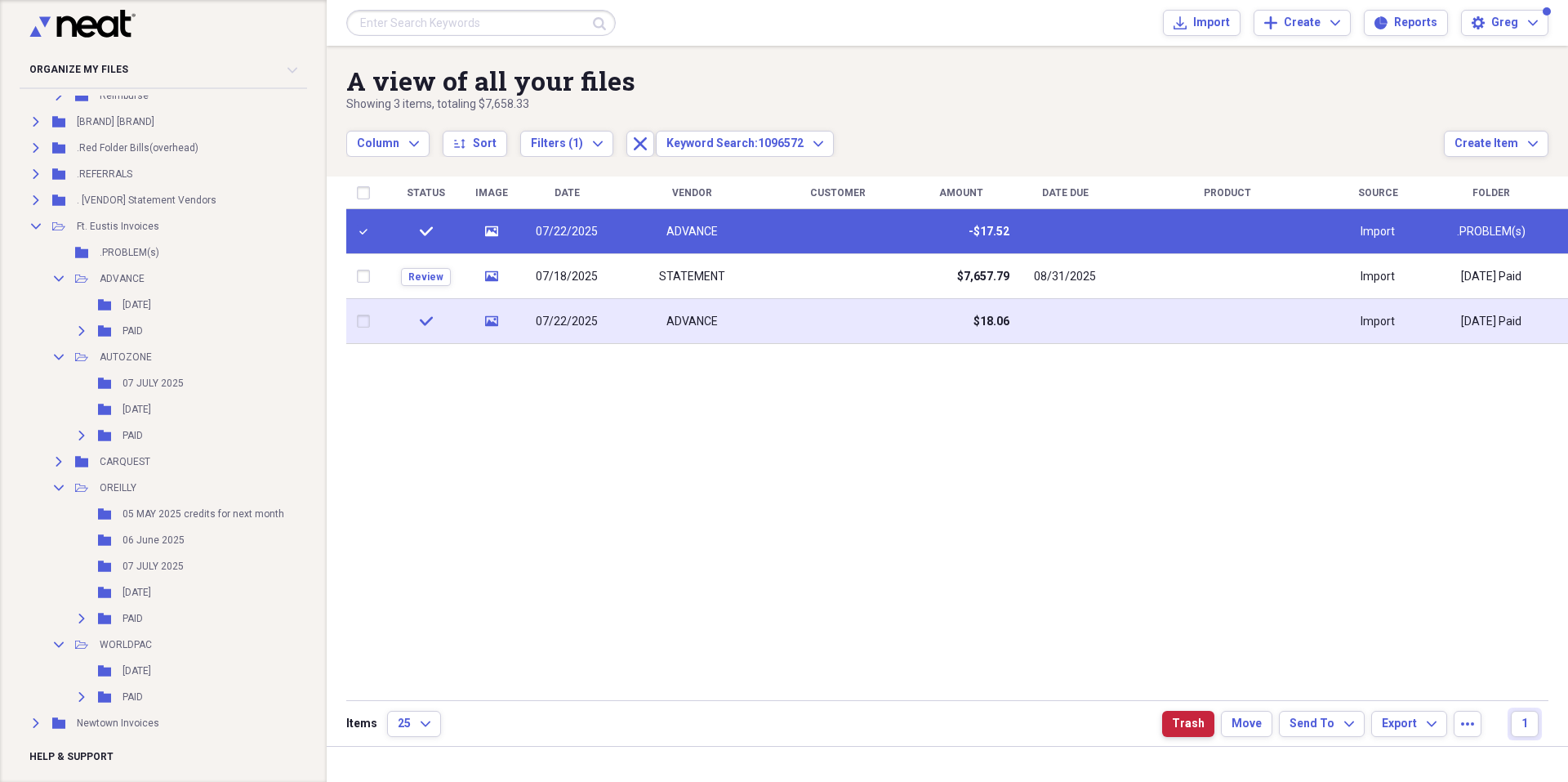 click on "Trash" at bounding box center [1188, 724] 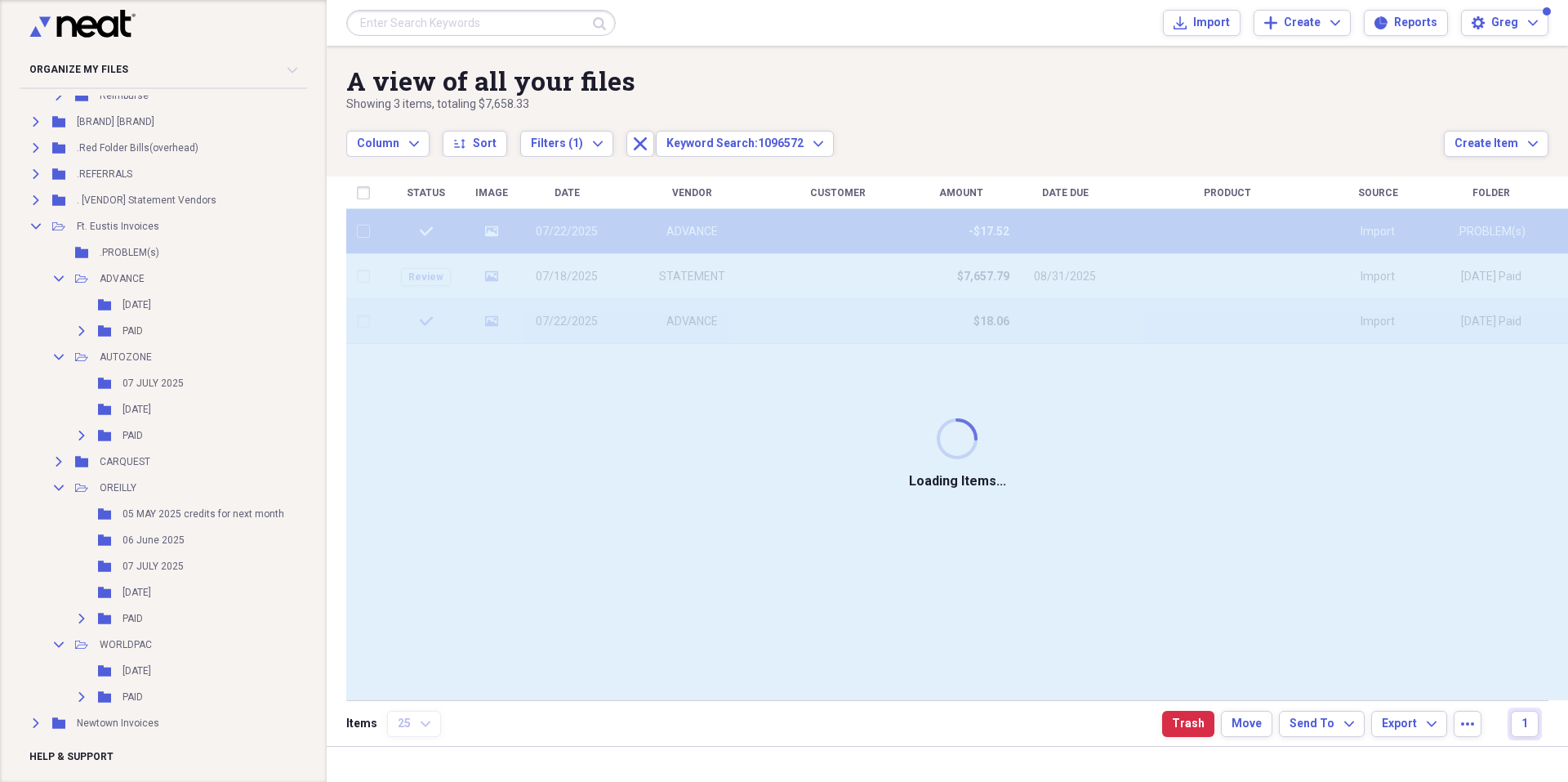 checkbox on "false" 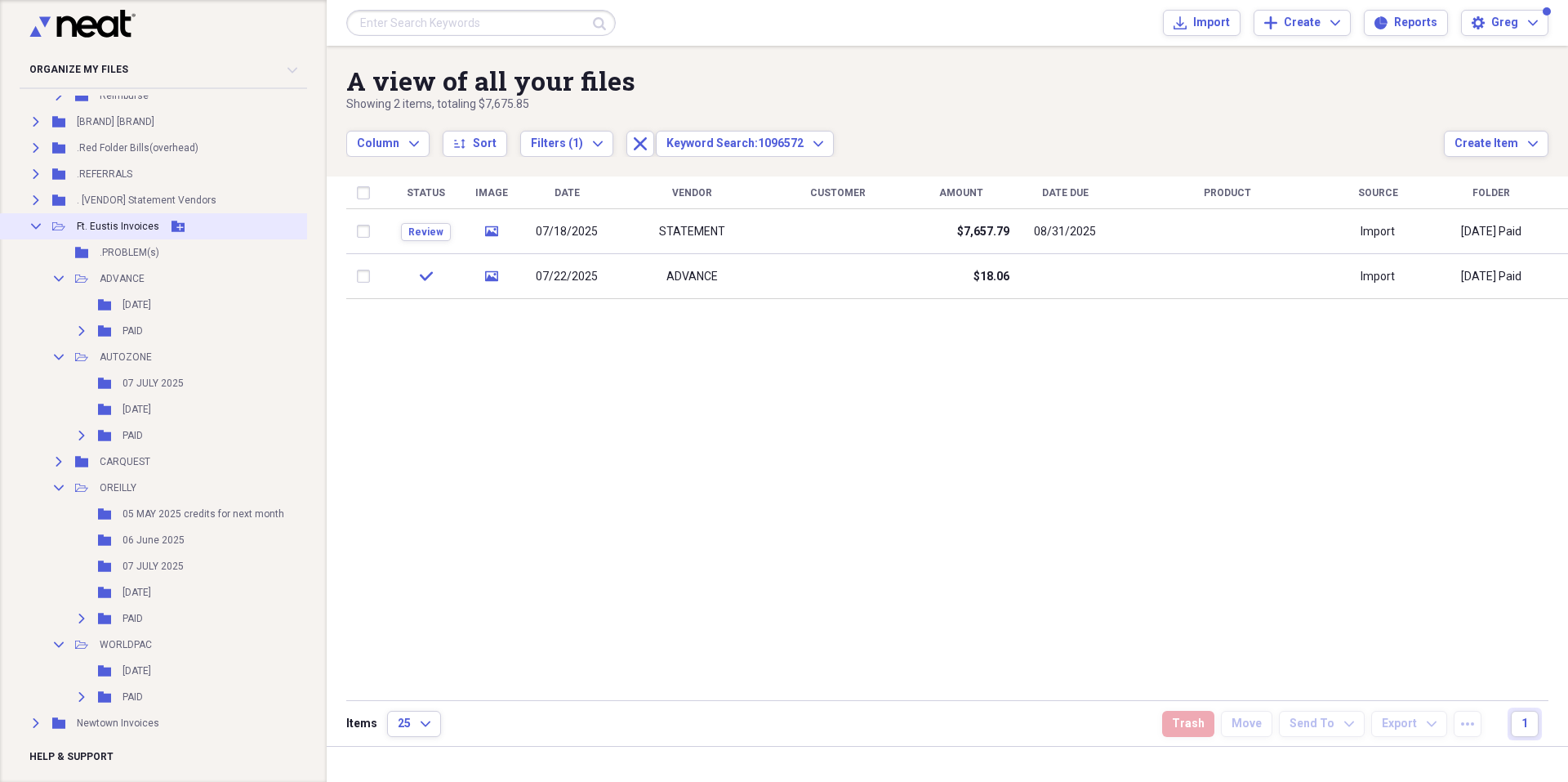 click on "Ft. Eustis Invoices" at bounding box center [118, 226] 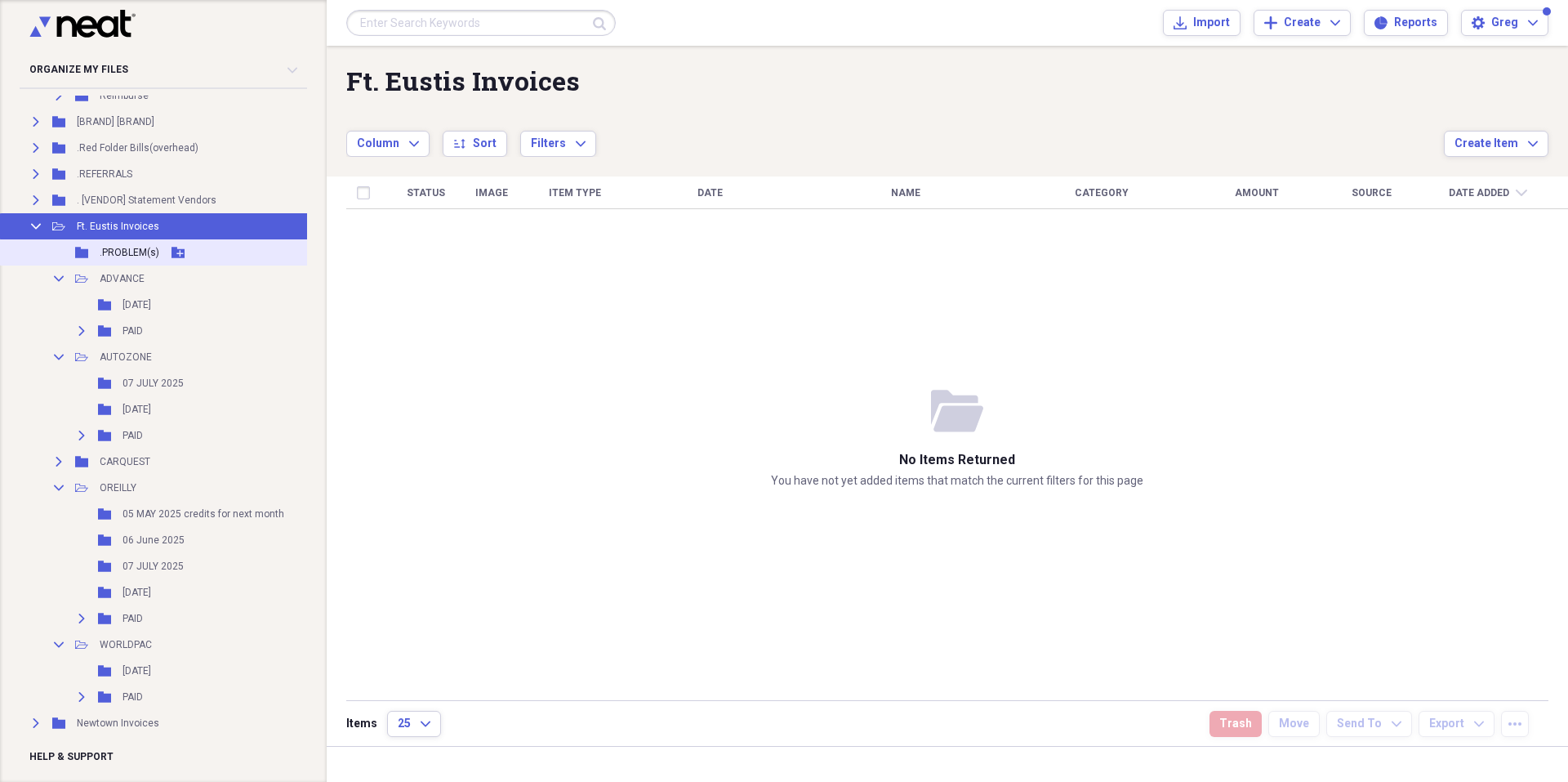 click on "Folder .PROBLEM(s) Add Folder" at bounding box center (167, 252) 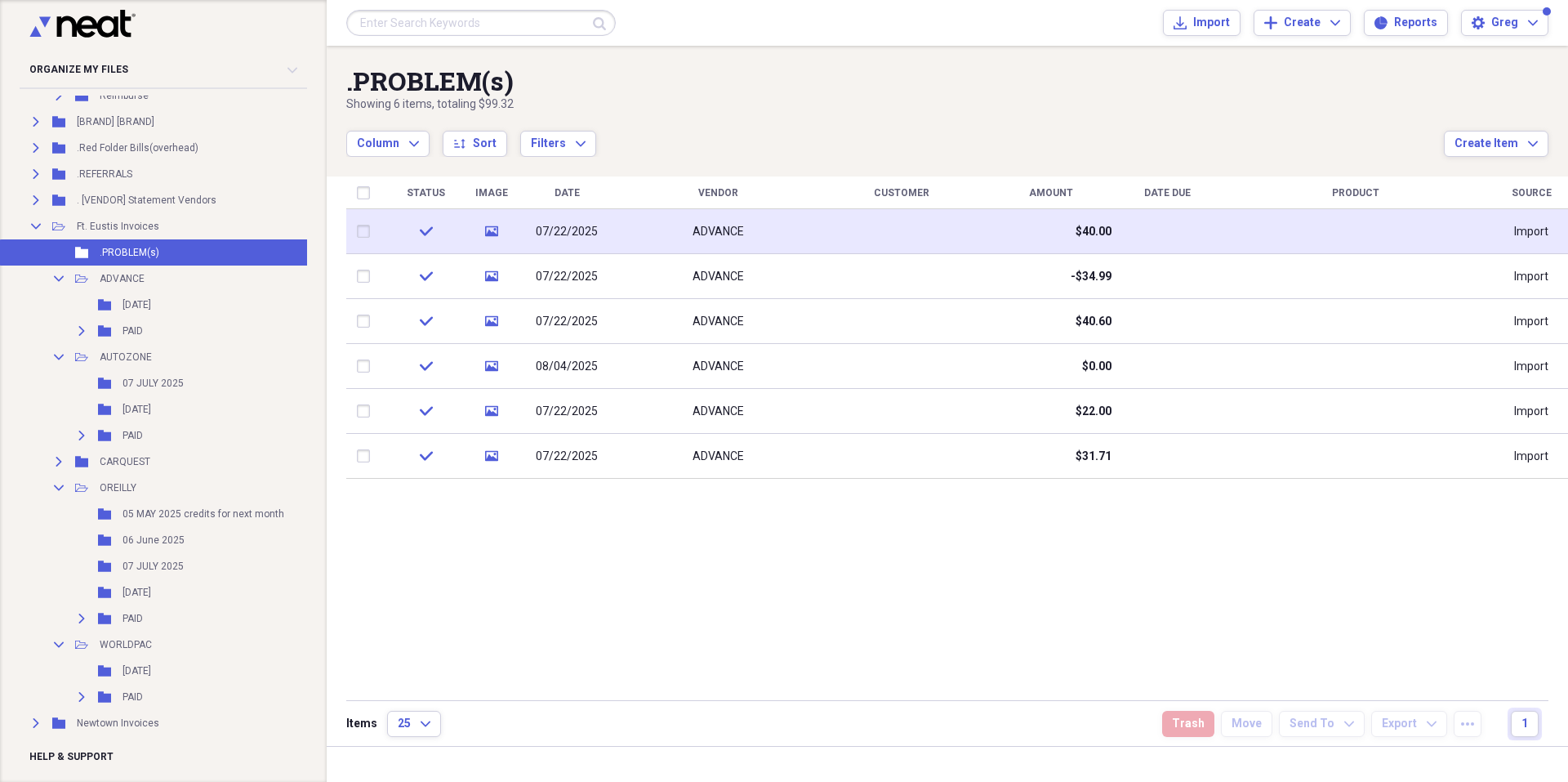 click on "ADVANCE" at bounding box center [718, 232] 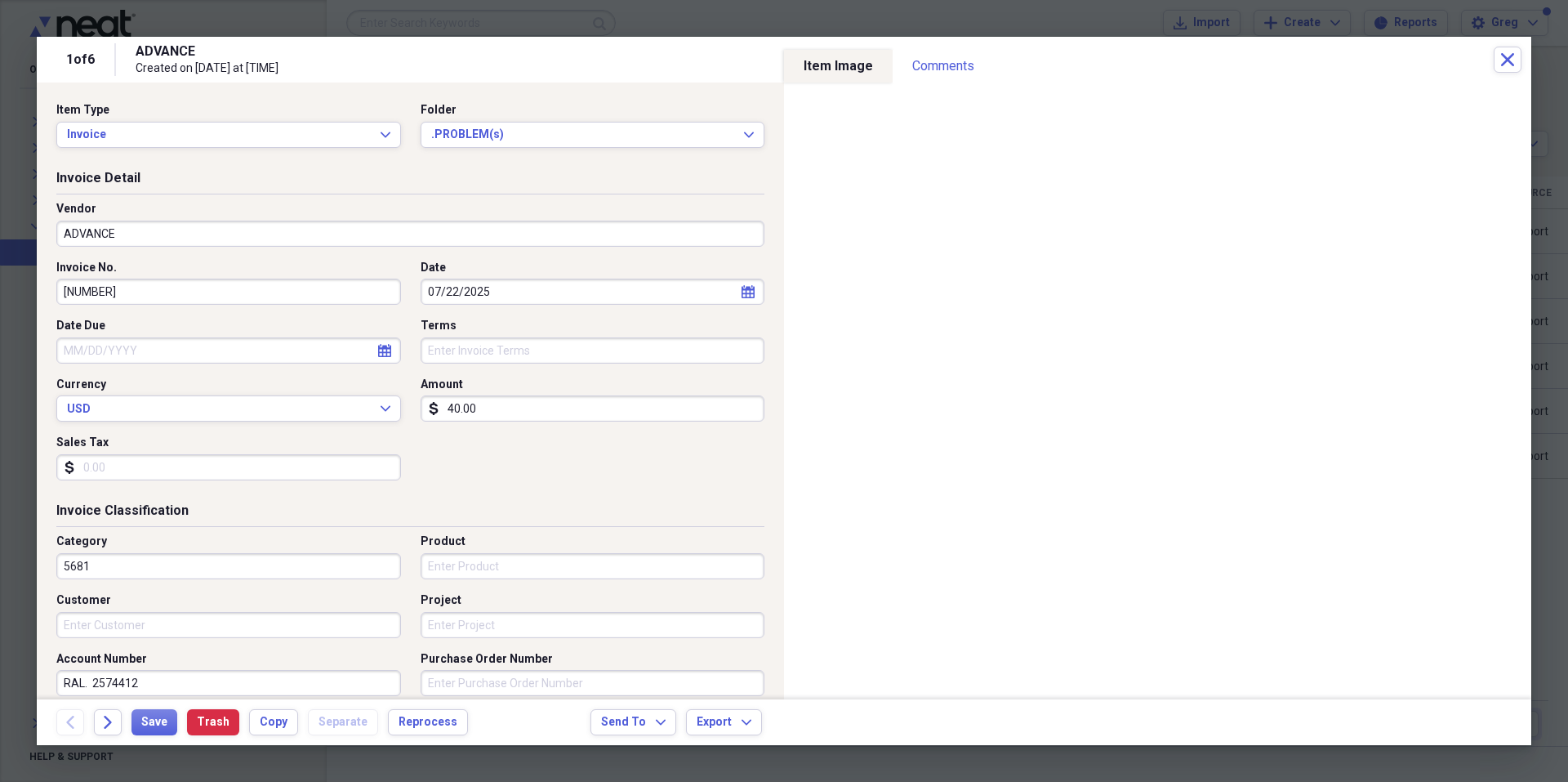 drag, startPoint x: 108, startPoint y: 293, endPoint x: 184, endPoint y: 302, distance: 76.53104 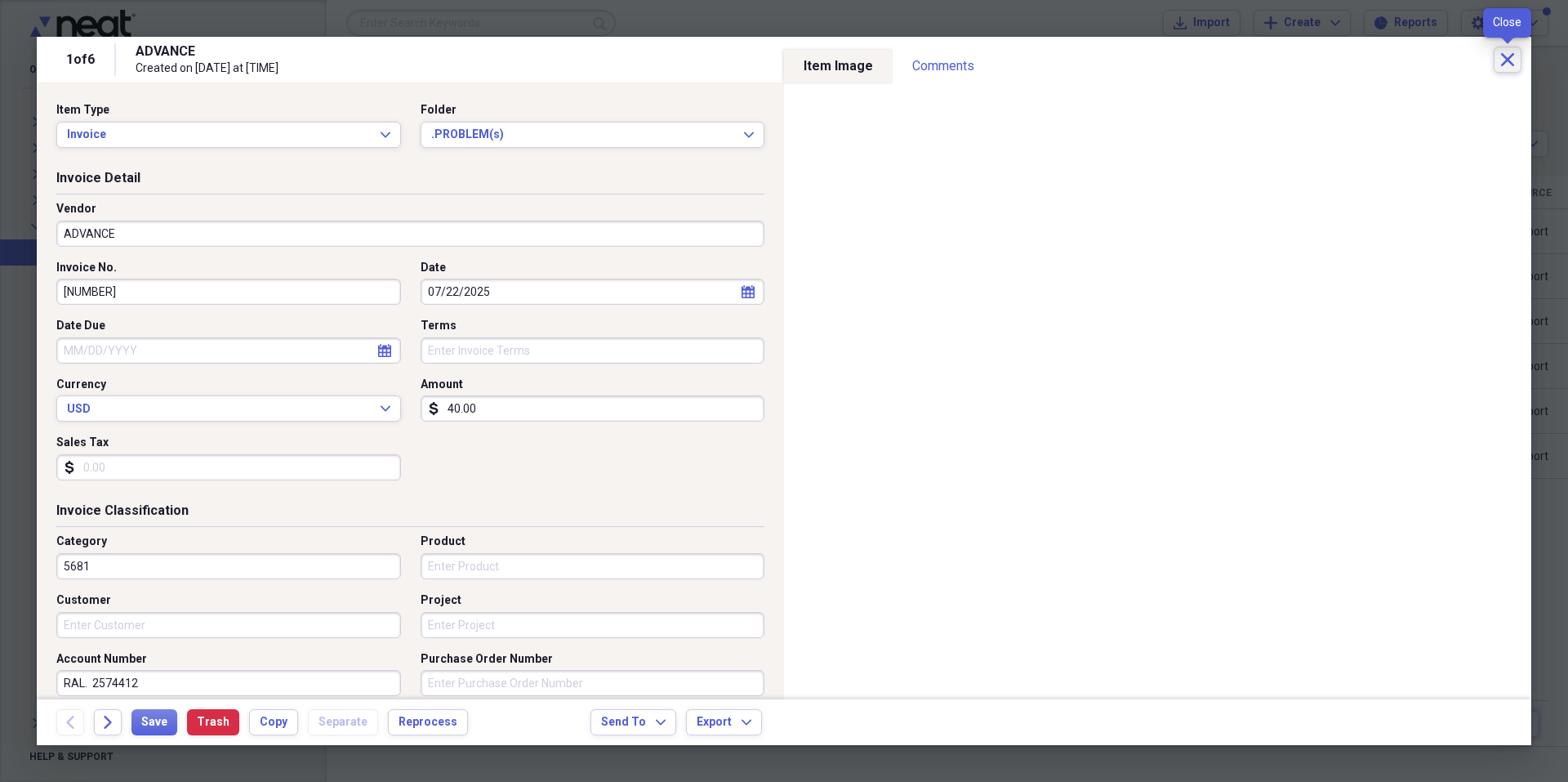 click on "Close" 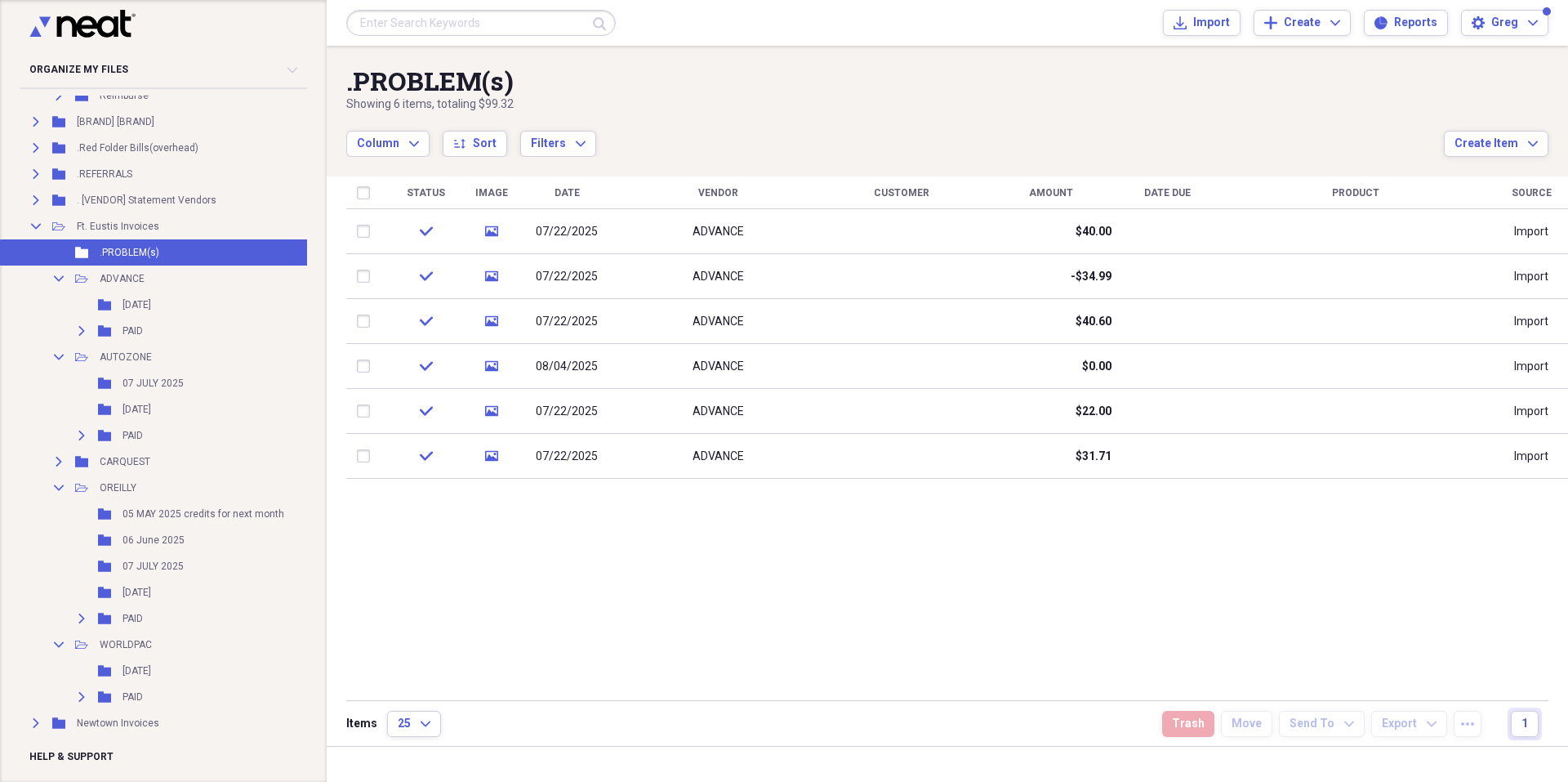 click at bounding box center [481, 23] 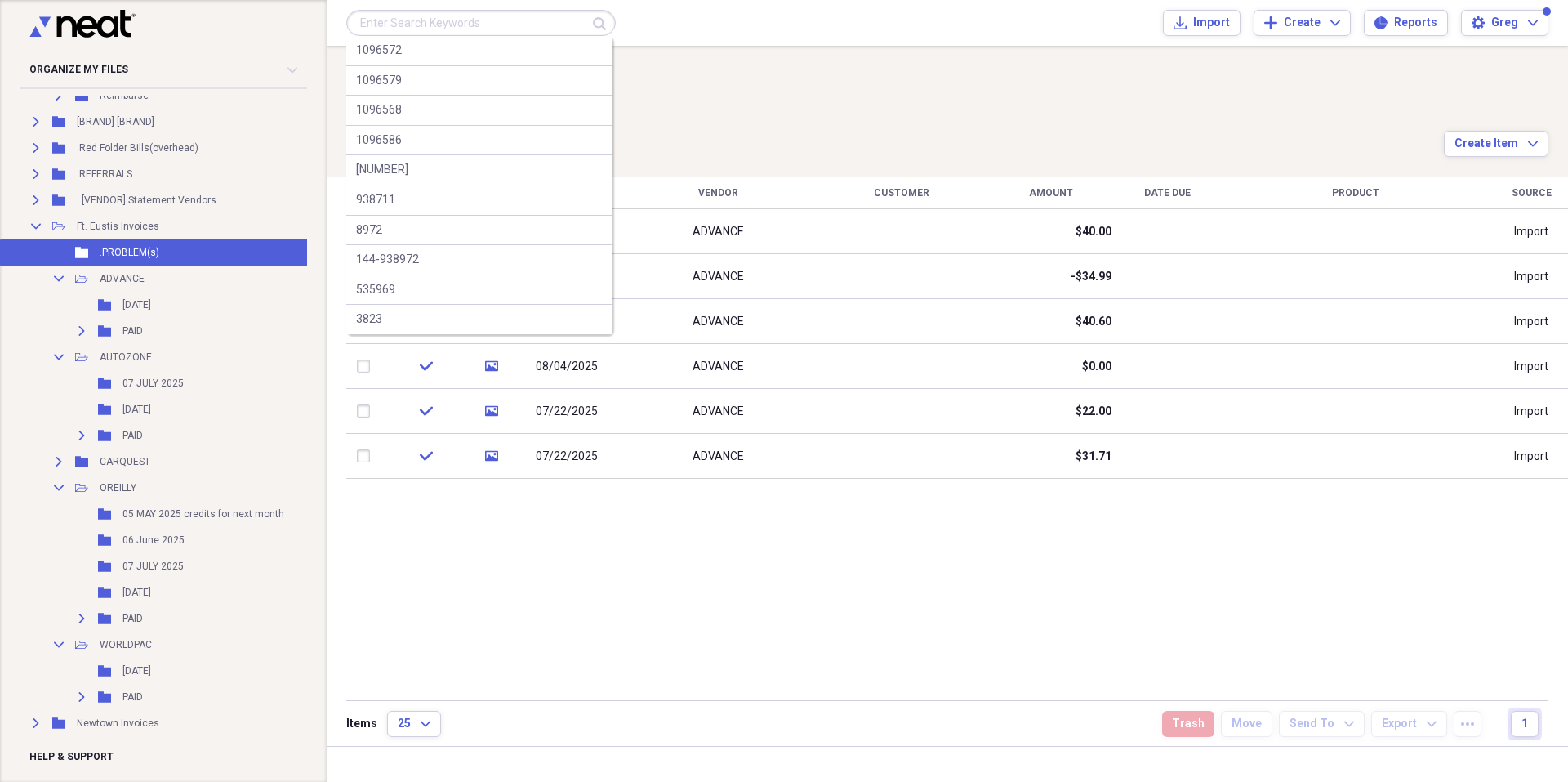 paste on "1096584" 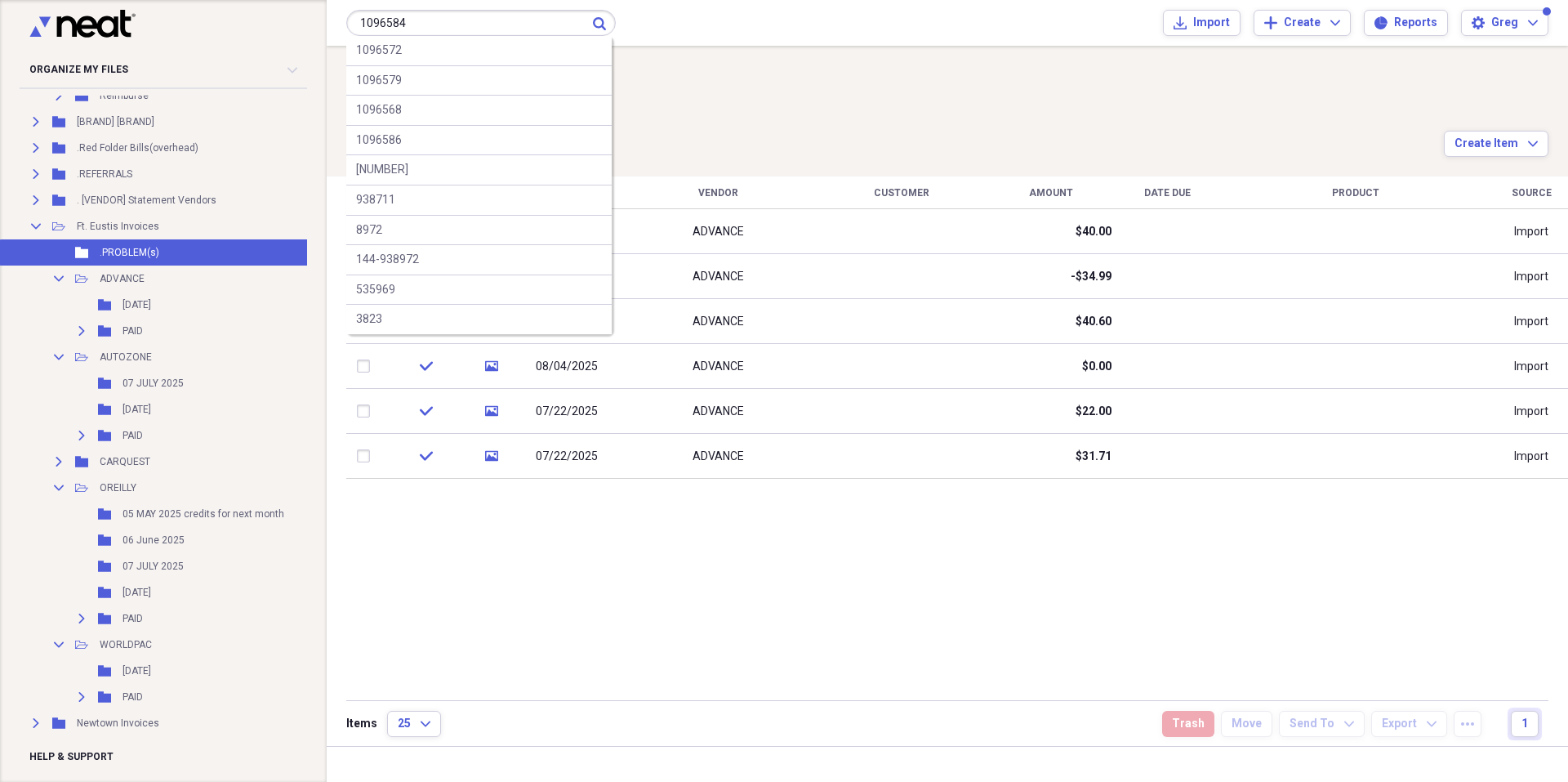type on "1096584" 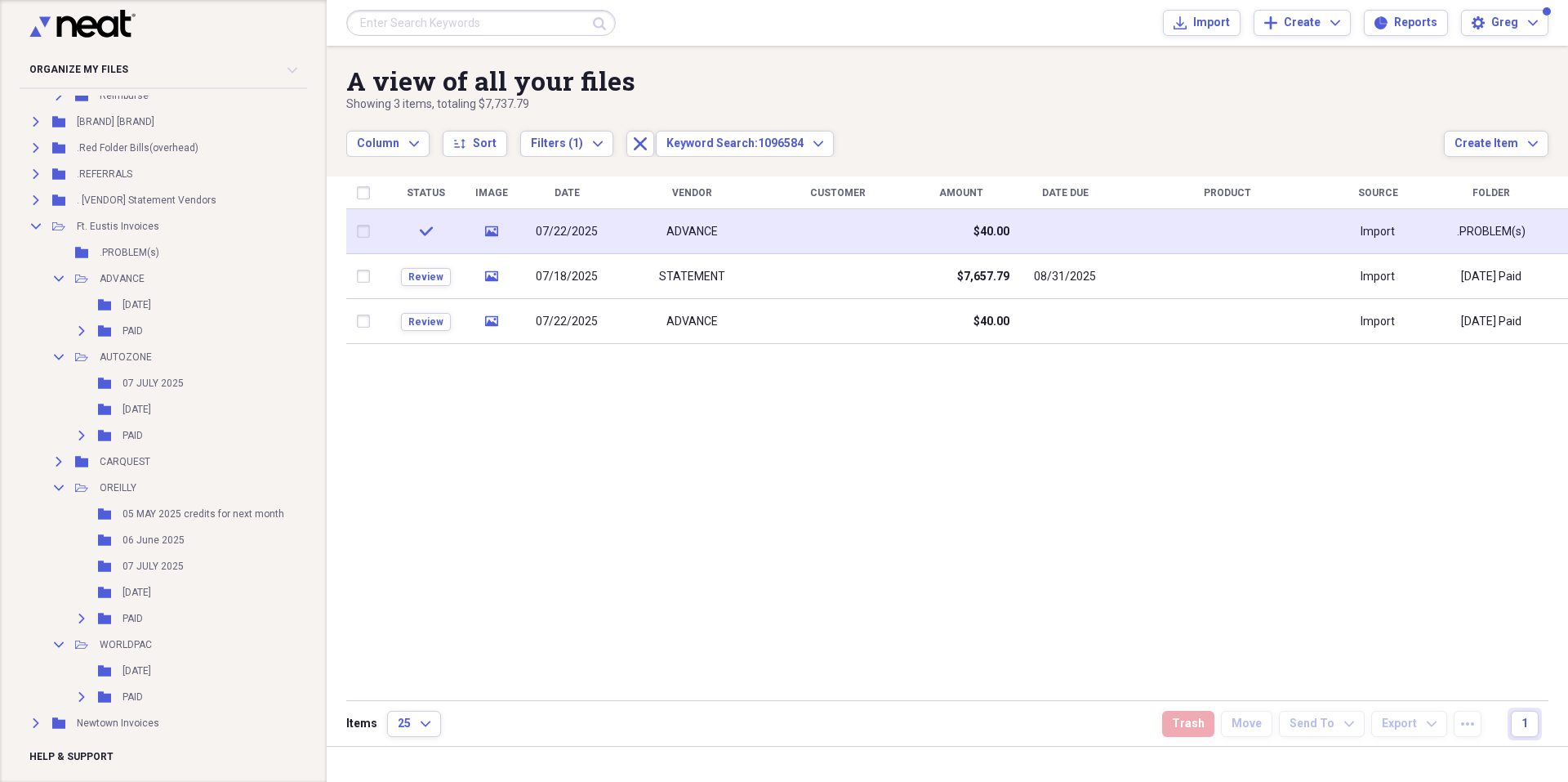 click at bounding box center (367, 231) 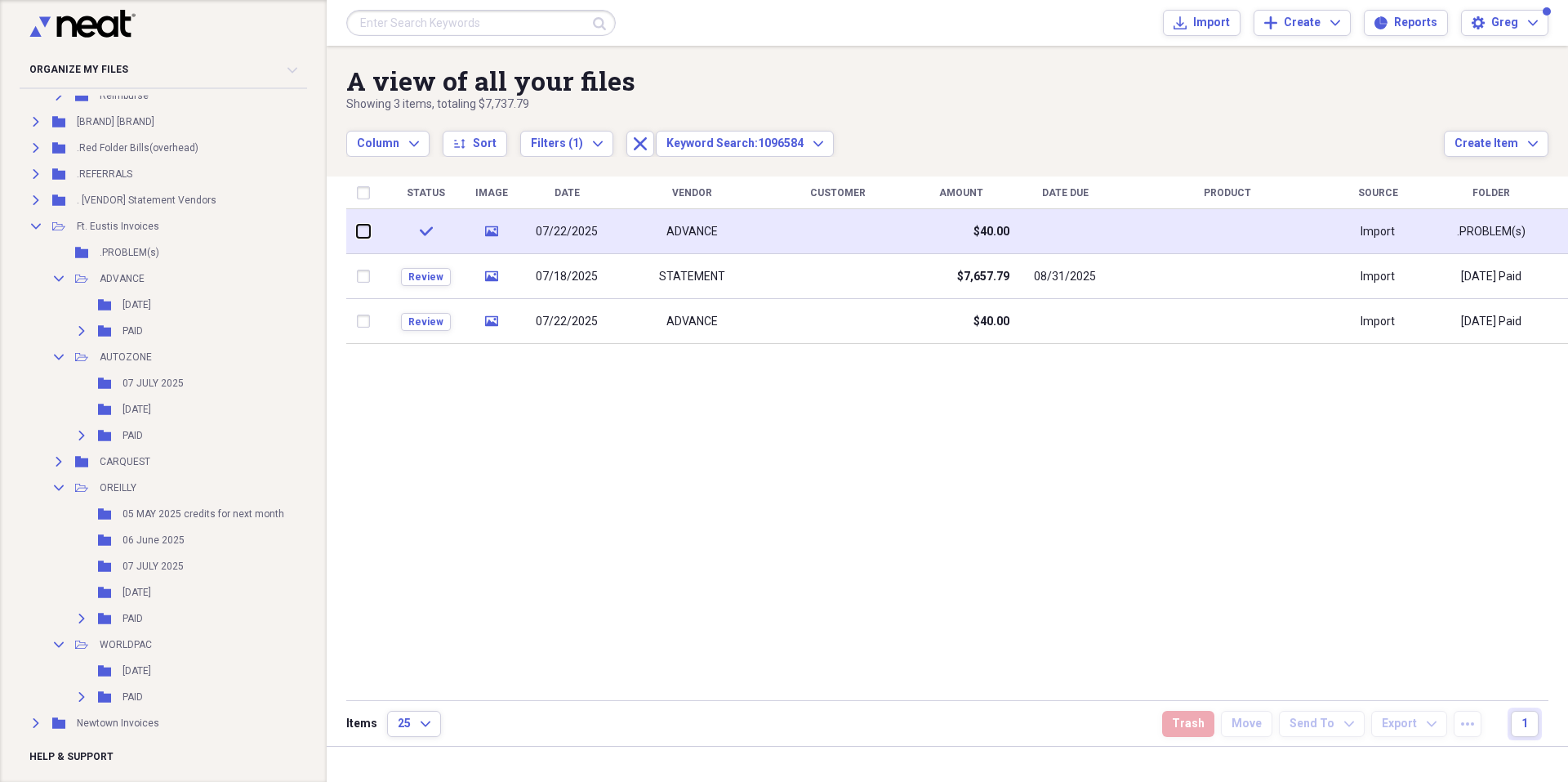 click at bounding box center [357, 231] 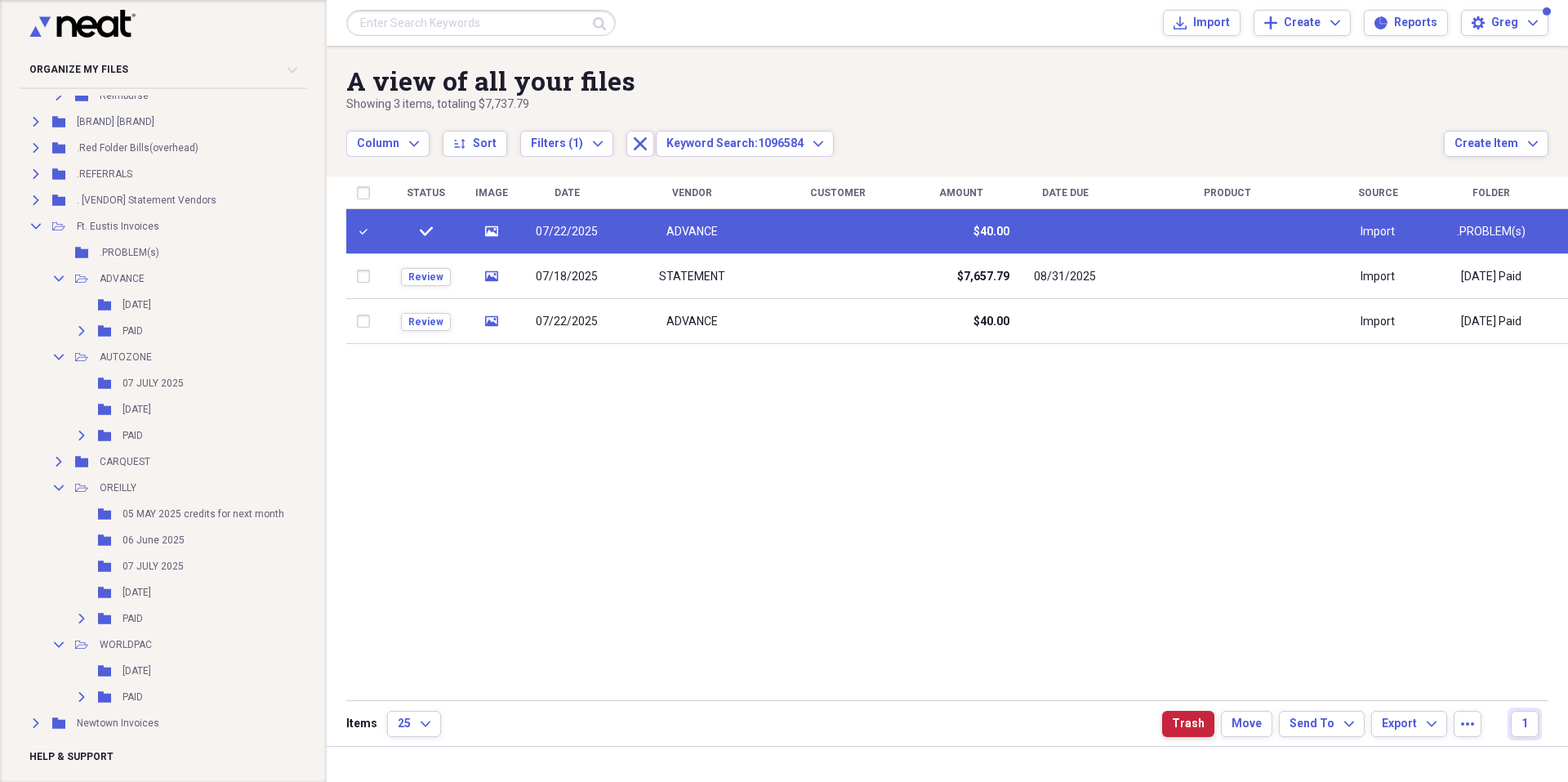 click on "Trash" at bounding box center [1188, 724] 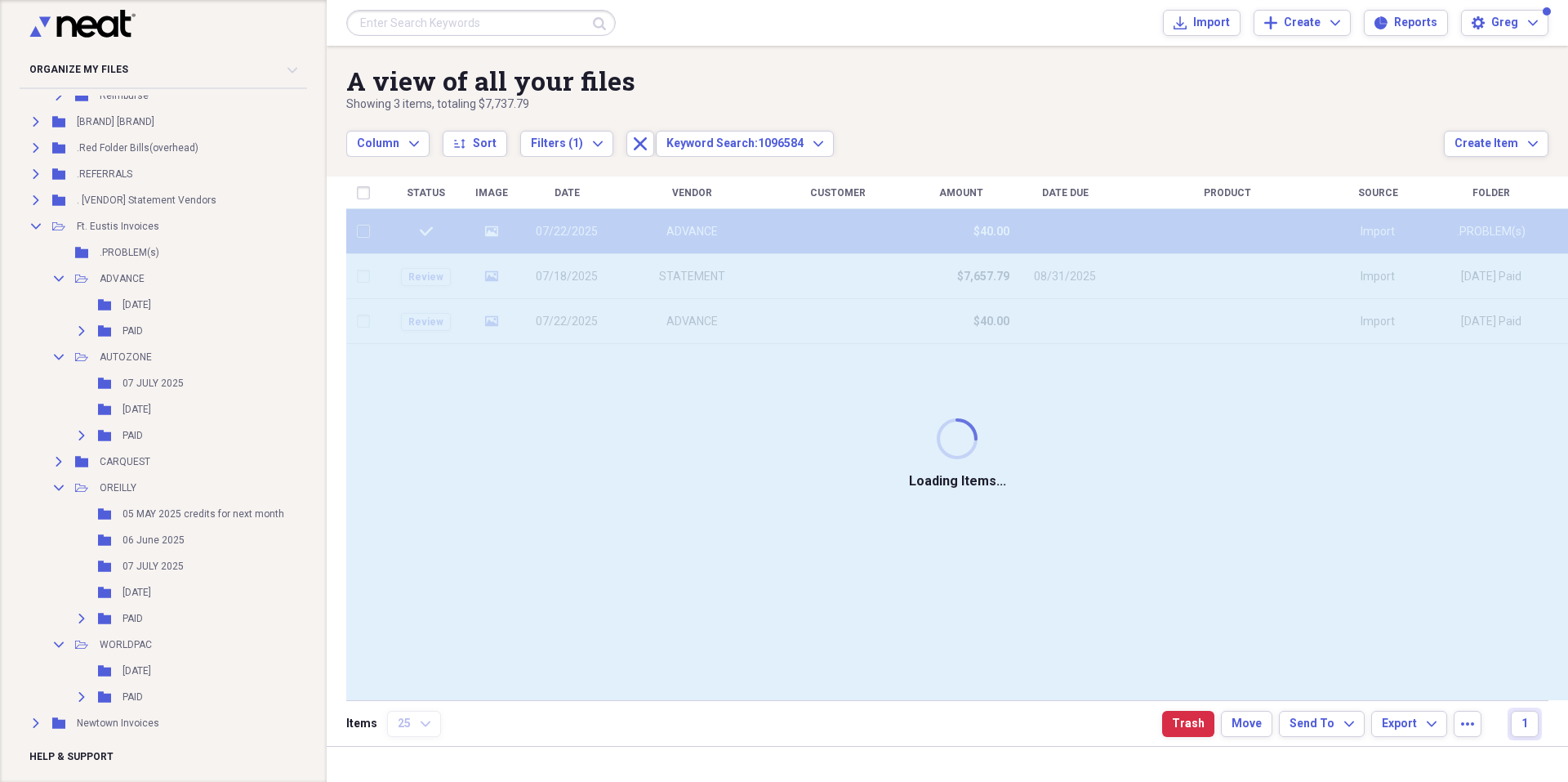 checkbox on "false" 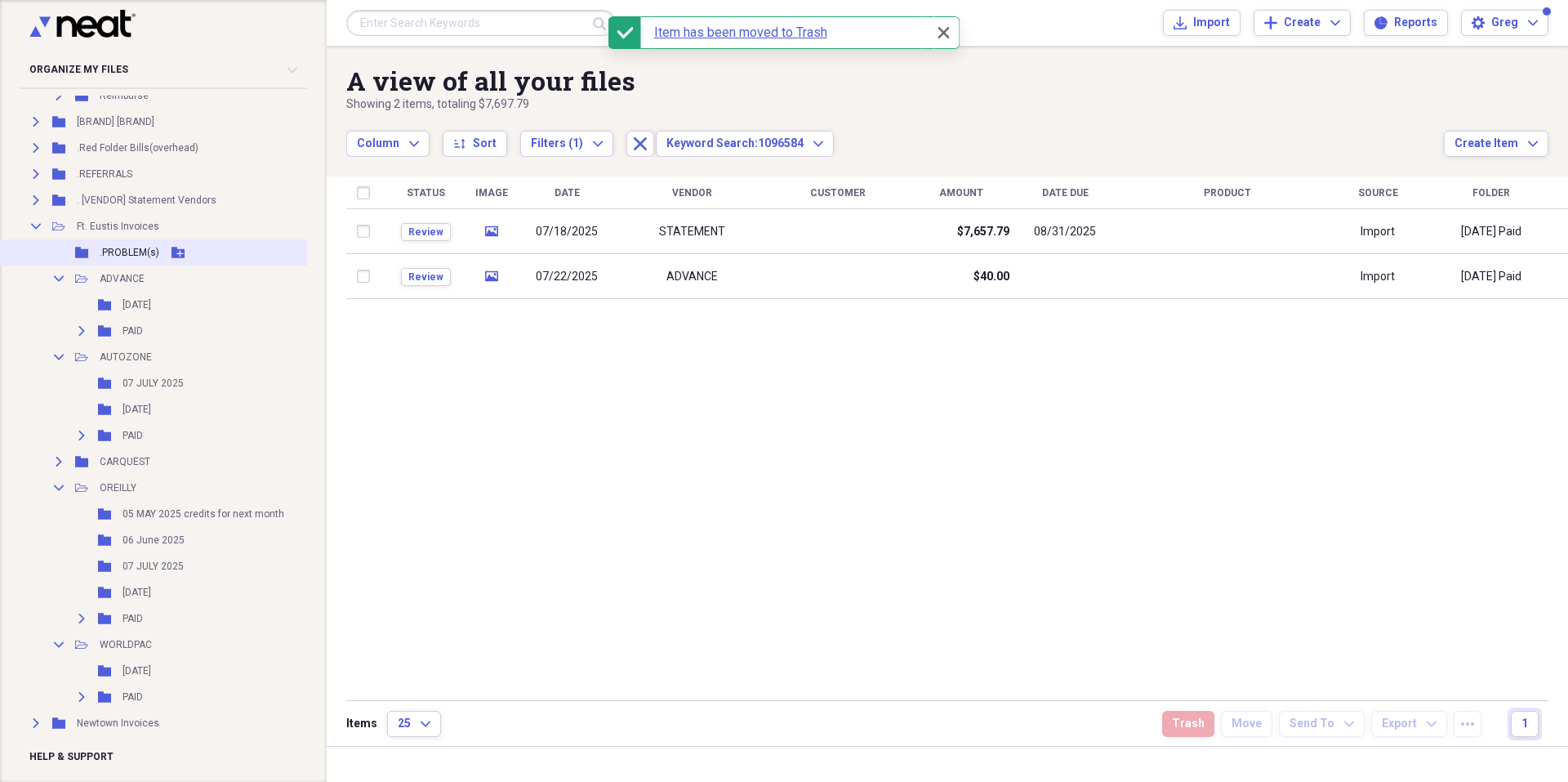 click on ".PROBLEM(s)" at bounding box center (129, 252) 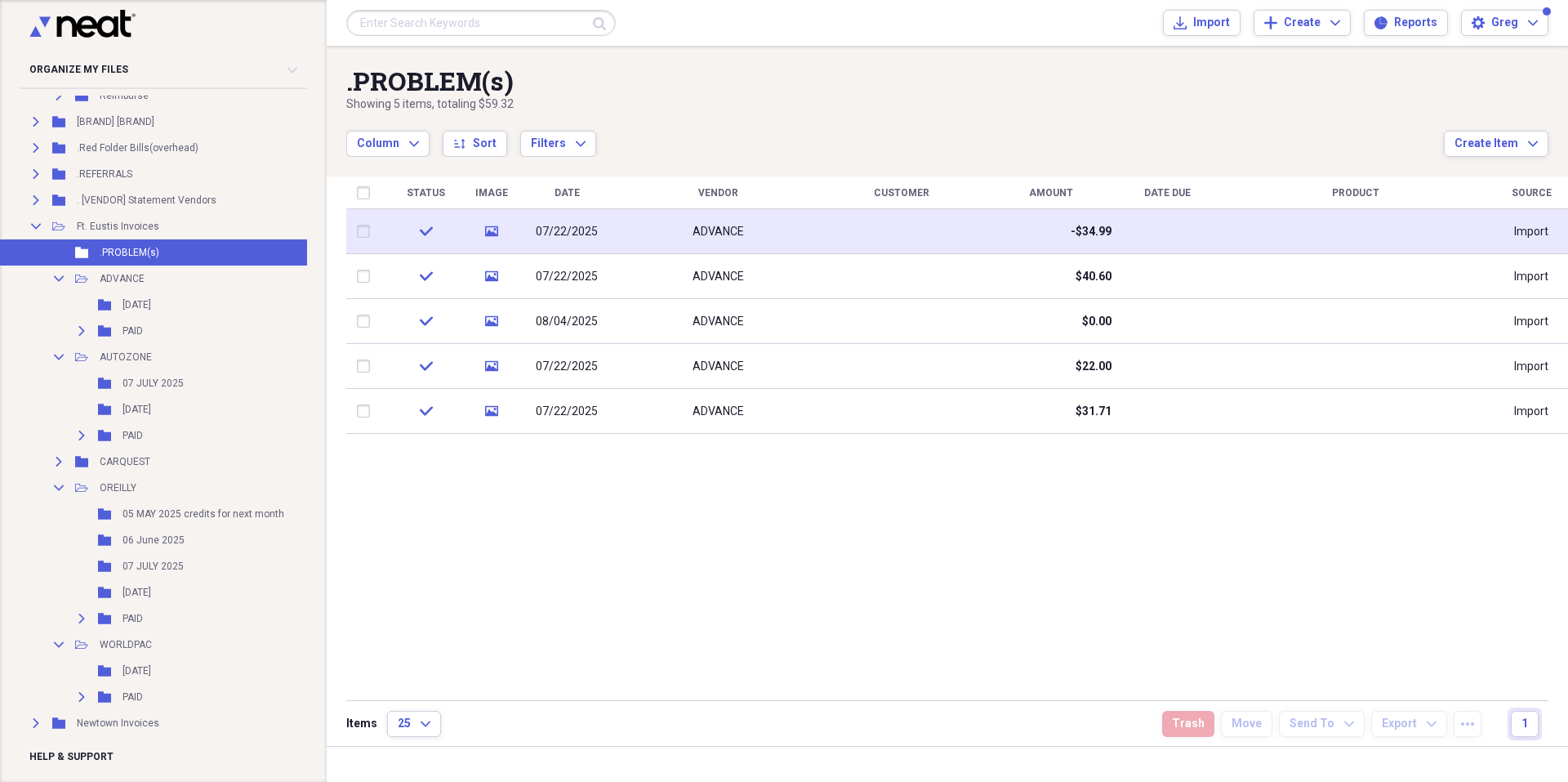 click on "ADVANCE" at bounding box center [718, 232] 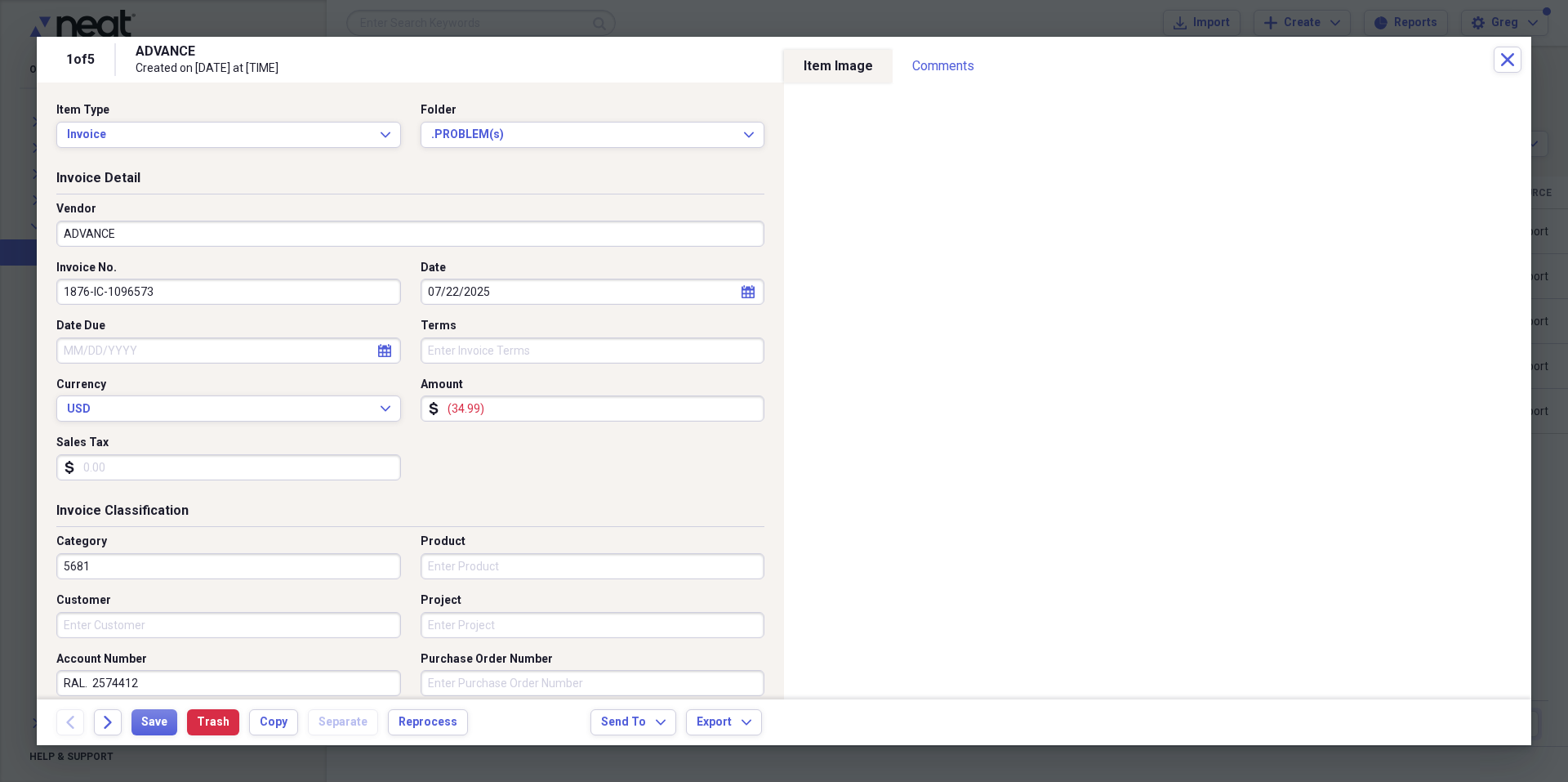 drag, startPoint x: 109, startPoint y: 293, endPoint x: 202, endPoint y: 294, distance: 93.00538 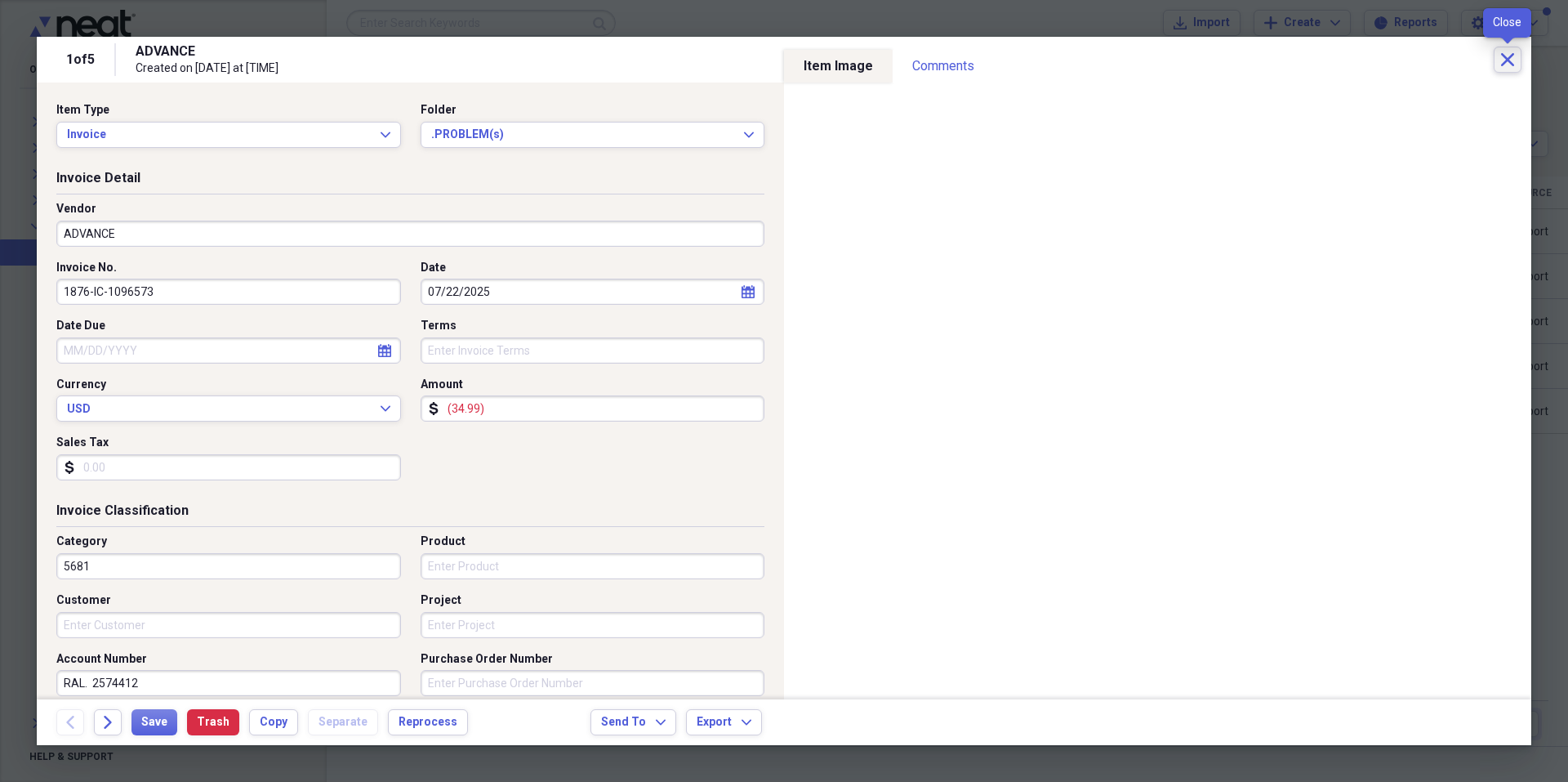 click on "Close" at bounding box center (1508, 60) 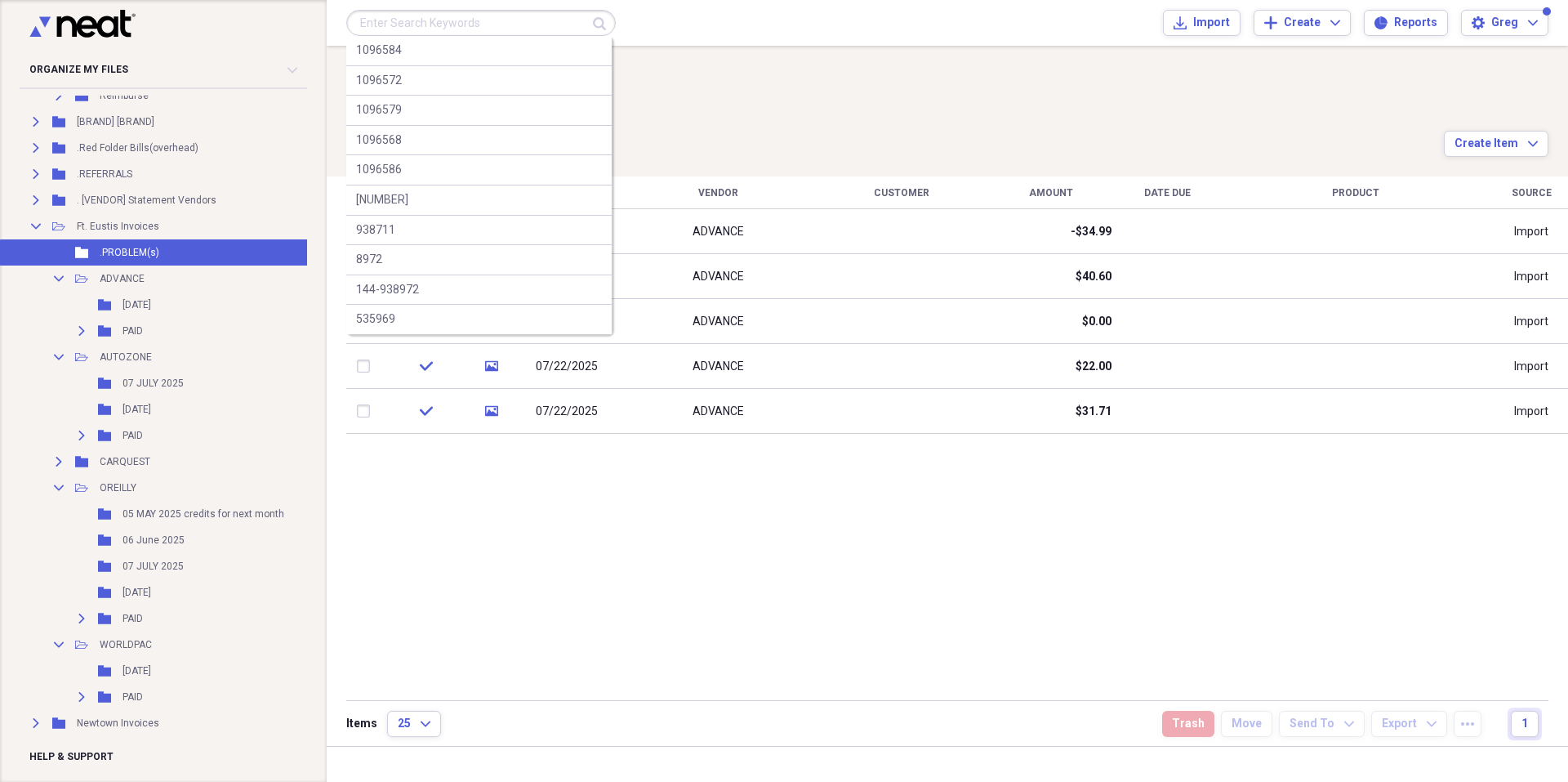 click at bounding box center (481, 23) 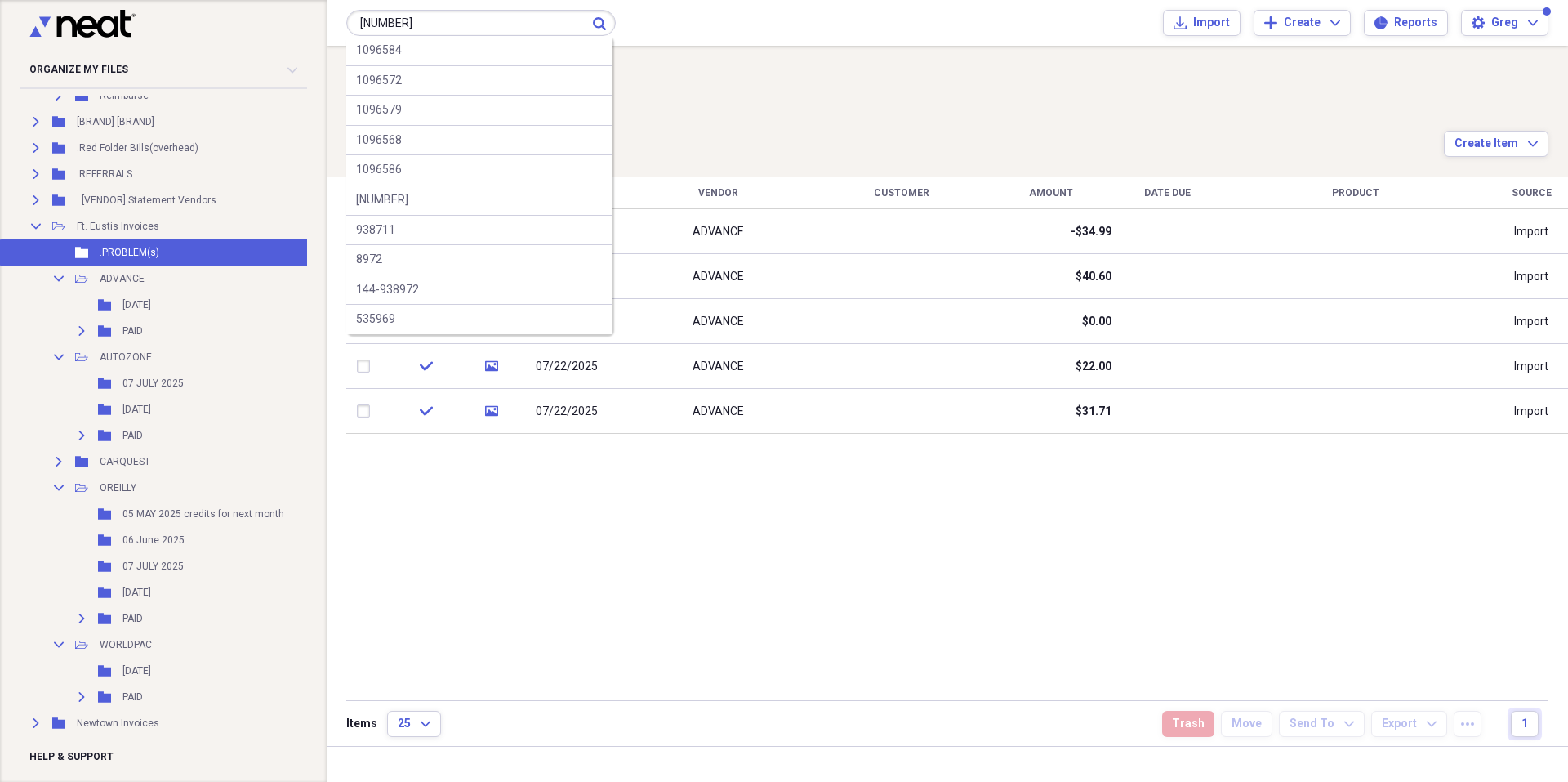 type on "[NUMBER]" 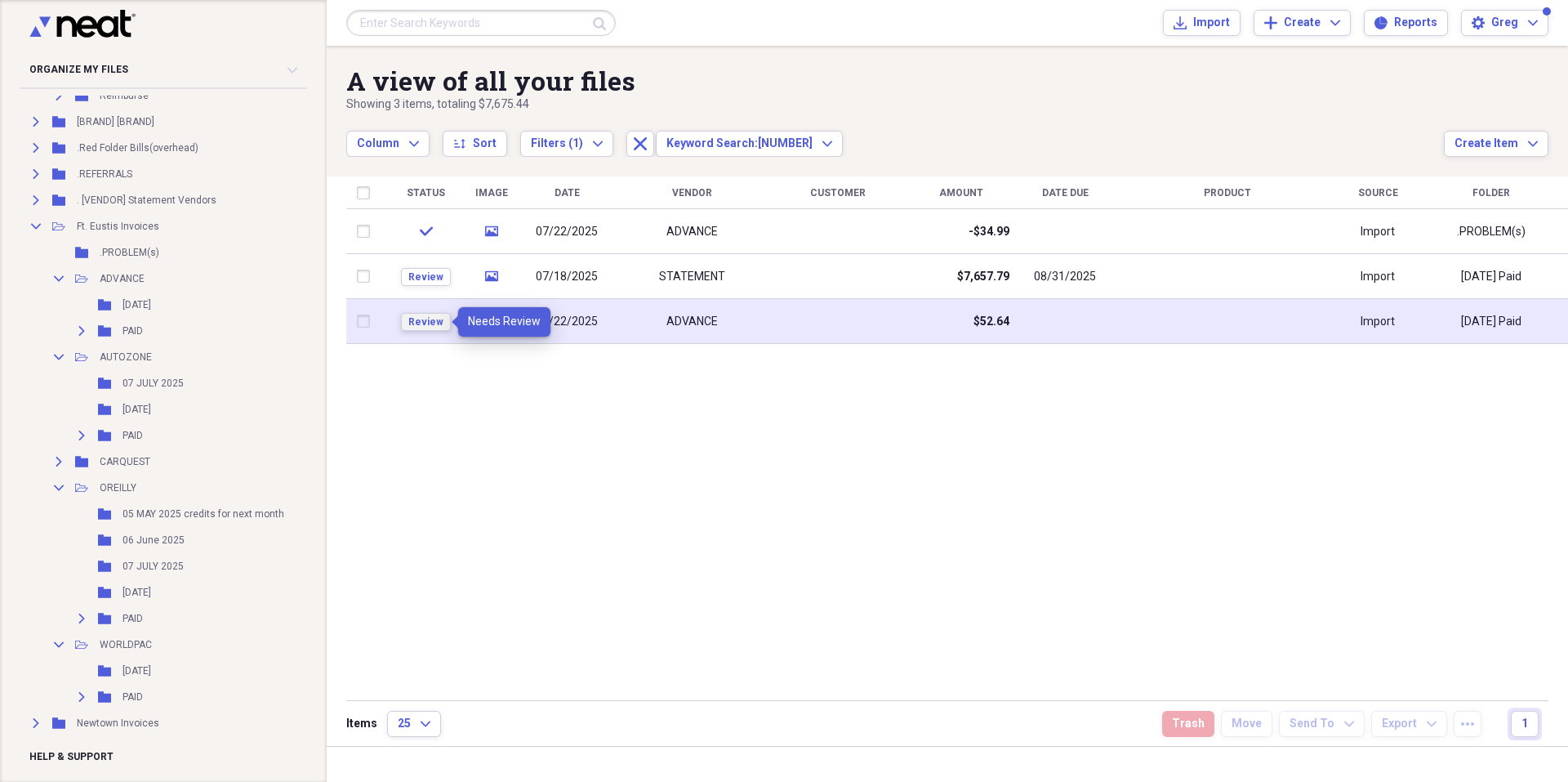 click on "Review" at bounding box center [425, 322] 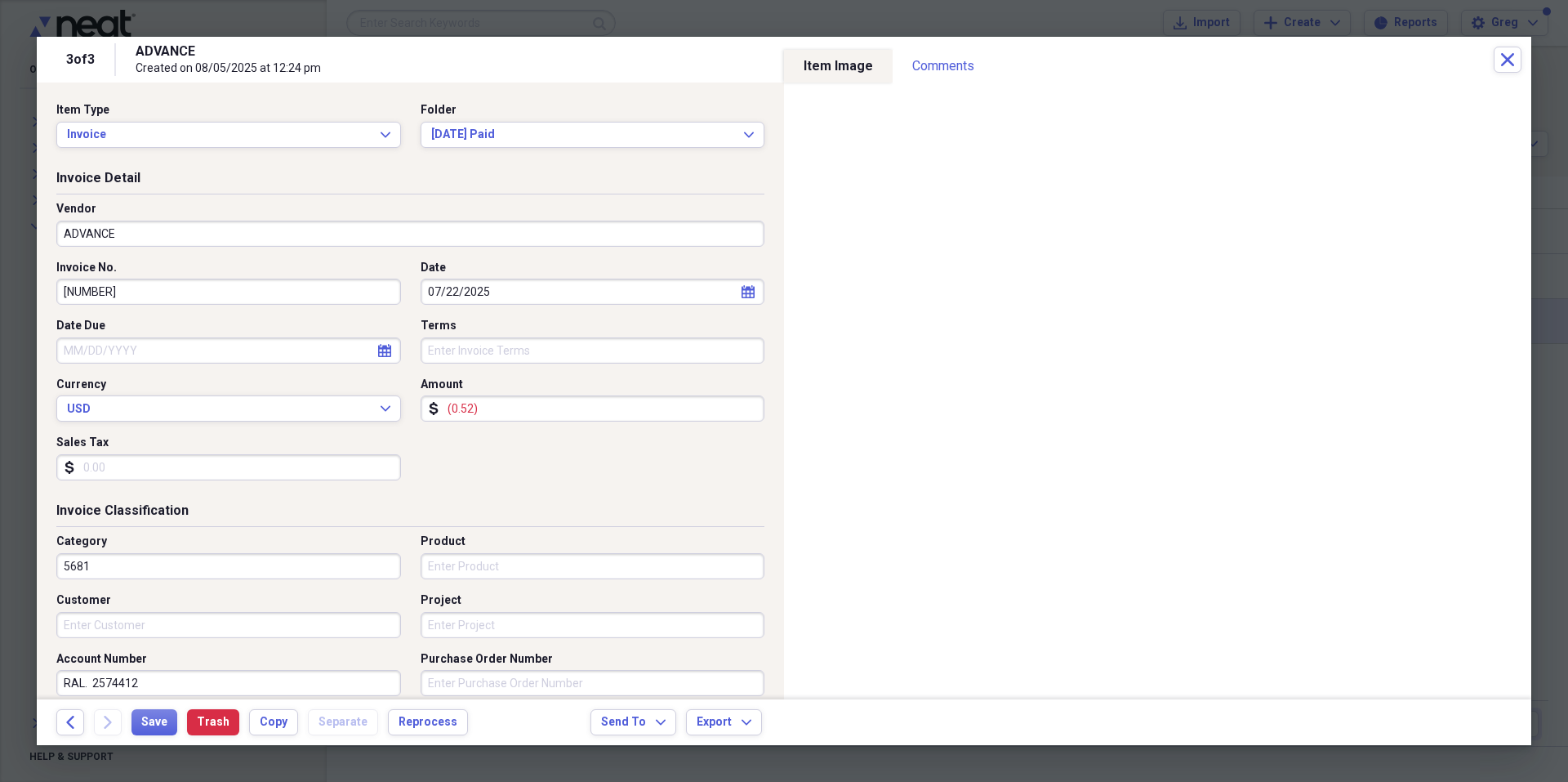 type on "(0.05)" 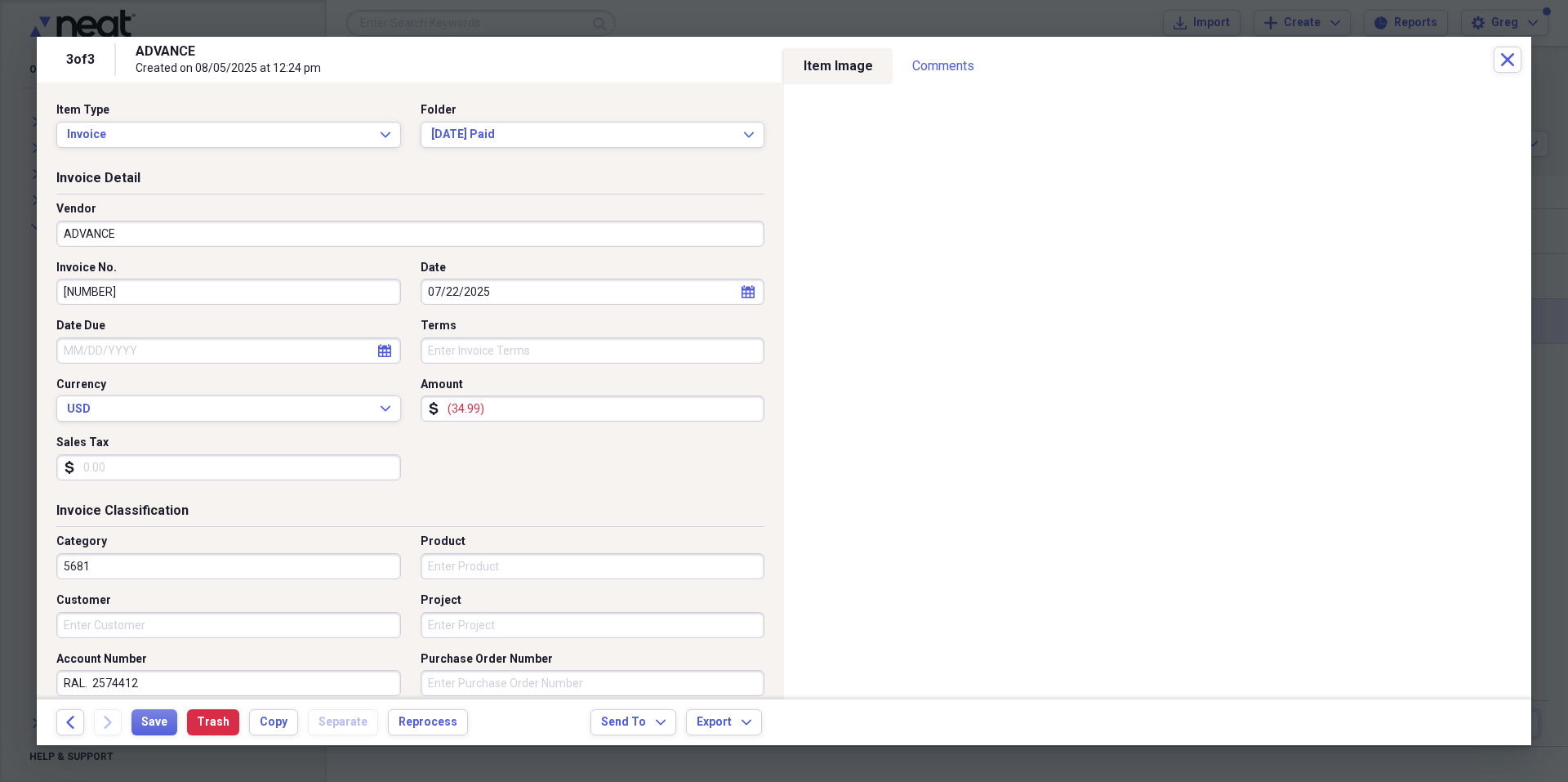 type on "(34.99)" 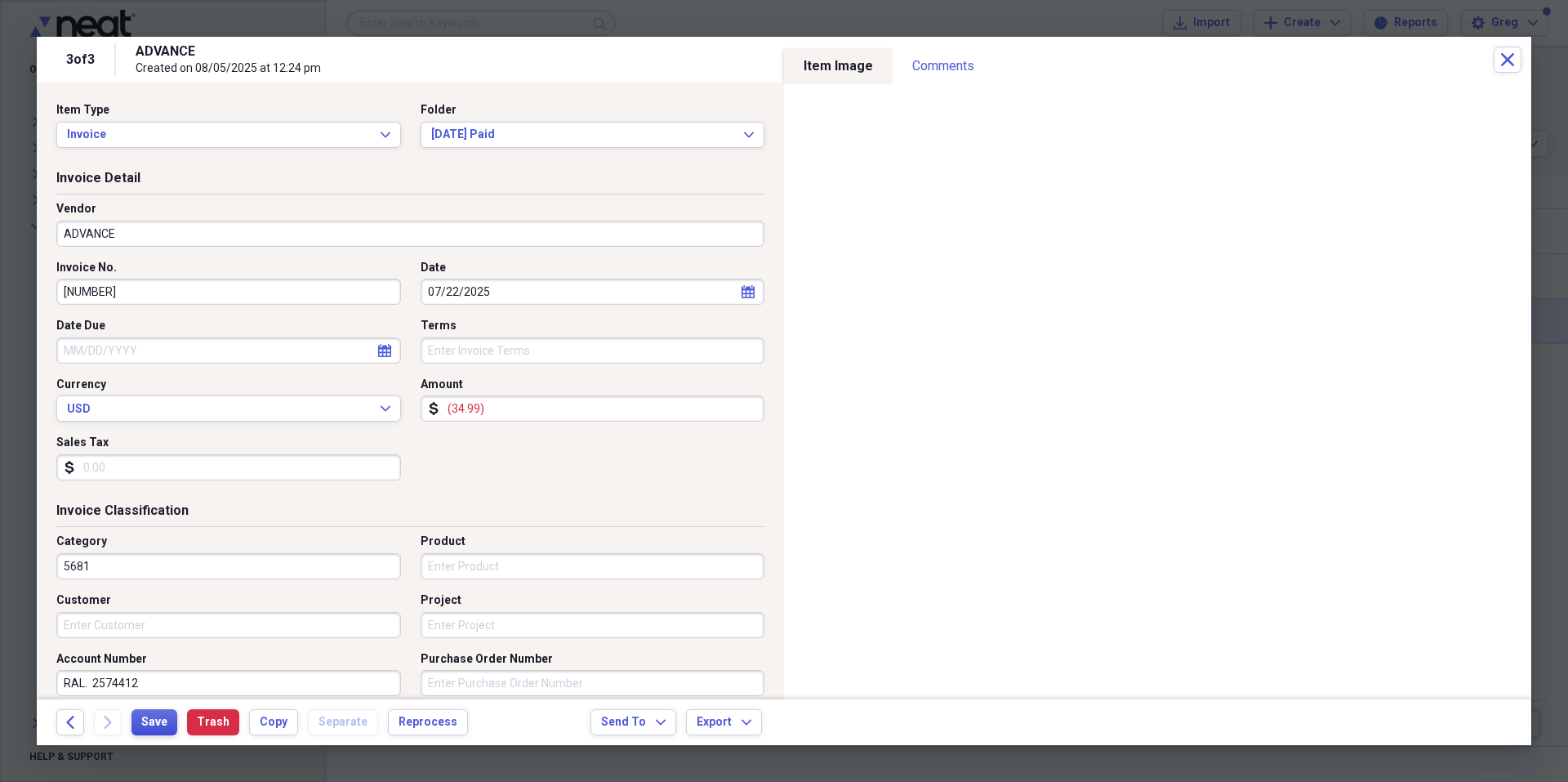 click on "Save" at bounding box center (154, 722) 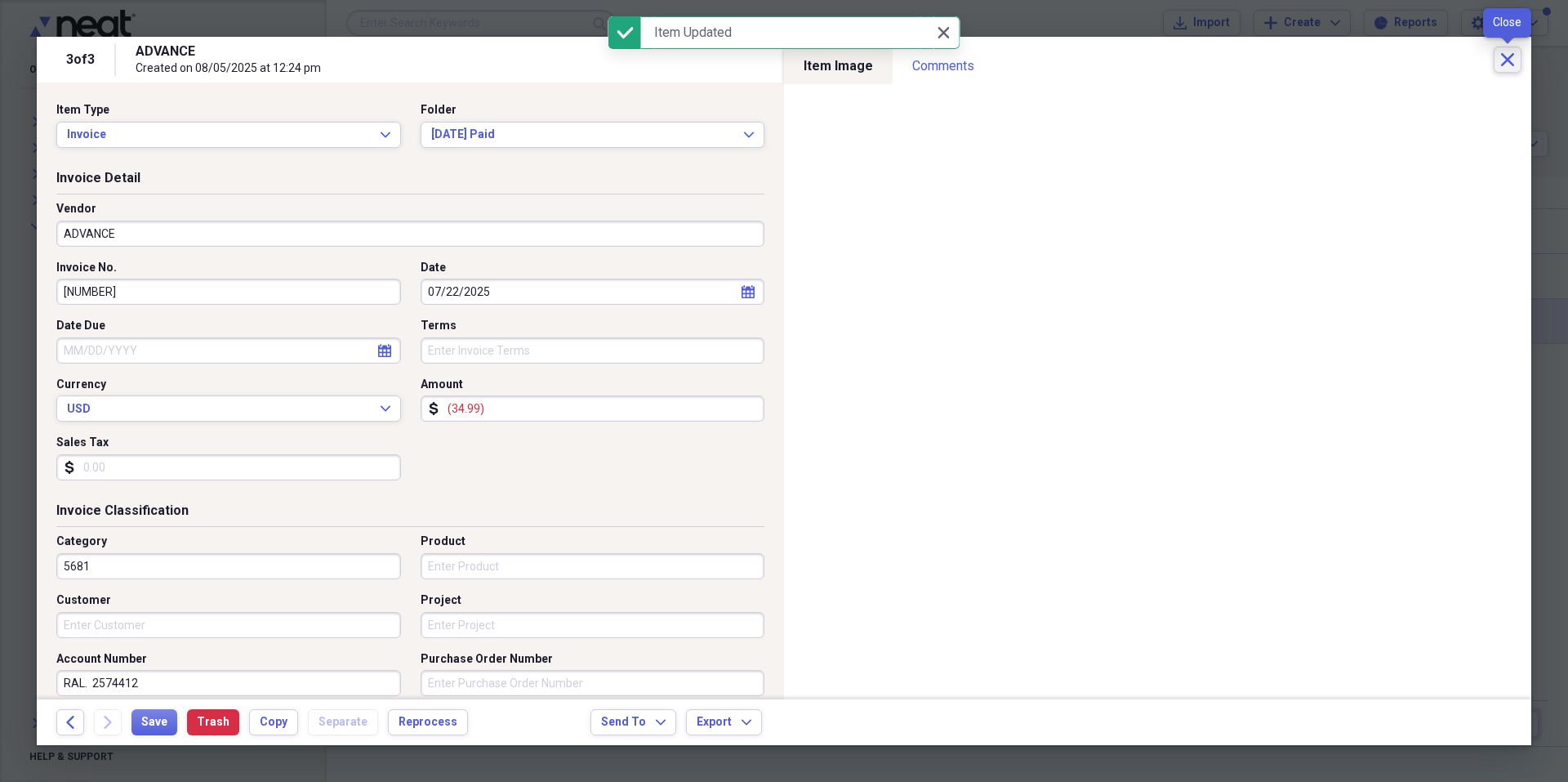 click on "Close" 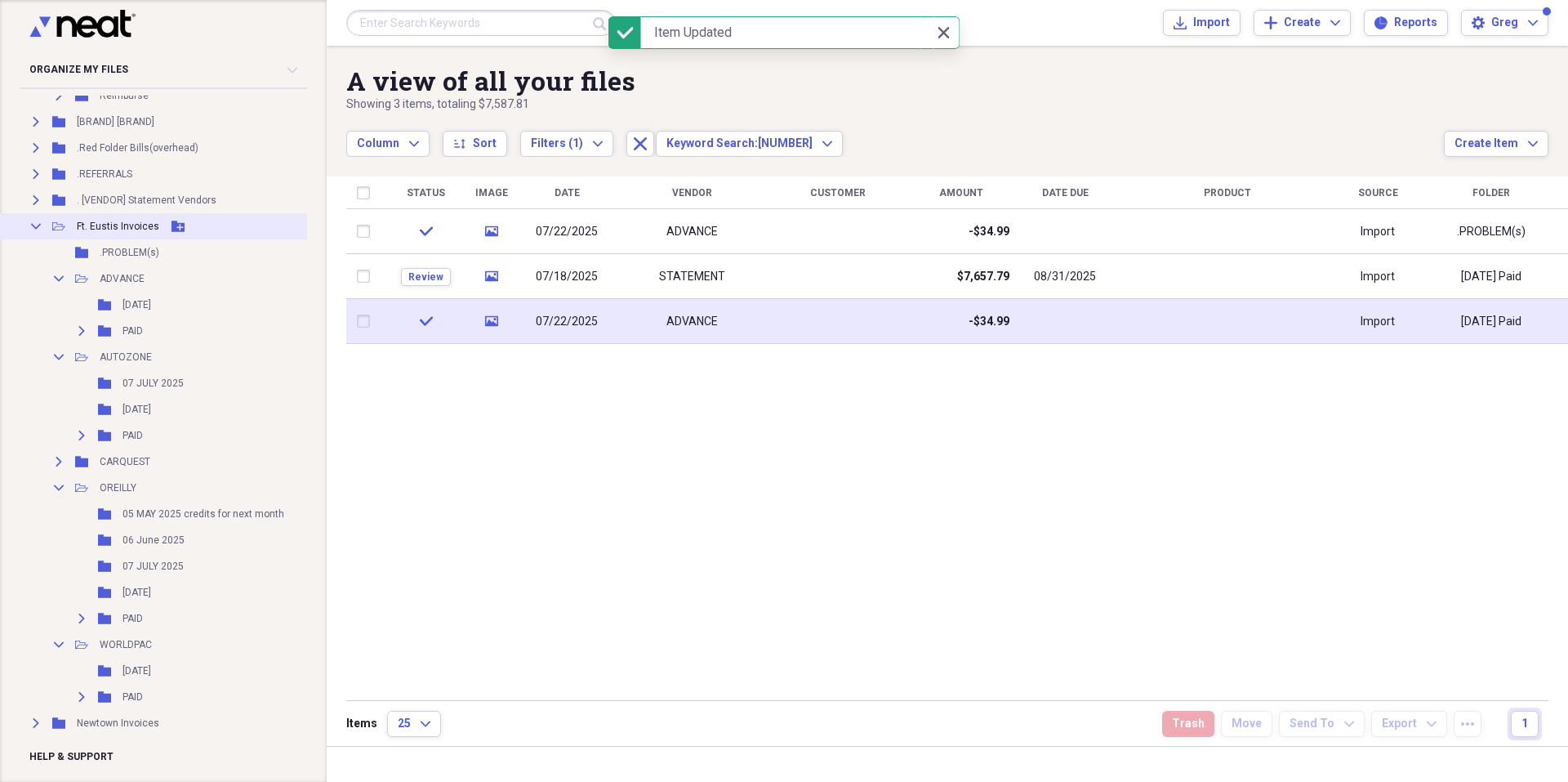 click on "Ft. Eustis Invoices" at bounding box center [118, 226] 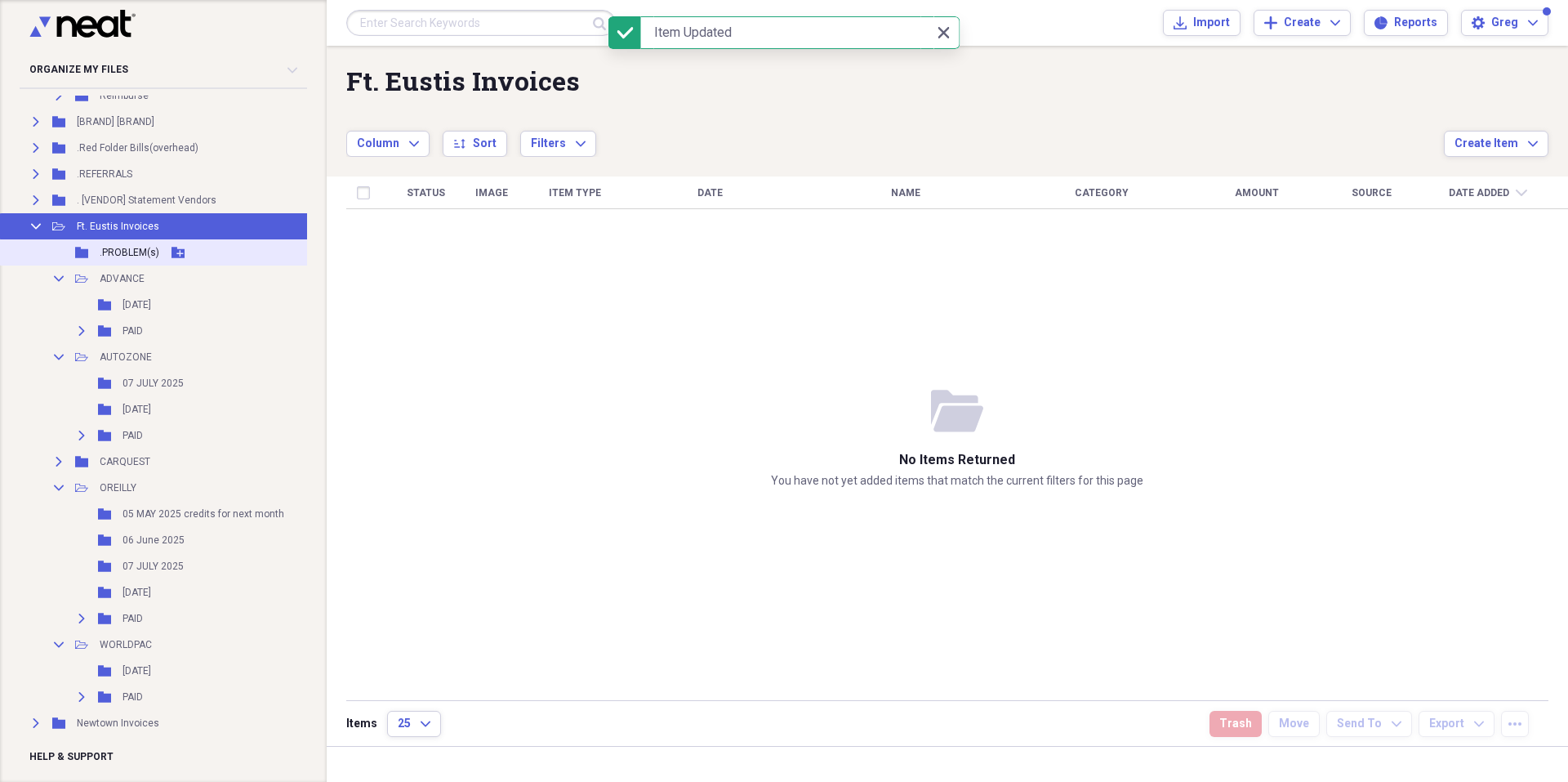 click on ".PROBLEM(s)" at bounding box center (129, 252) 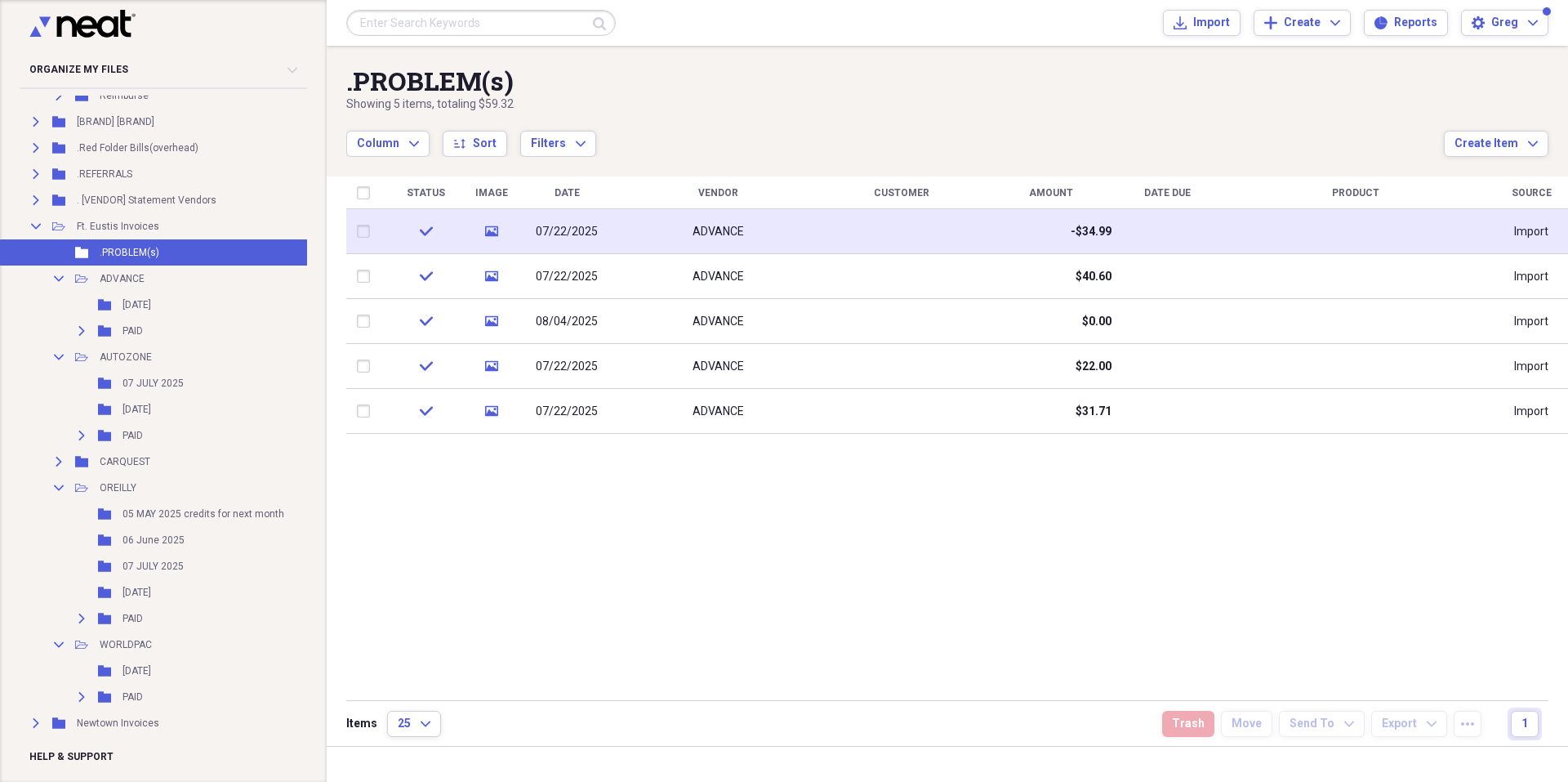 click on "ADVANCE" at bounding box center [718, 231] 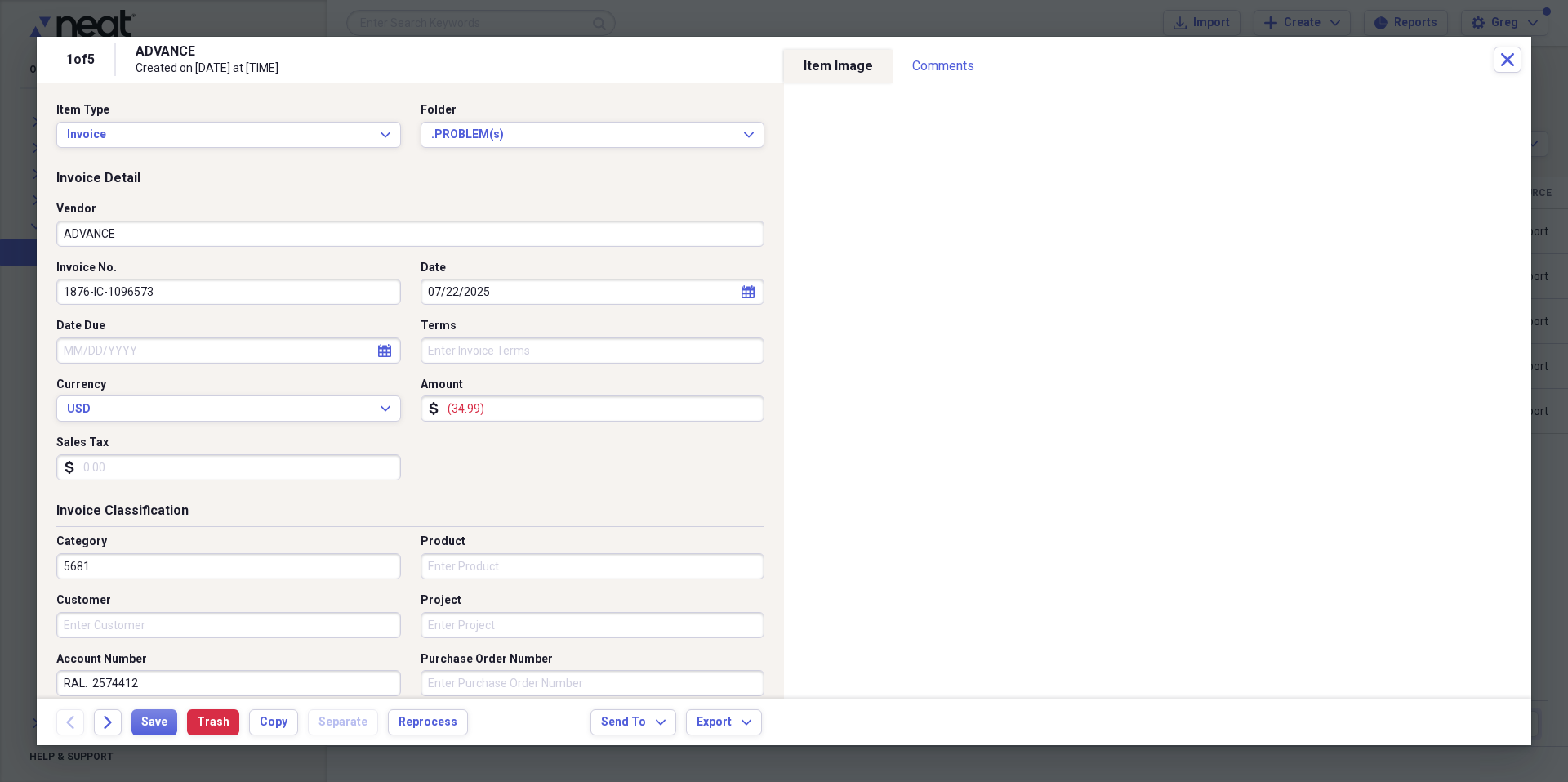 drag, startPoint x: 107, startPoint y: 289, endPoint x: 155, endPoint y: 293, distance: 48.166378 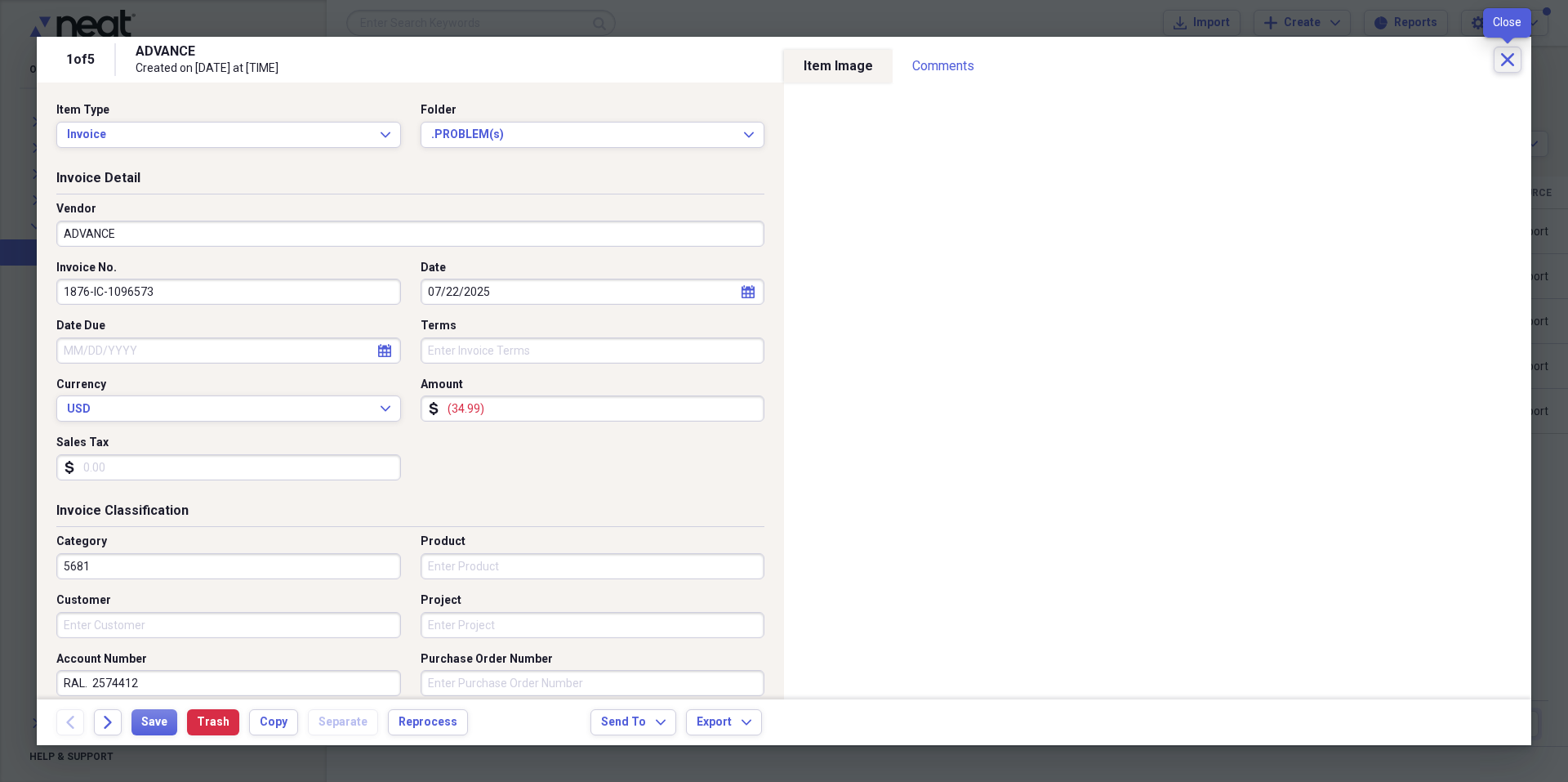 click on "Close" at bounding box center (1508, 60) 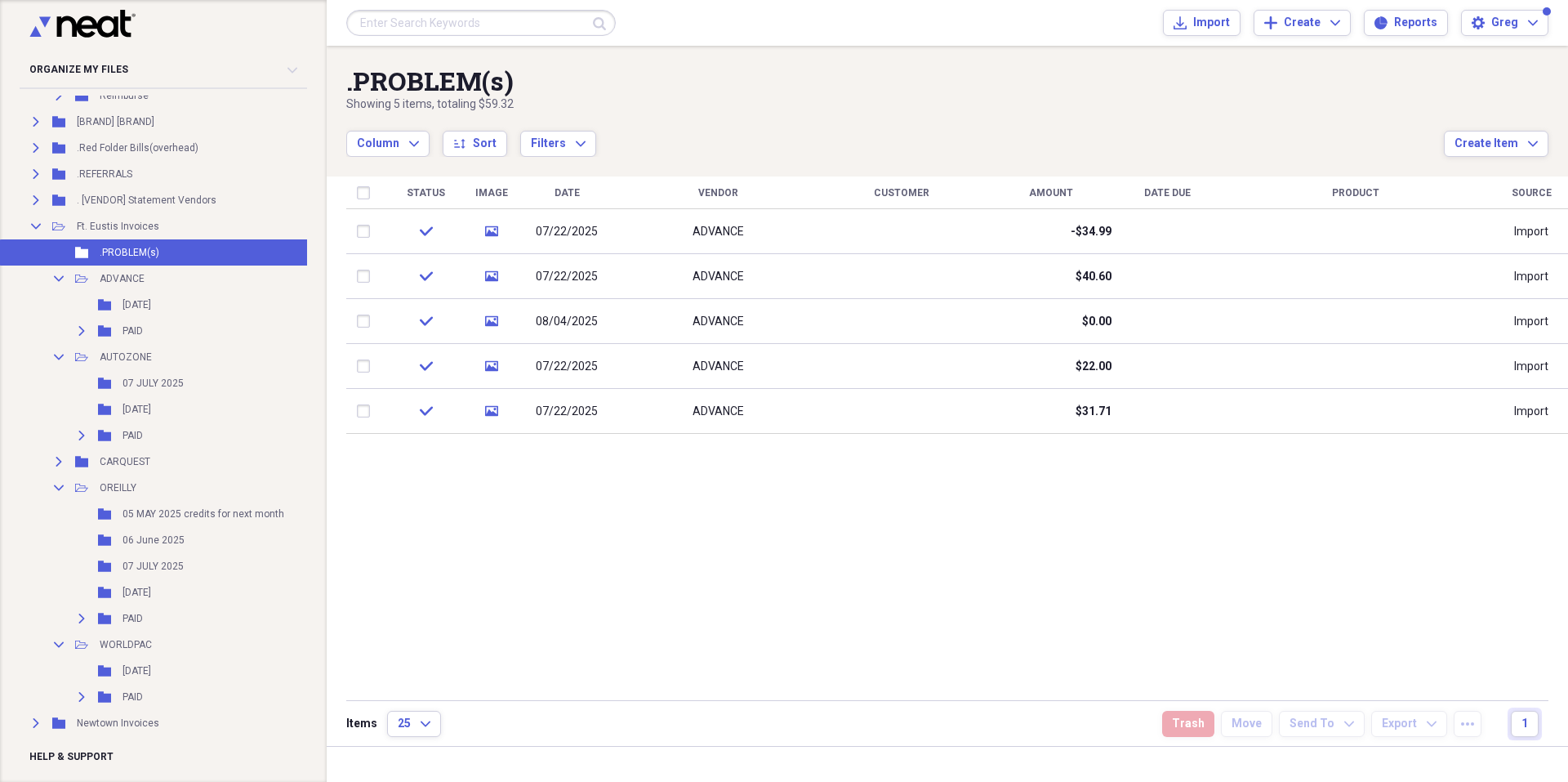 click at bounding box center (481, 23) 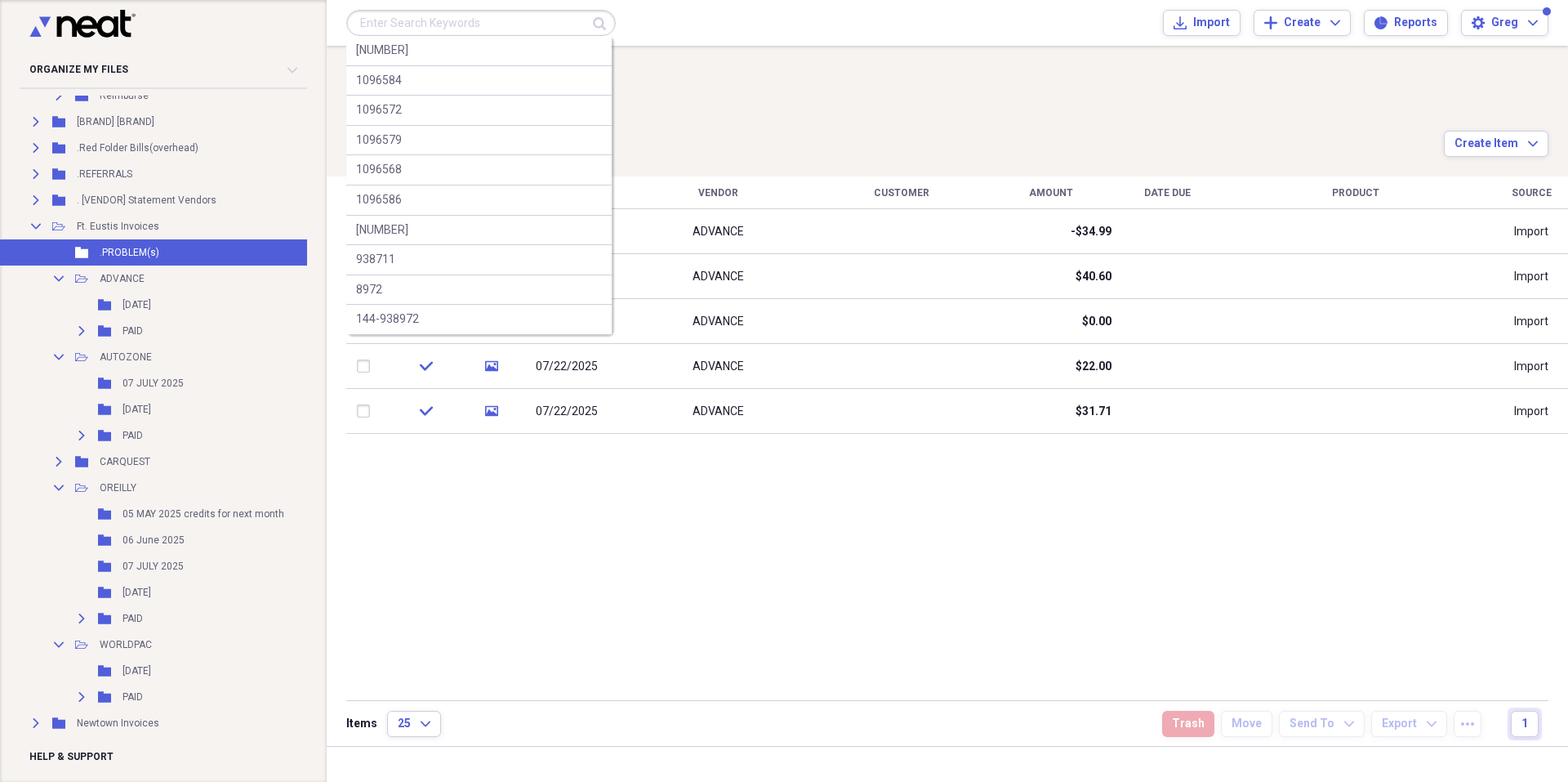 paste on "[NUMBER]" 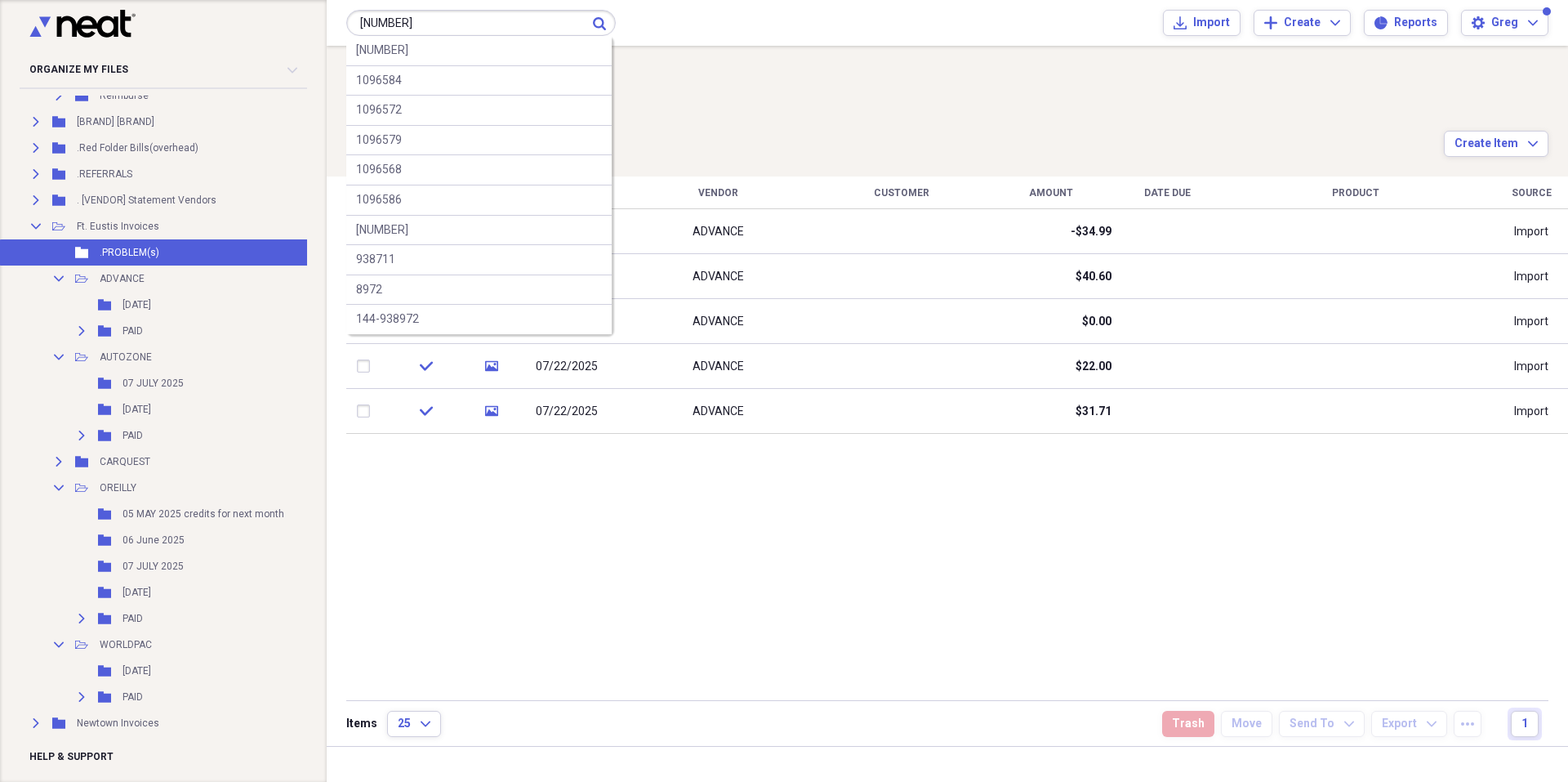 type on "[NUMBER]" 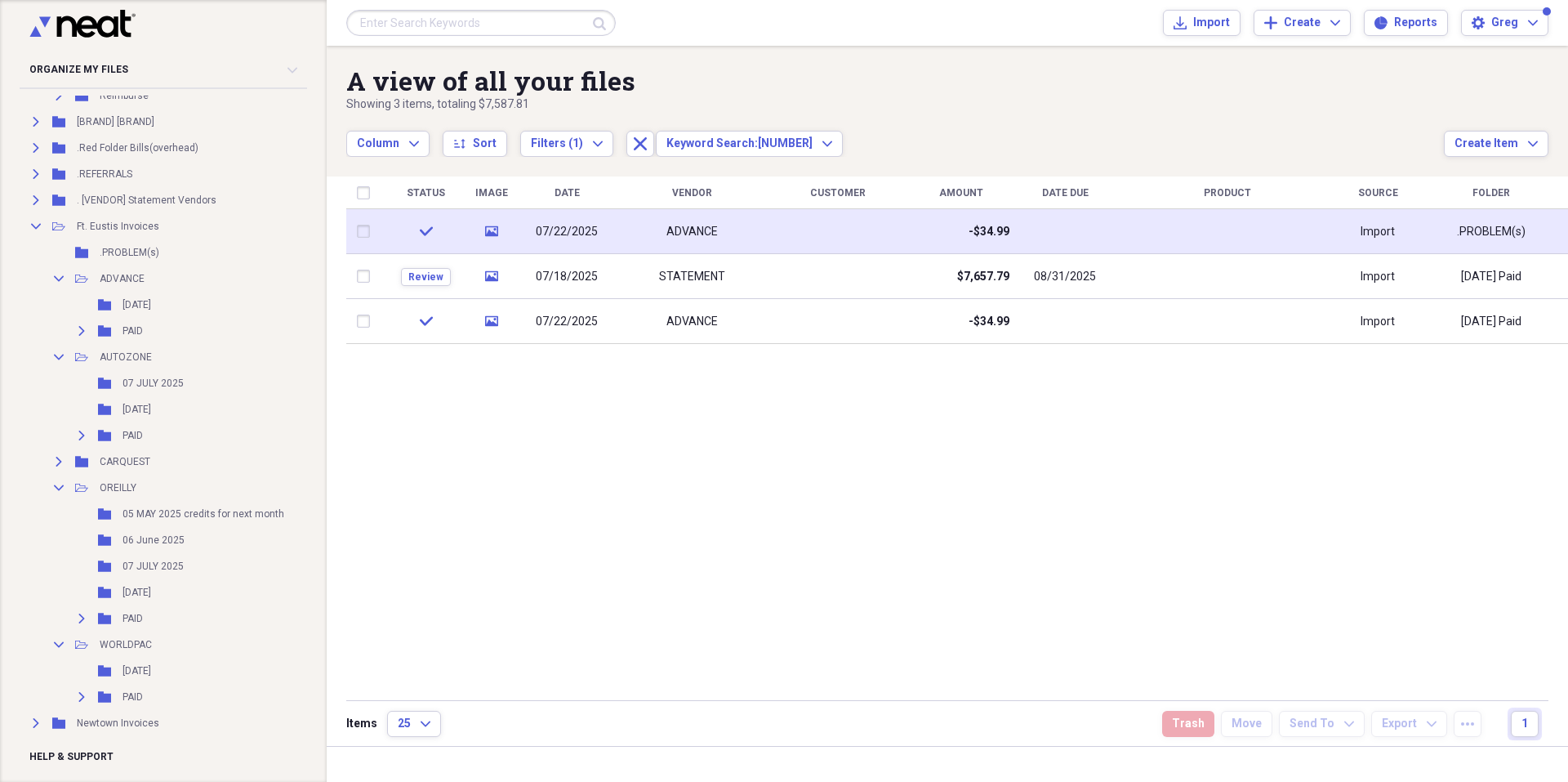 click at bounding box center [367, 231] 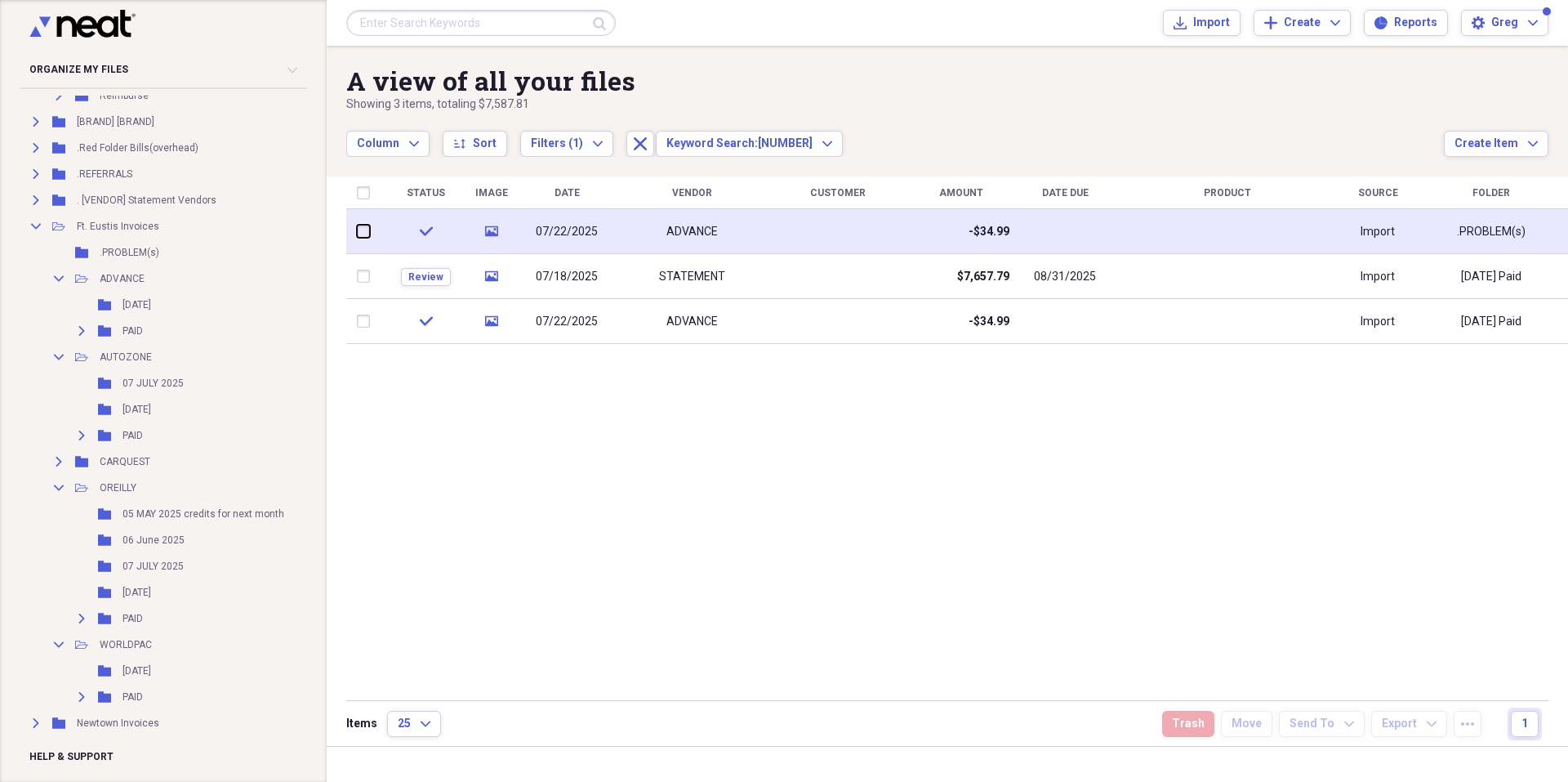 click at bounding box center (357, 231) 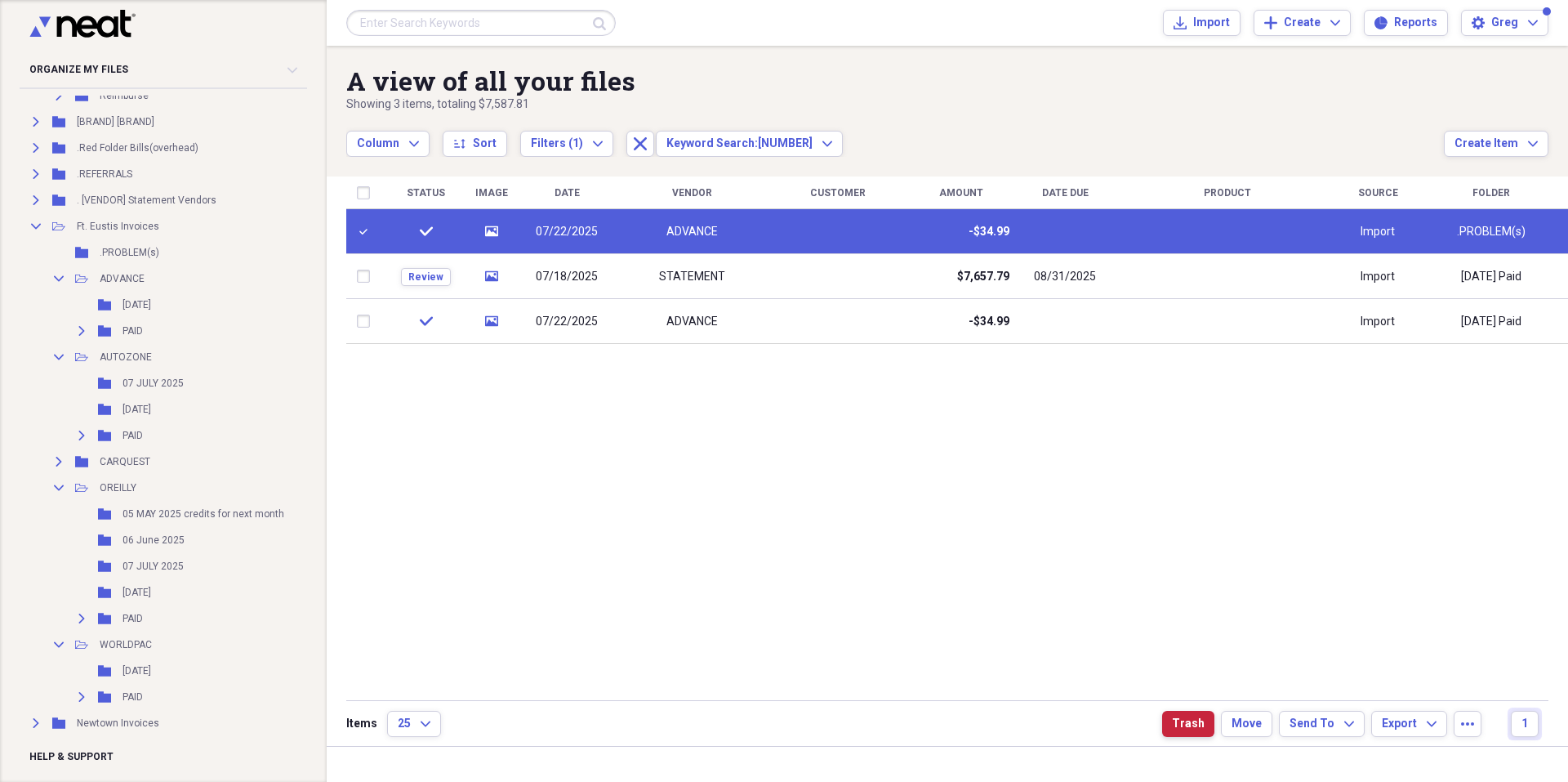 click on "Trash" at bounding box center (1188, 724) 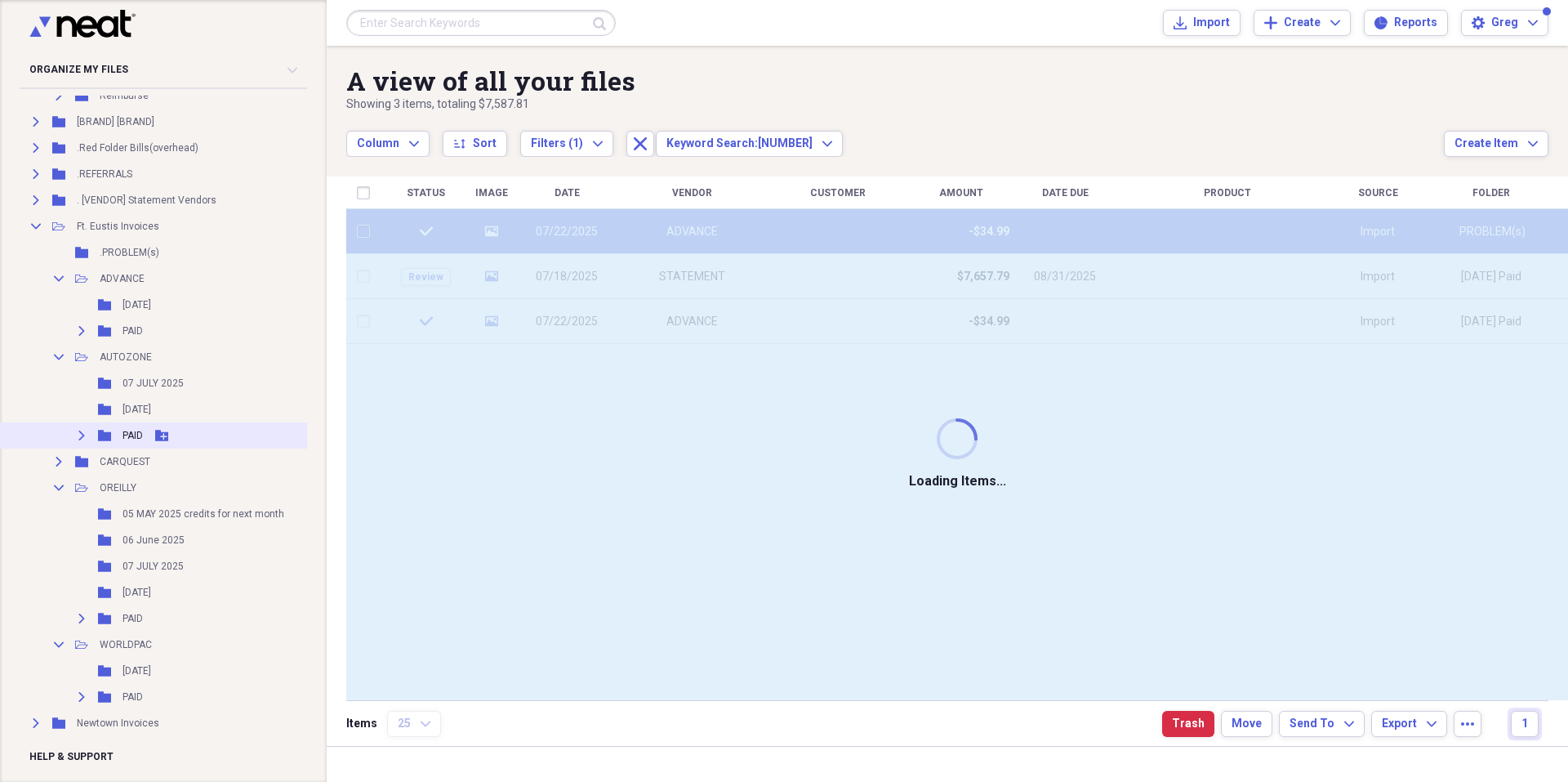 checkbox on "false" 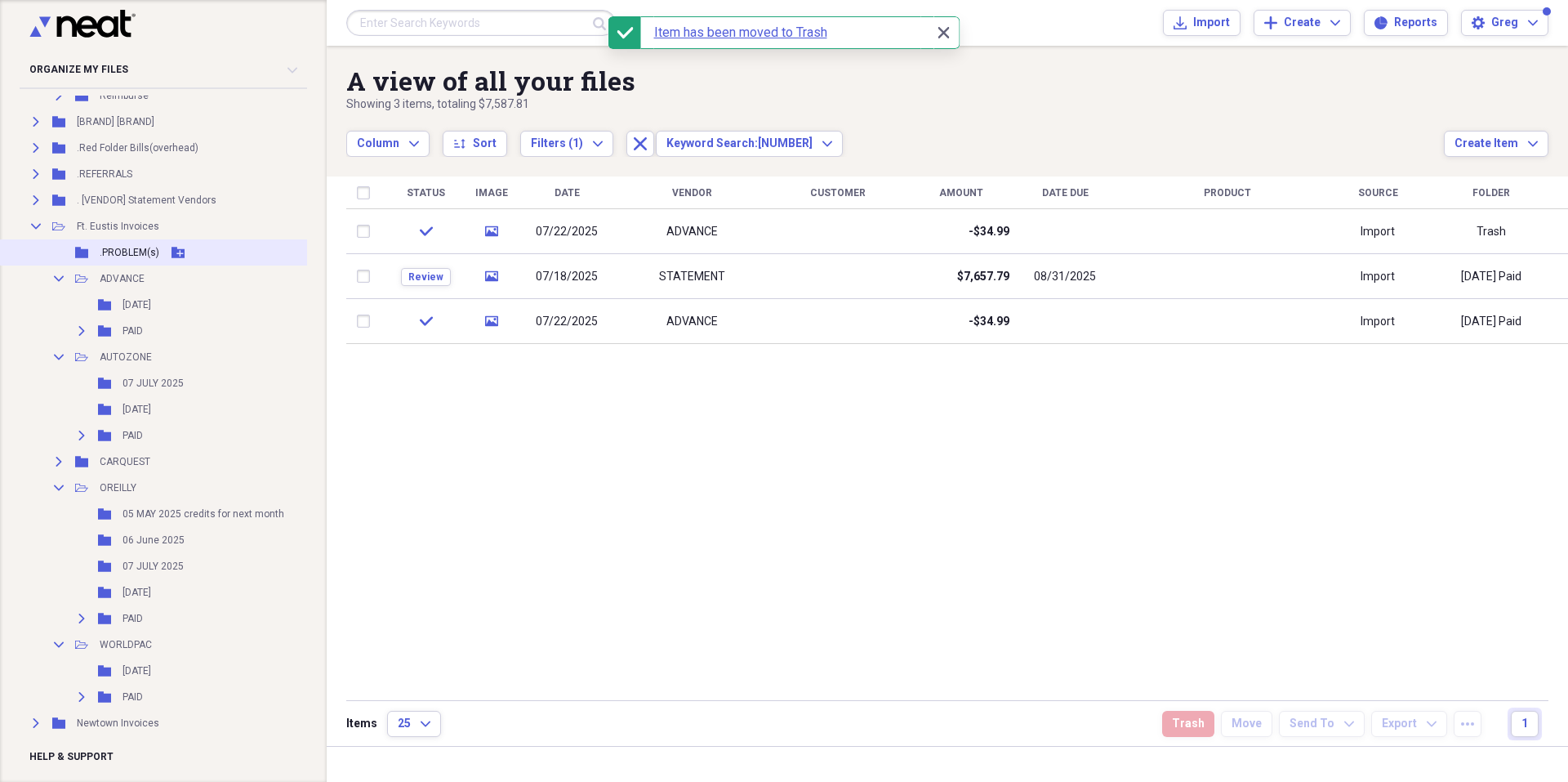 click on "Folder .PROBLEM(s) Add Folder" at bounding box center (167, 252) 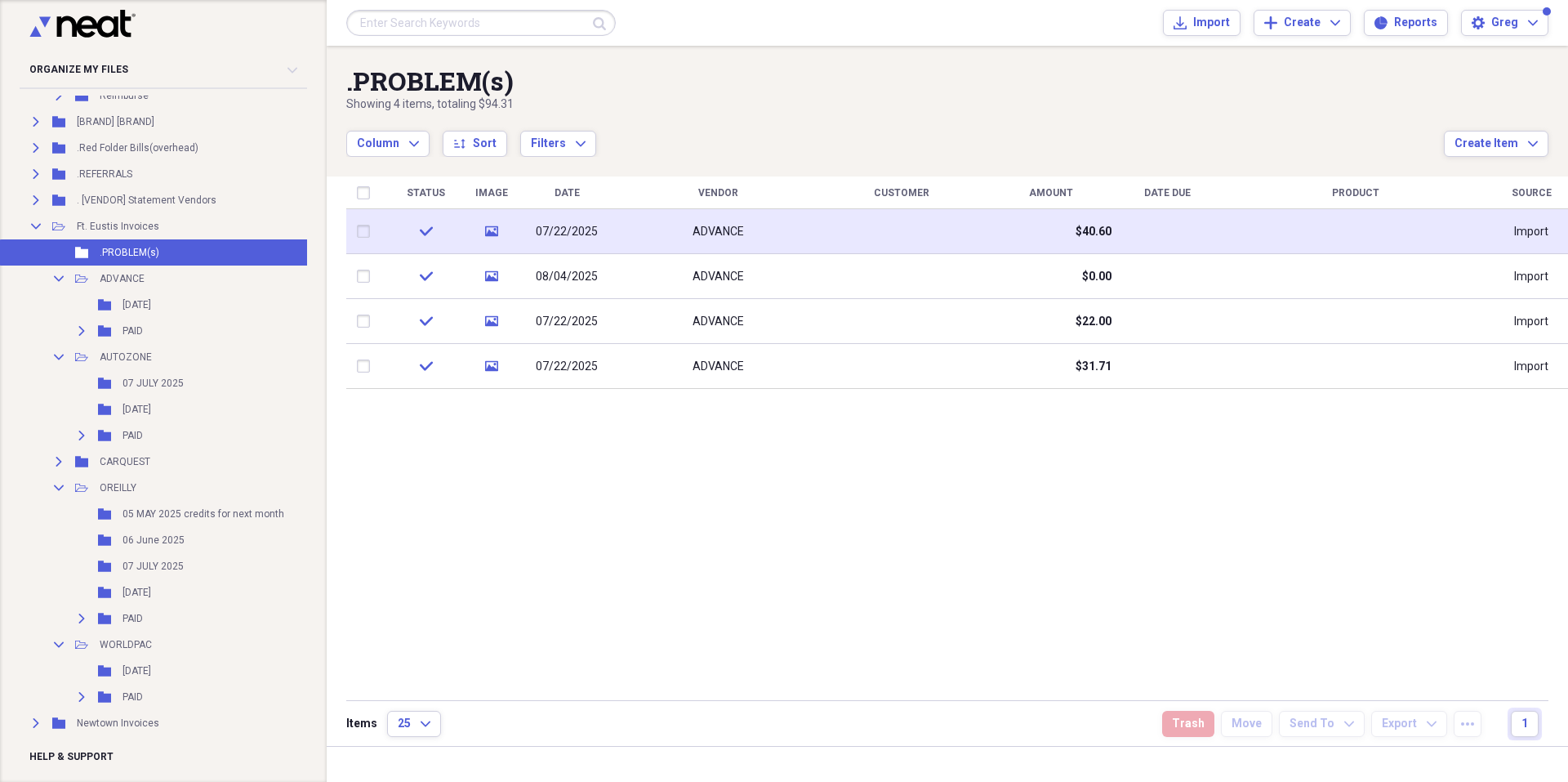 click on "ADVANCE" at bounding box center [718, 232] 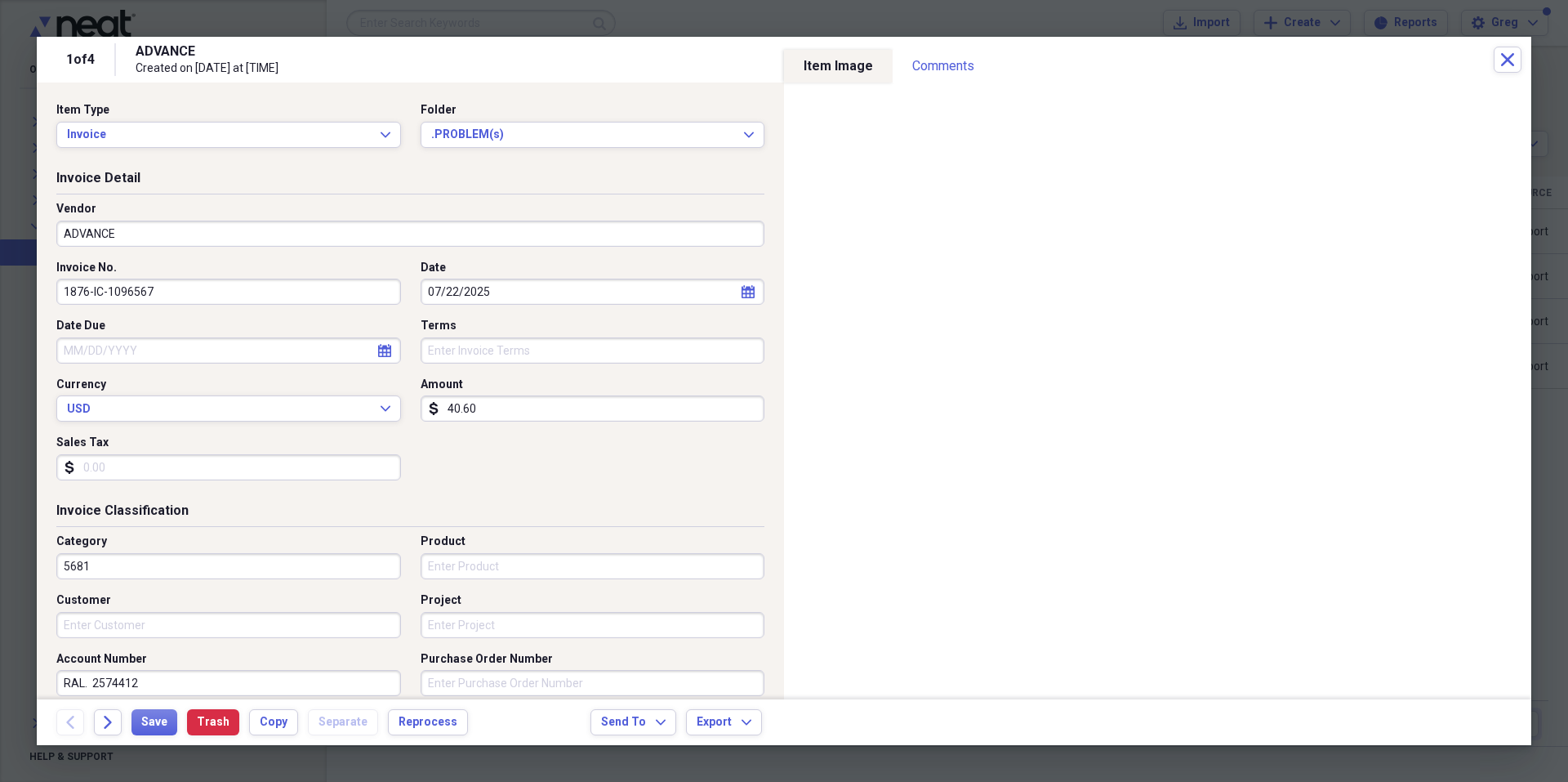 drag, startPoint x: 107, startPoint y: 290, endPoint x: 207, endPoint y: 307, distance: 101.43471 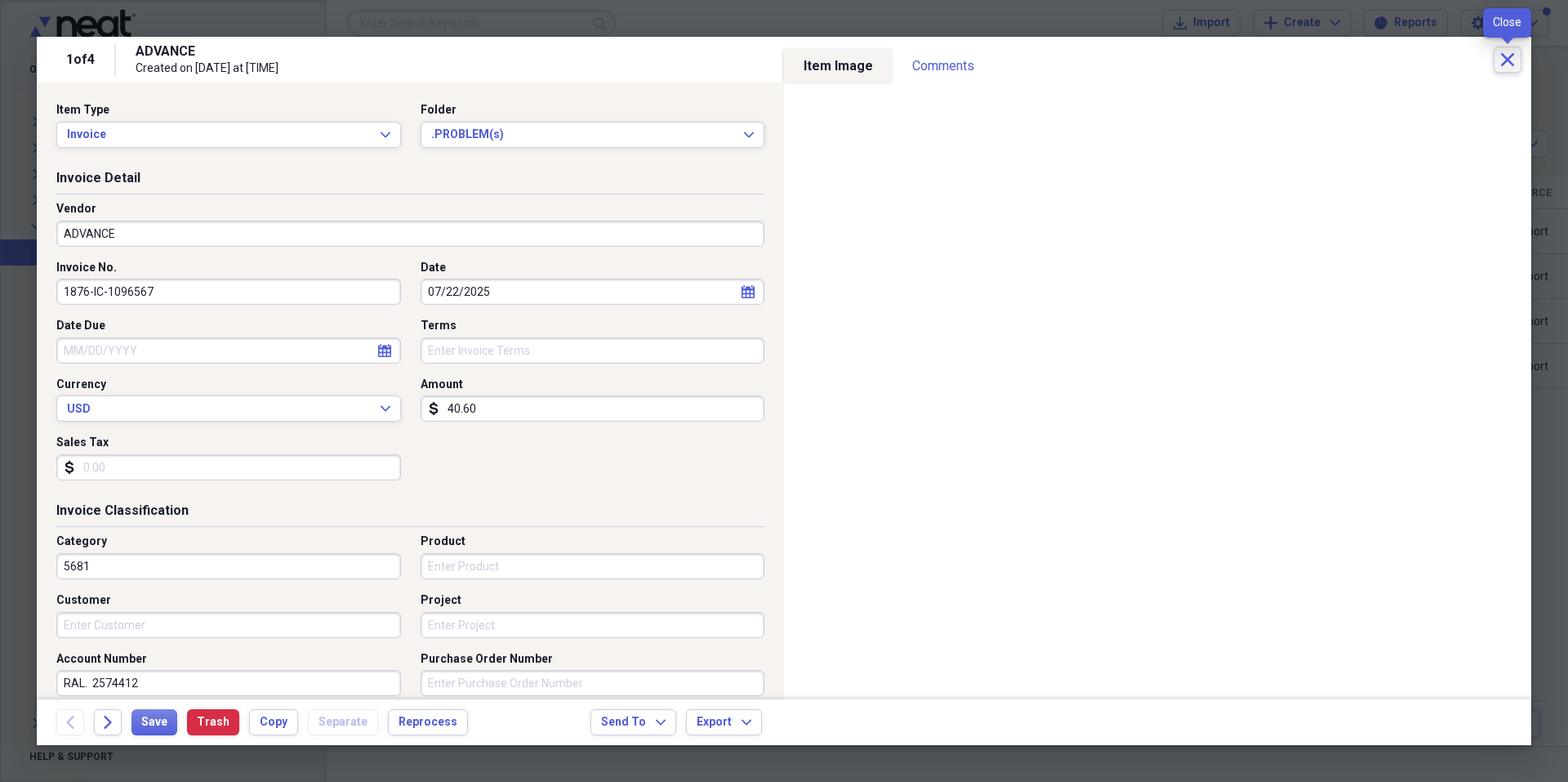 click on "Close" 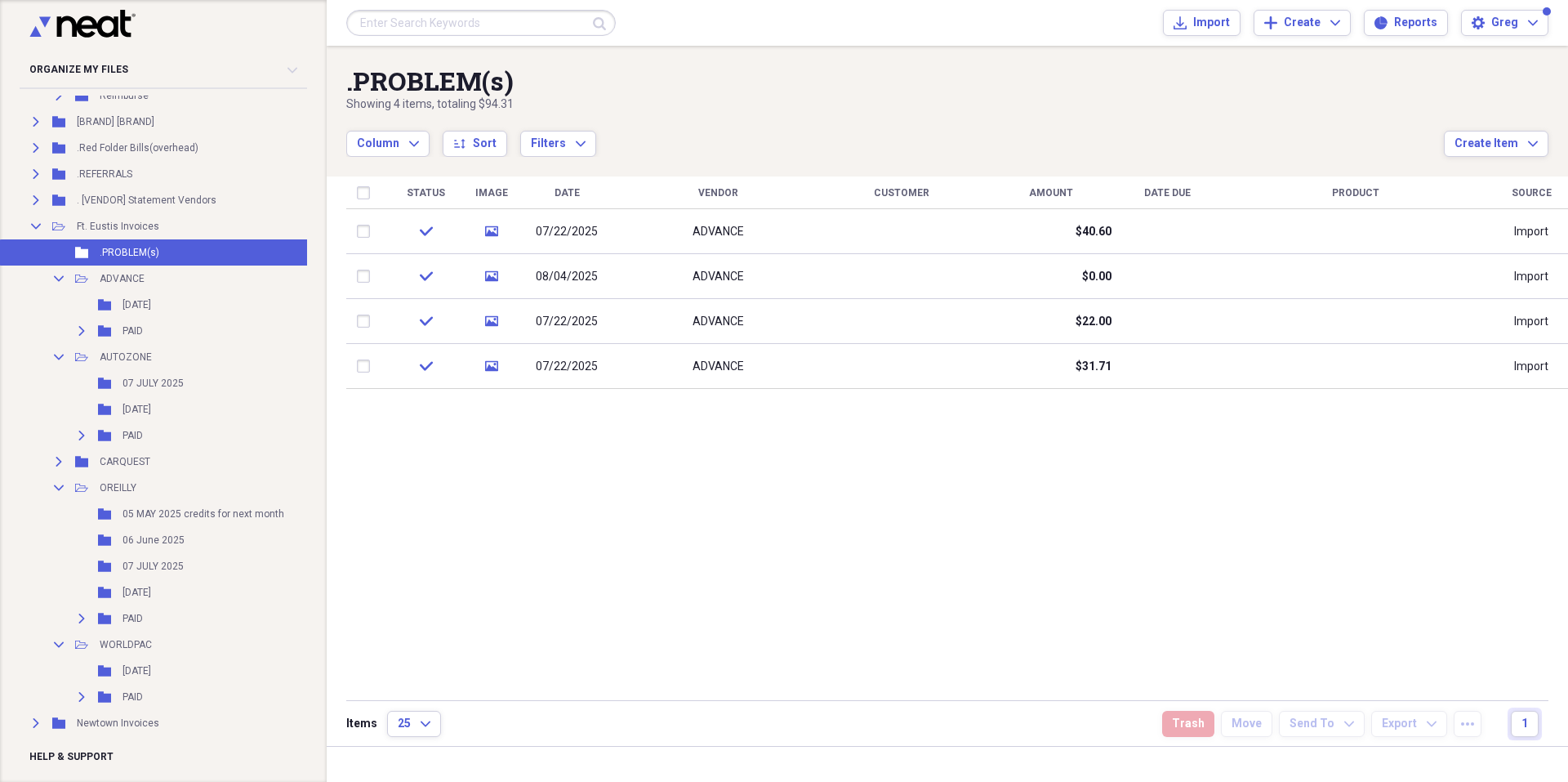 click at bounding box center [481, 23] 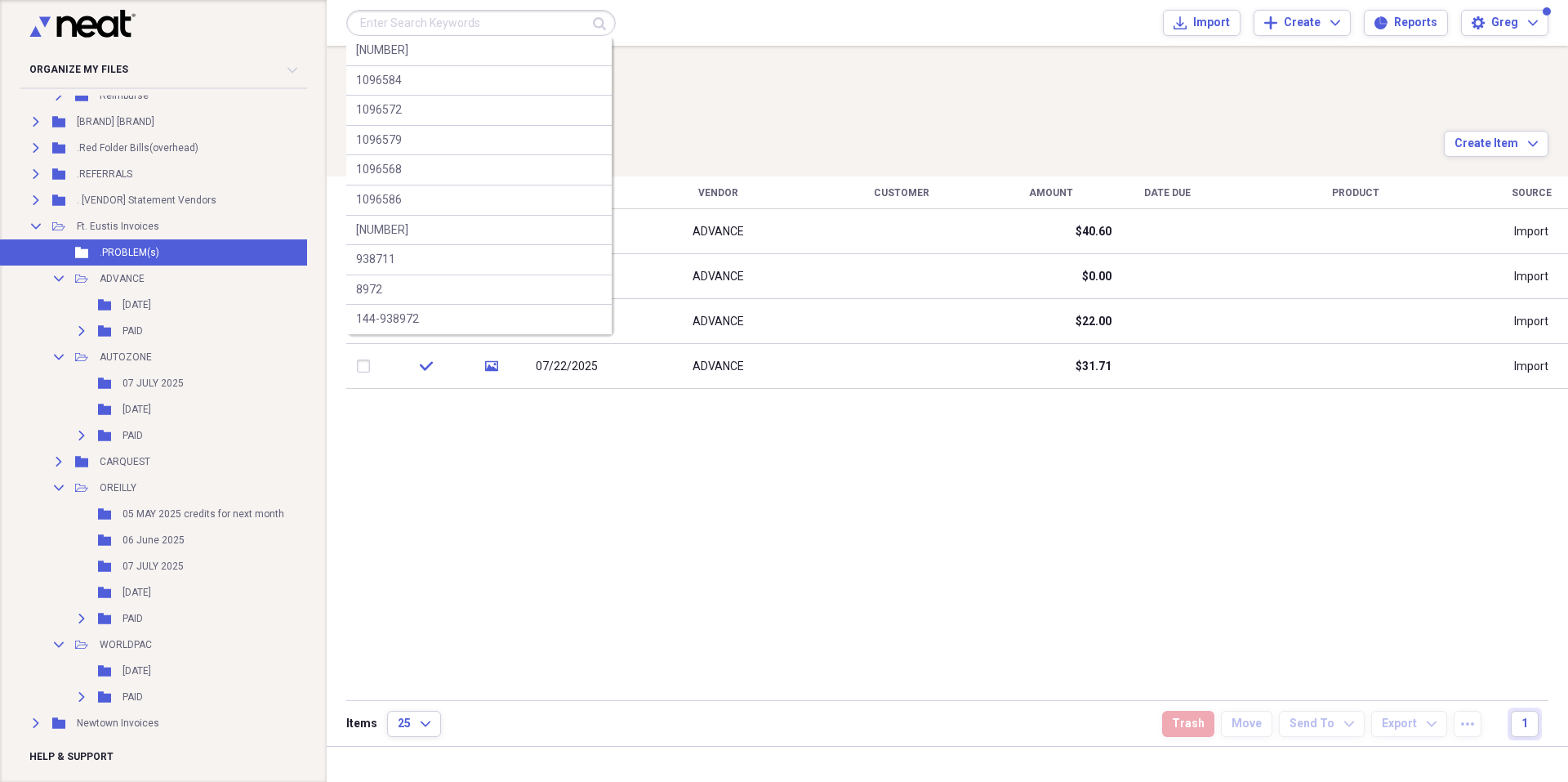 paste on "[NUMBER]" 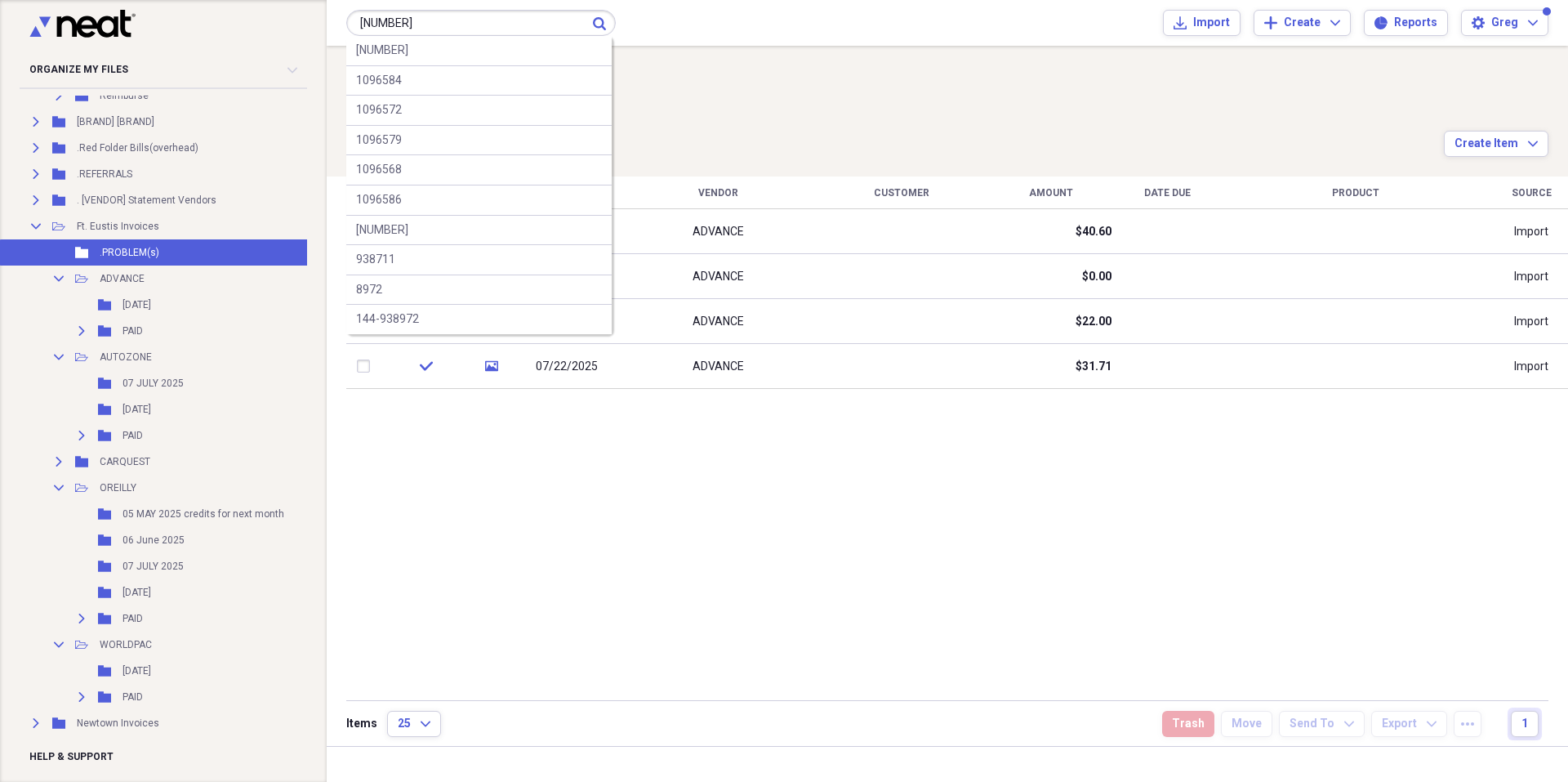 type on "[NUMBER]" 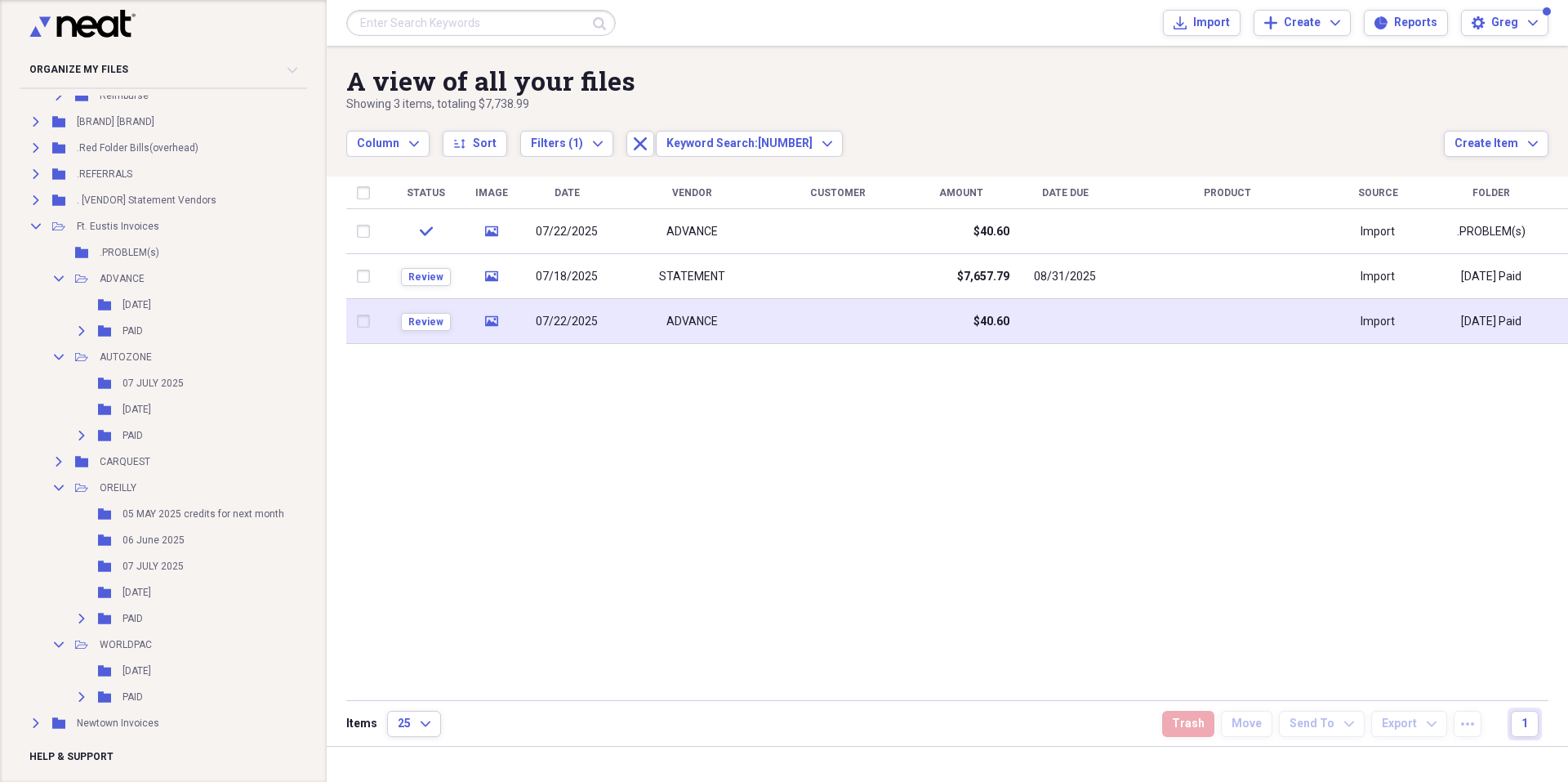 click on "07/22/2025" at bounding box center (567, 322) 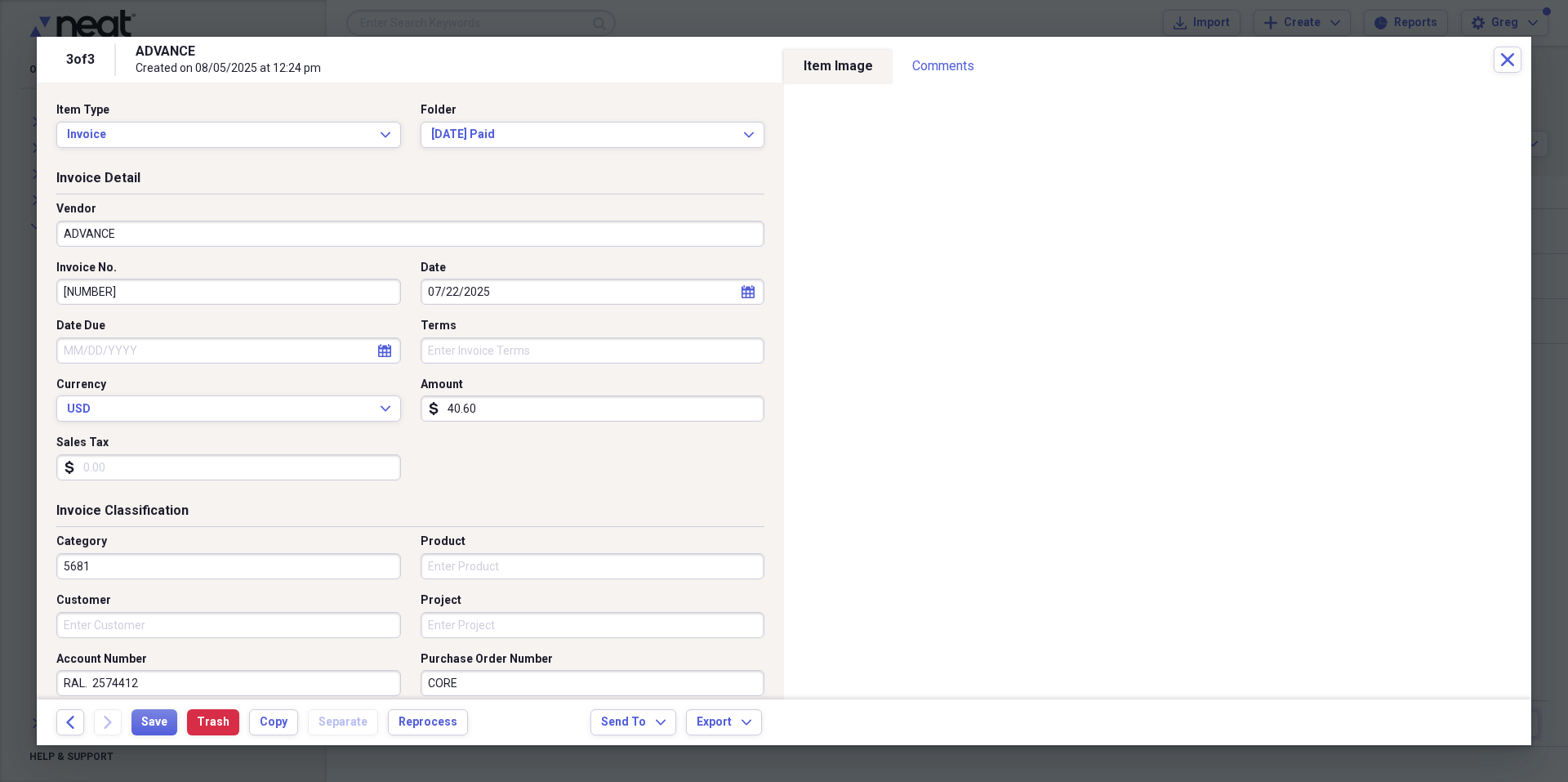 click on "40.60" at bounding box center (593, 409) 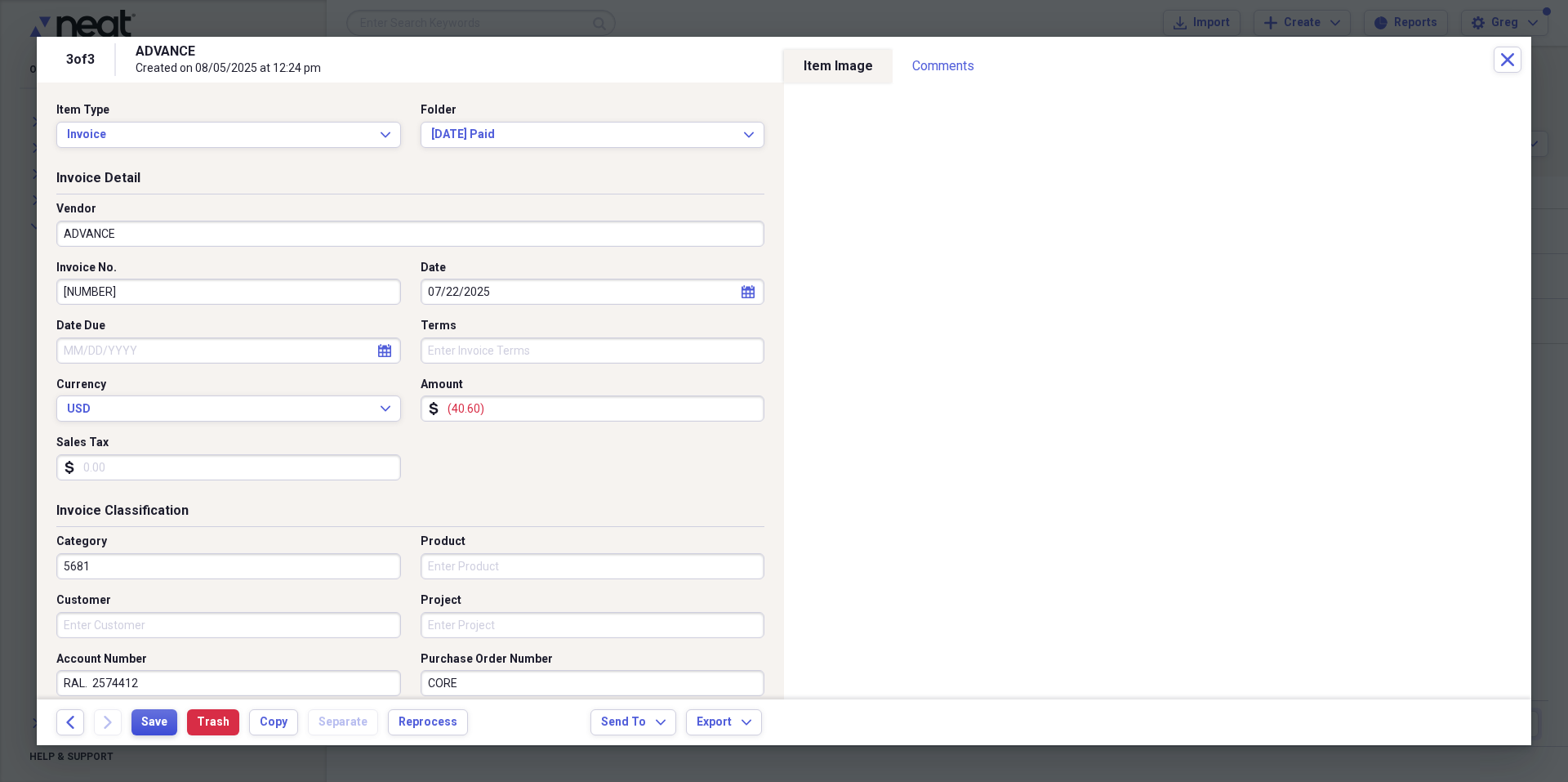 click on "Save" at bounding box center [154, 722] 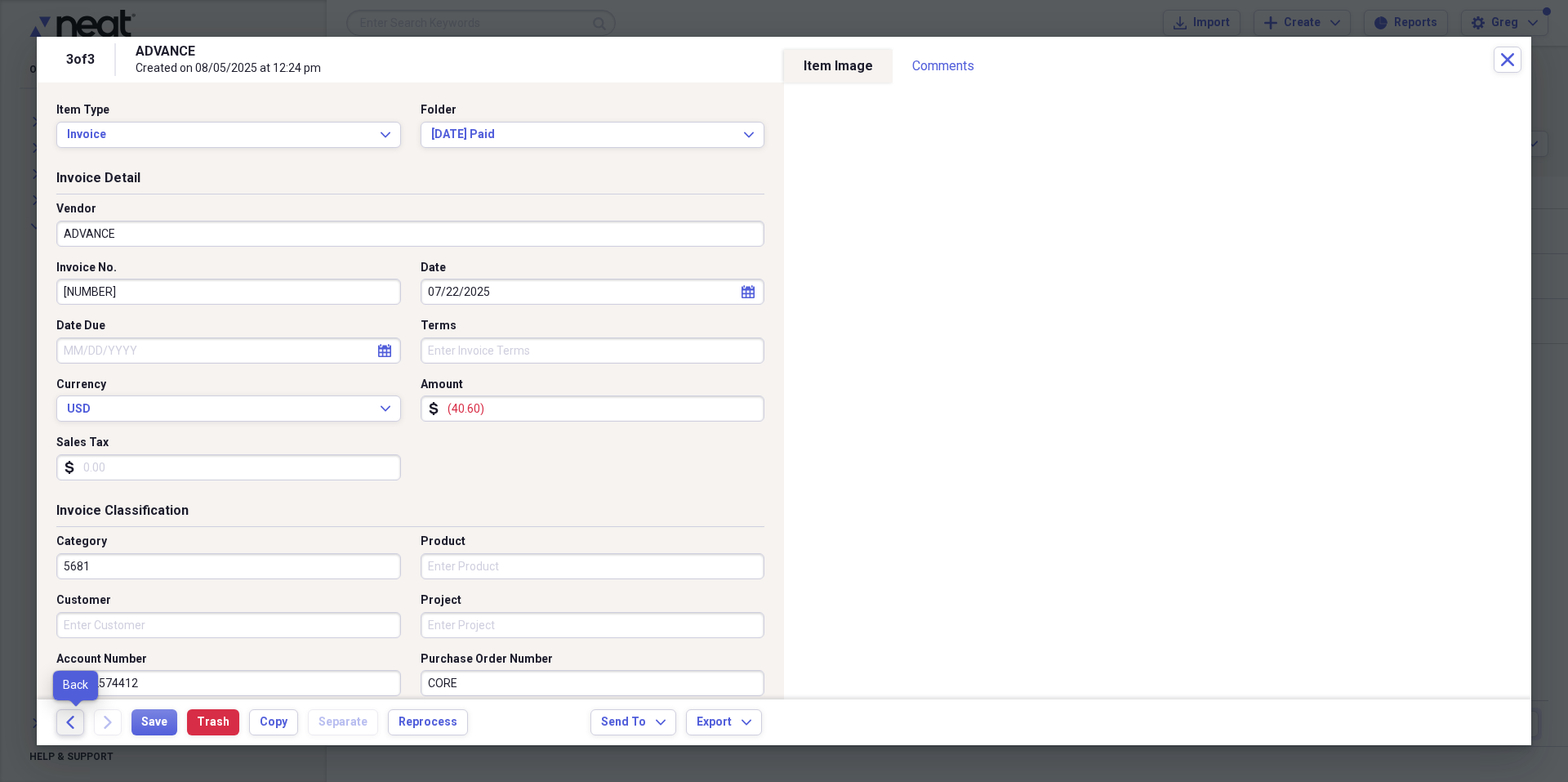 click on "Back" 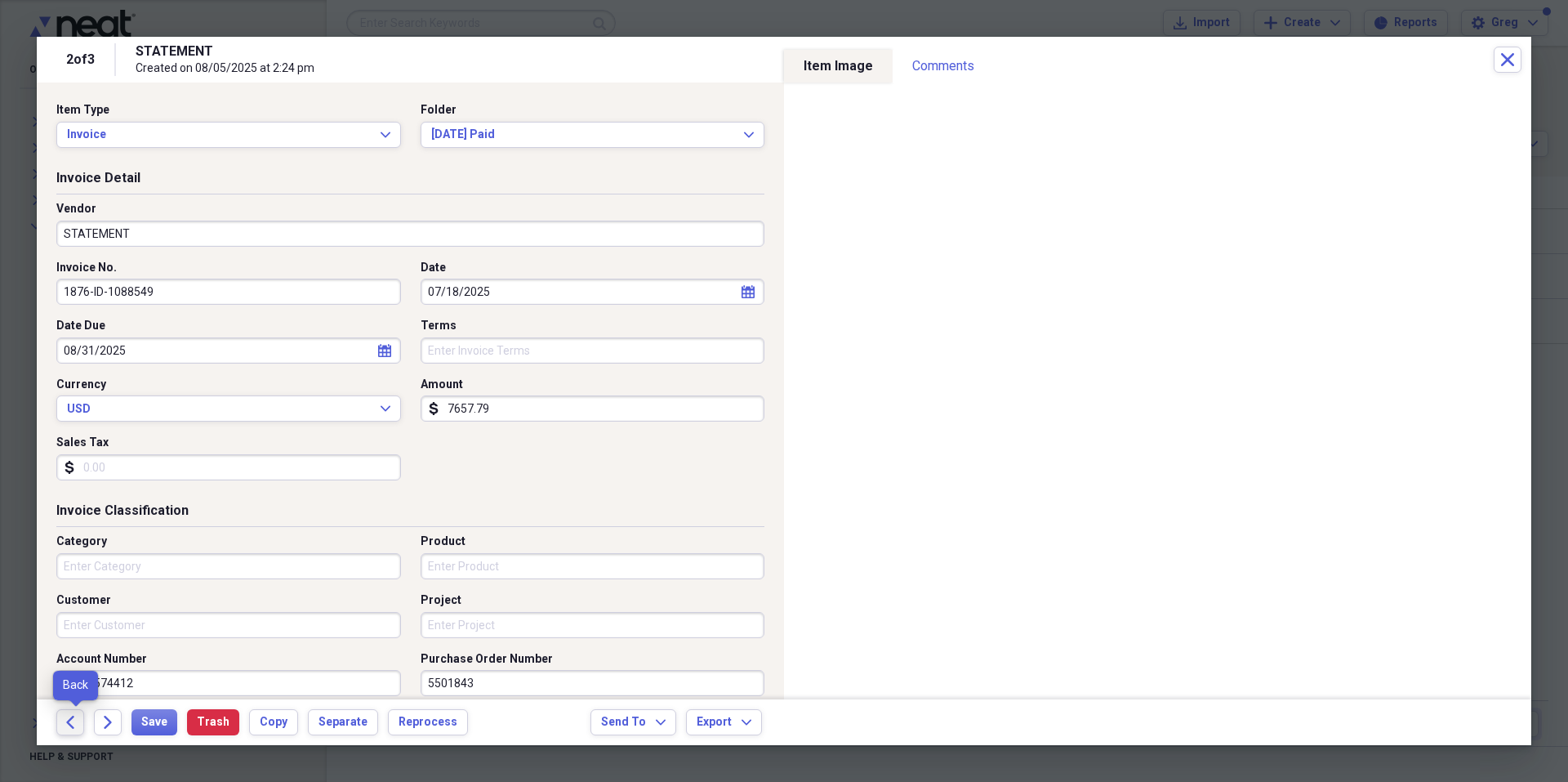 click on "Back" 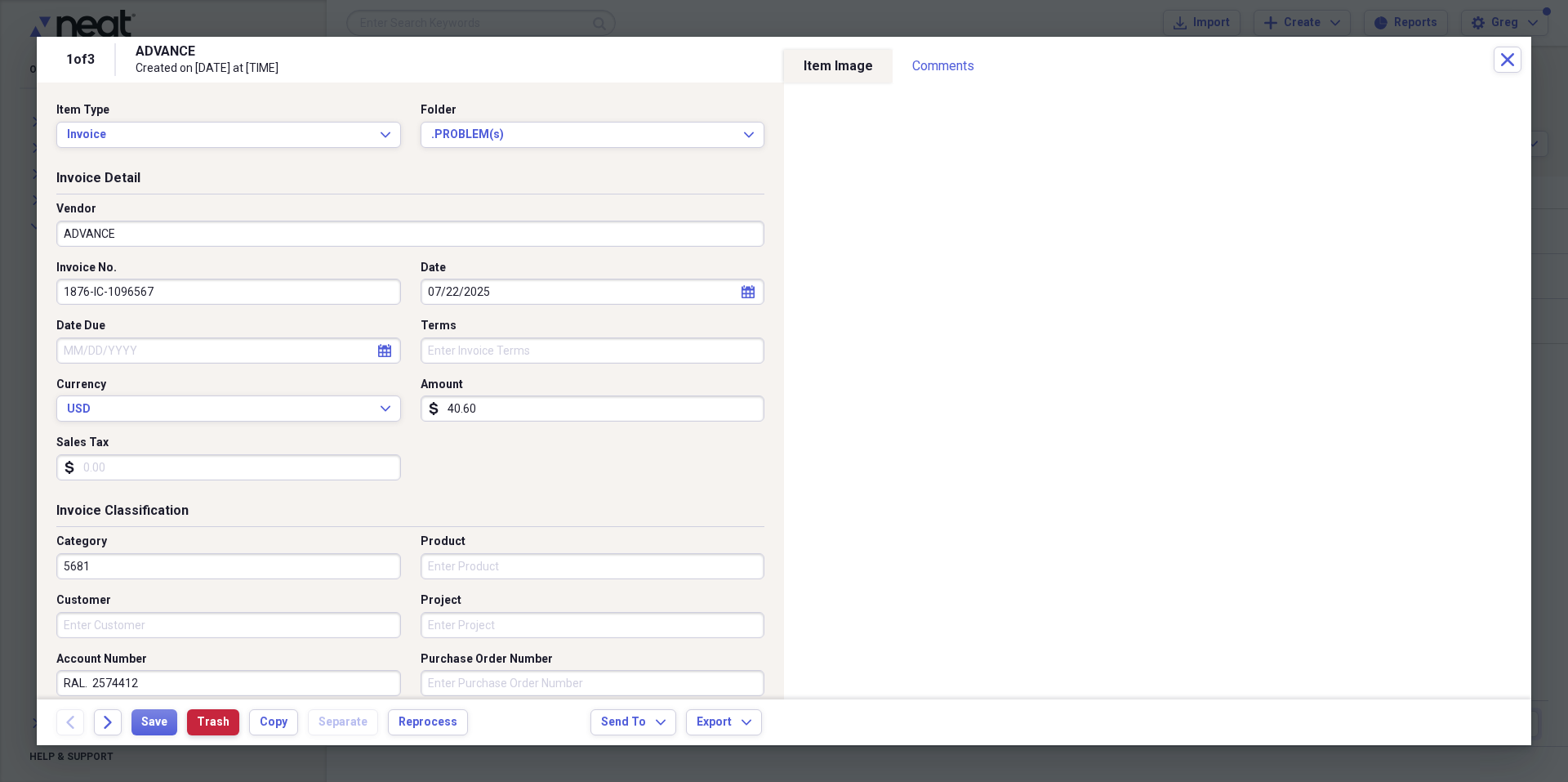 click on "Trash" at bounding box center [213, 722] 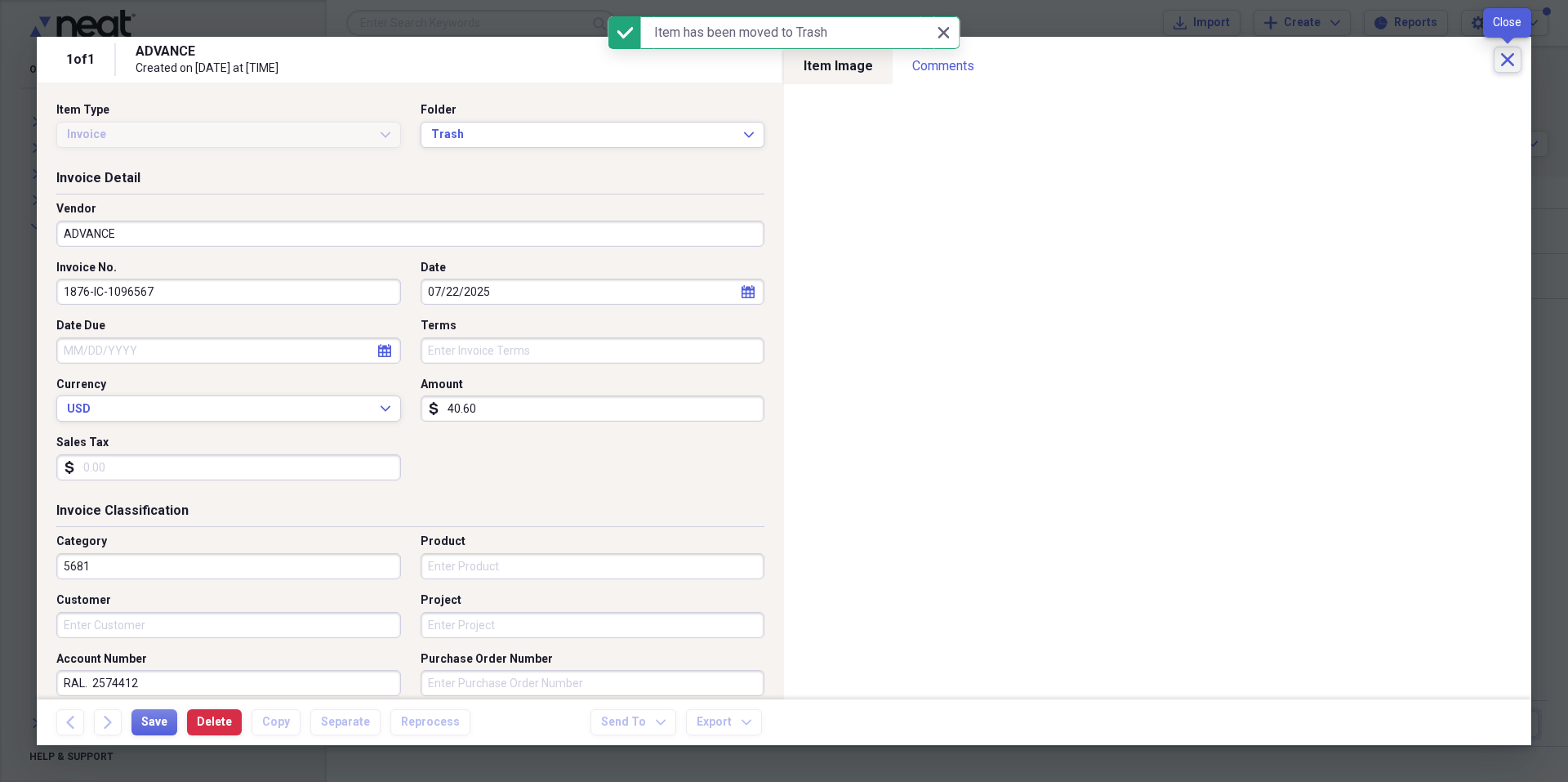 click on "Close" 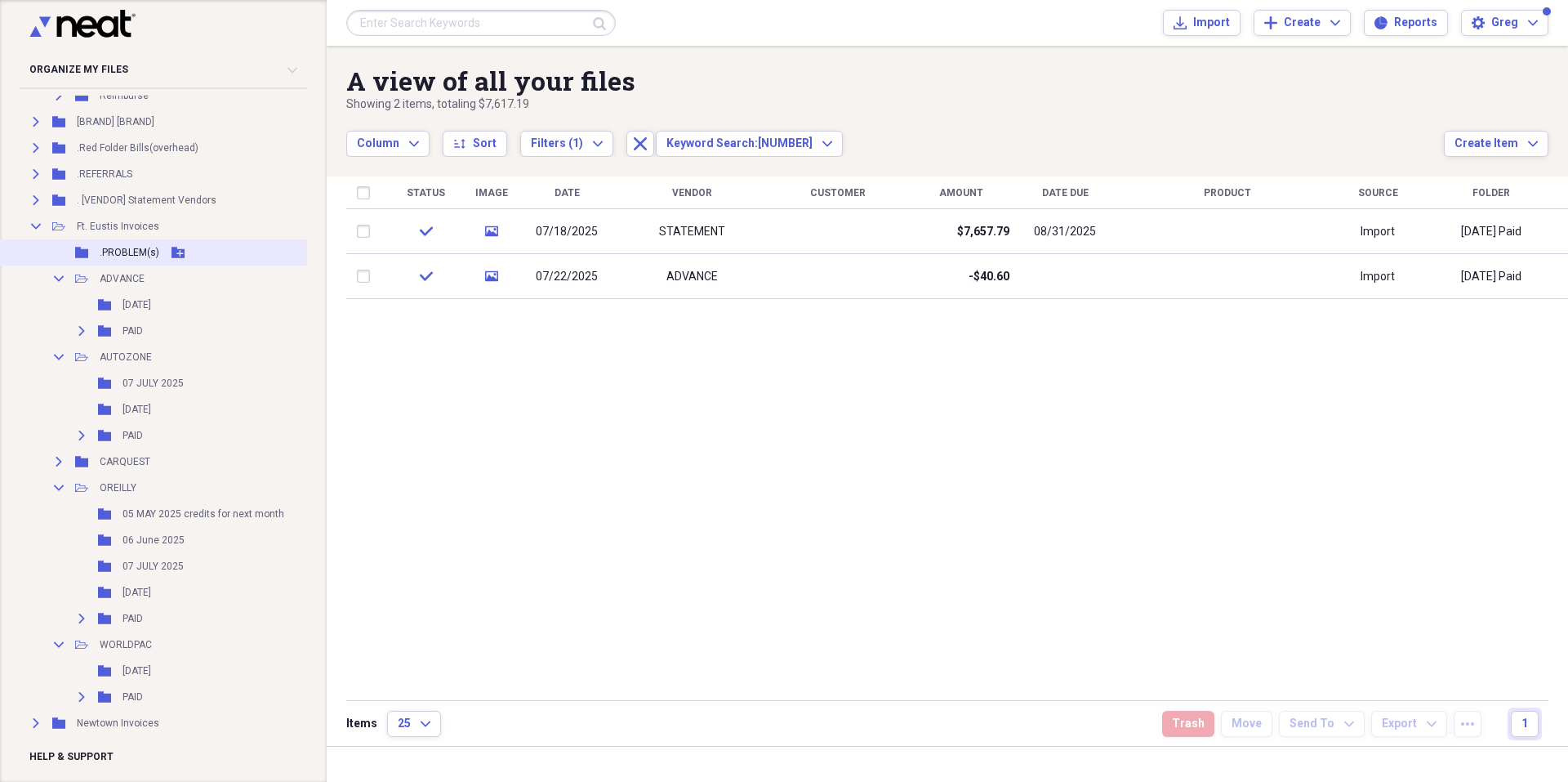 click on ".PROBLEM(s)" at bounding box center (129, 252) 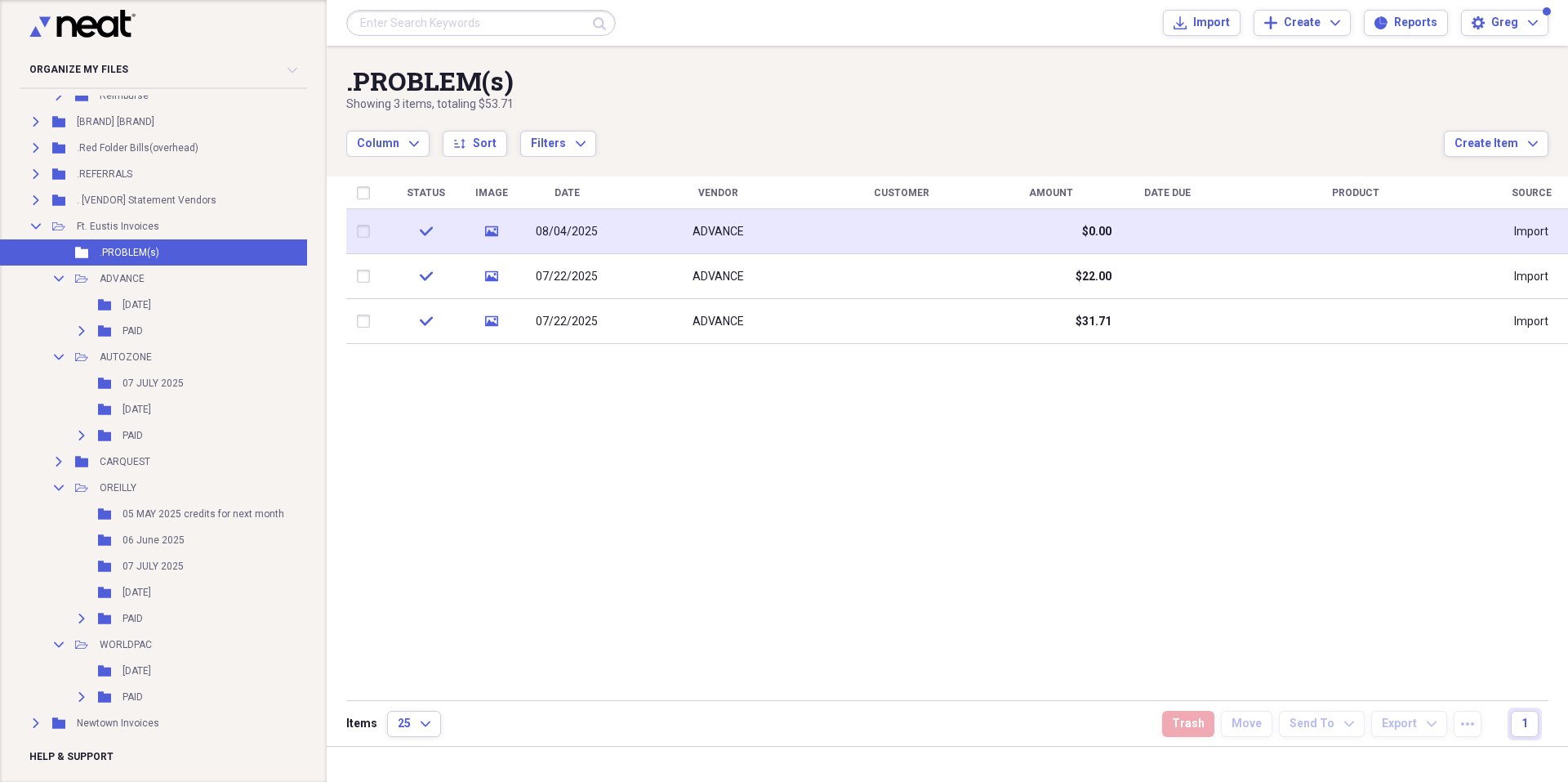 click on "ADVANCE" at bounding box center [718, 232] 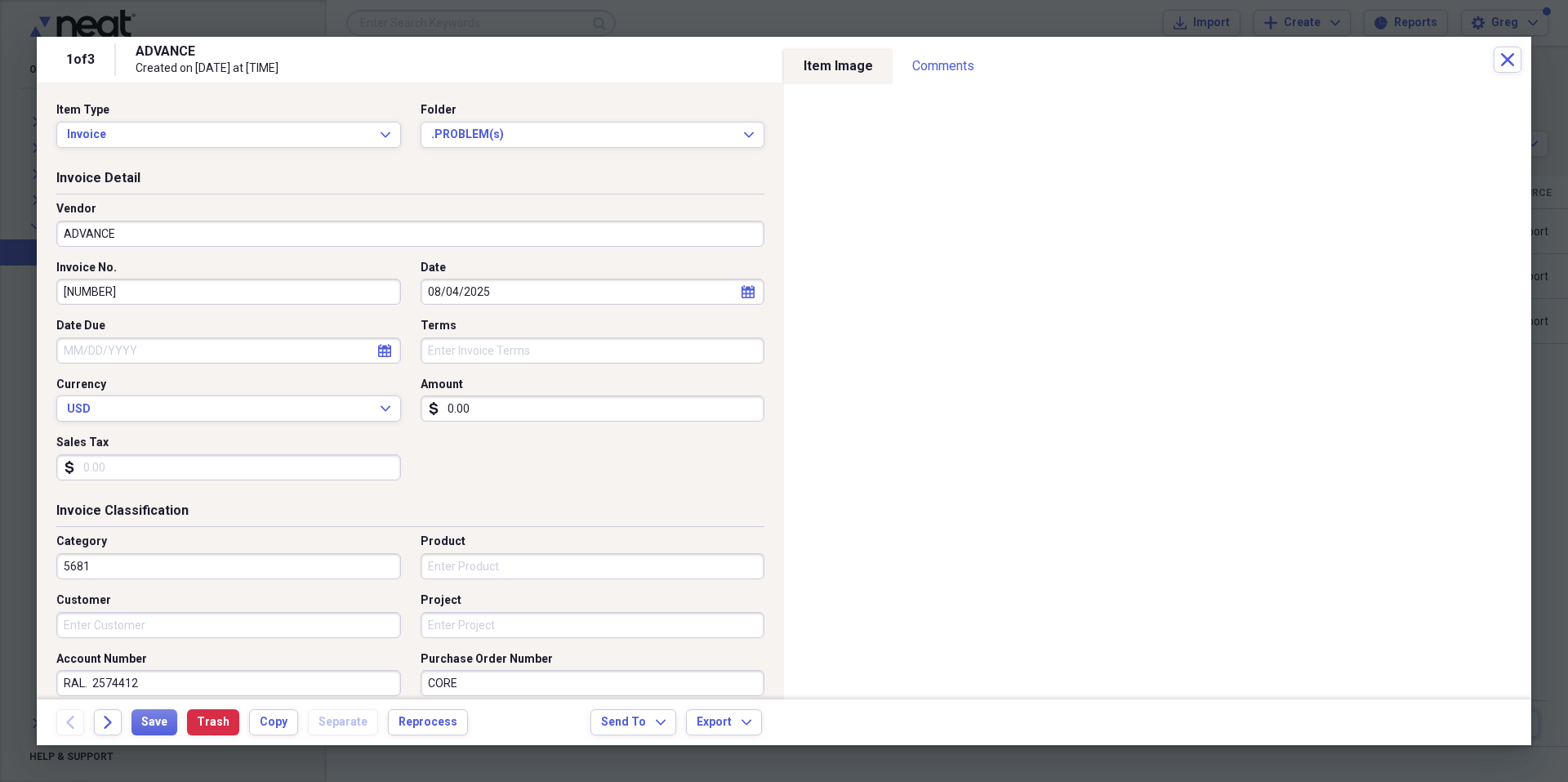 drag, startPoint x: 107, startPoint y: 289, endPoint x: 169, endPoint y: 296, distance: 62.39391 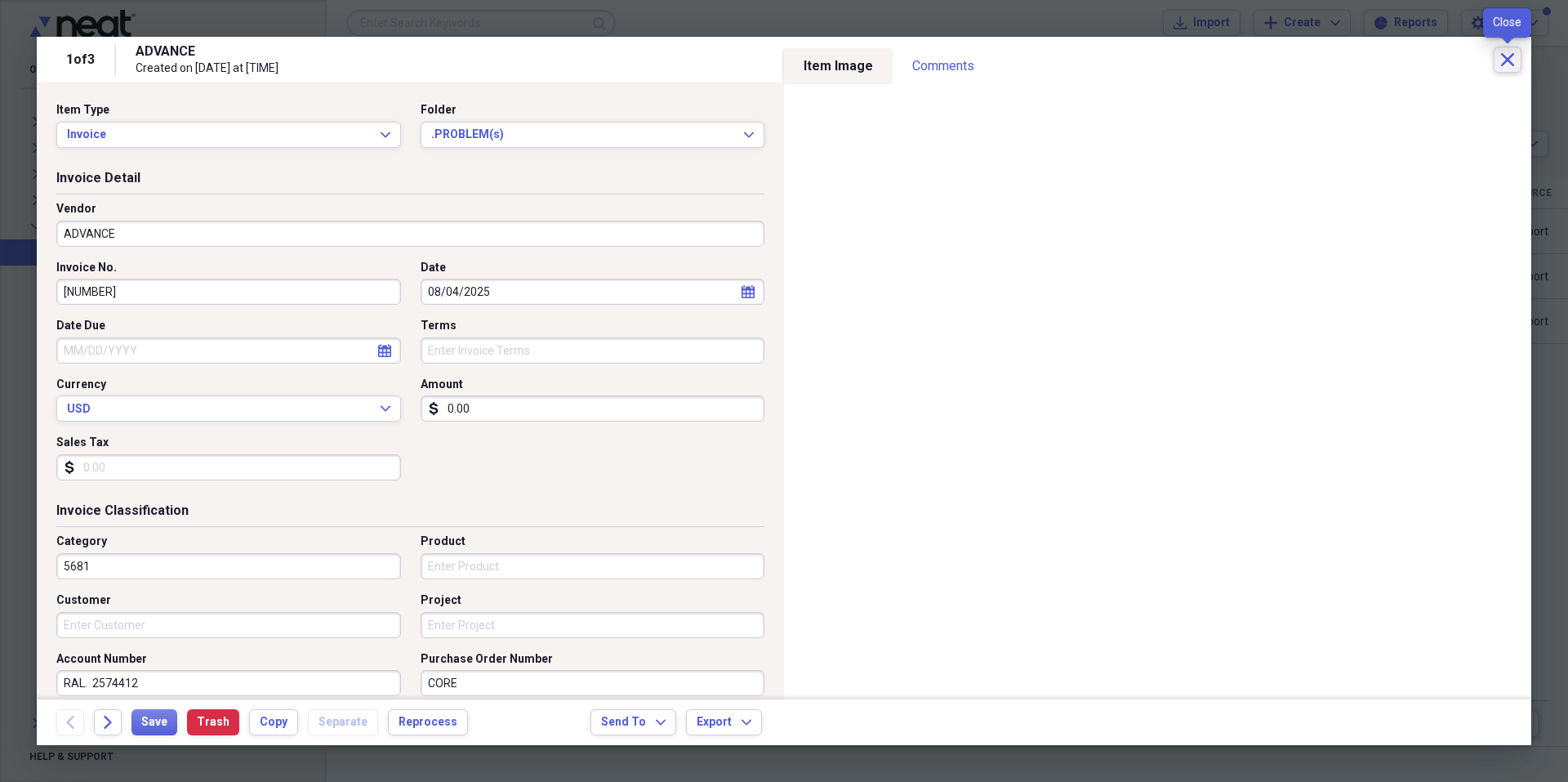 click on "Close" 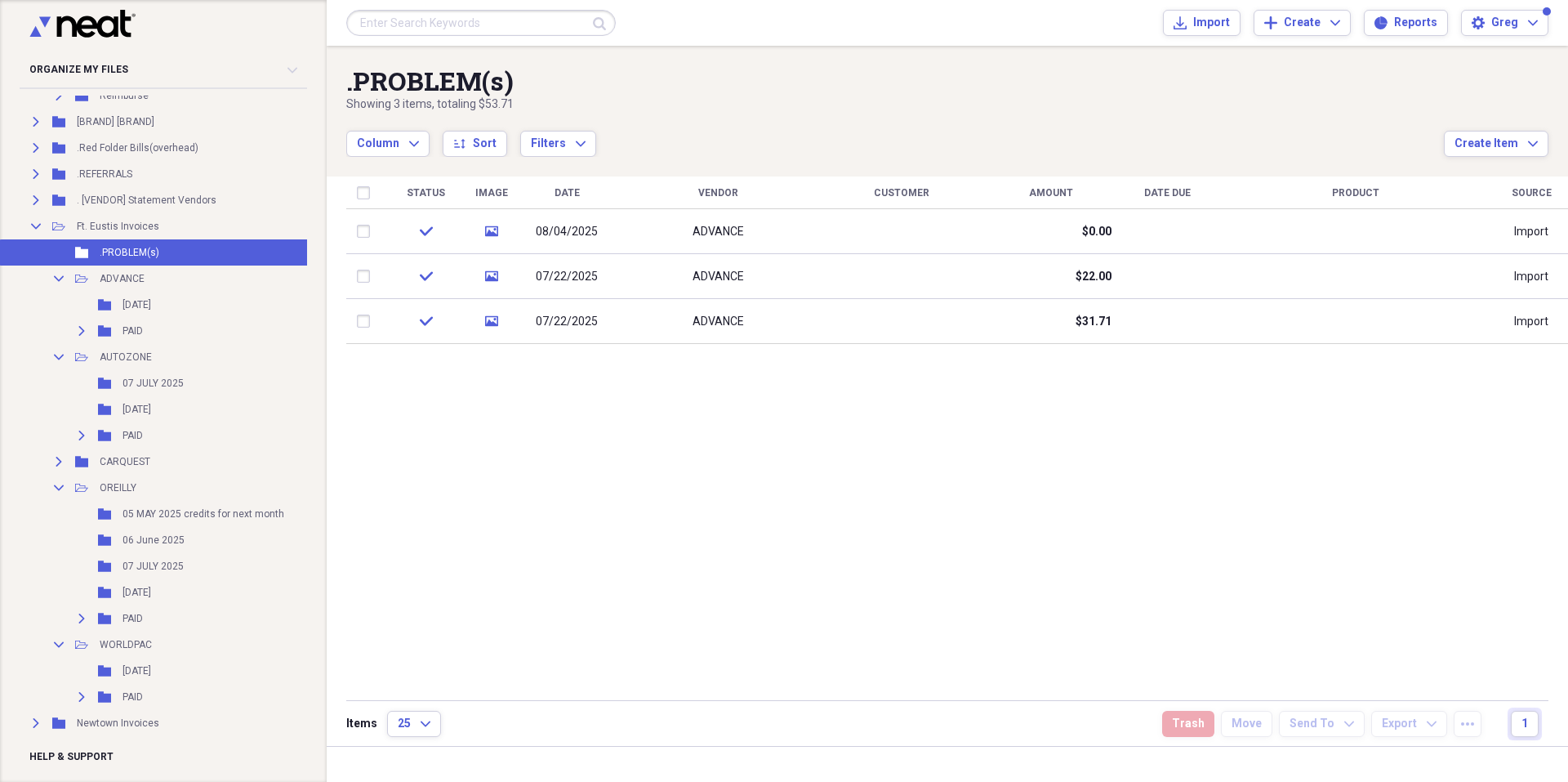 click at bounding box center [481, 23] 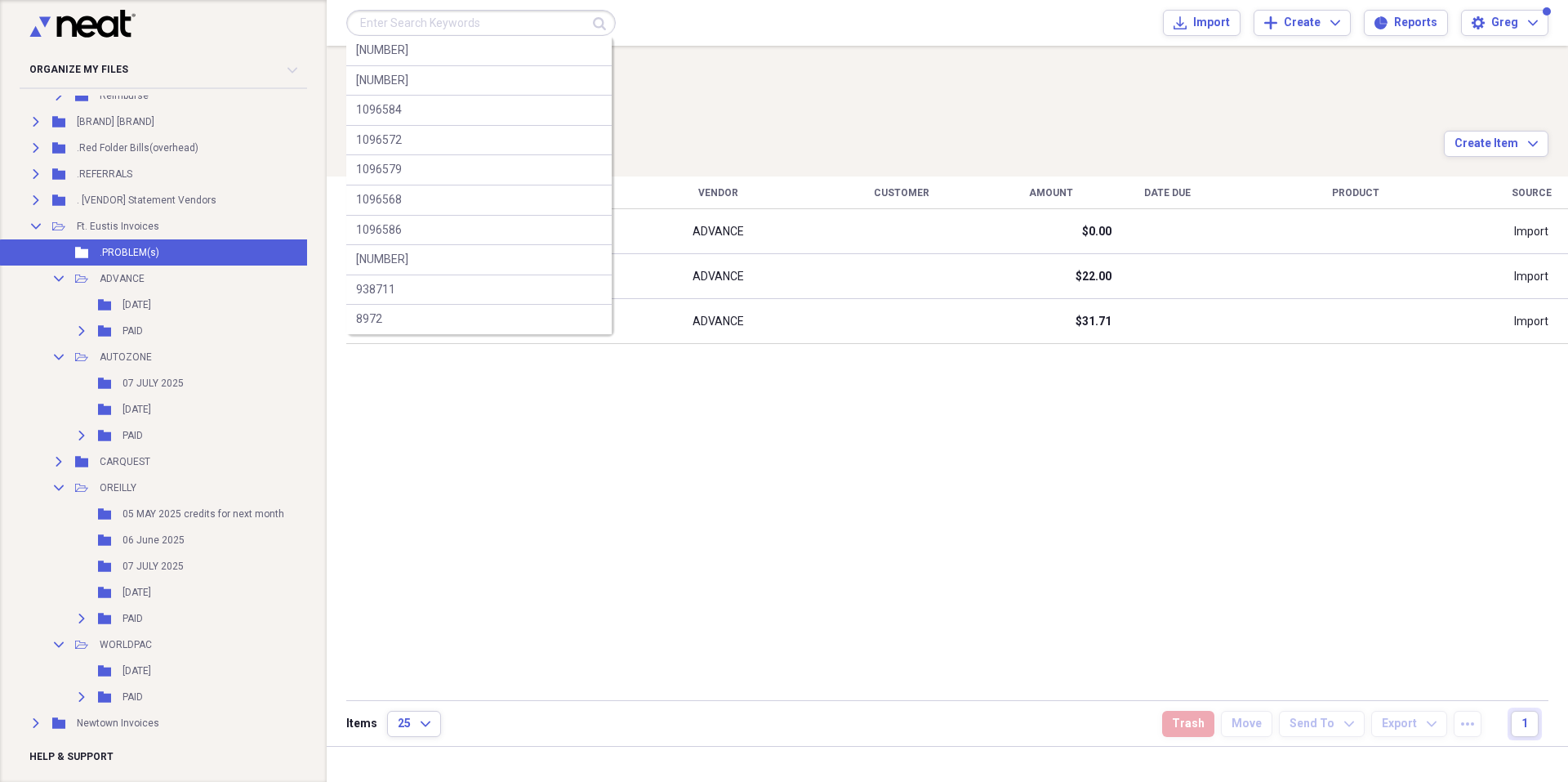 paste on "[NUMBER]" 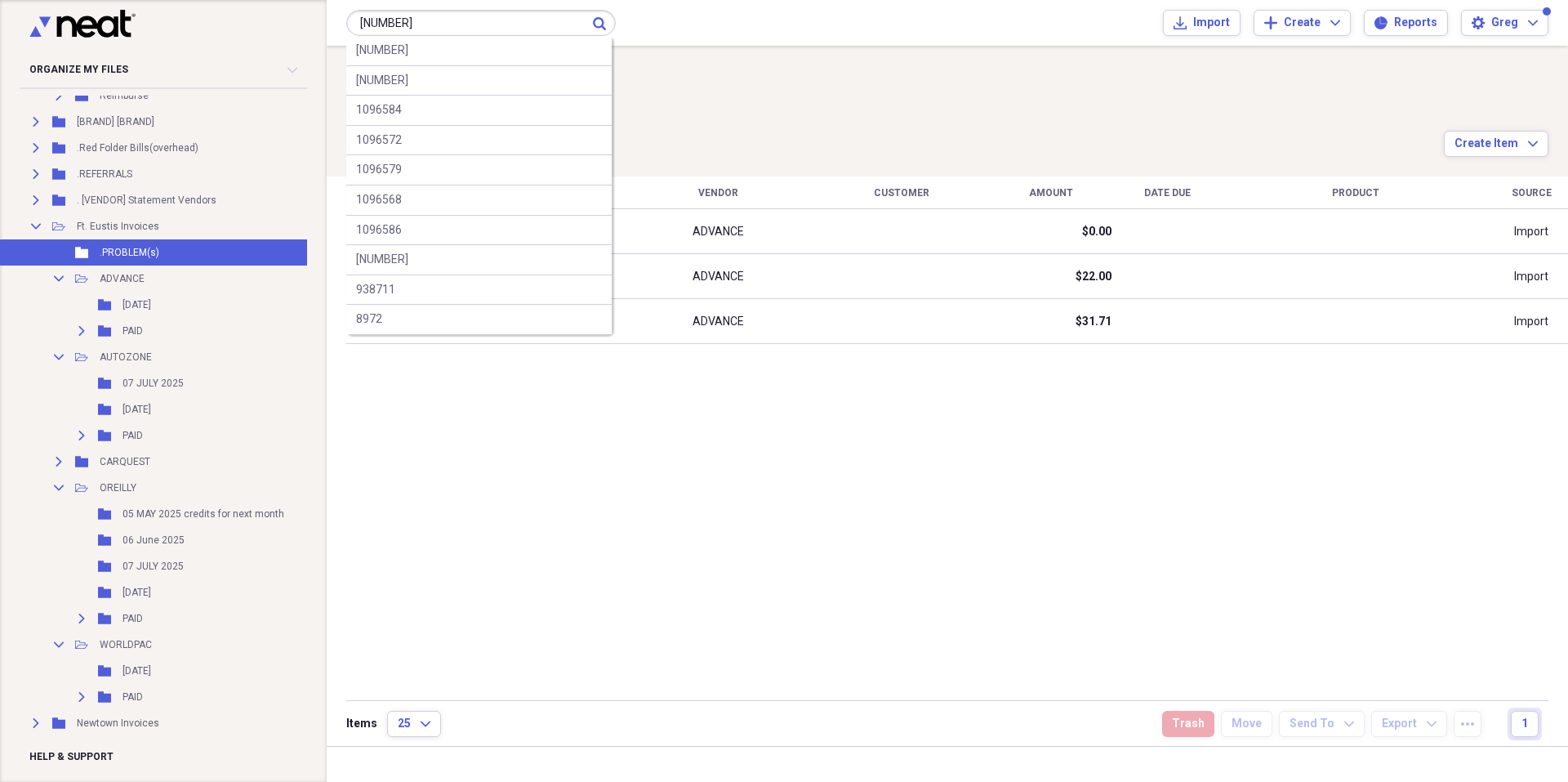 type on "[NUMBER]" 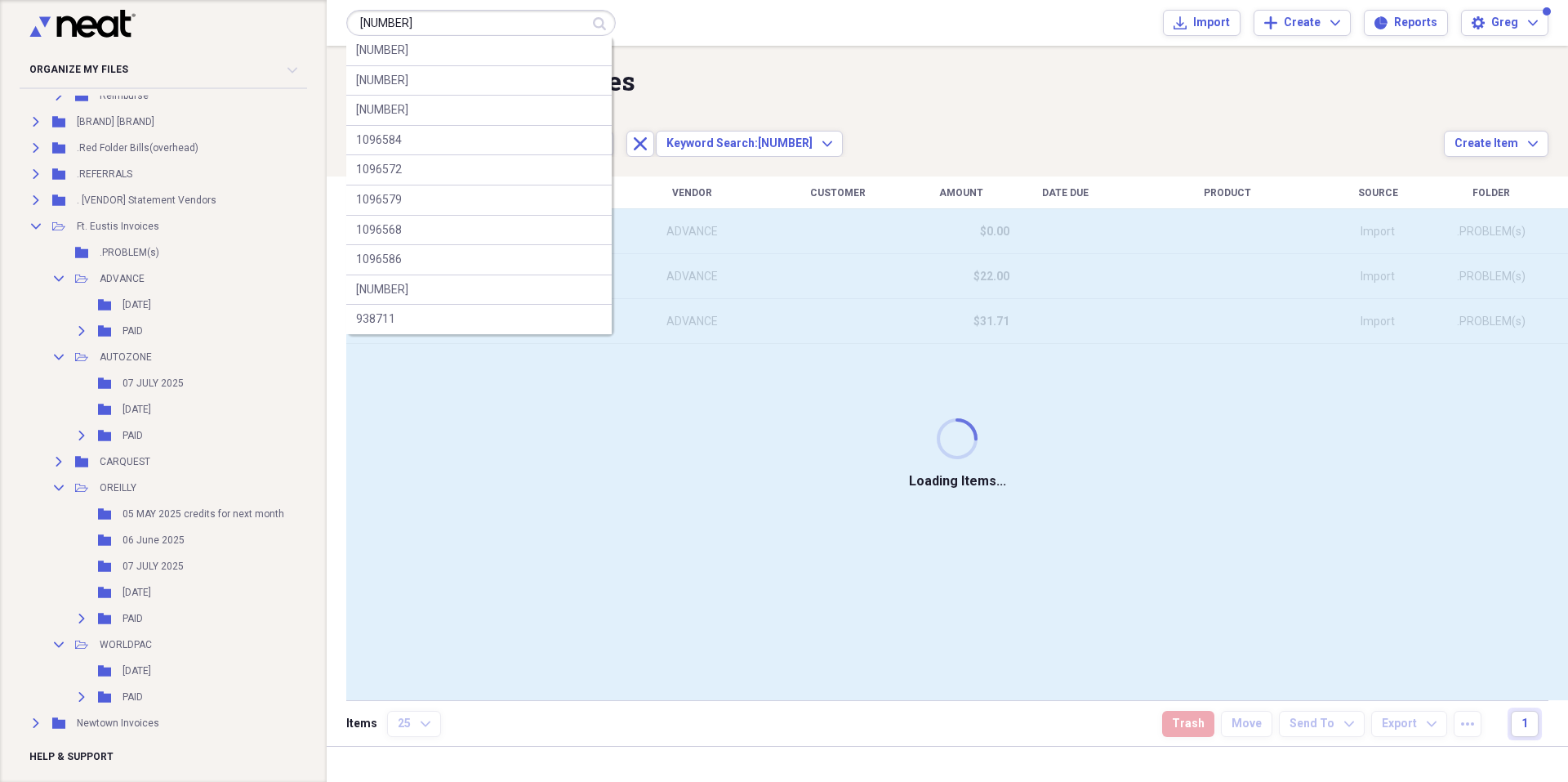 type 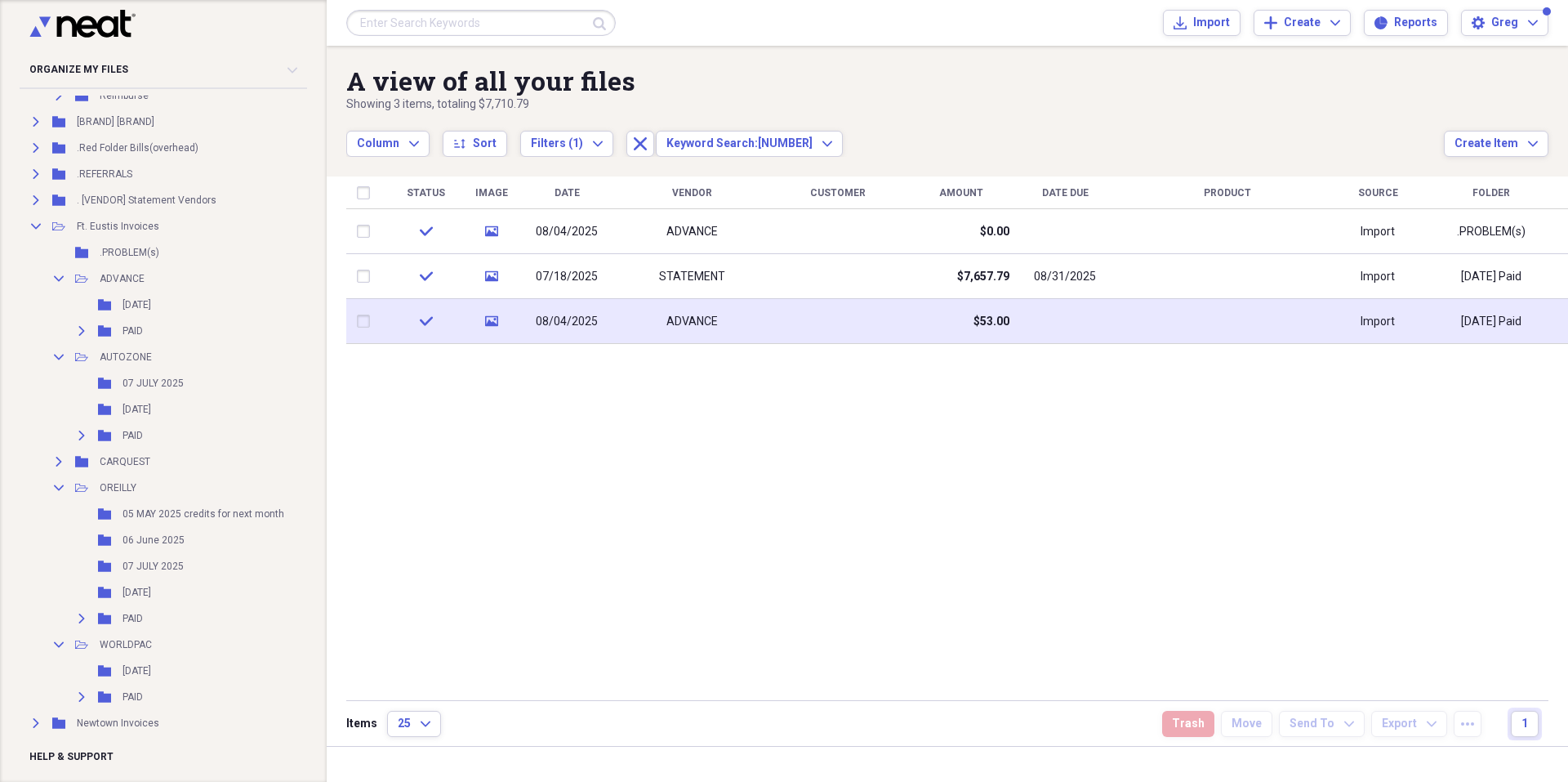 click on "ADVANCE" at bounding box center (692, 322) 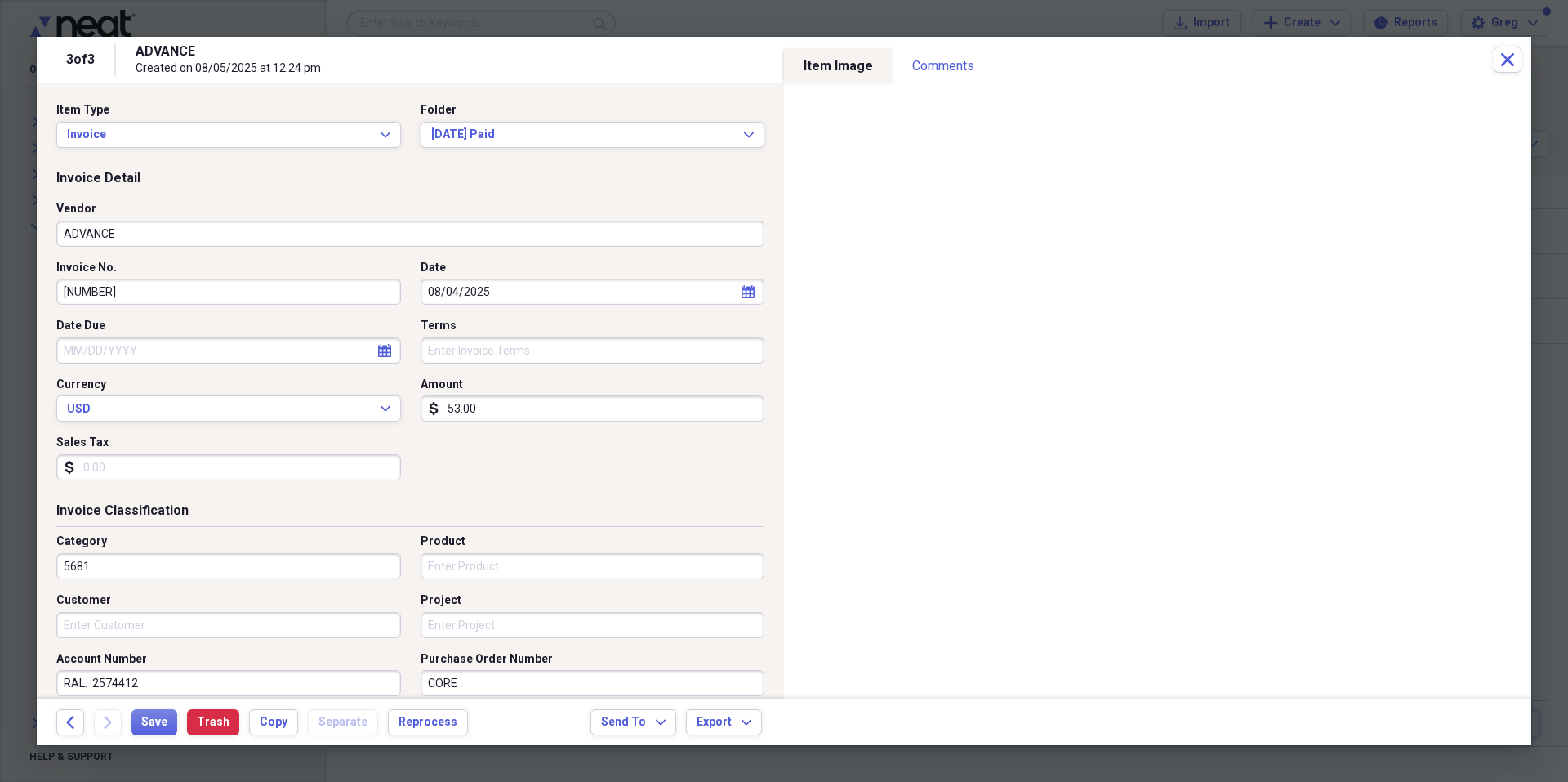 click on "53.00" at bounding box center [593, 409] 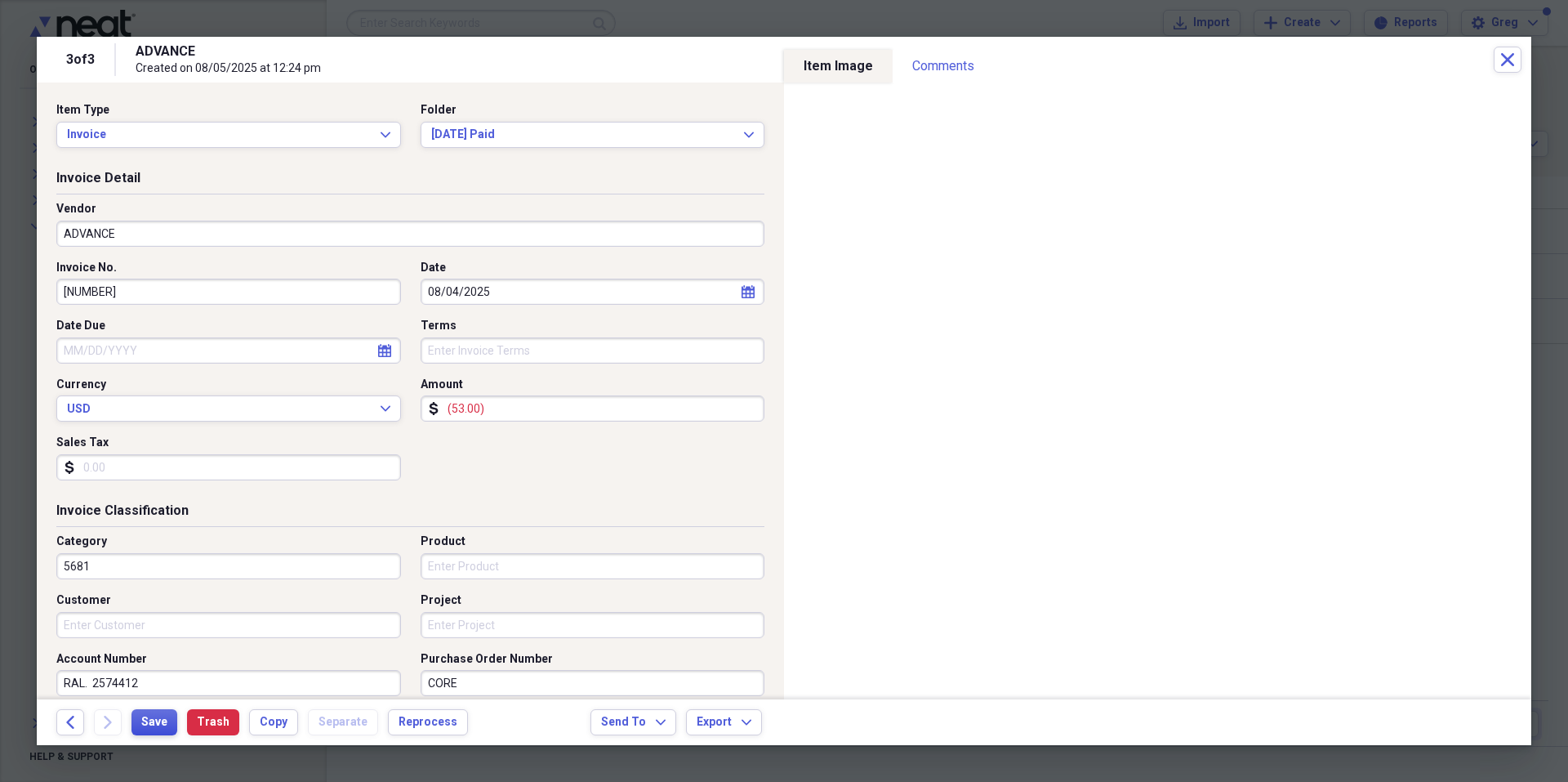 click on "Save" at bounding box center [154, 722] 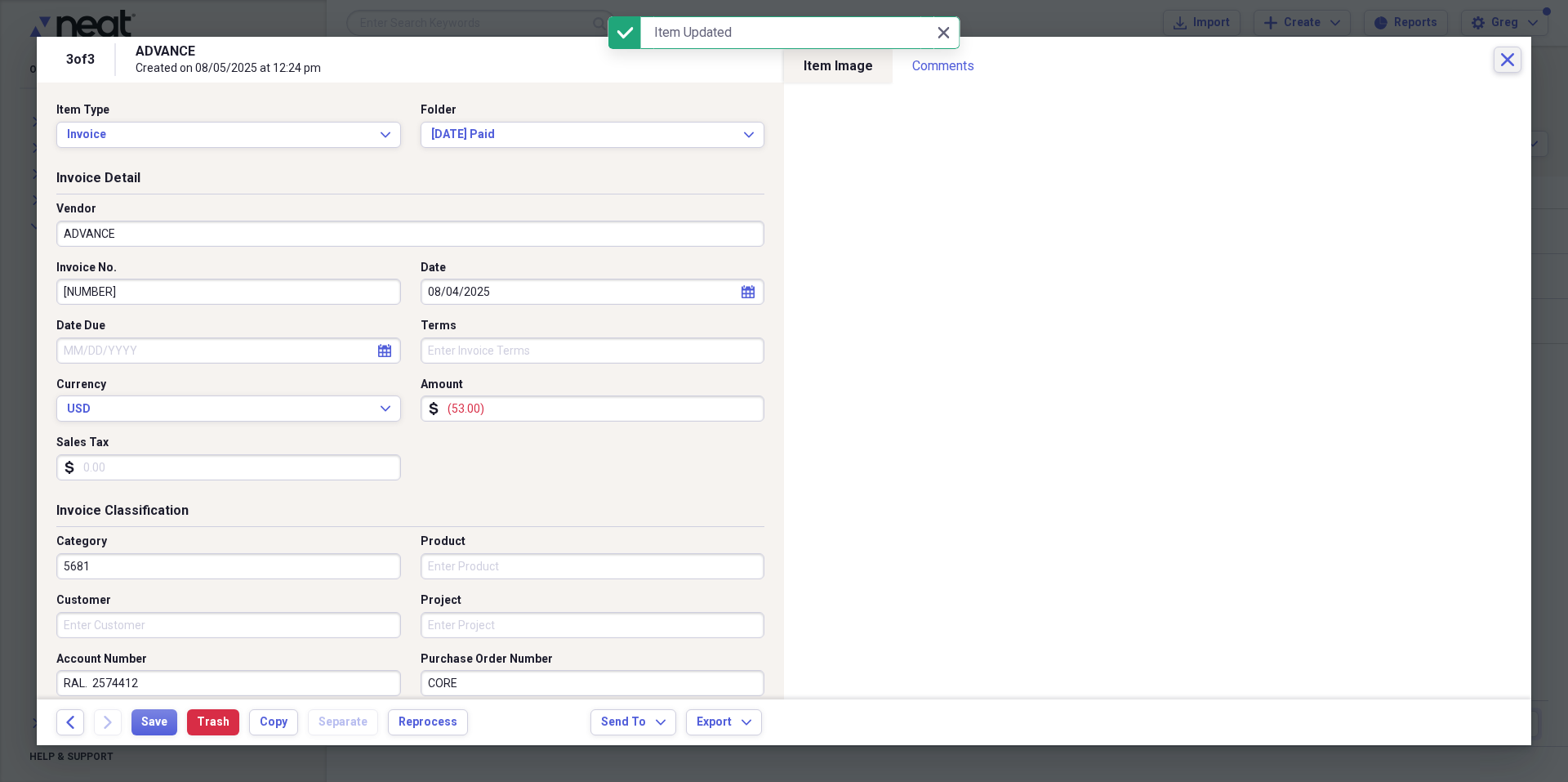 drag, startPoint x: 1504, startPoint y: 56, endPoint x: 510, endPoint y: 333, distance: 1031.8745 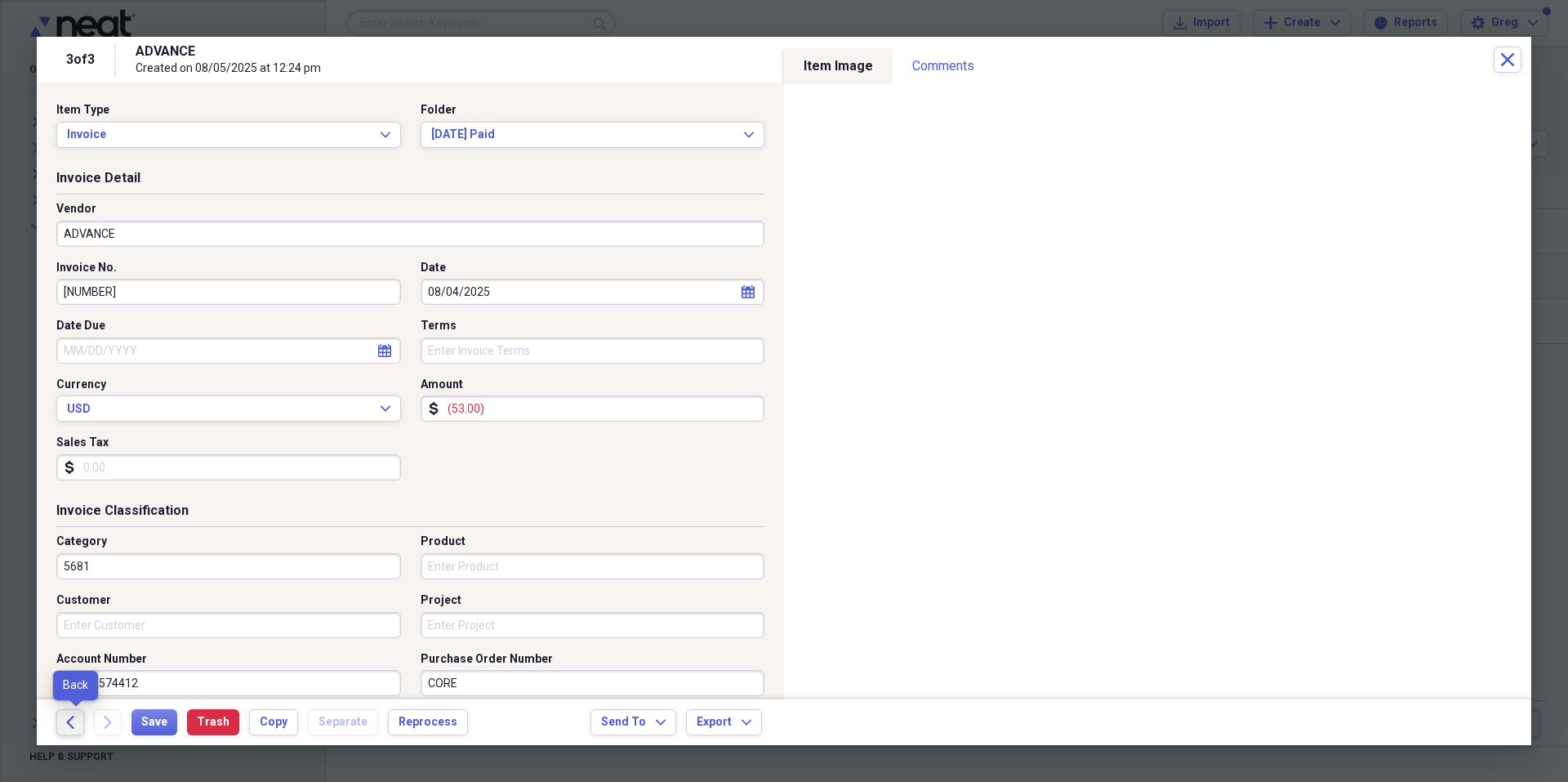 click on "Back" at bounding box center (70, 722) 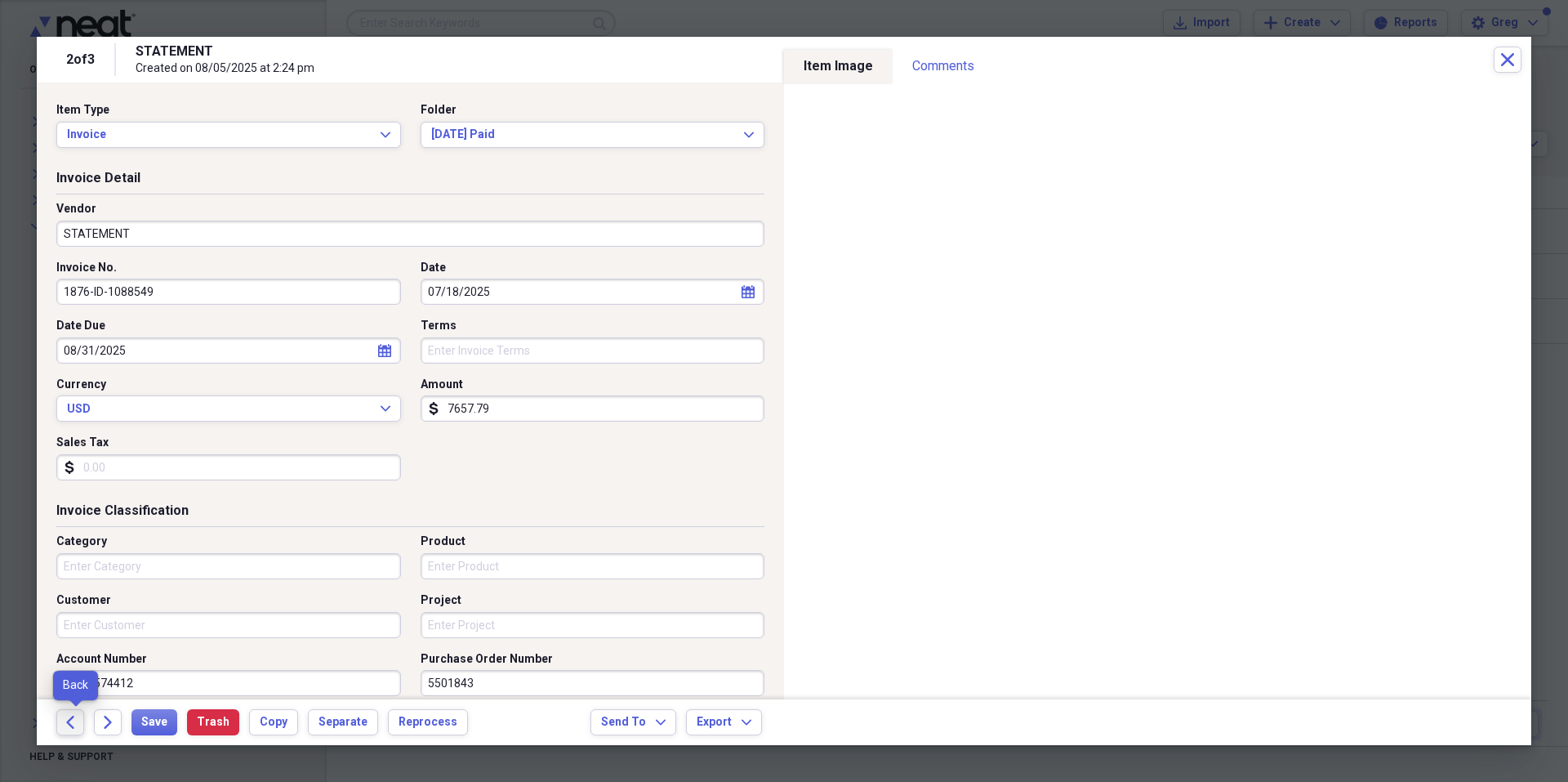 click on "Back" at bounding box center (70, 722) 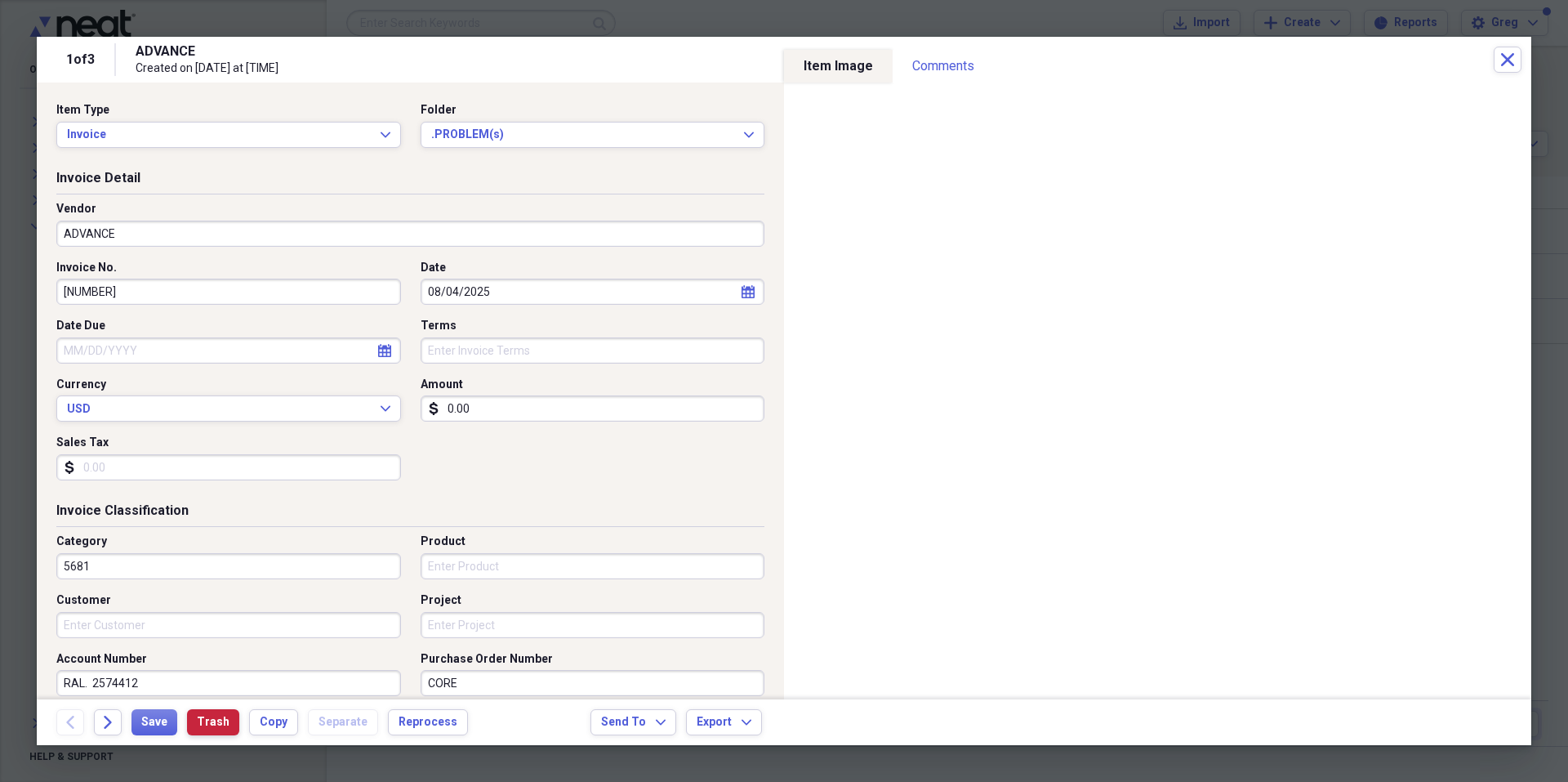 click on "Trash" at bounding box center [213, 722] 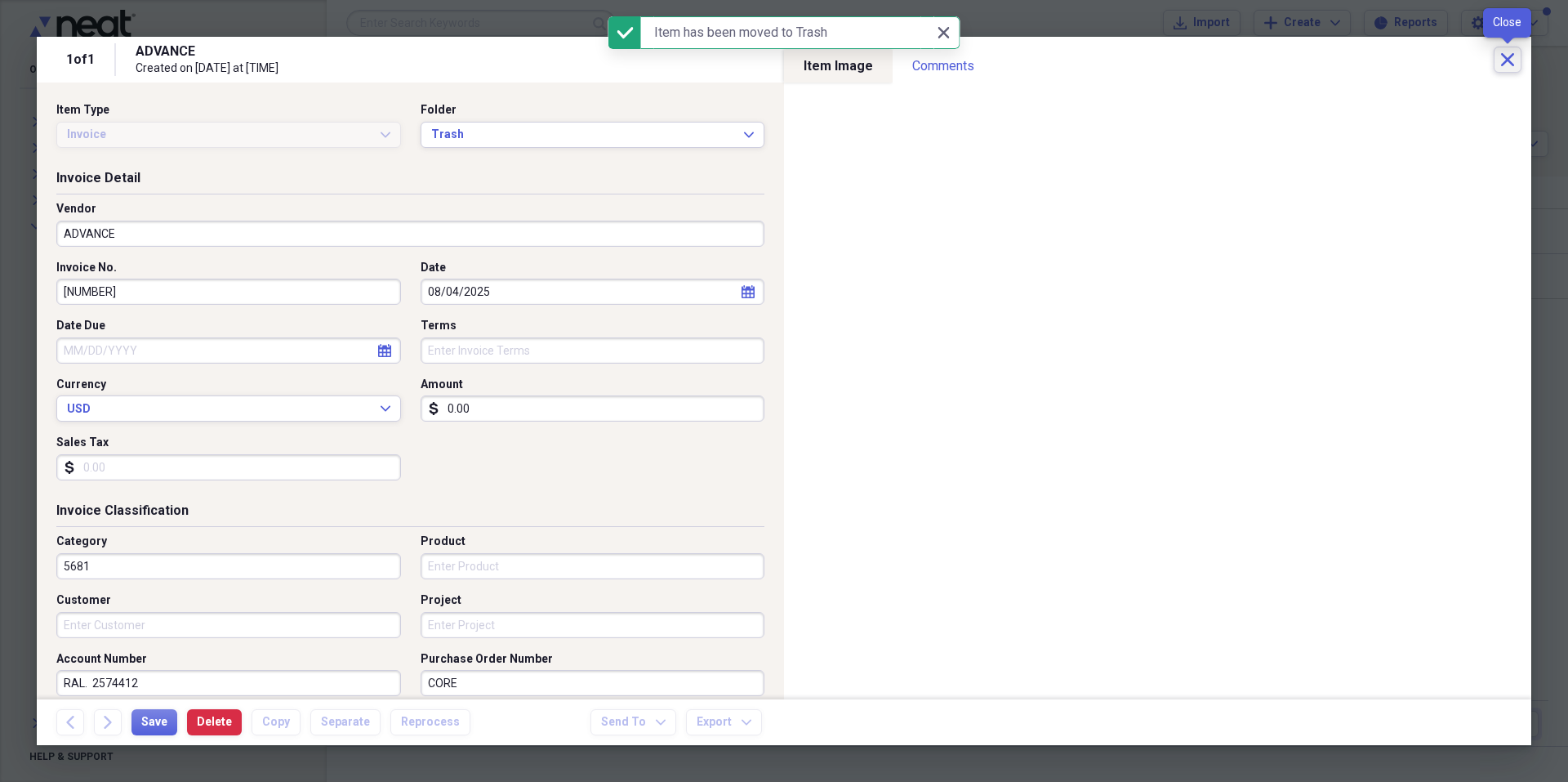 click on "Close" at bounding box center (1508, 60) 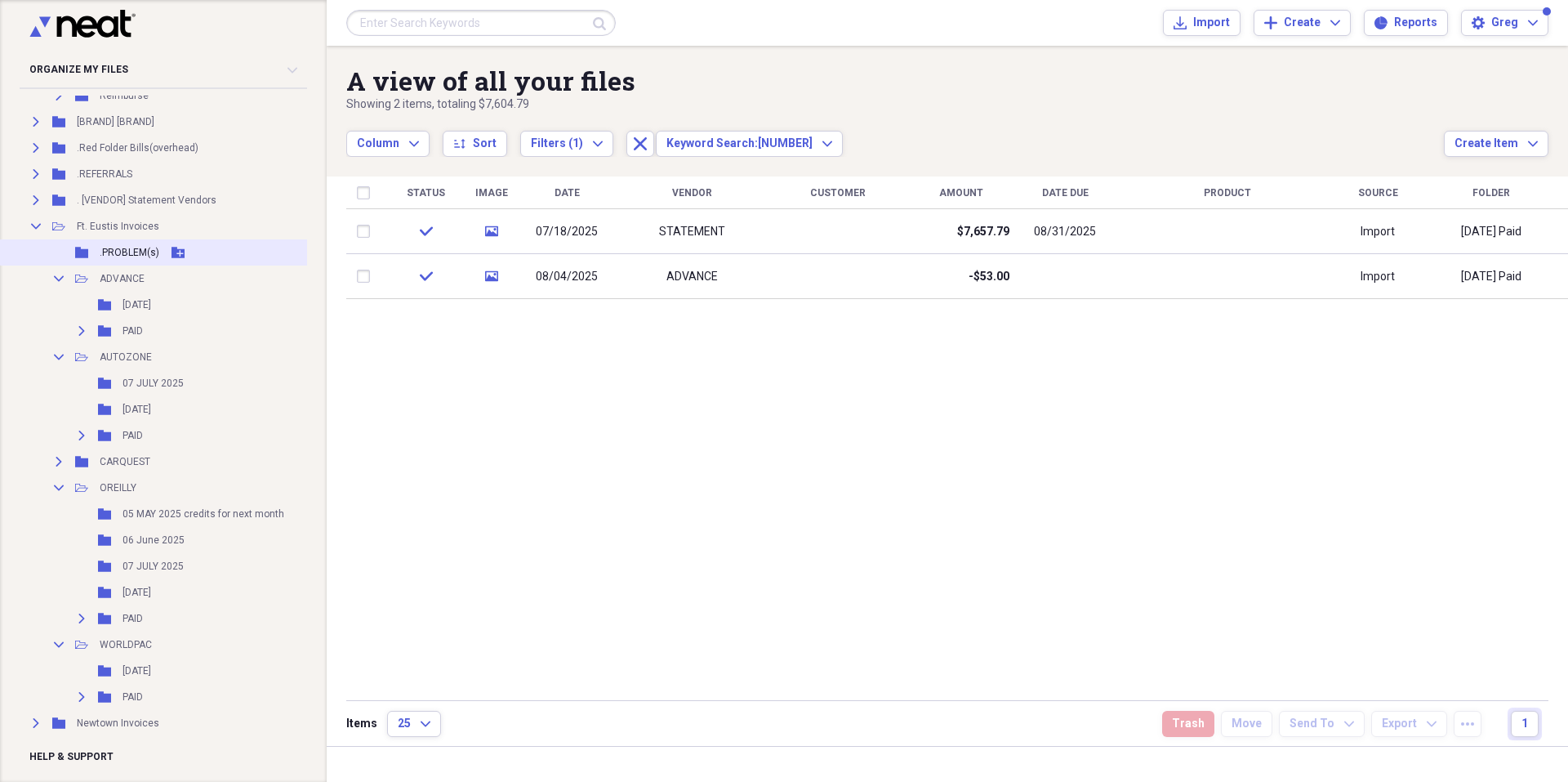 click on ".PROBLEM(s)" at bounding box center (129, 252) 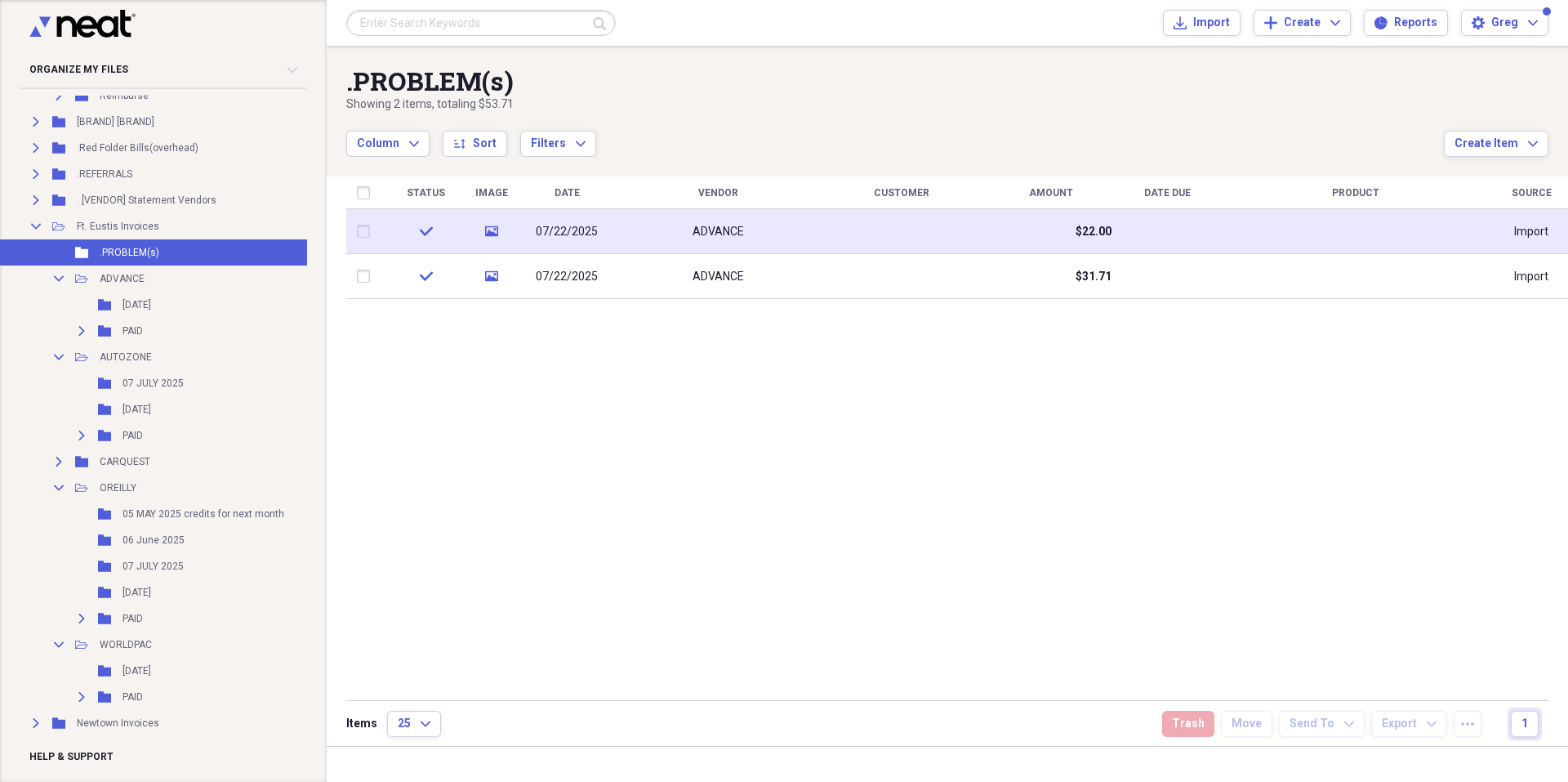click on "ADVANCE" at bounding box center (718, 231) 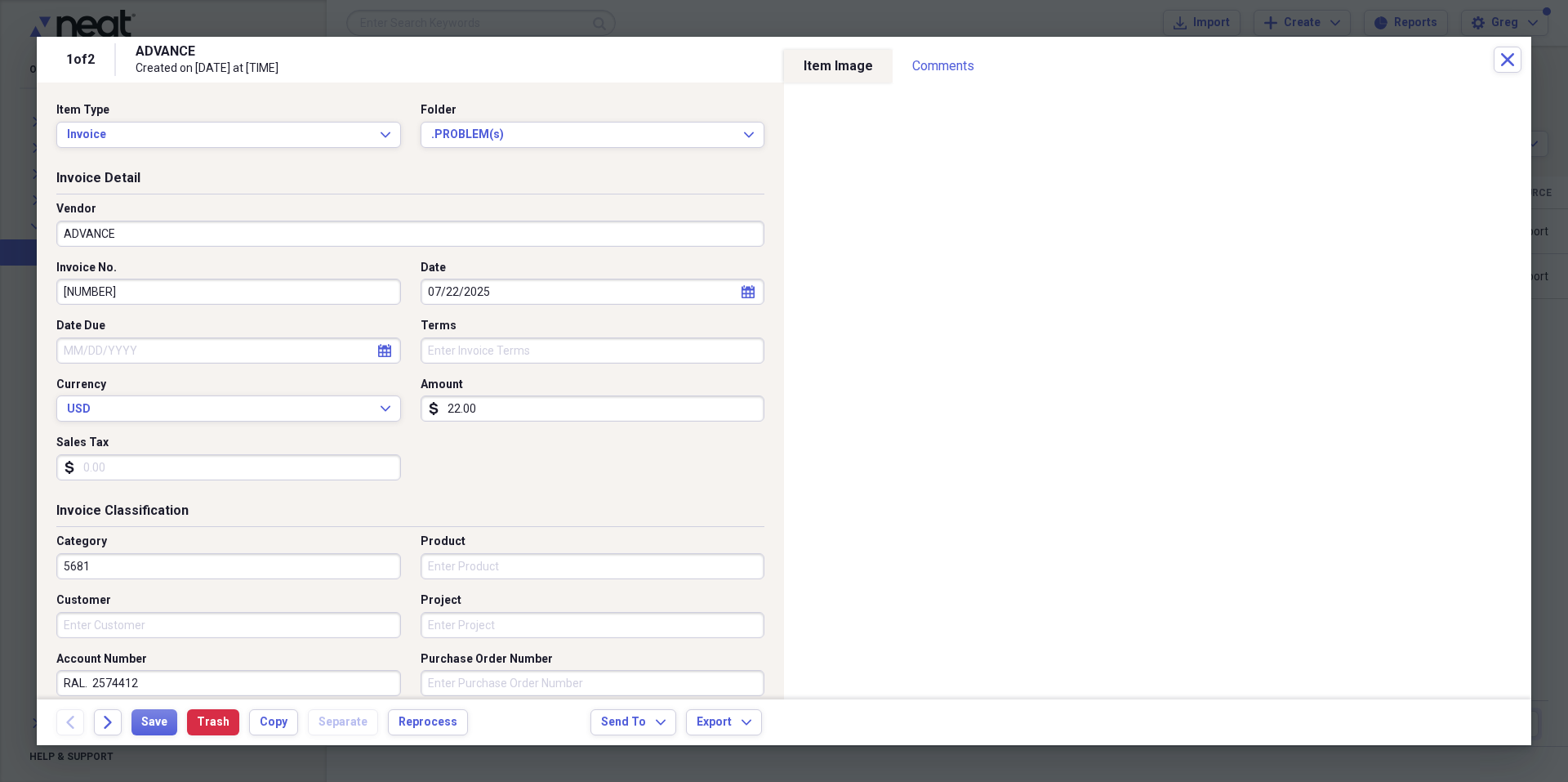 drag, startPoint x: 106, startPoint y: 288, endPoint x: 216, endPoint y: 293, distance: 110.11358 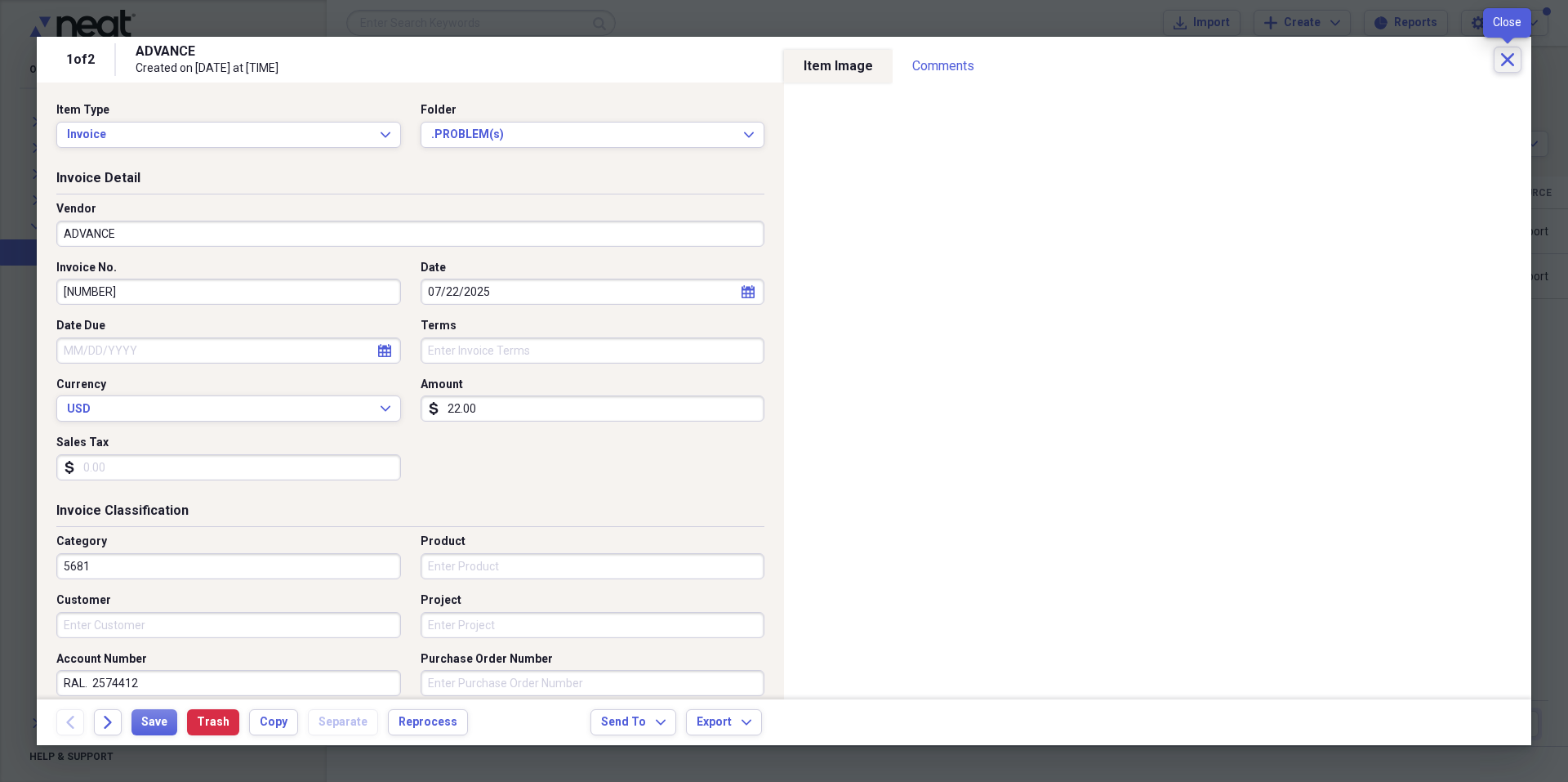click on "Close" 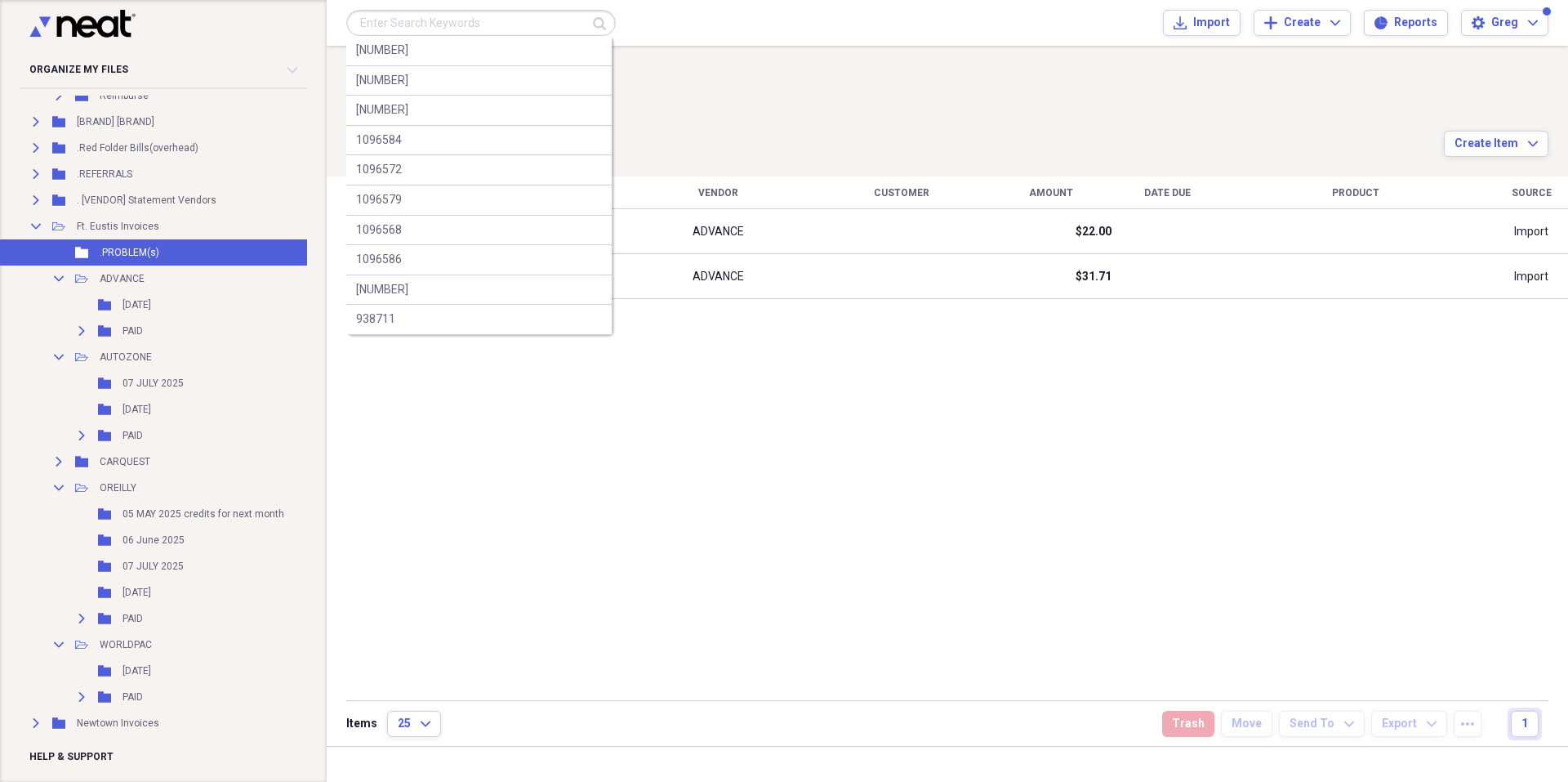 click at bounding box center [481, 23] 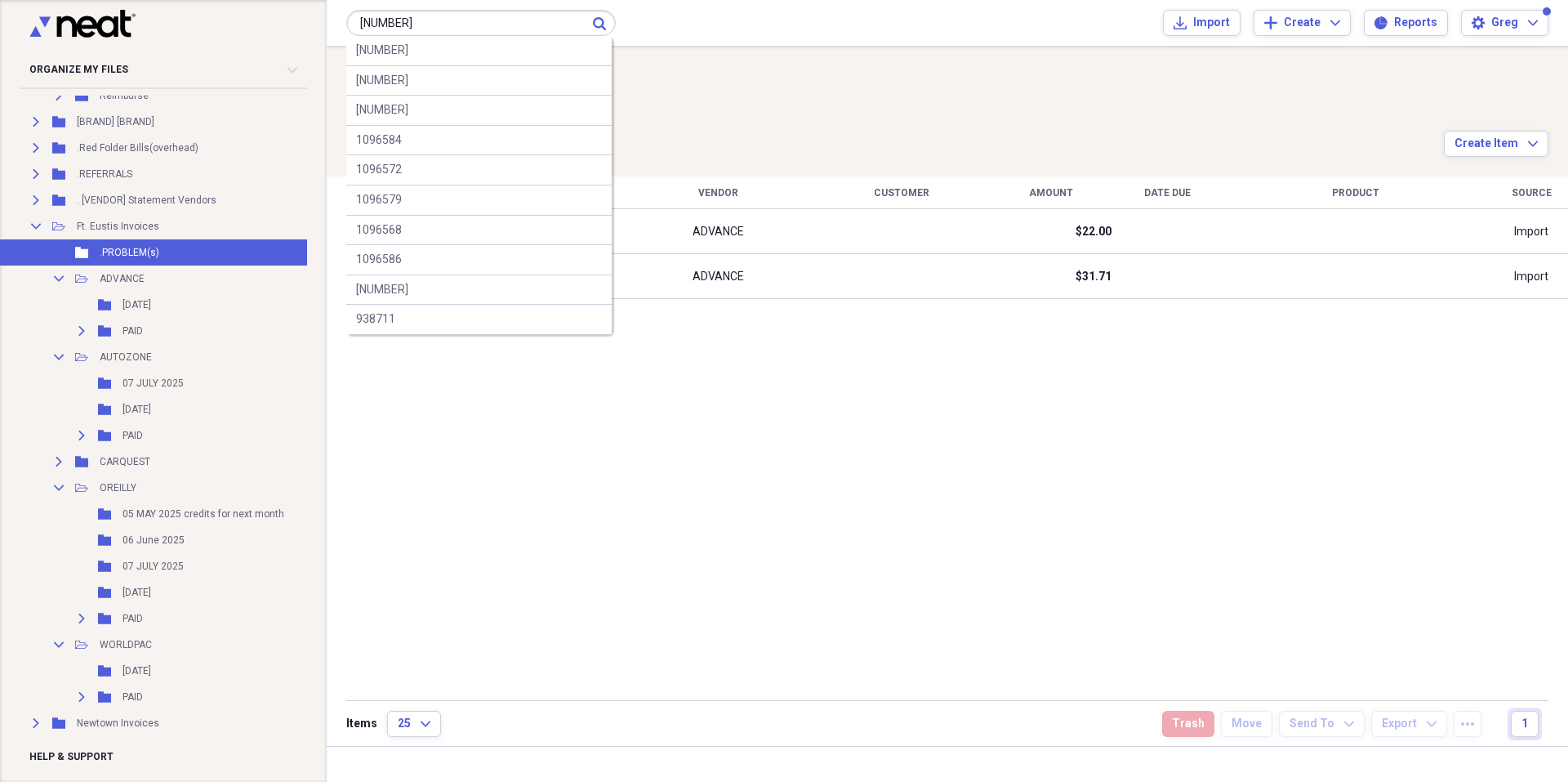 type on "[NUMBER]" 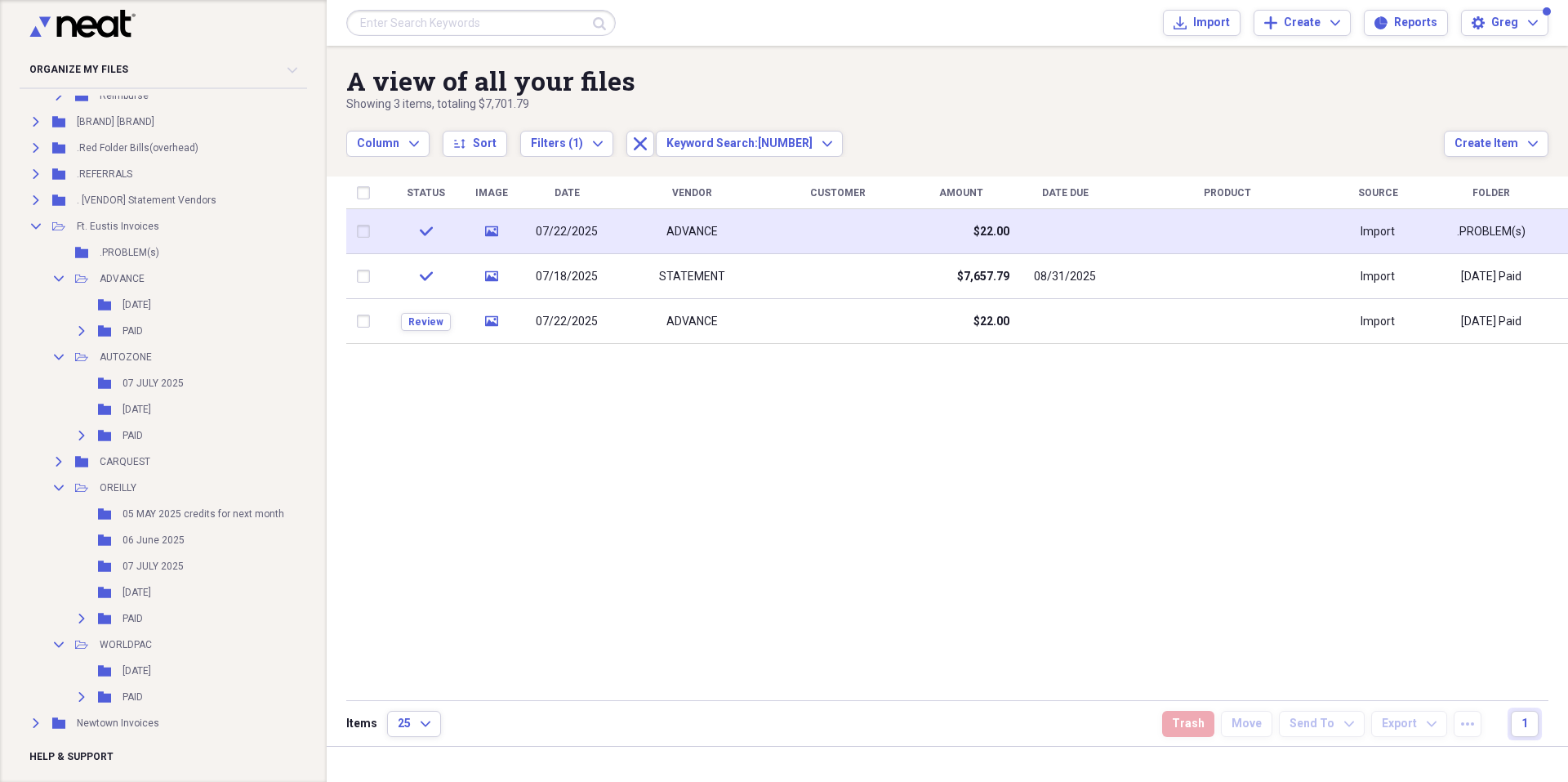 click at bounding box center (367, 231) 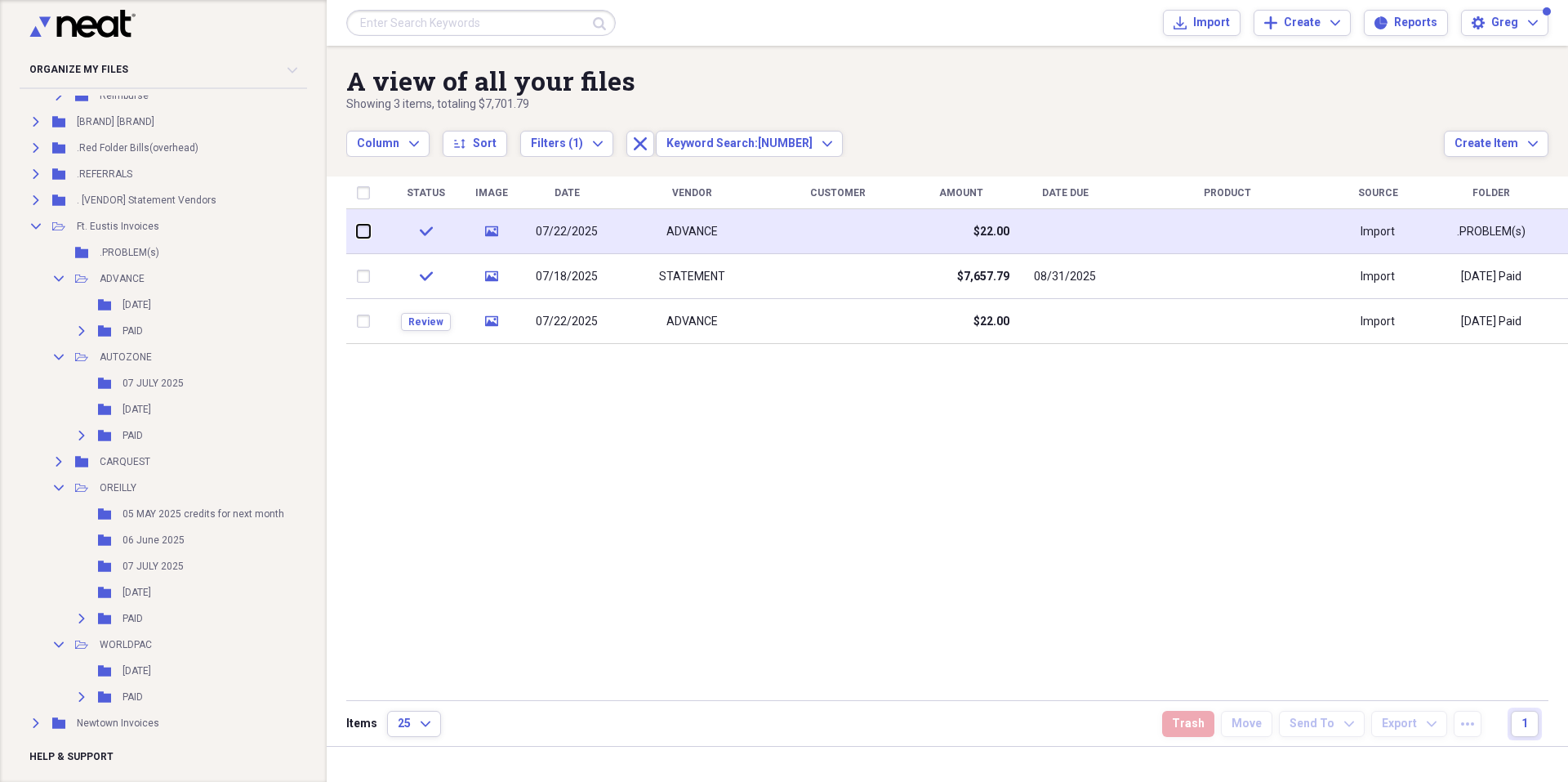 click at bounding box center [357, 231] 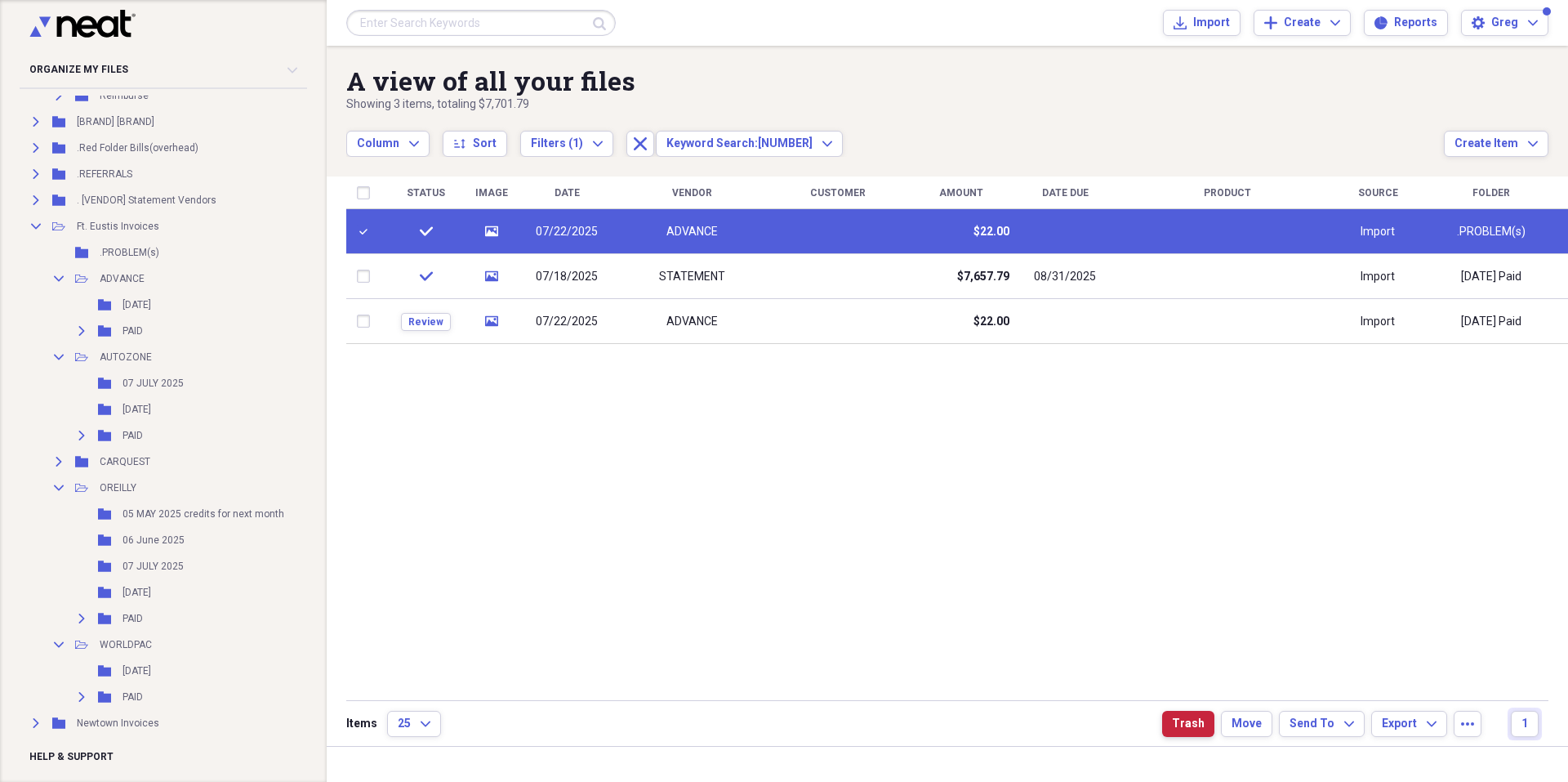 click on "Trash" at bounding box center [1188, 724] 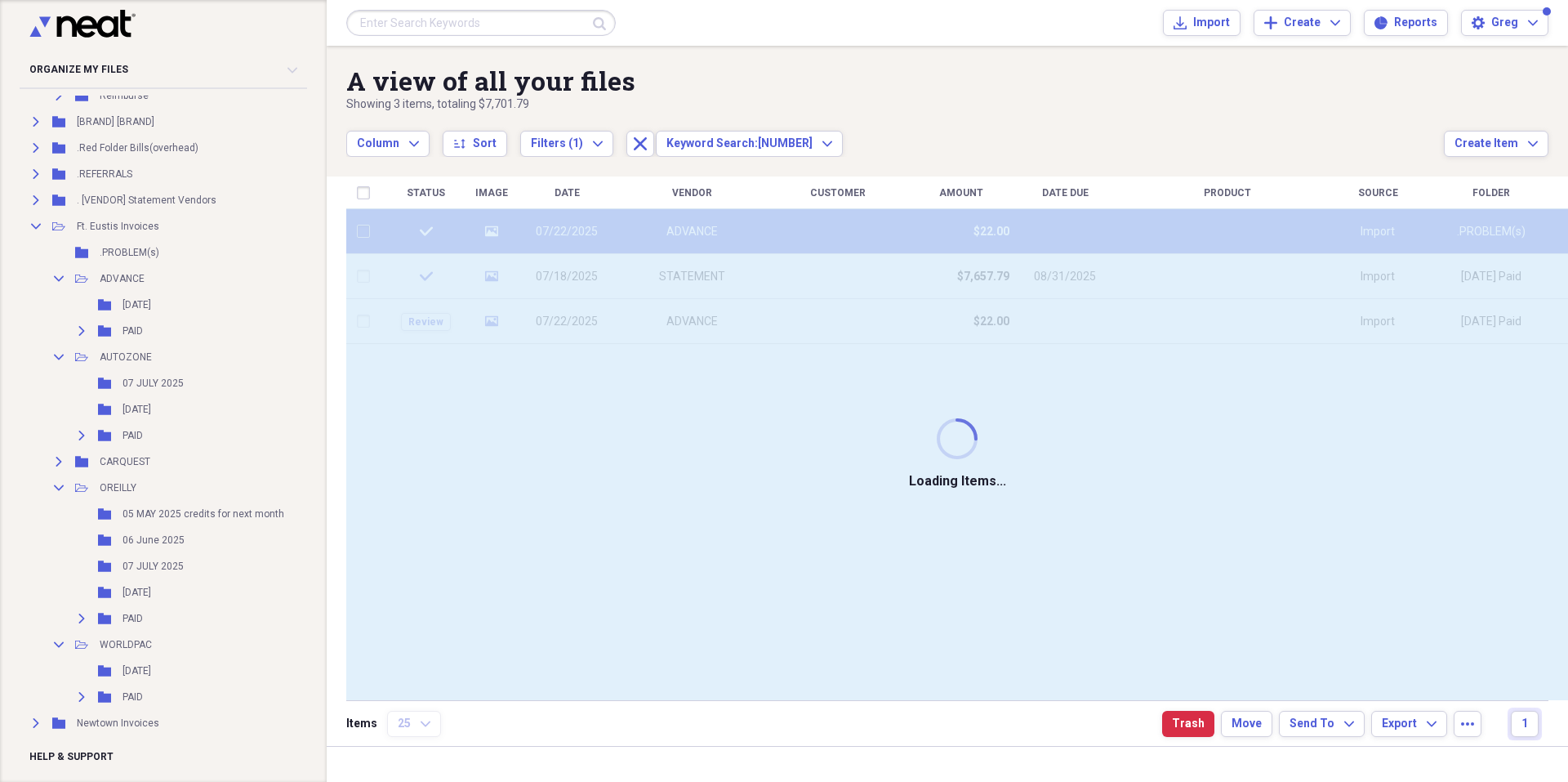 checkbox on "false" 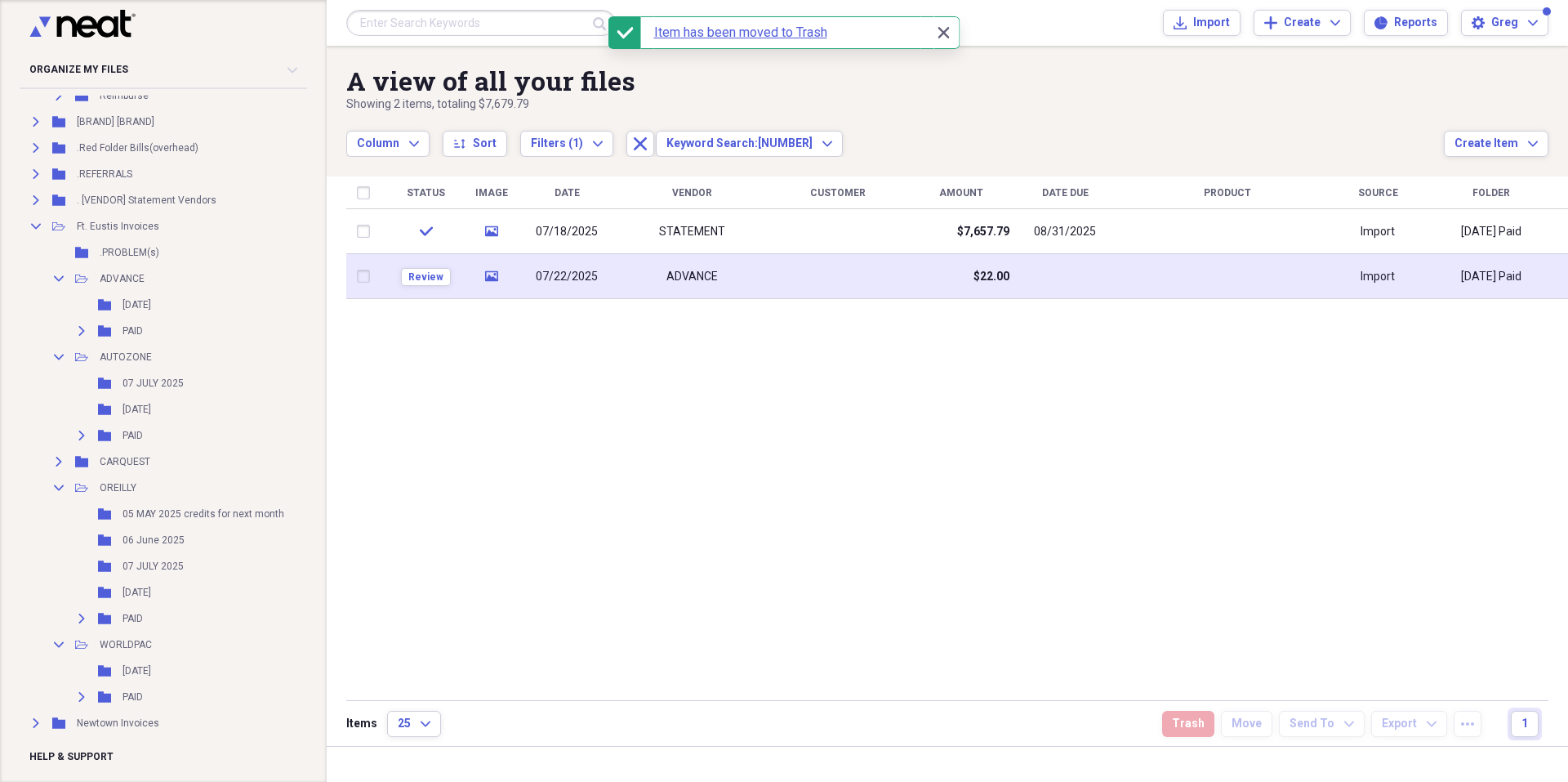 click on "ADVANCE" at bounding box center (692, 277) 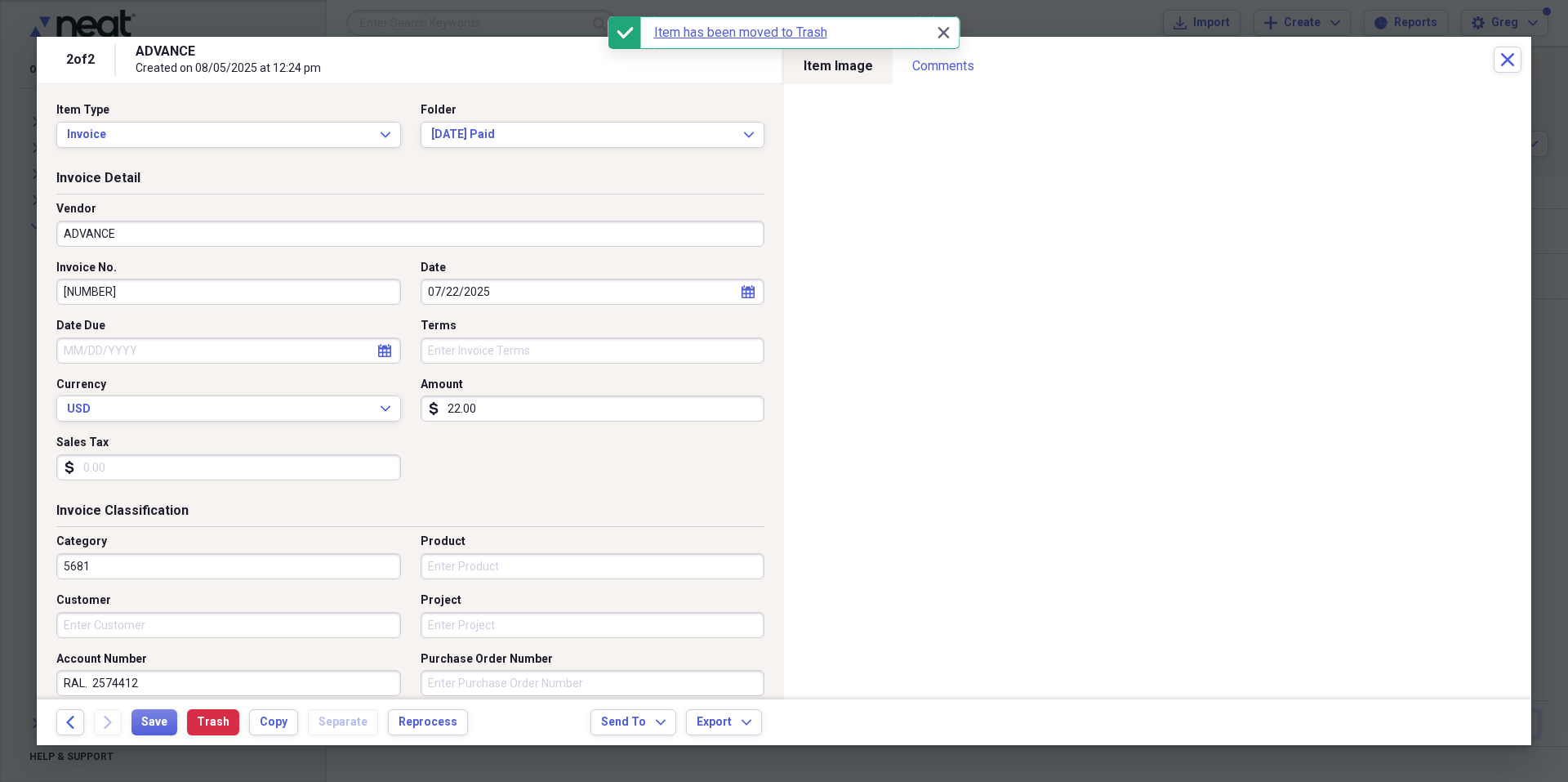 click on "22.00" at bounding box center (593, 409) 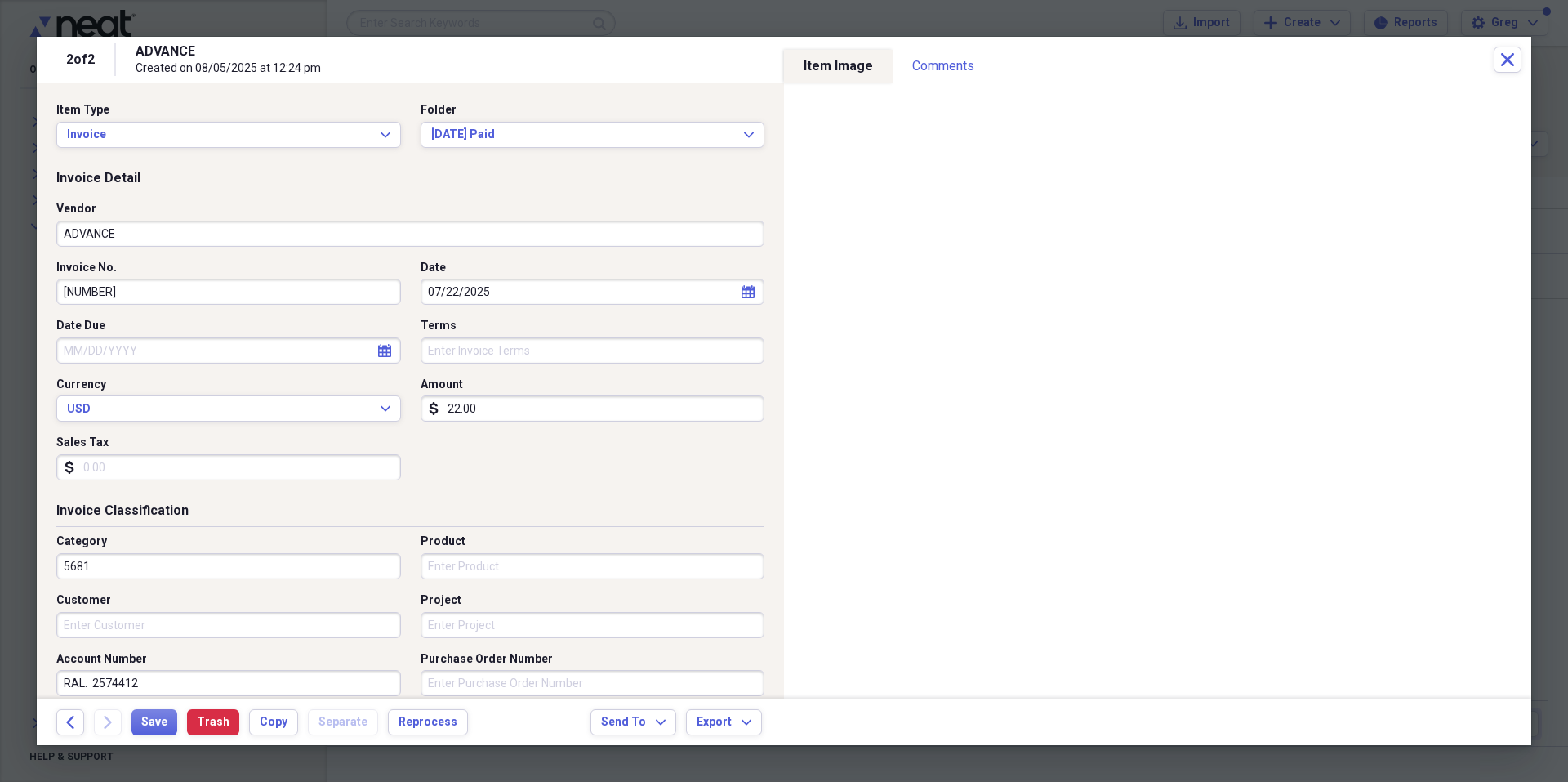 type on "(22.00)" 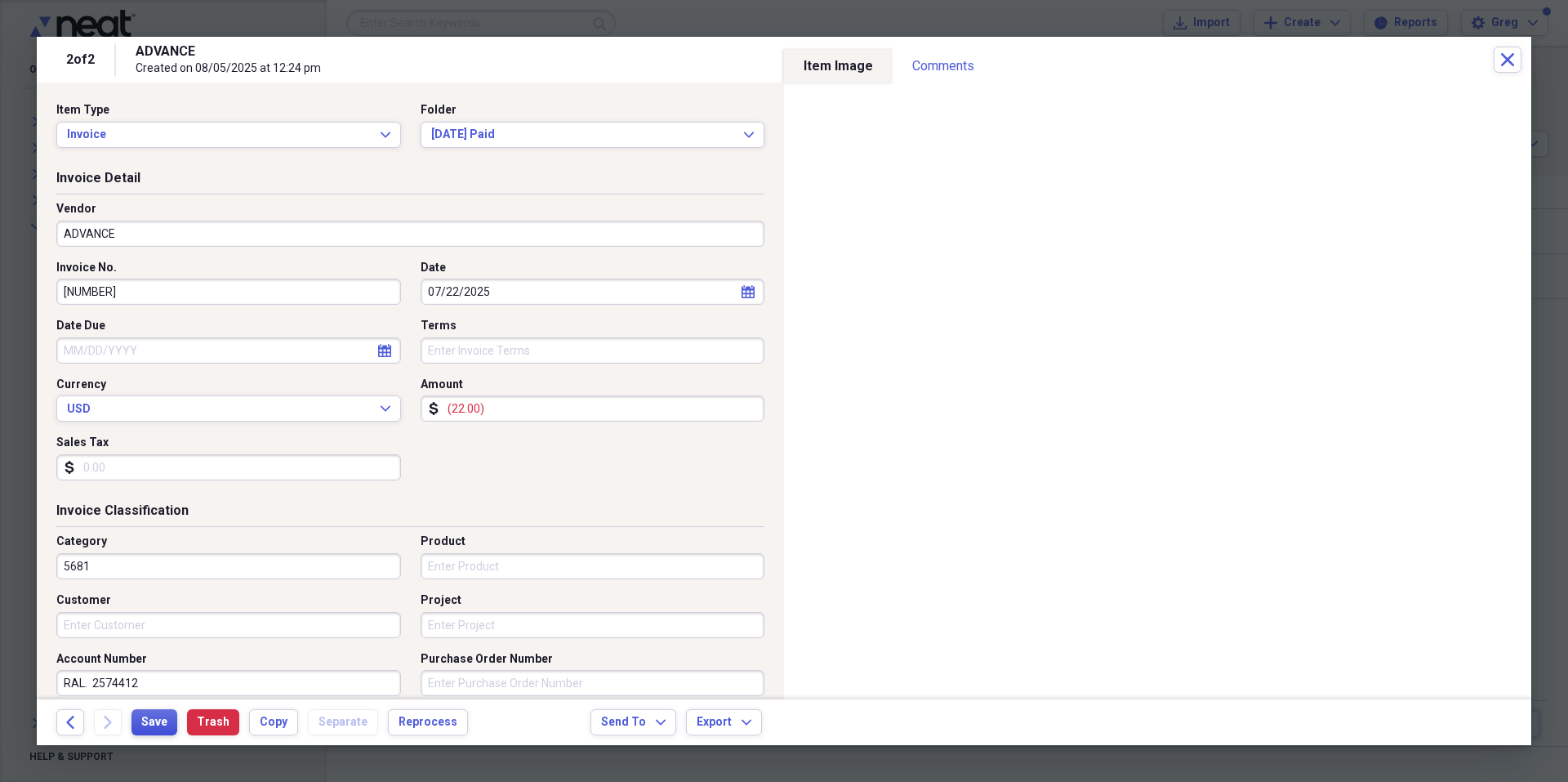 click on "Save" at bounding box center (154, 722) 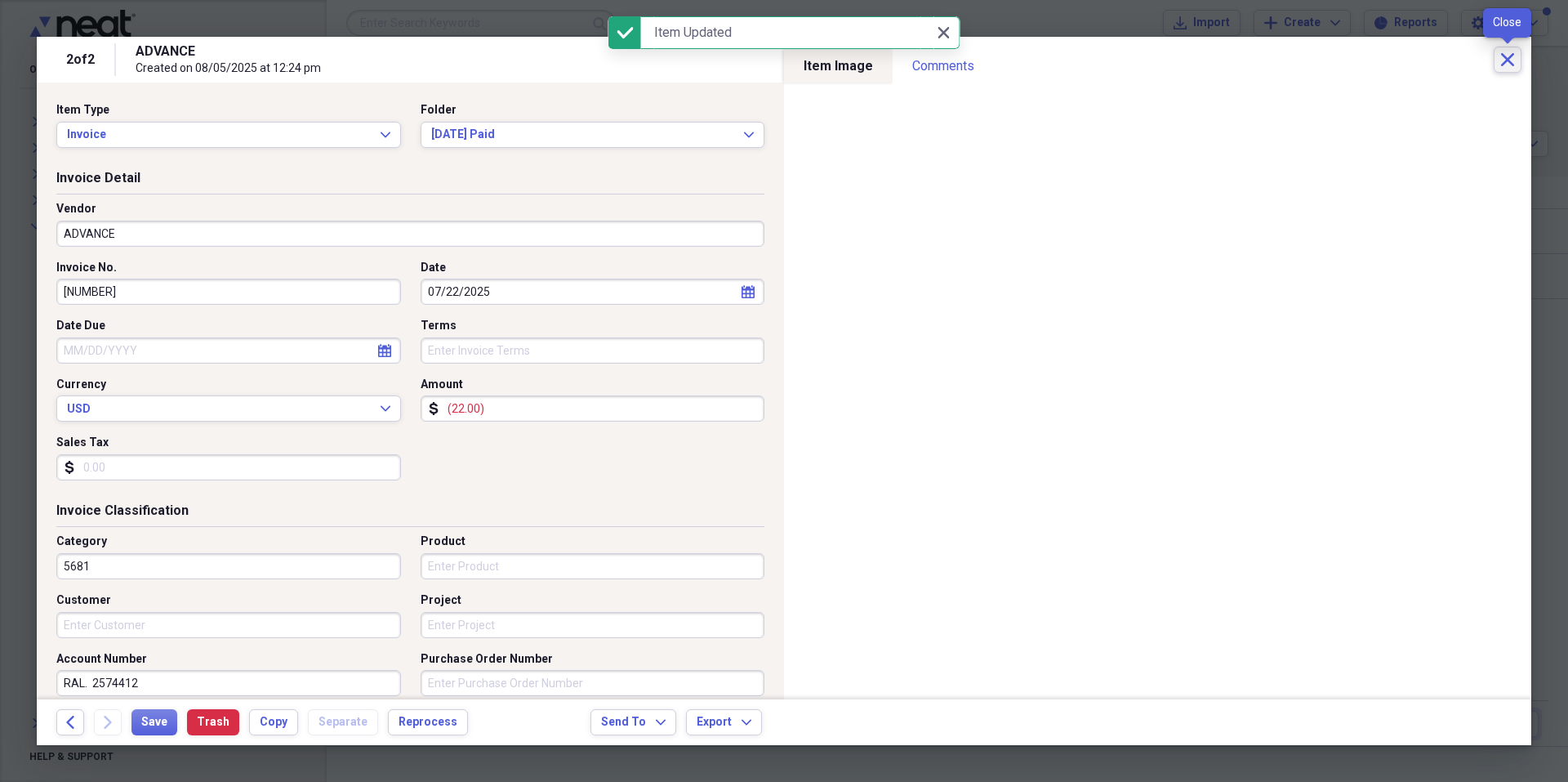 click on "Close" at bounding box center [1508, 60] 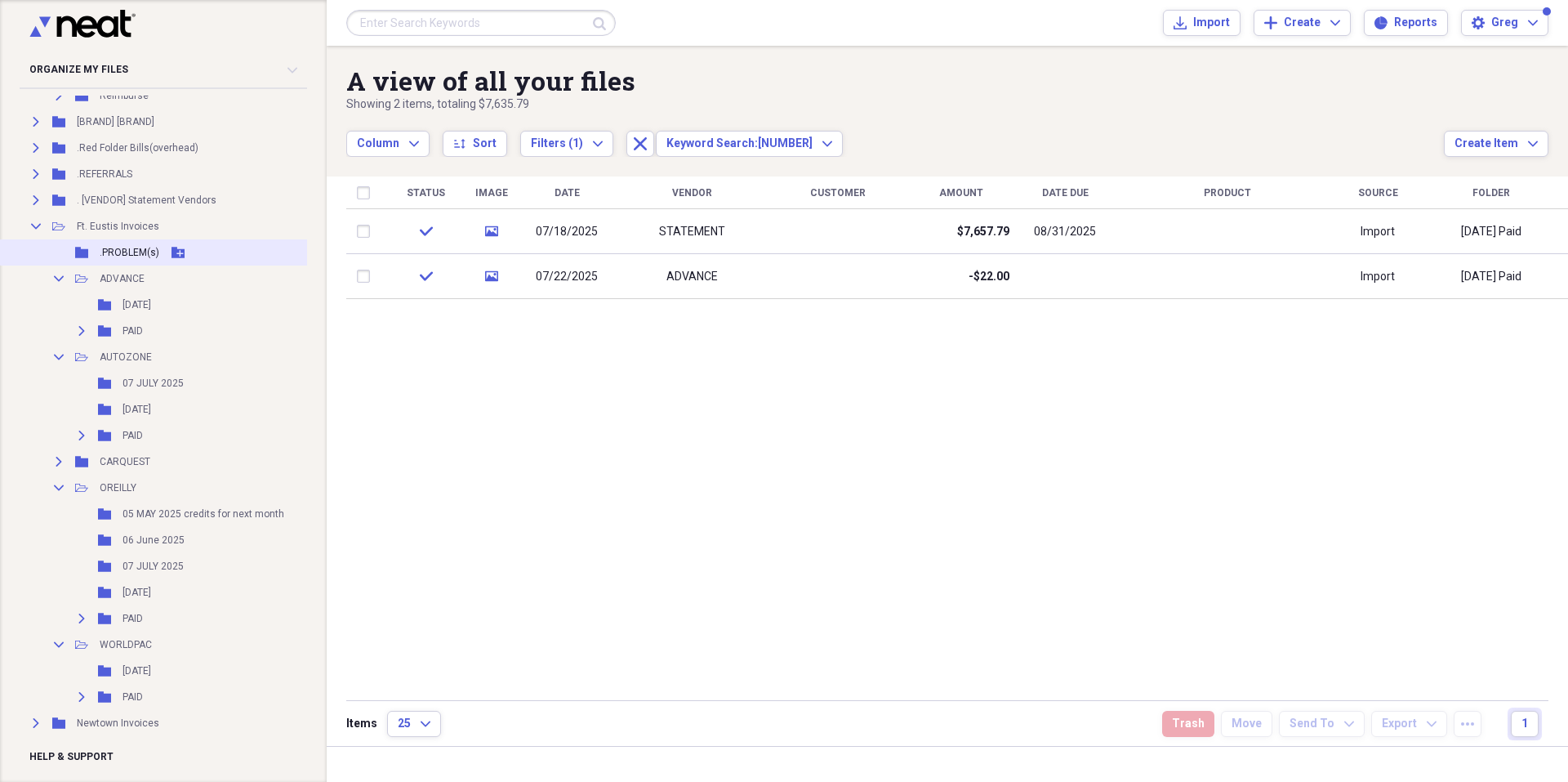 click on ".PROBLEM(s)" at bounding box center (129, 252) 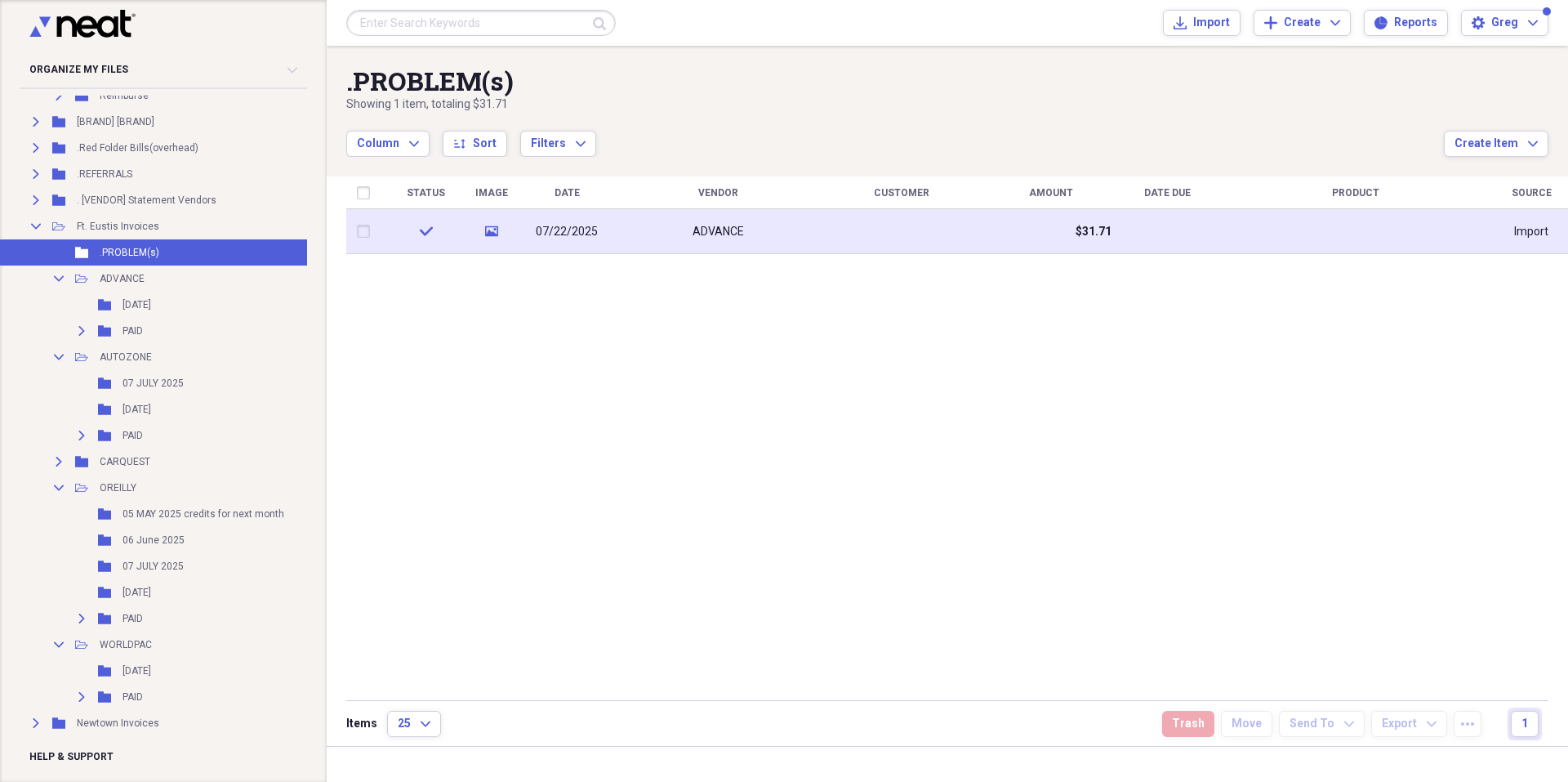 click on "ADVANCE" at bounding box center [718, 232] 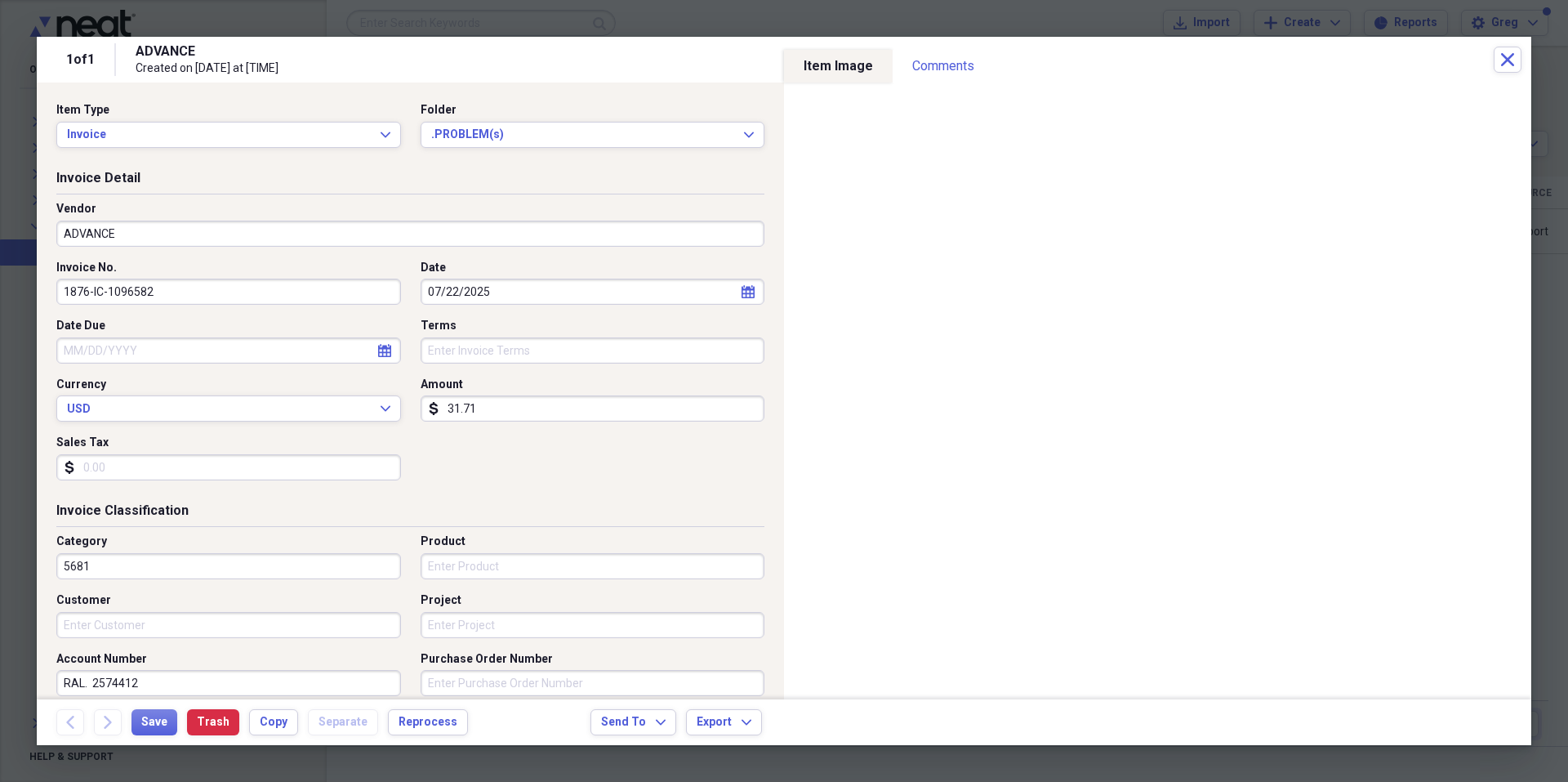 drag, startPoint x: 108, startPoint y: 290, endPoint x: 178, endPoint y: 293, distance: 70.06426 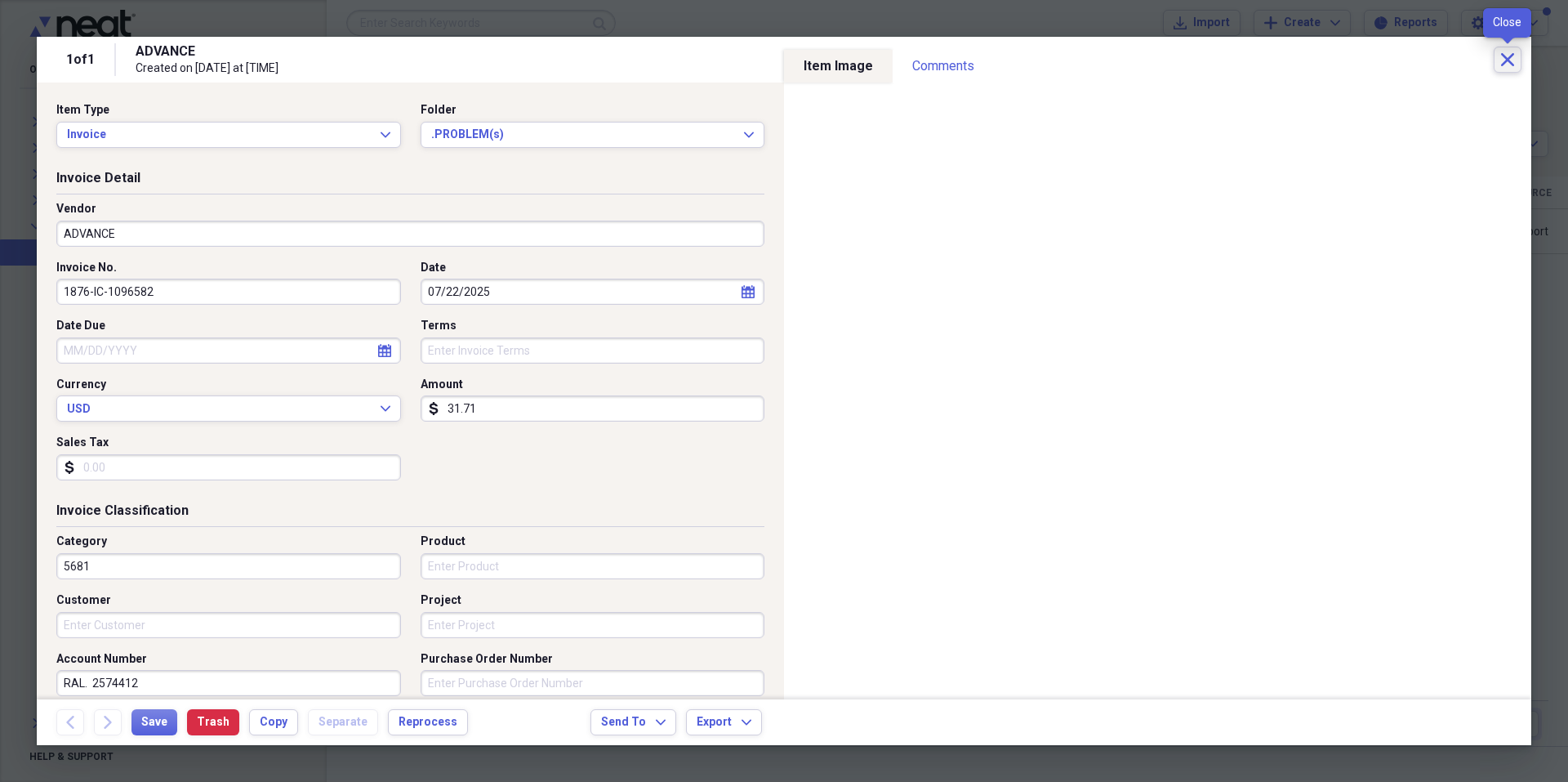 click on "Close" 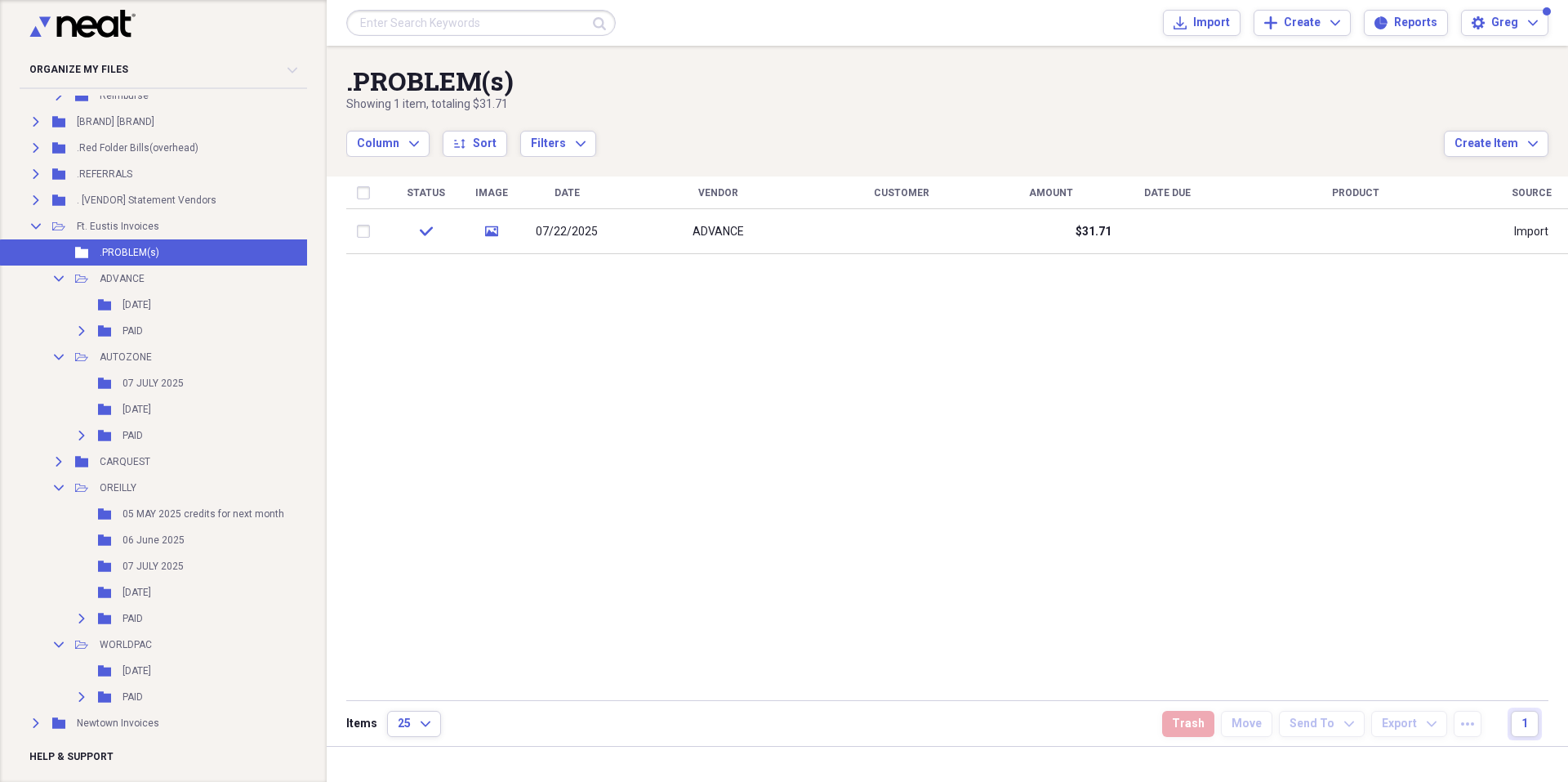 click at bounding box center [481, 23] 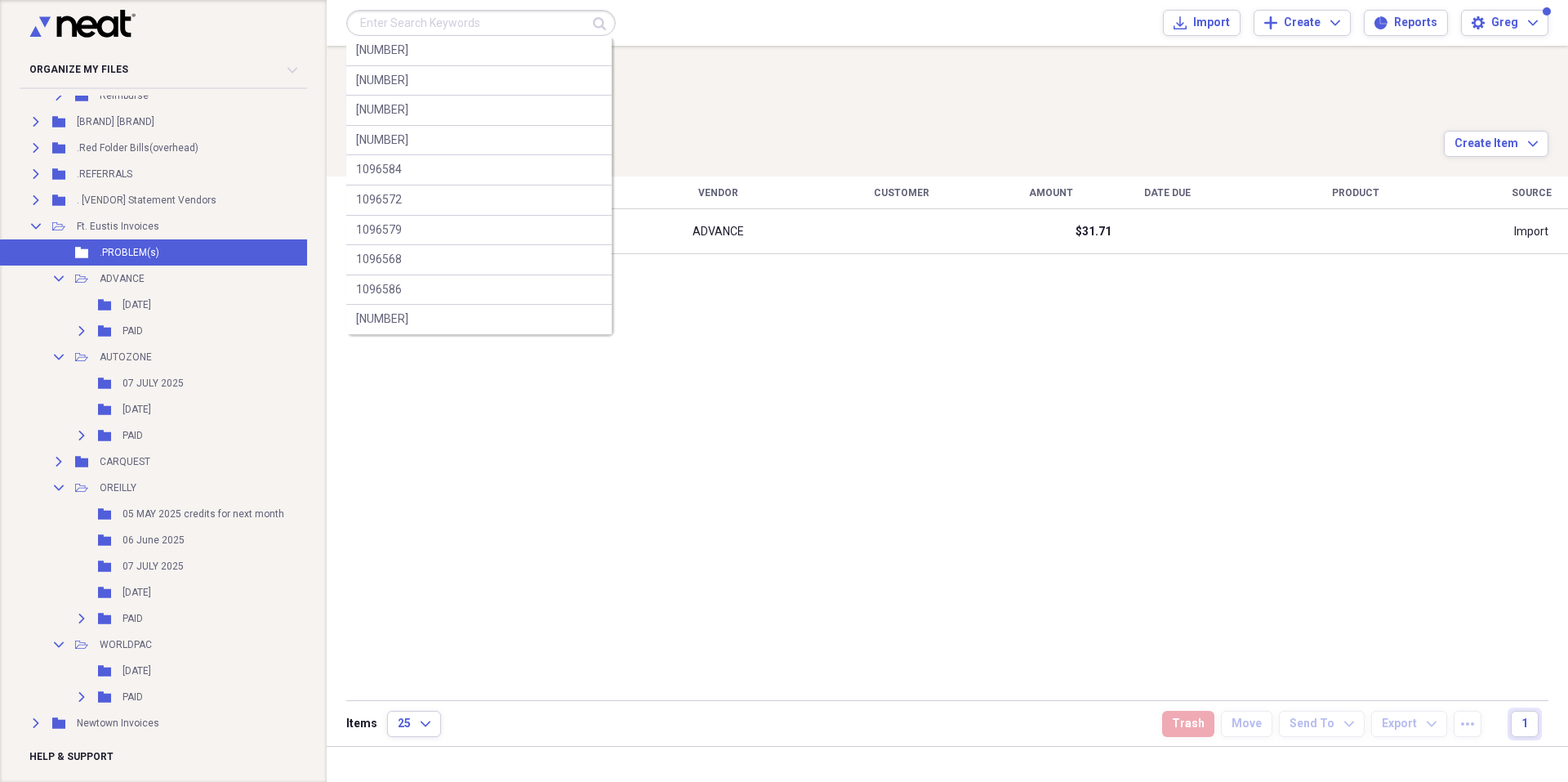 paste on "1096582" 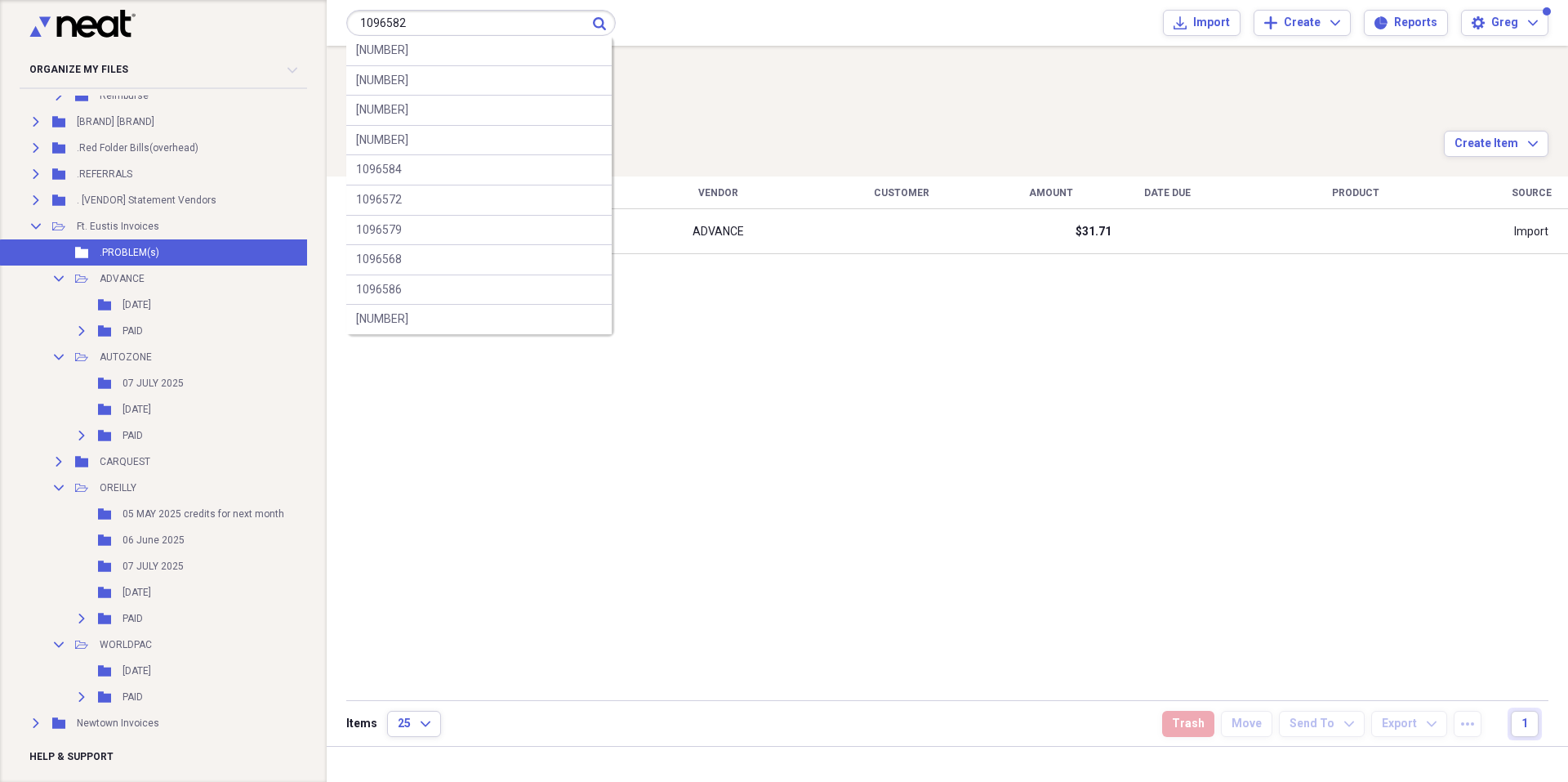 type on "1096582" 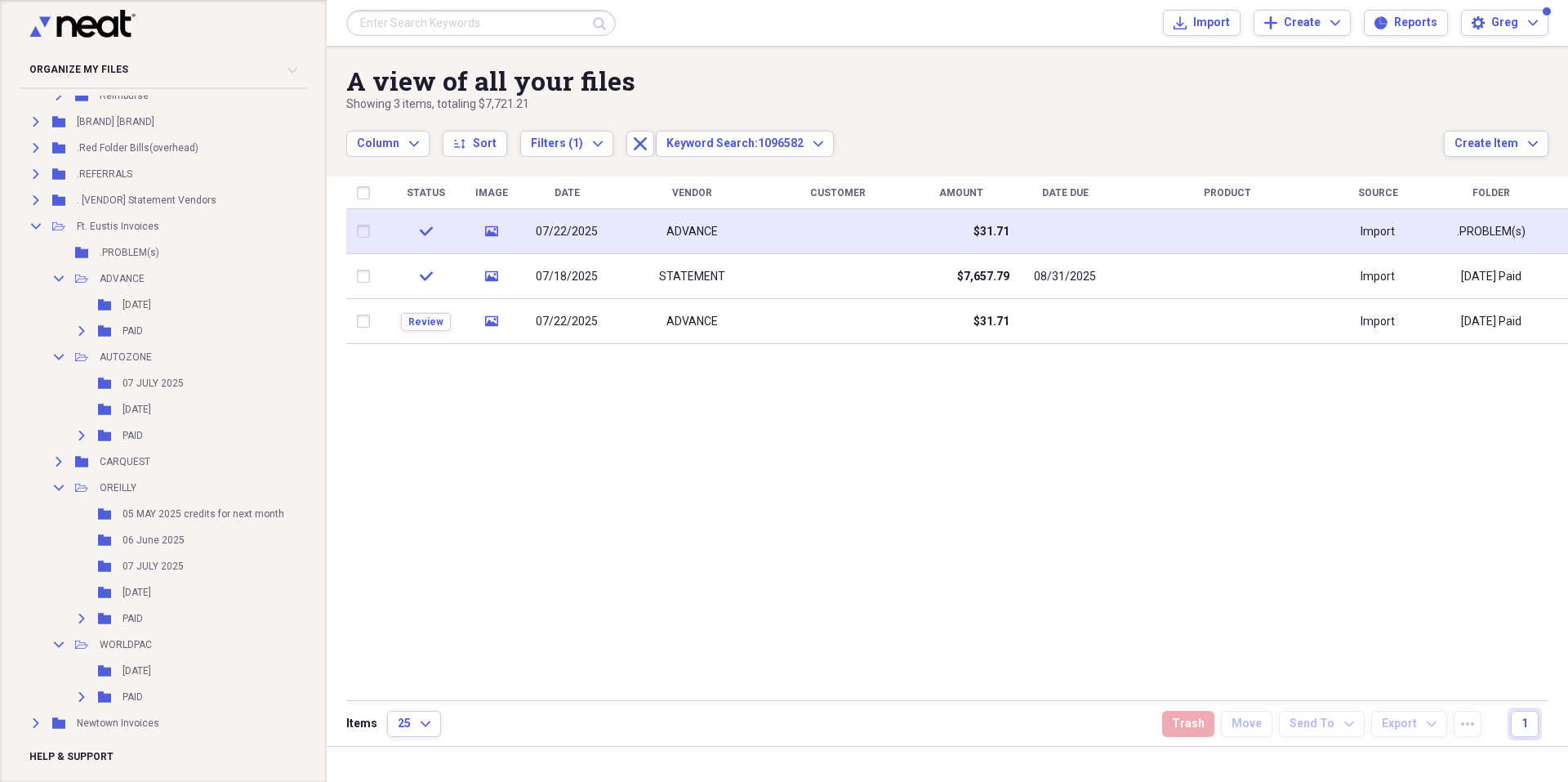 click at bounding box center [367, 231] 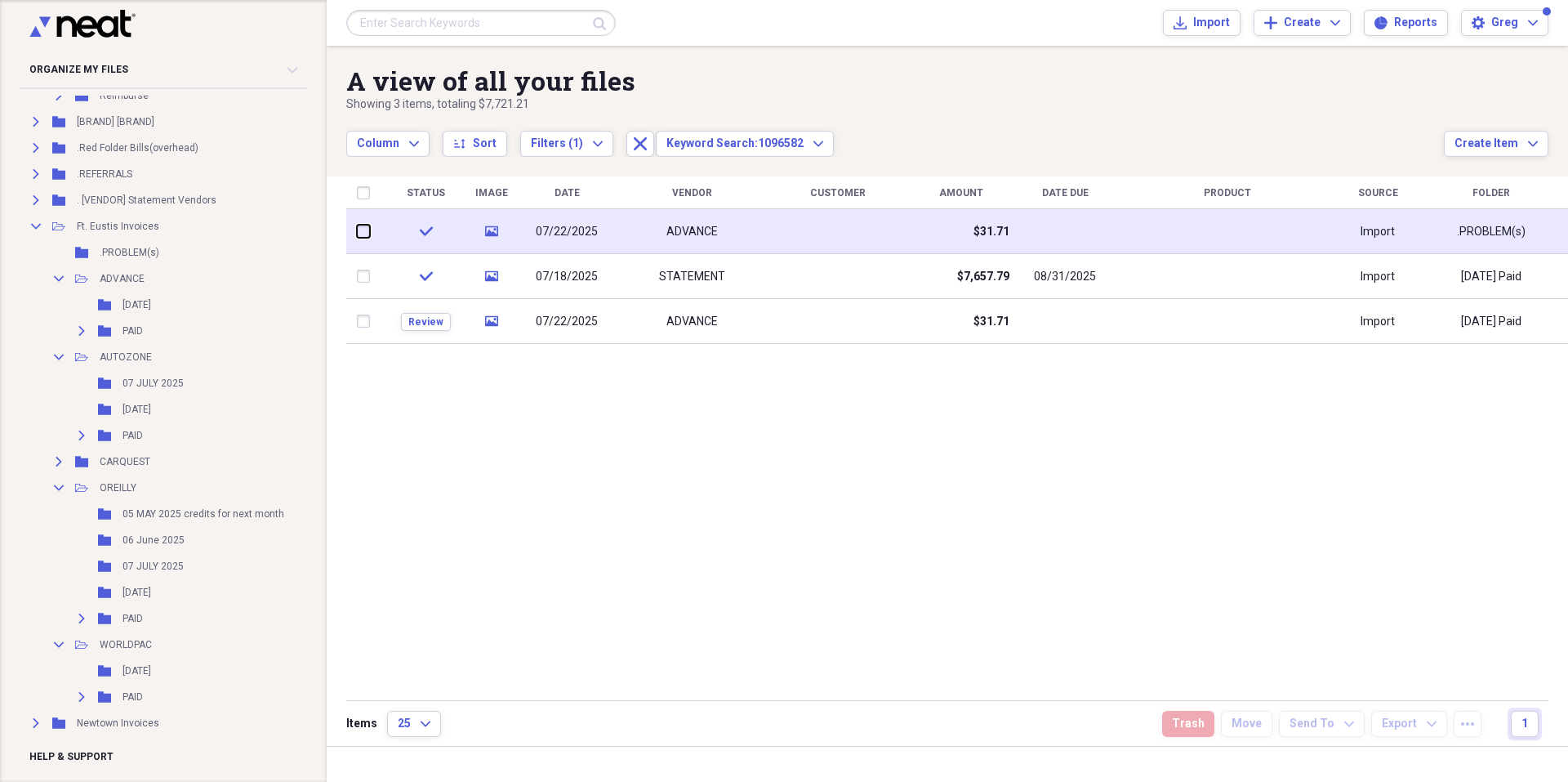 click at bounding box center [357, 231] 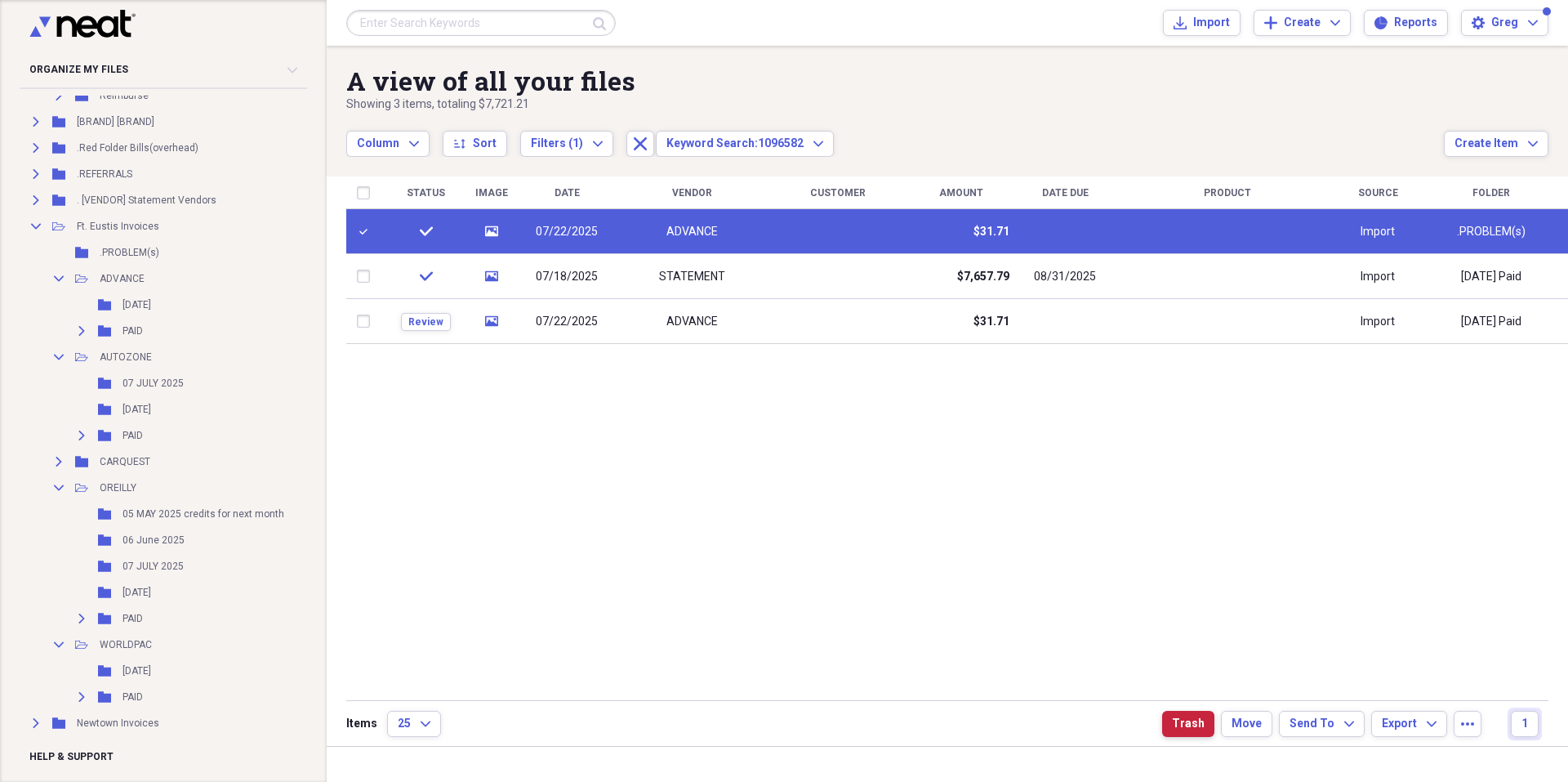 click on "Trash" at bounding box center [1188, 724] 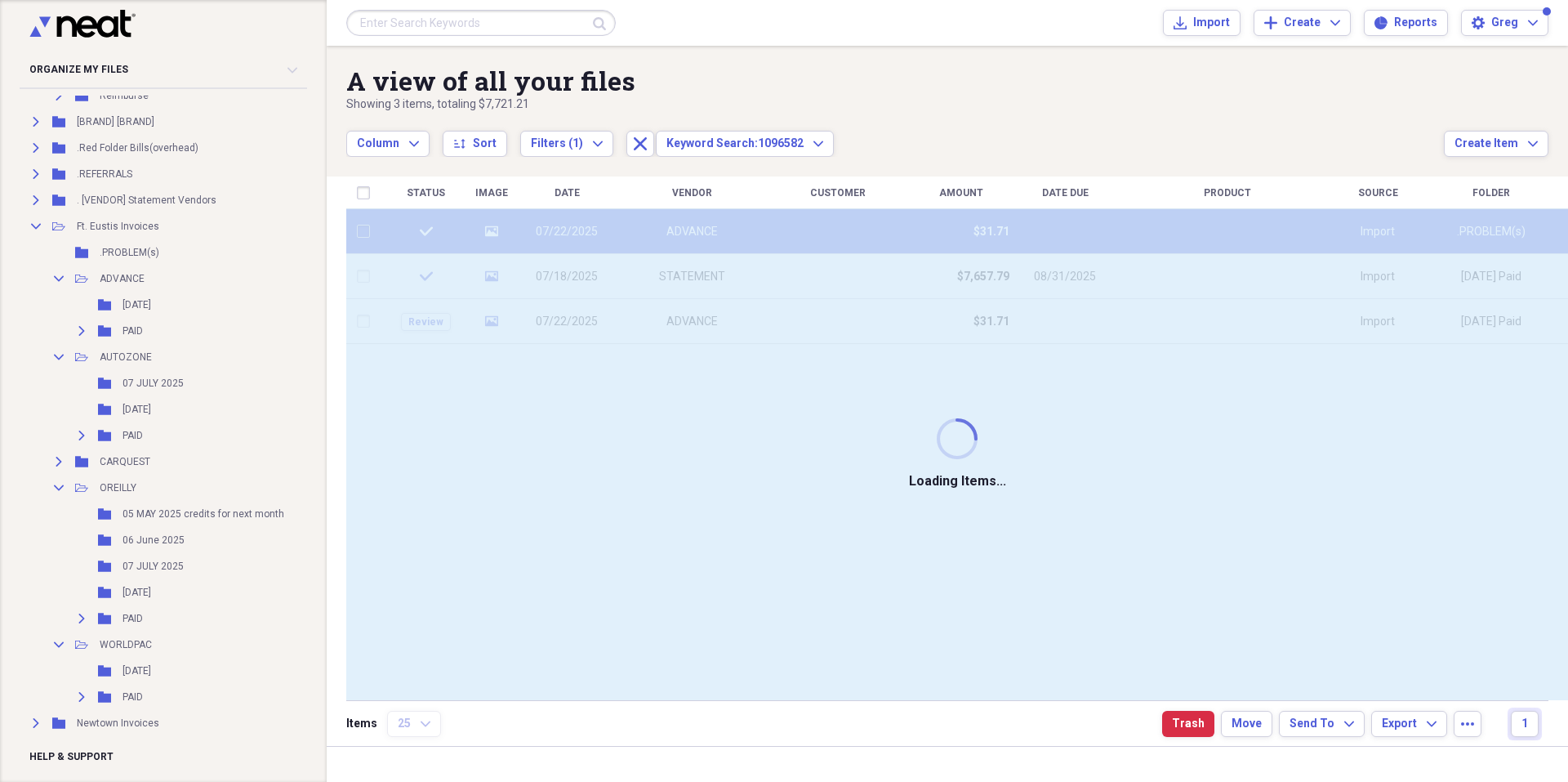 checkbox on "false" 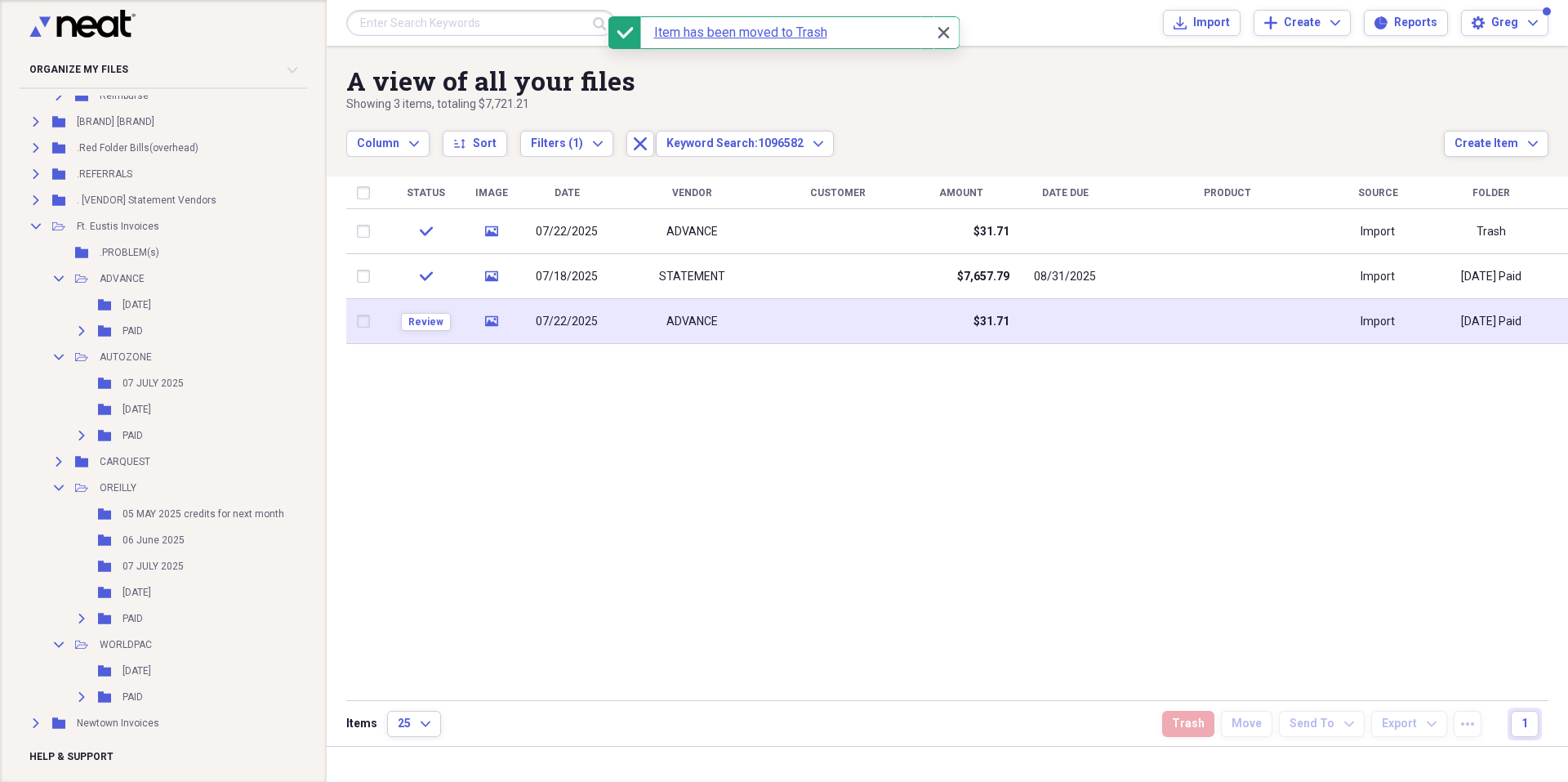 click on "ADVANCE" at bounding box center (692, 322) 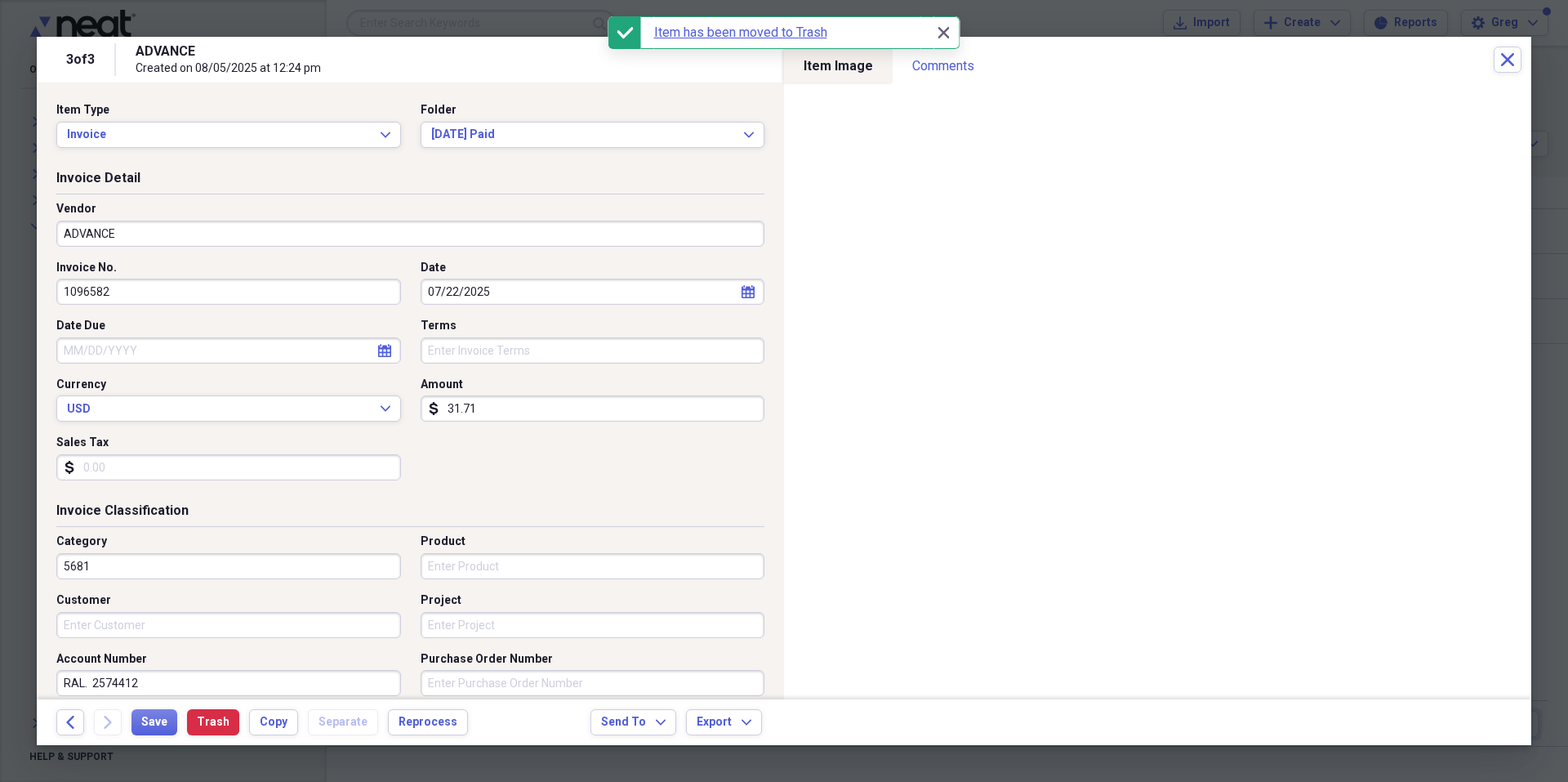 click on "31.71" at bounding box center (593, 409) 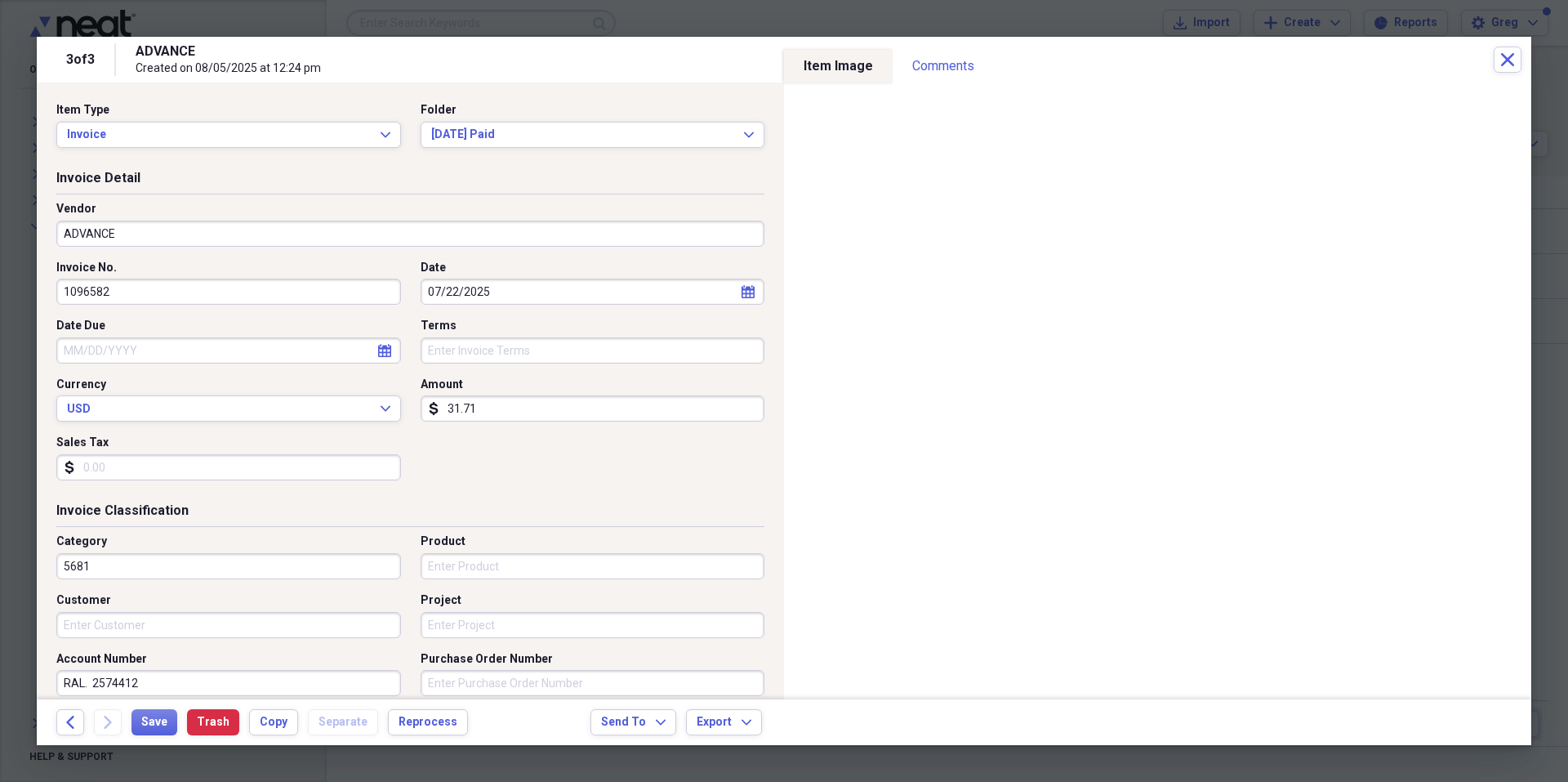 drag, startPoint x: 514, startPoint y: 403, endPoint x: 431, endPoint y: 414, distance: 83.72574 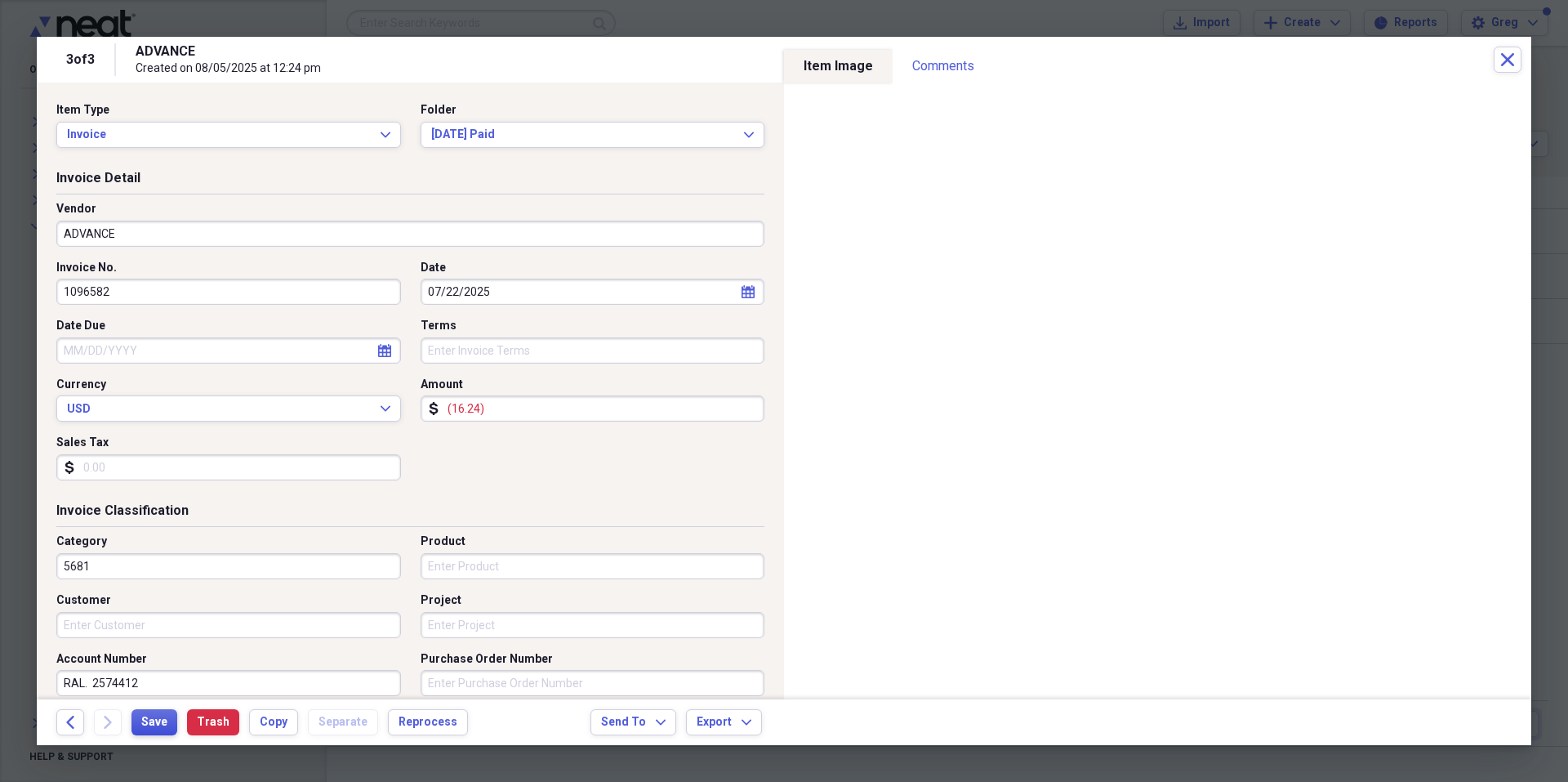 type on "(16.24)" 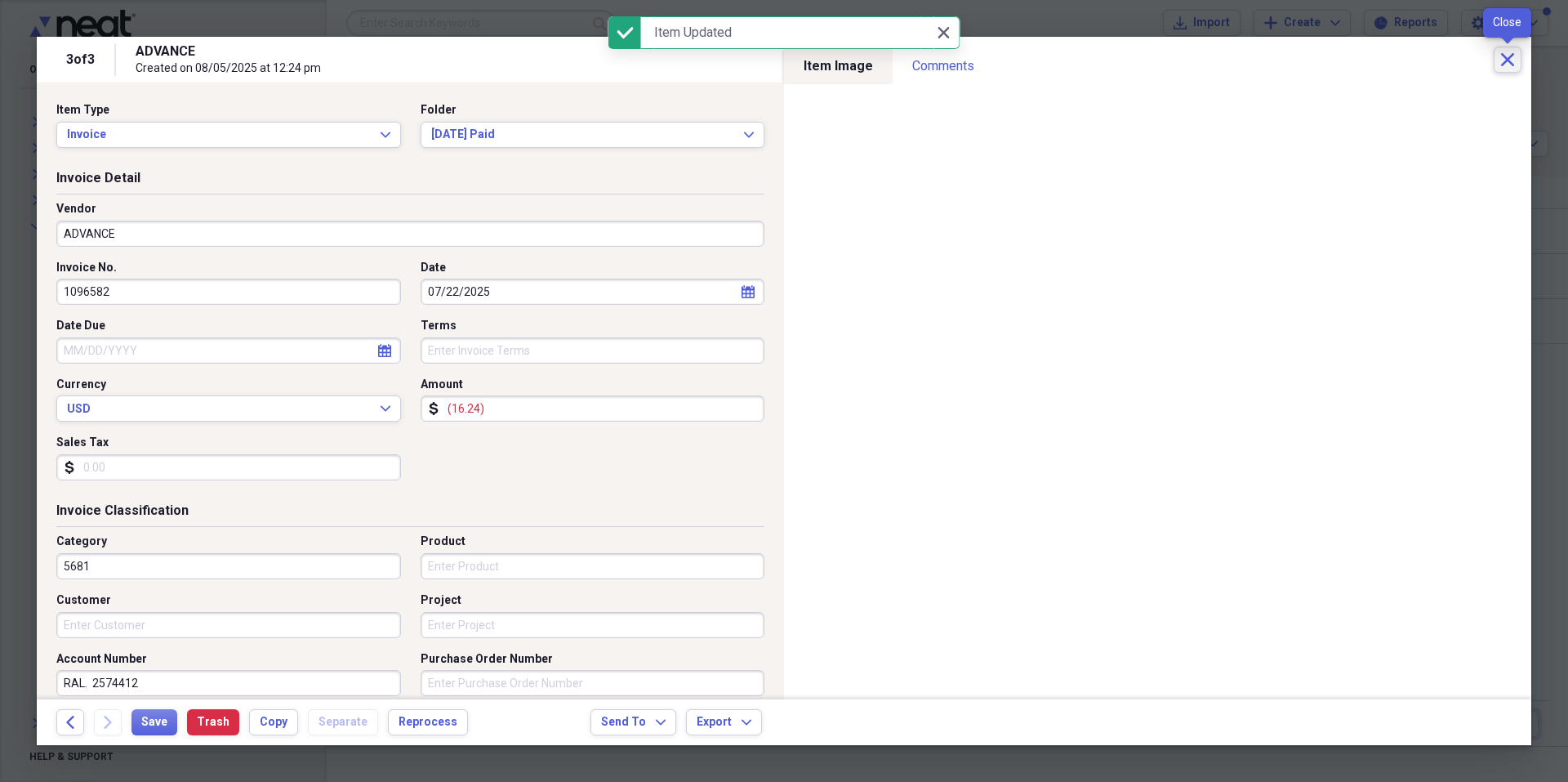 click on "Close" 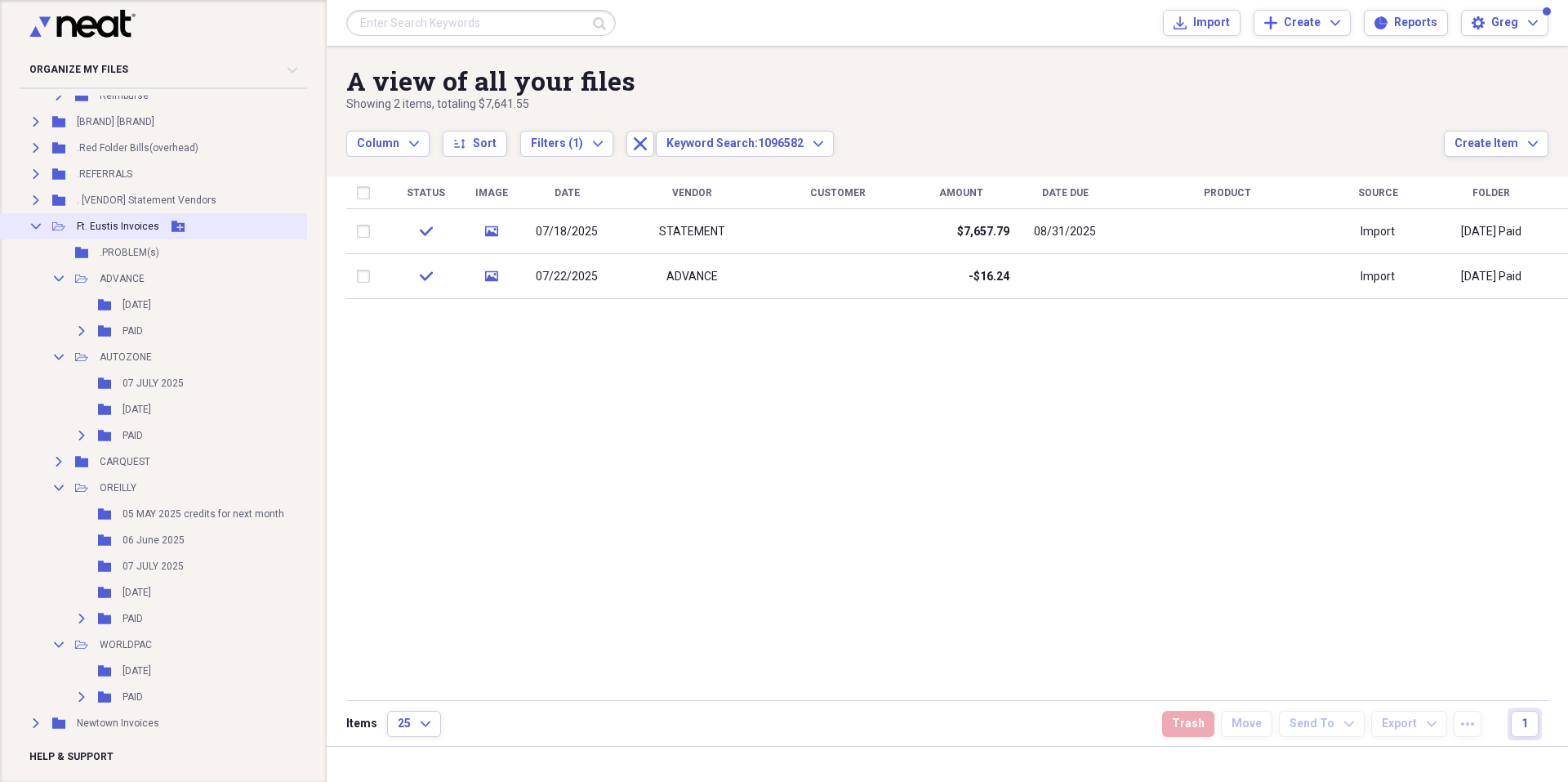 click on "Ft. Eustis Invoices" at bounding box center [118, 226] 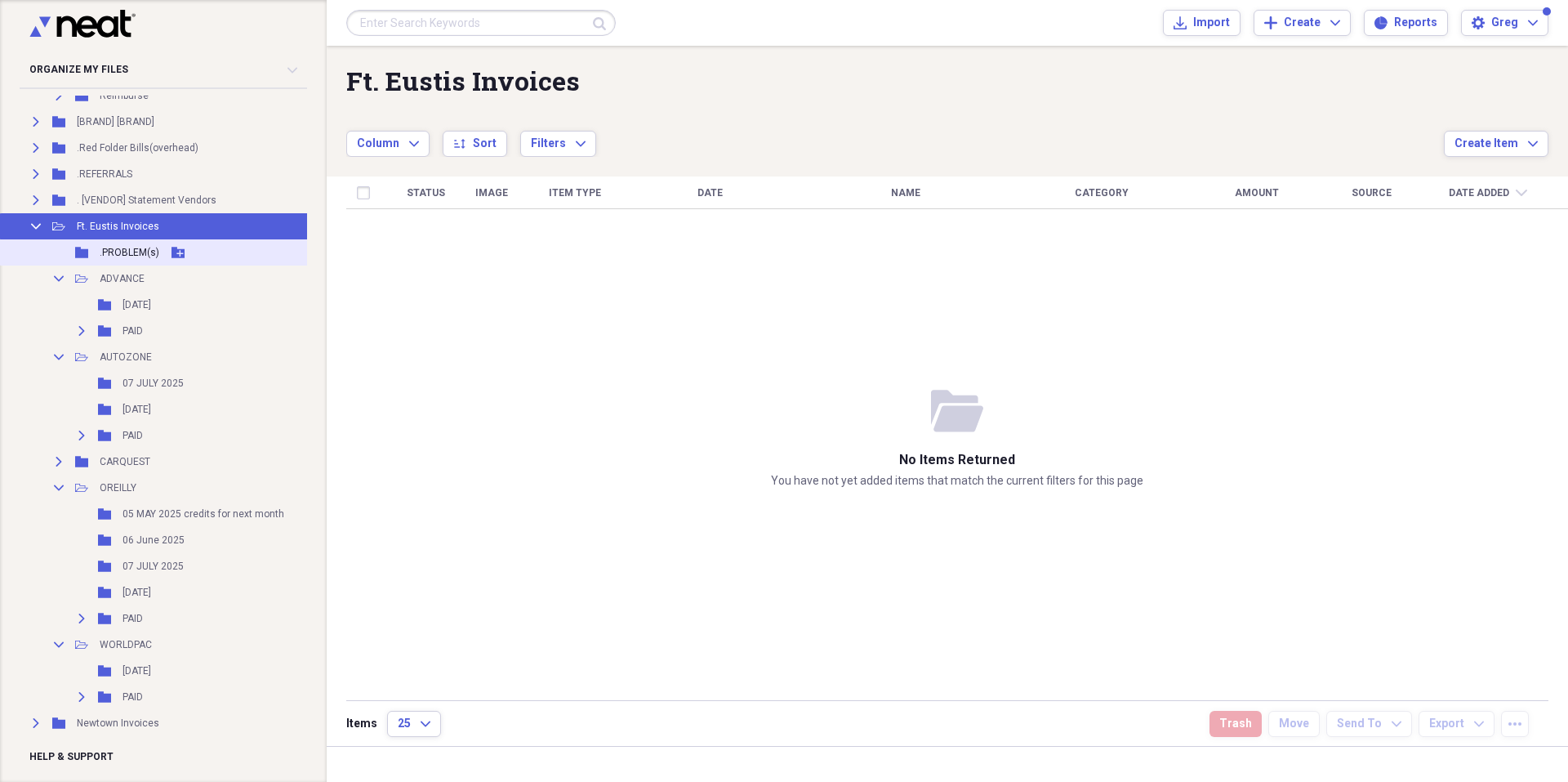 click on "Folder .PROBLEM(s) Add Folder" at bounding box center [167, 252] 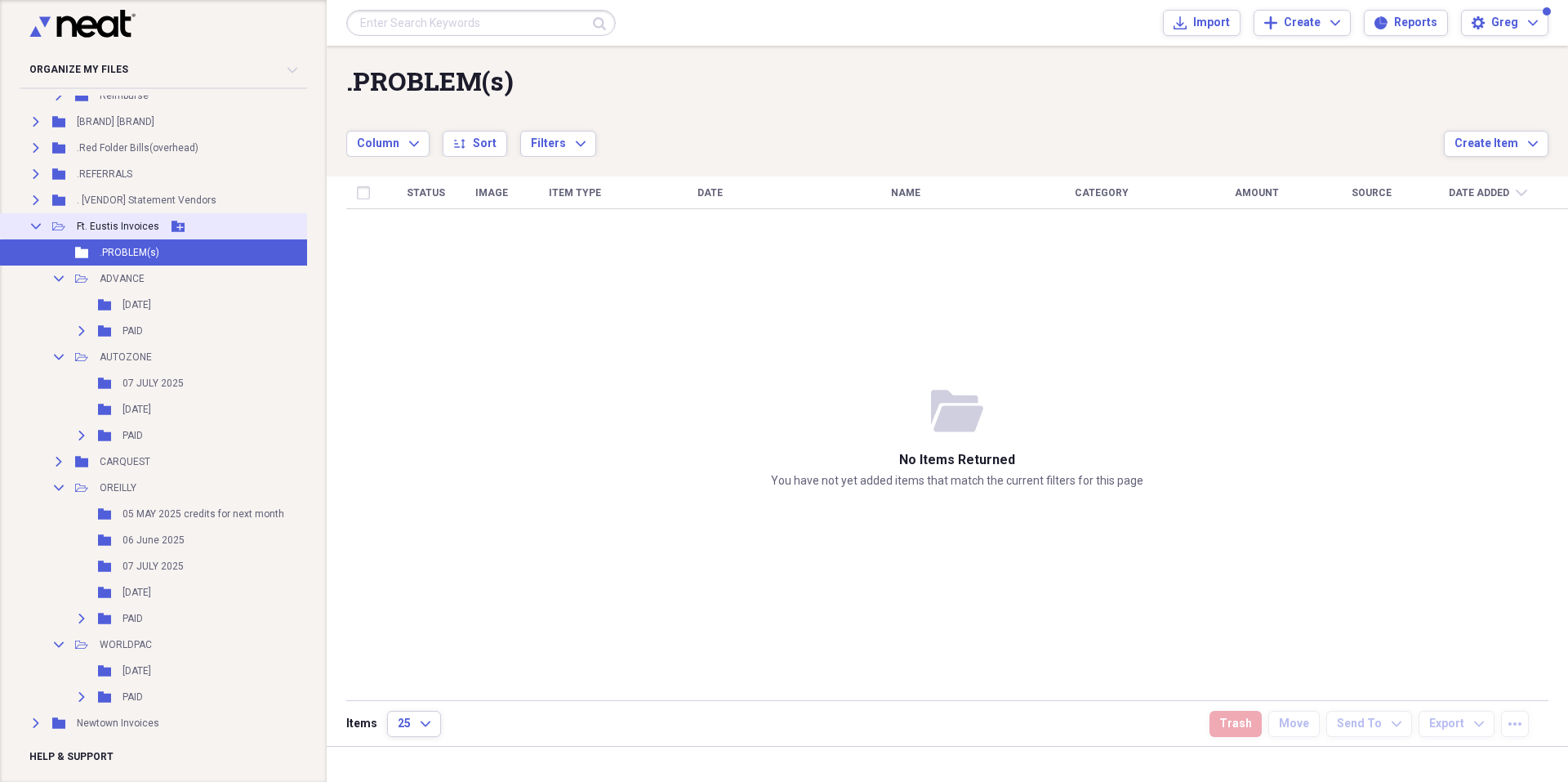 click on "Collapse" 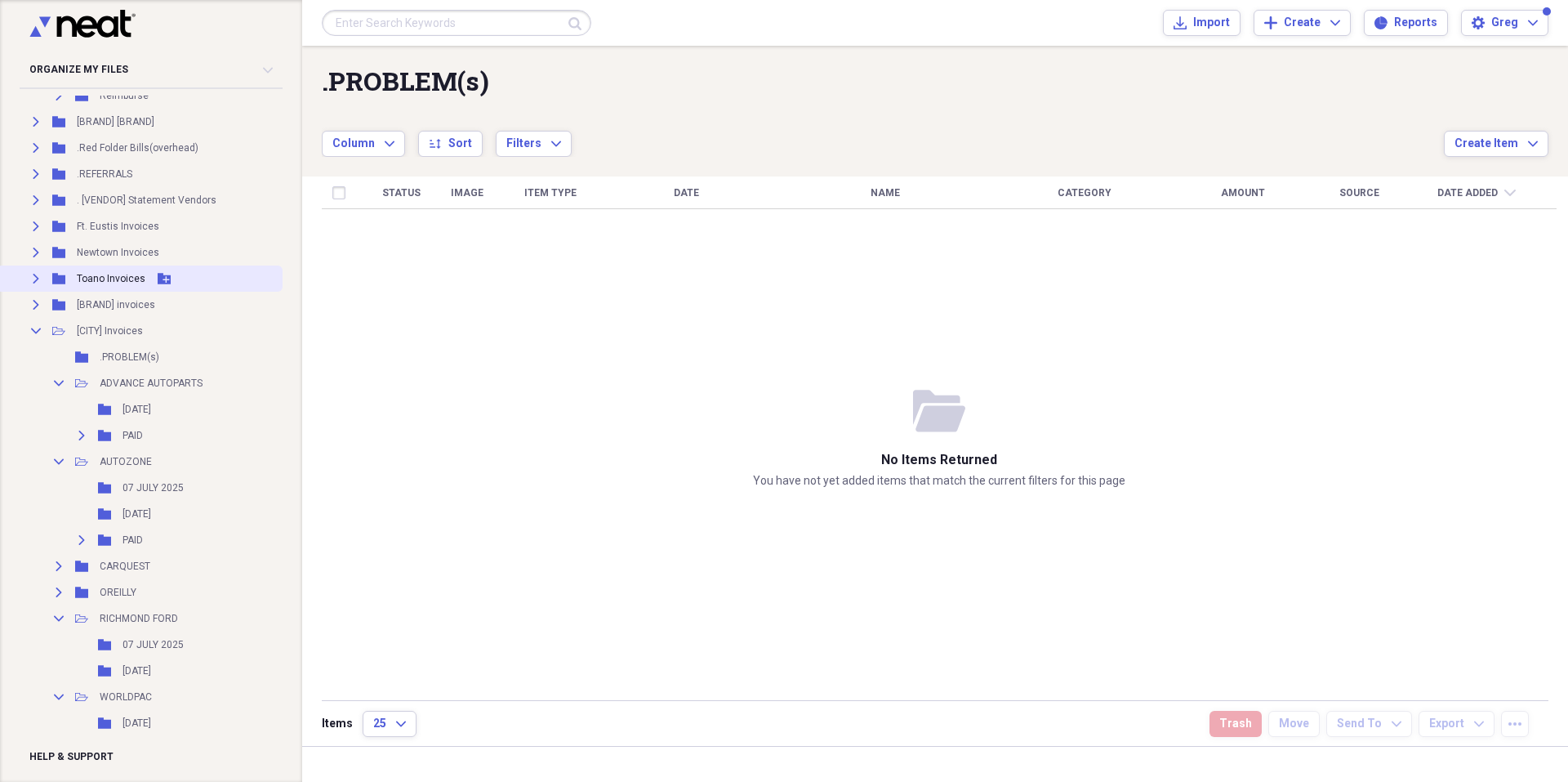click on "Expand" 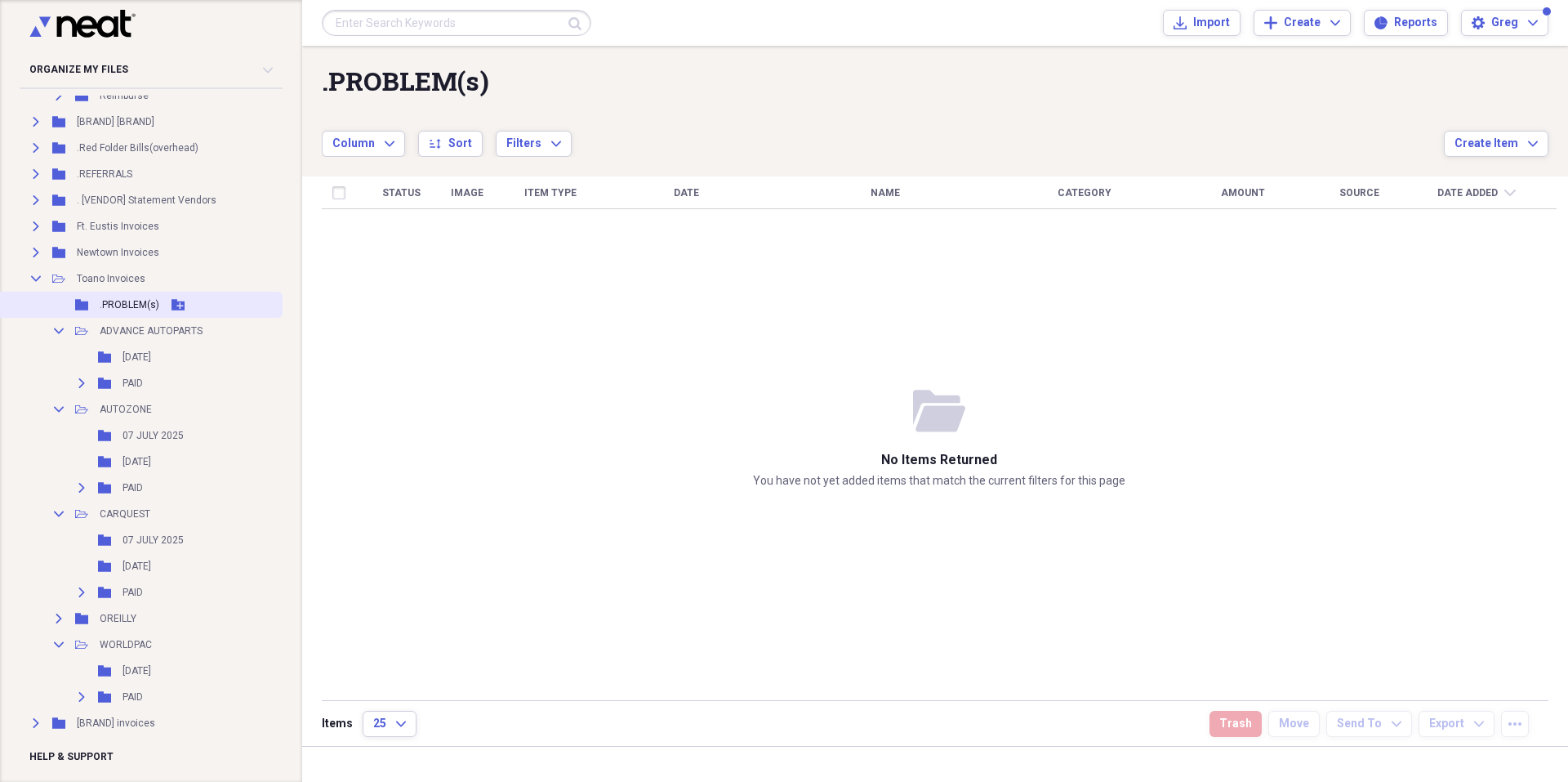 click on ".PROBLEM(s)" at bounding box center (129, 305) 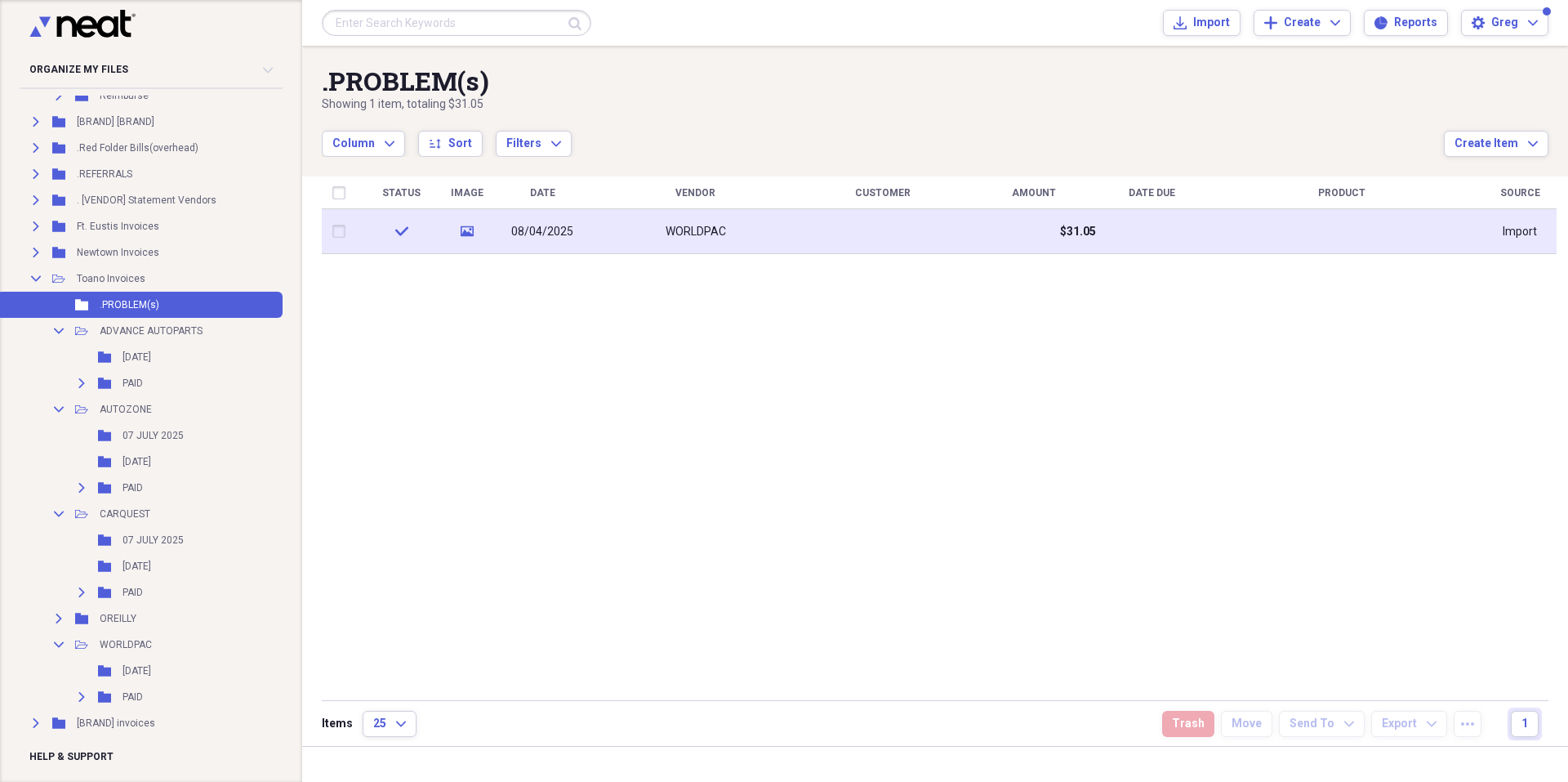 click on "WORLDPAC" at bounding box center (696, 232) 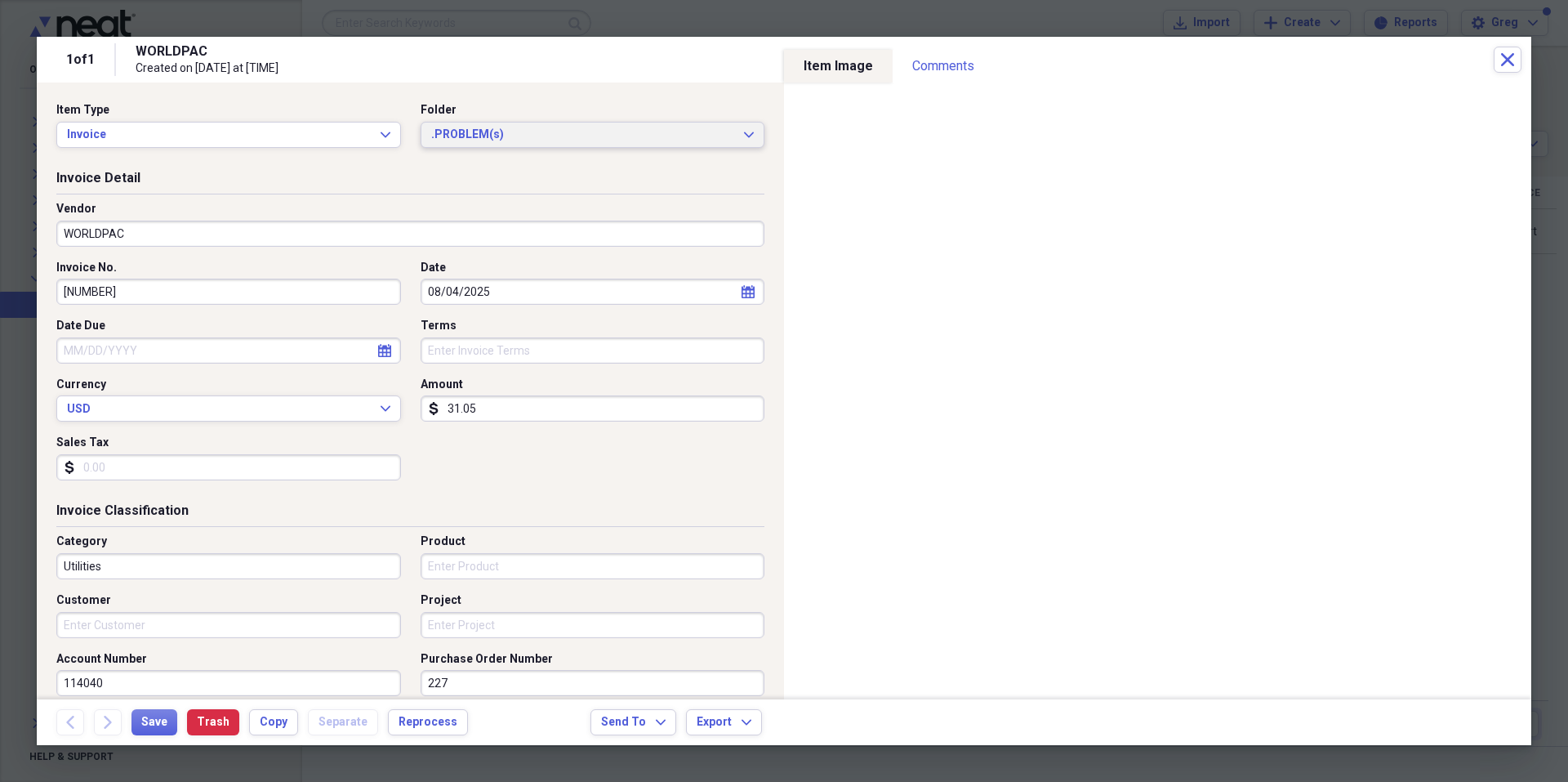 click on ".PROBLEM(s)" at bounding box center (583, 135) 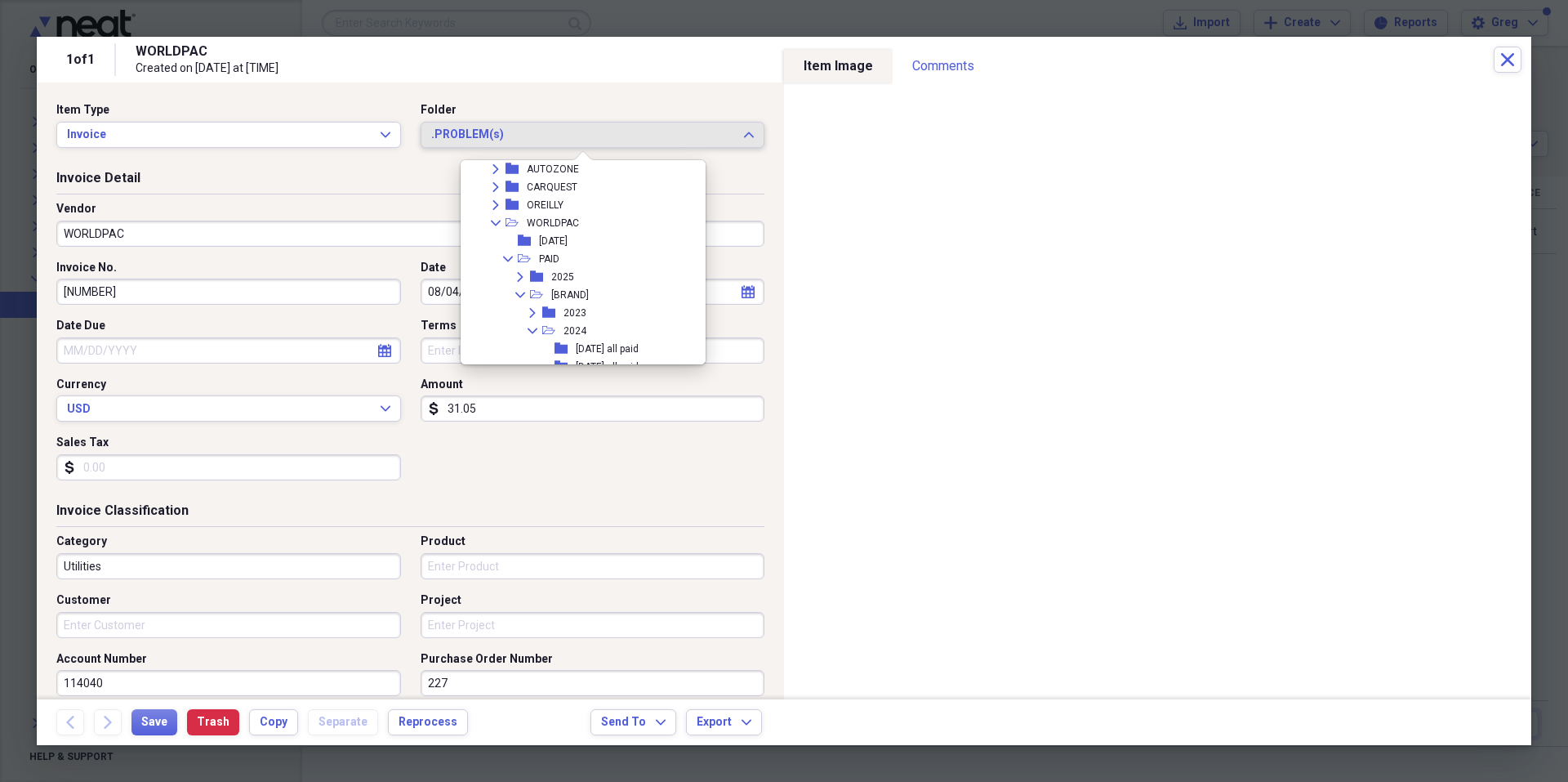 scroll, scrollTop: 2627, scrollLeft: 0, axis: vertical 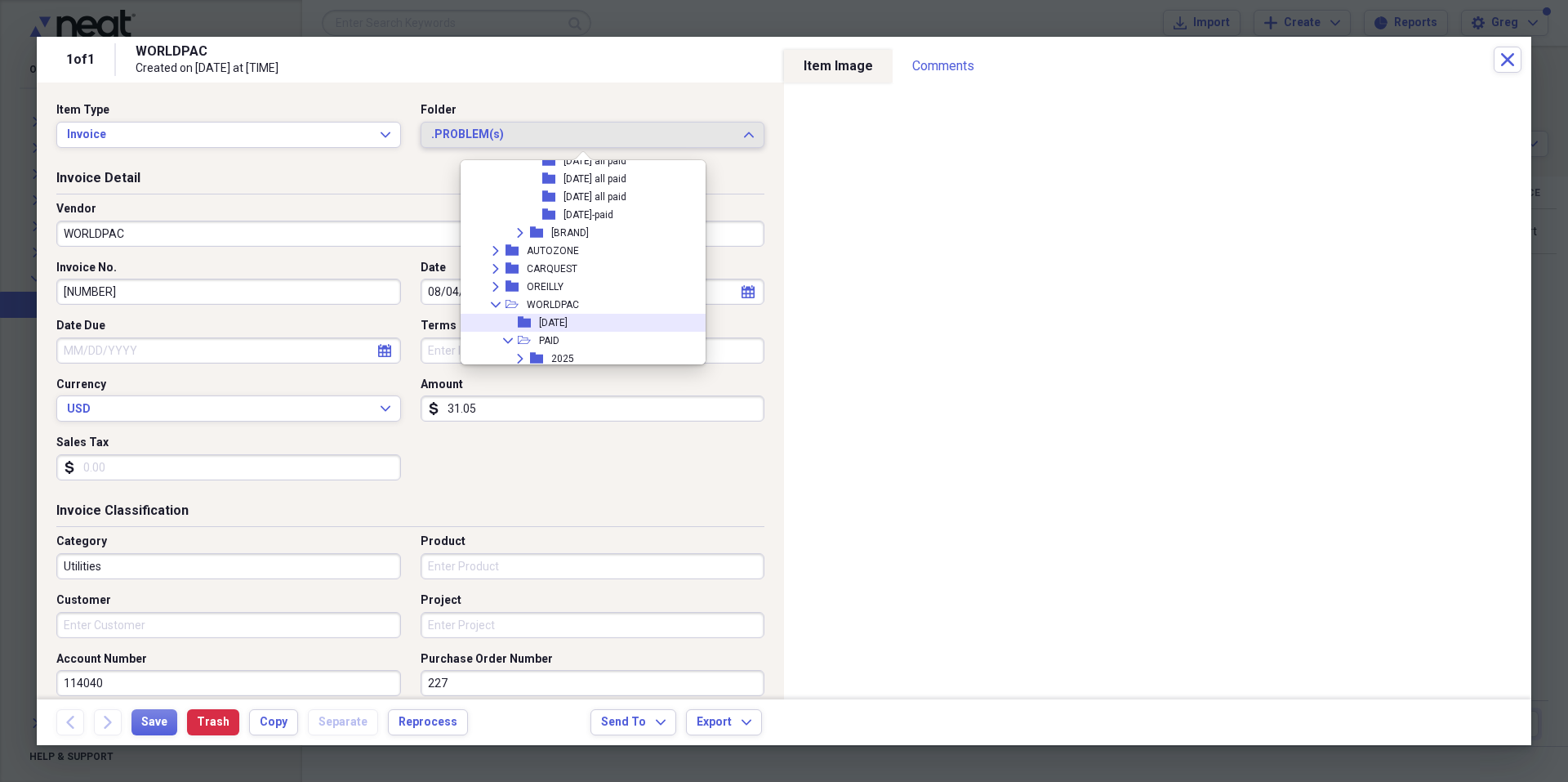 click on "[DATE]" at bounding box center (553, 323) 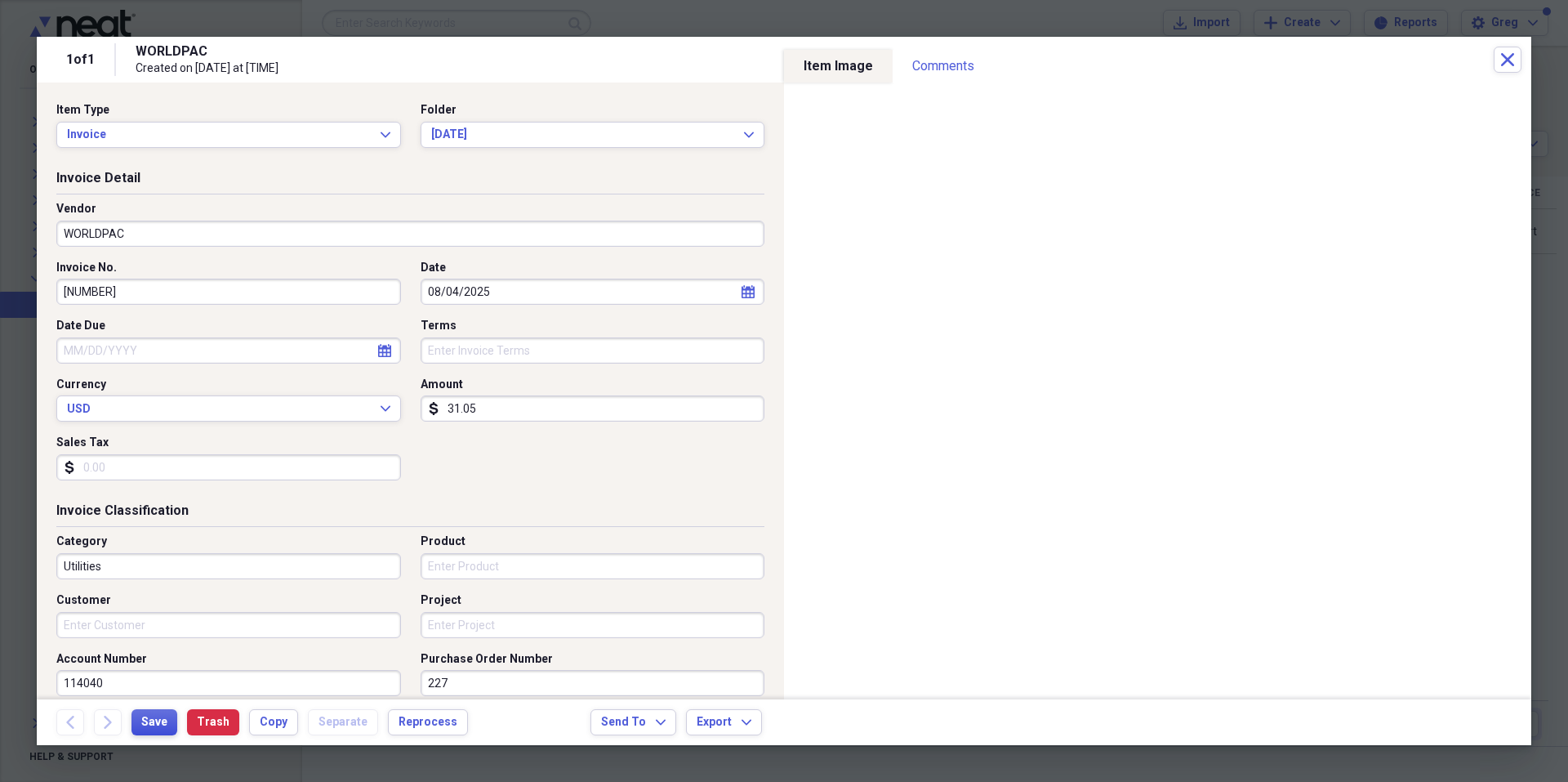 click on "Save" at bounding box center (154, 722) 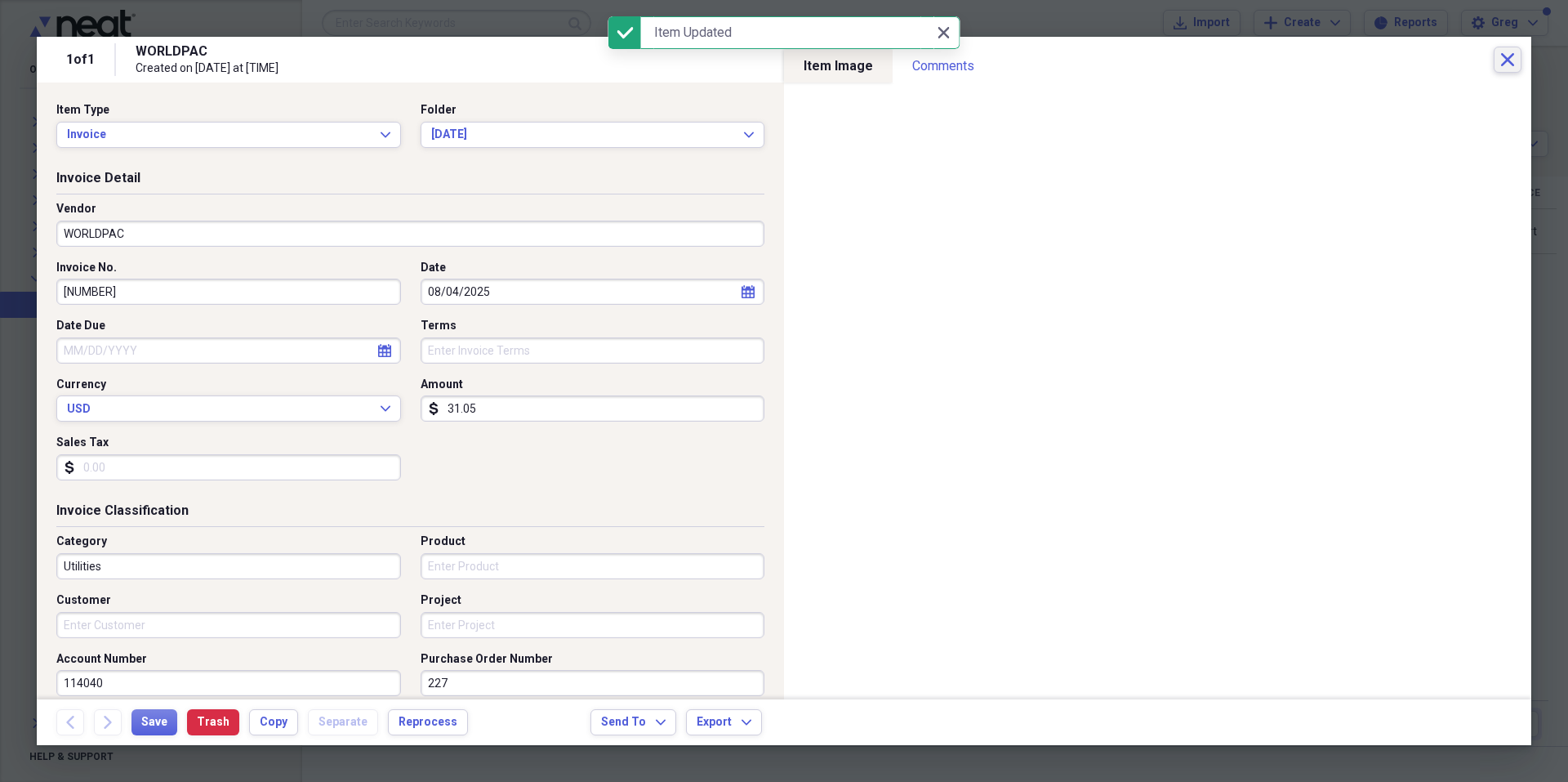 click on "Close" 